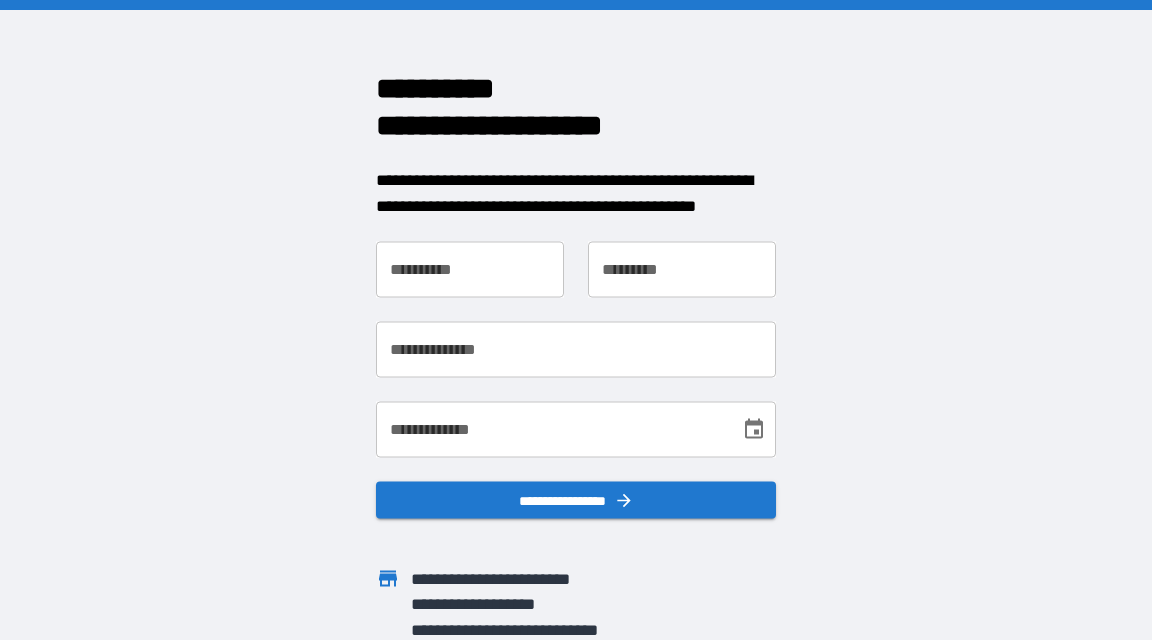 scroll, scrollTop: 0, scrollLeft: 0, axis: both 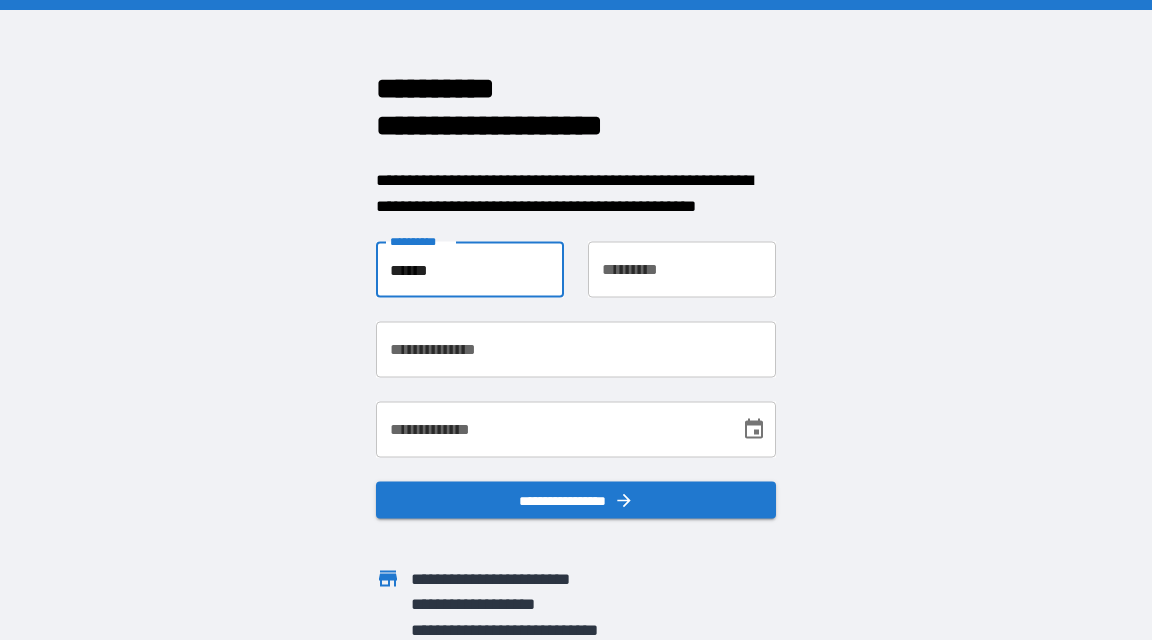 type on "******" 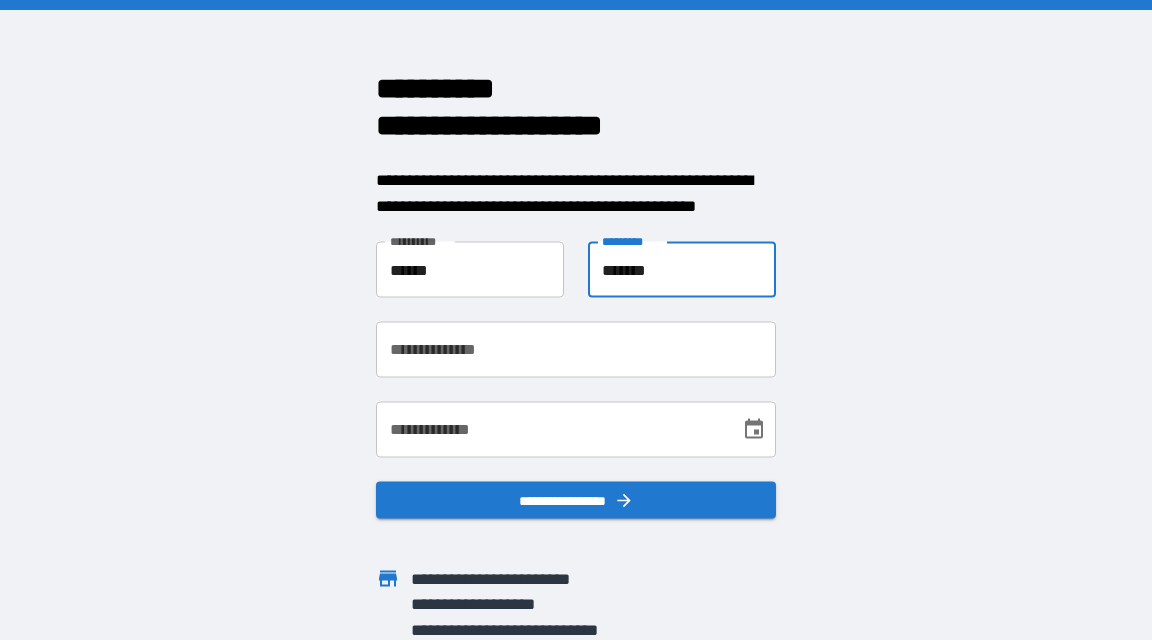 type on "*******" 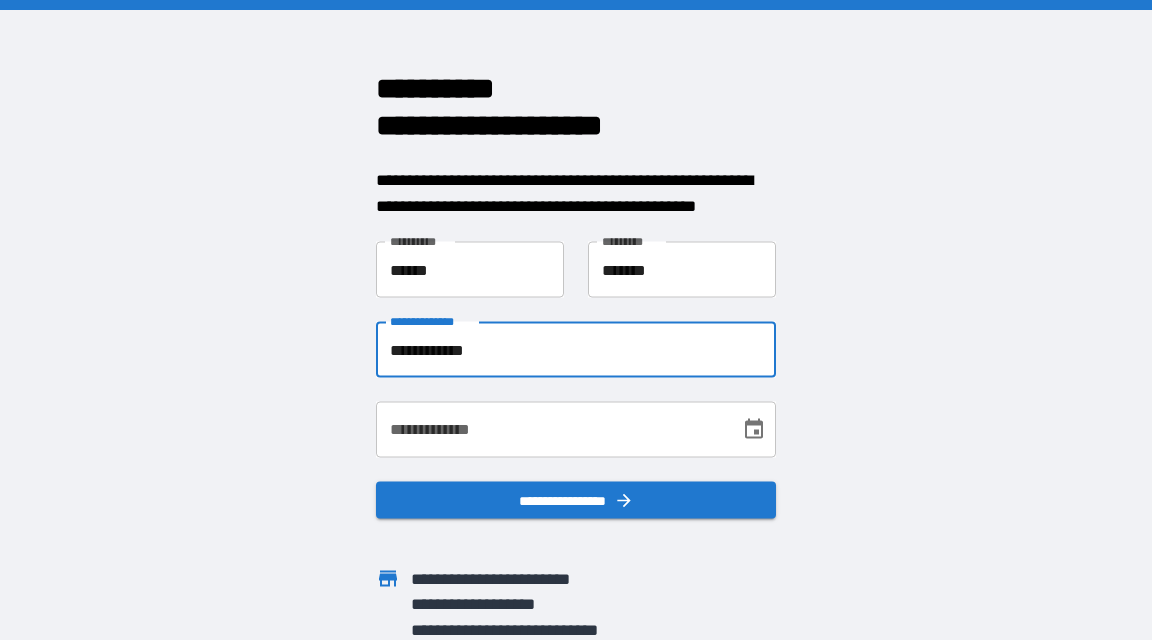 type on "**********" 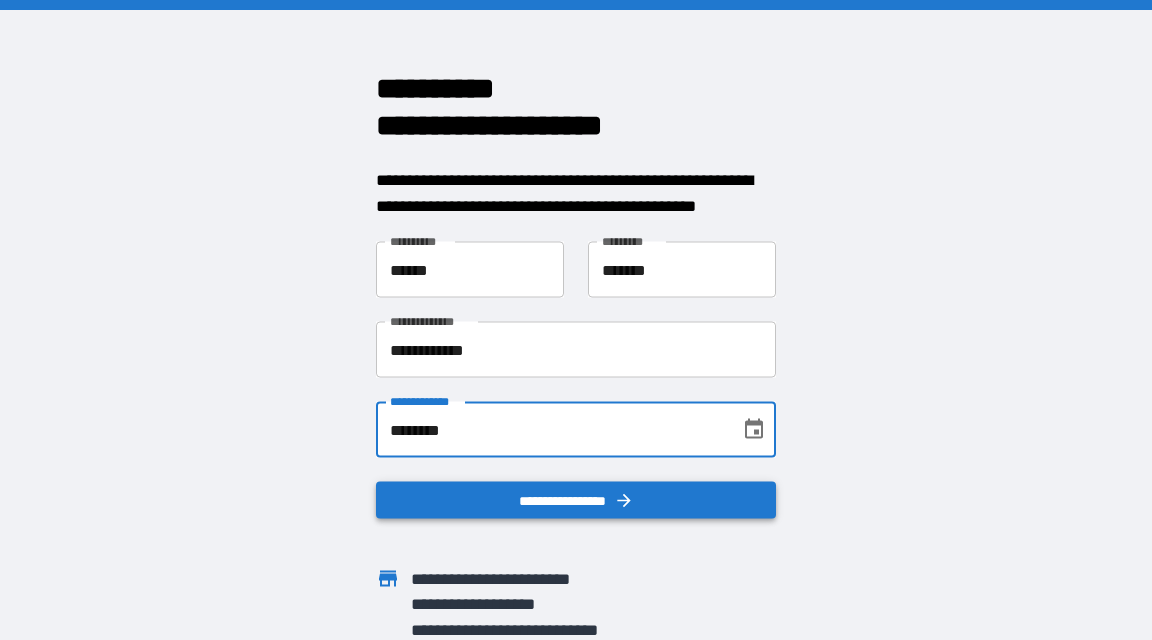 type on "********" 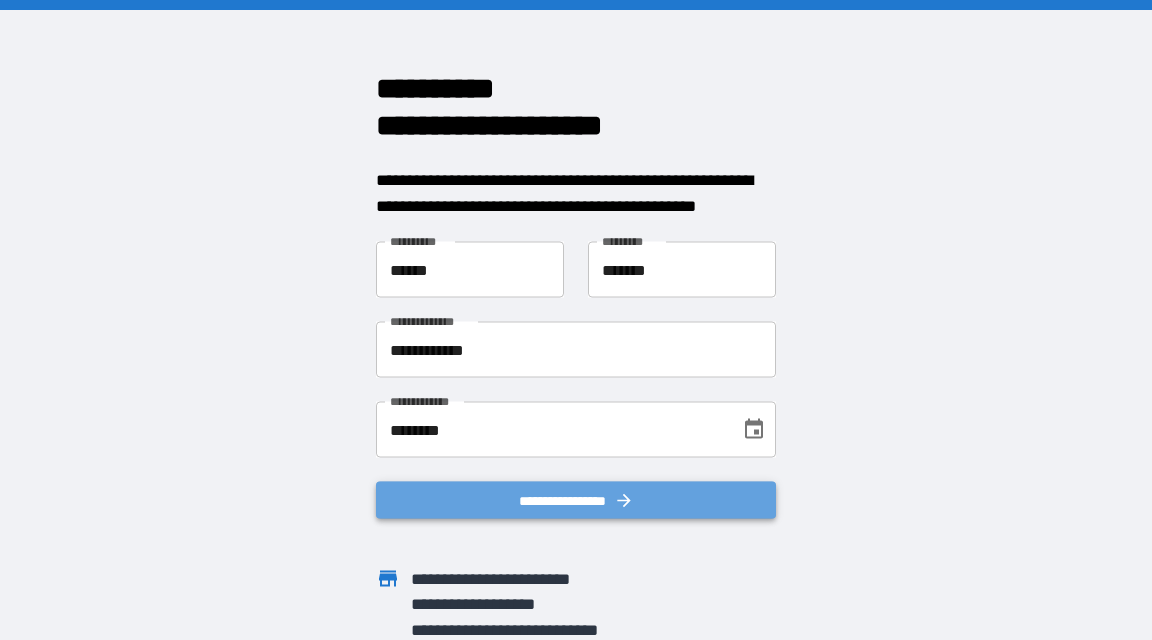 click on "**********" at bounding box center (576, 500) 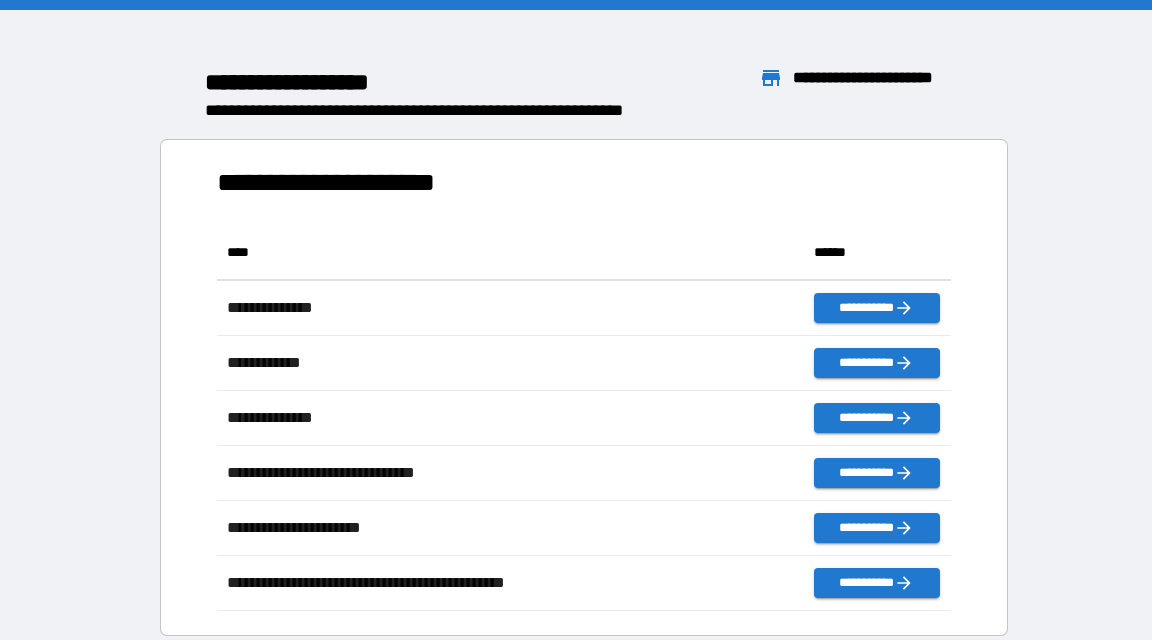 scroll, scrollTop: 16, scrollLeft: 16, axis: both 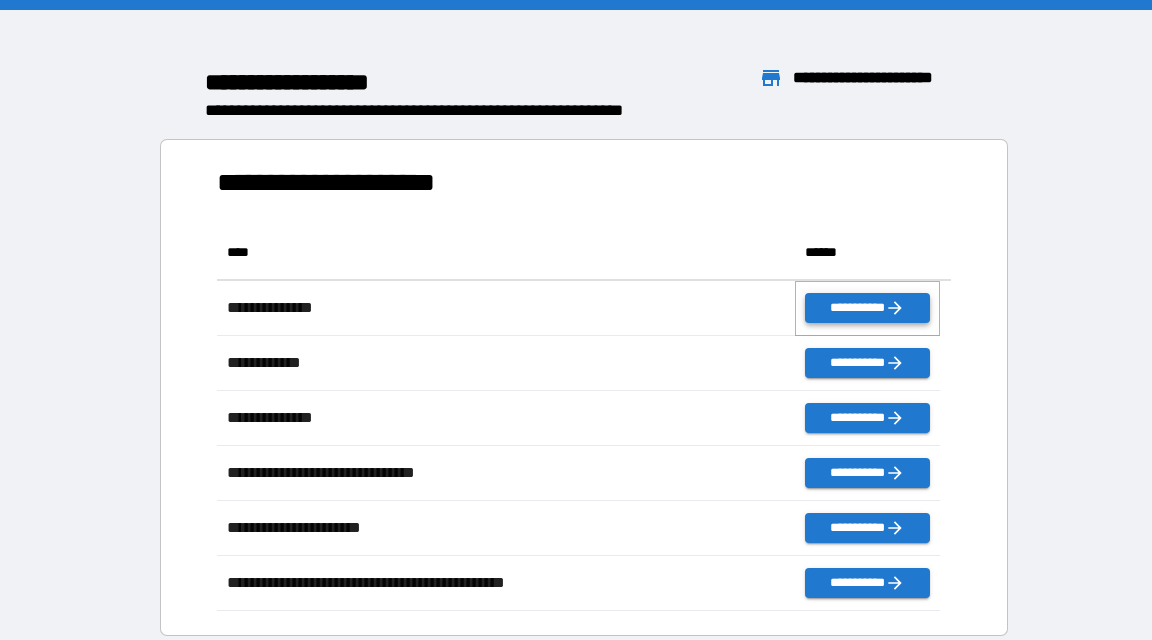click on "**********" at bounding box center (867, 308) 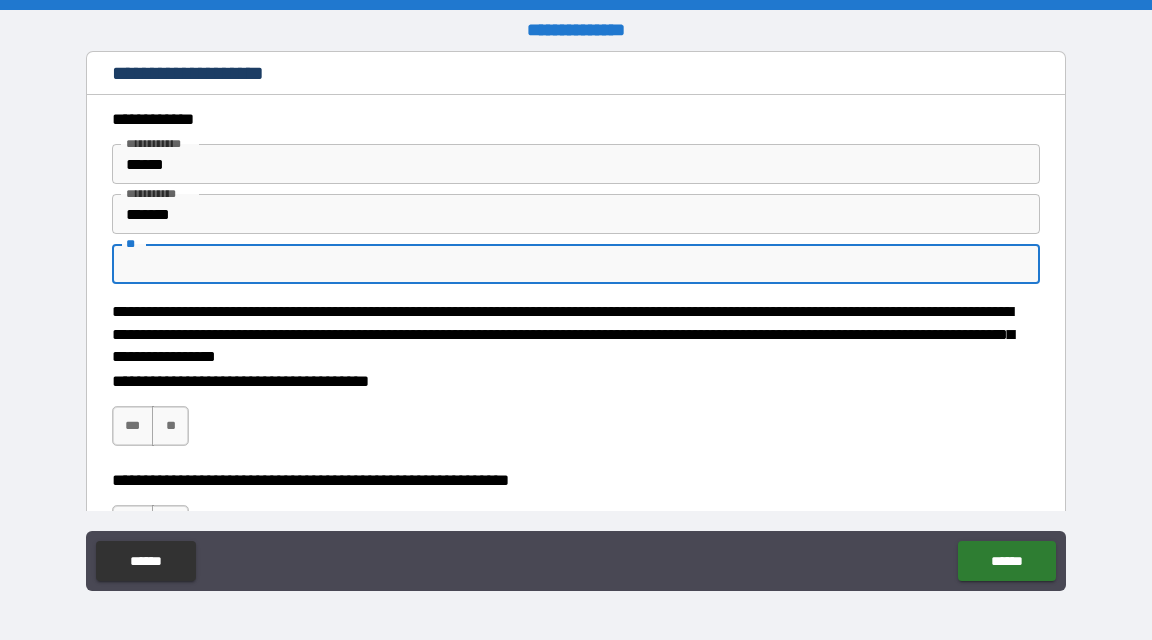 click on "**" at bounding box center (576, 264) 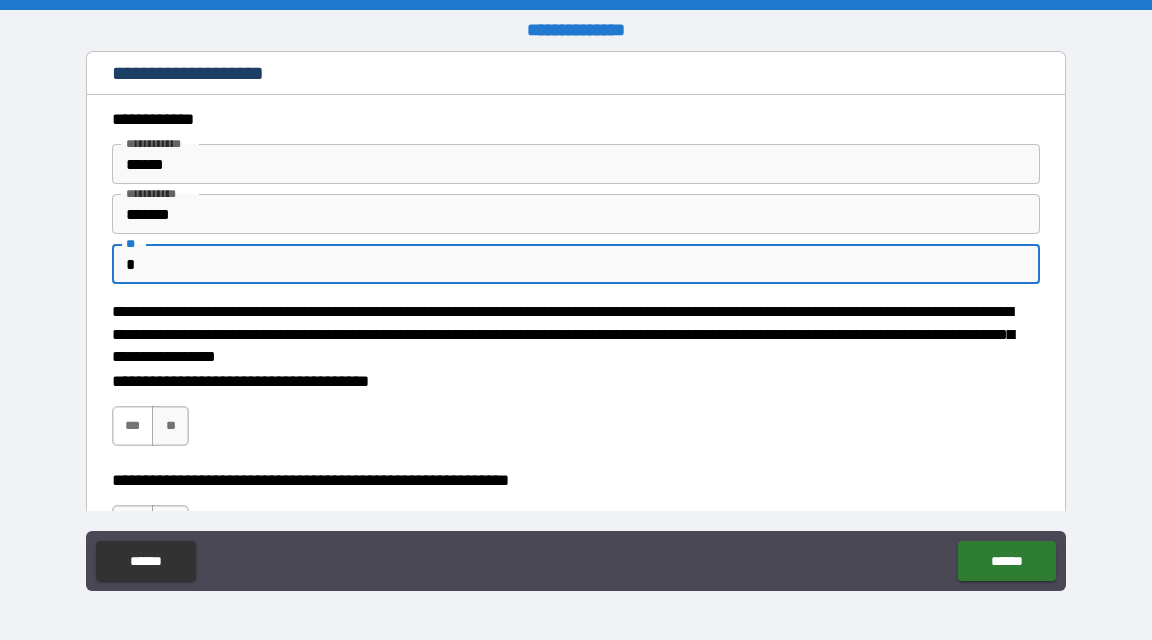 type on "*" 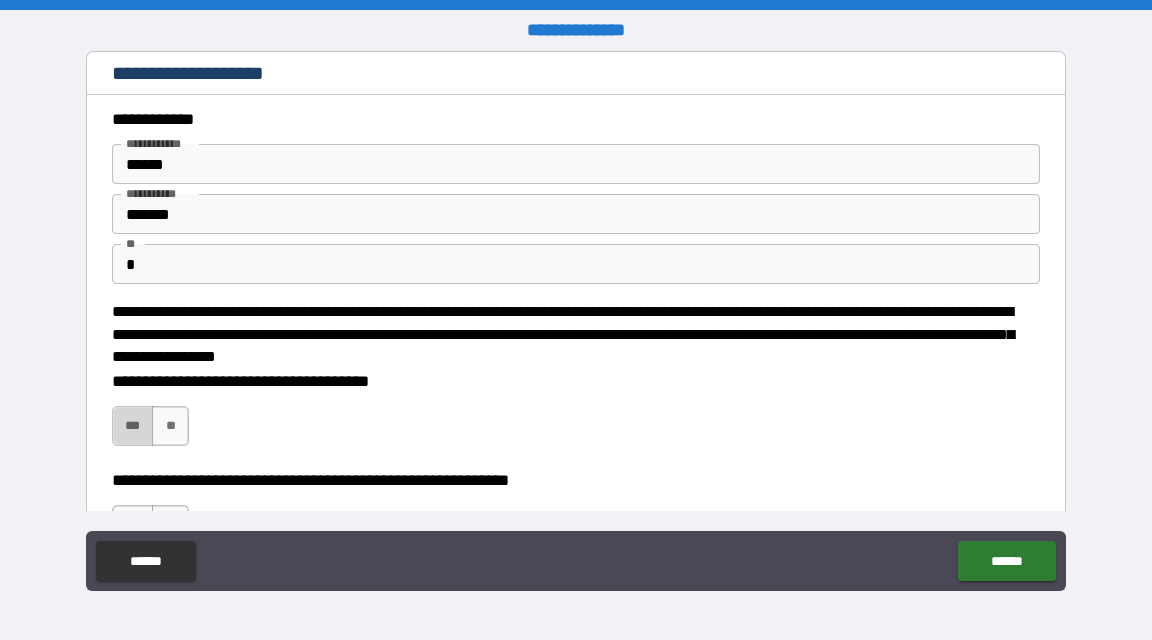 click on "***" at bounding box center [133, 426] 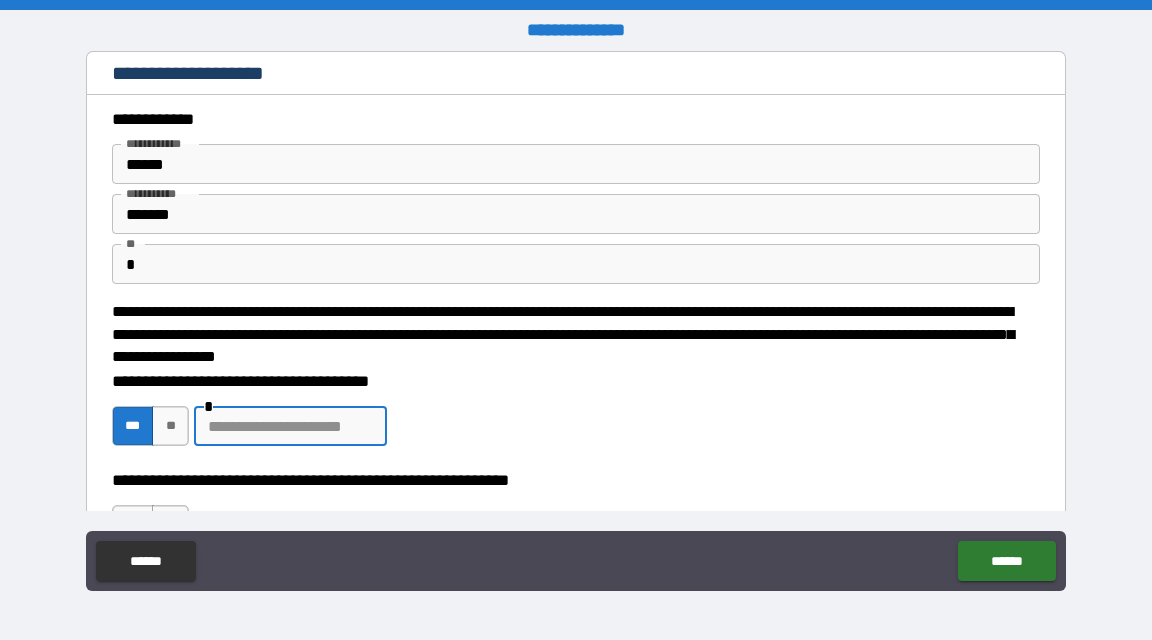 click at bounding box center [290, 426] 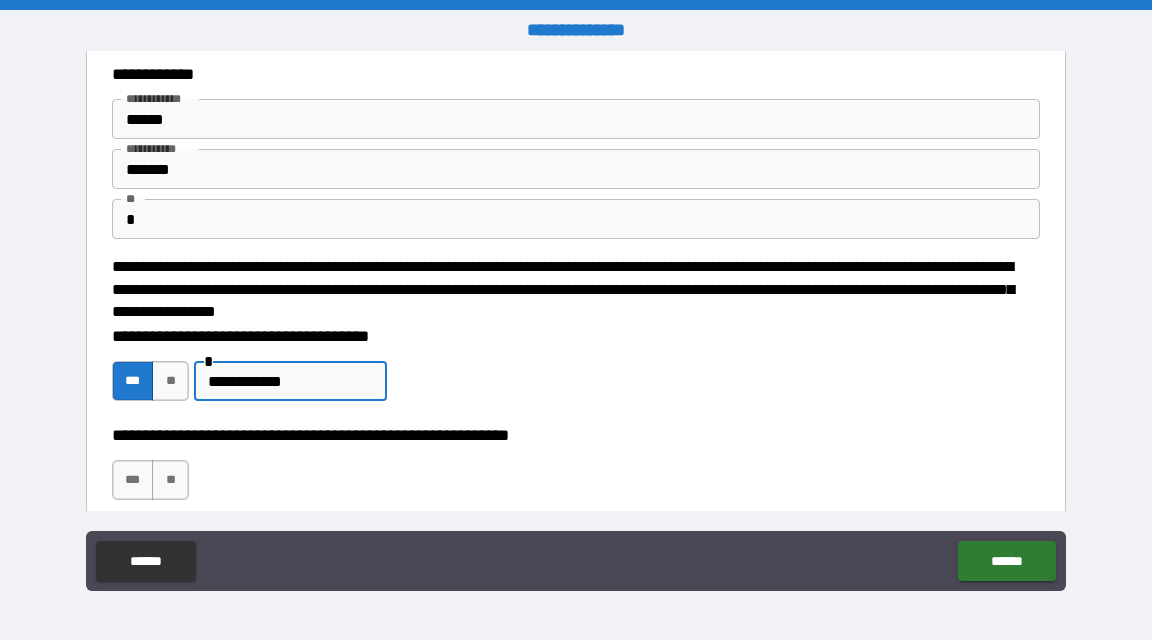 scroll, scrollTop: 92, scrollLeft: 0, axis: vertical 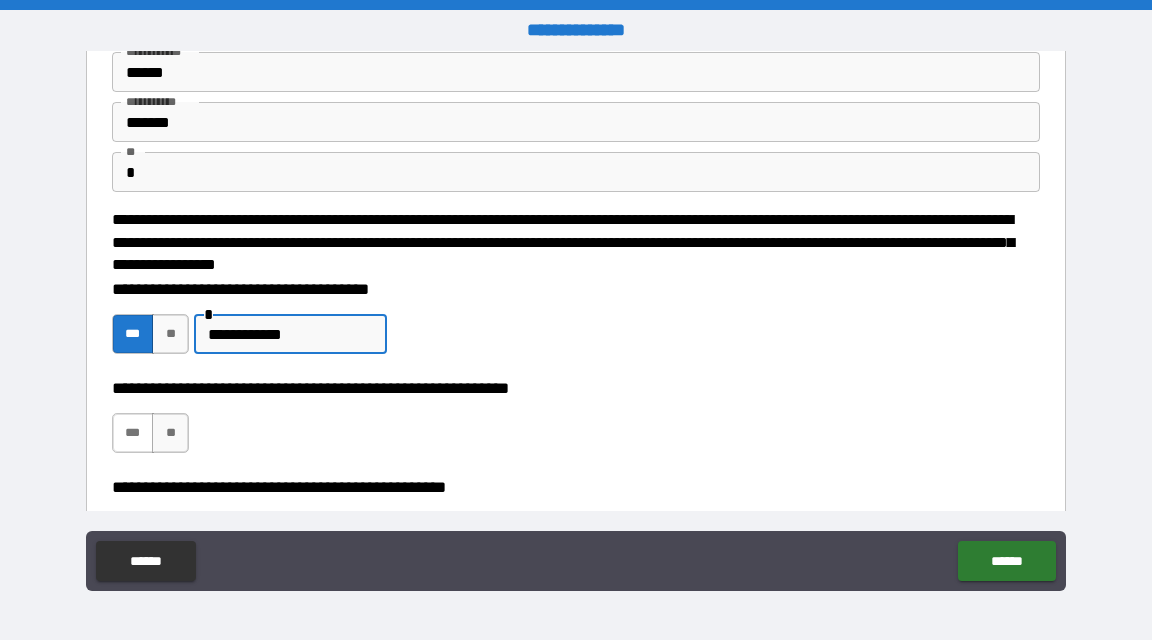 type on "**********" 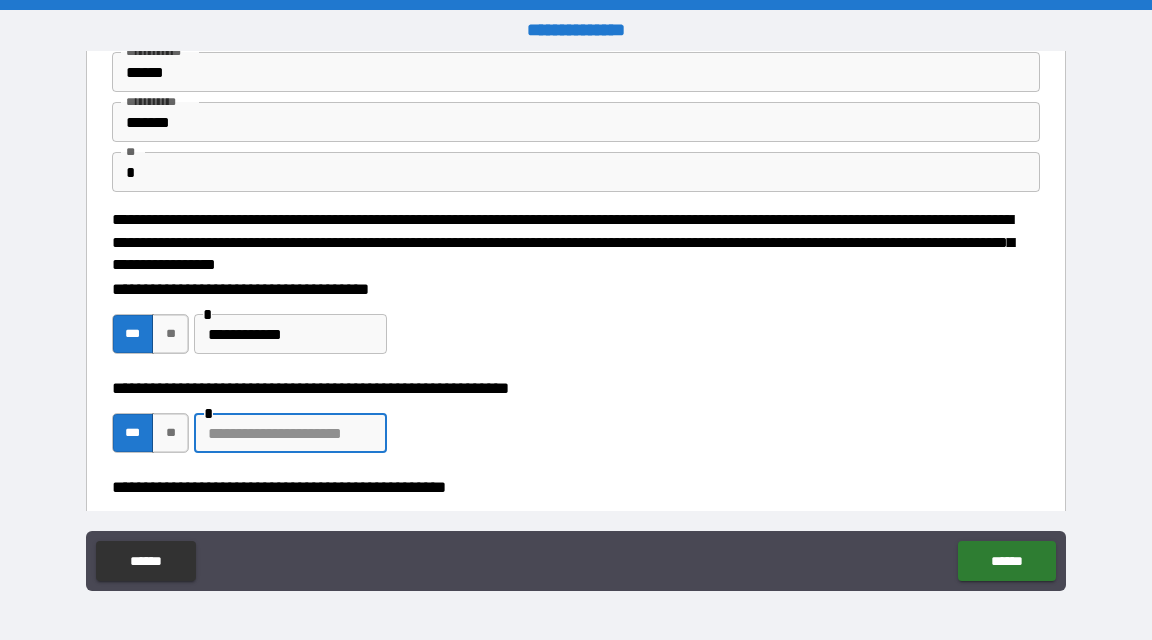 click at bounding box center [290, 433] 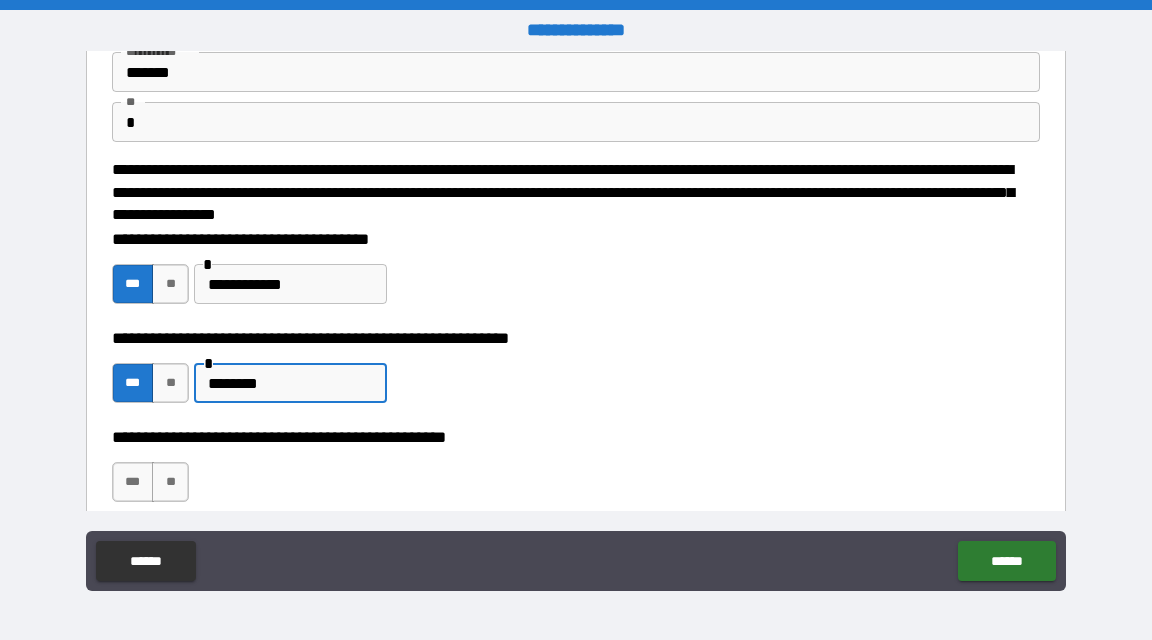 scroll, scrollTop: 255, scrollLeft: 0, axis: vertical 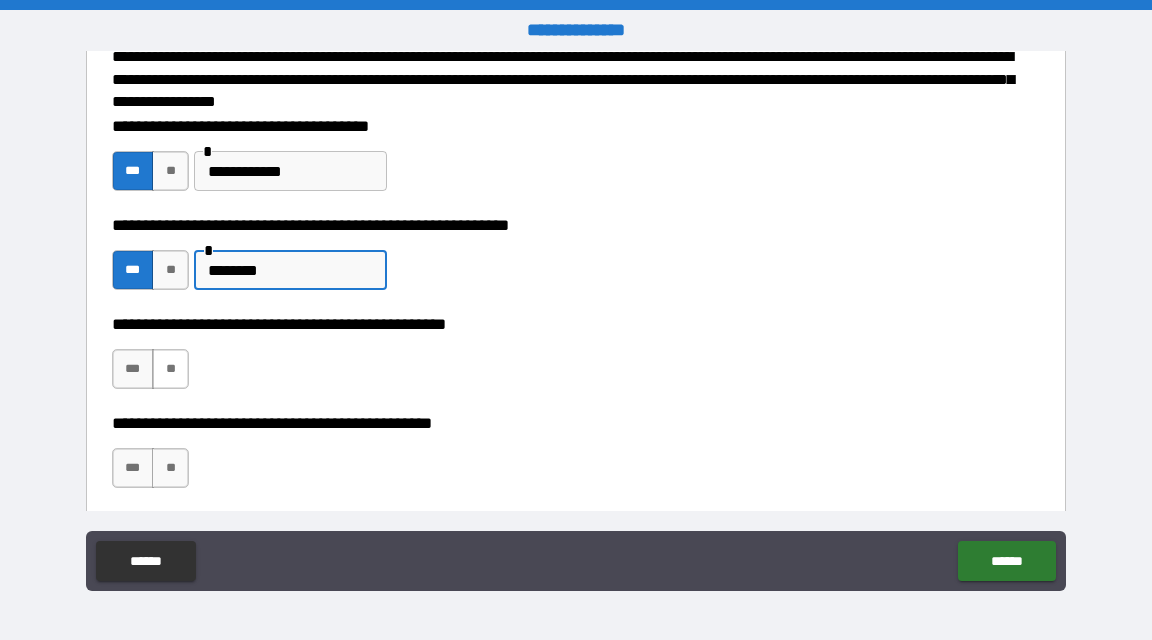 type on "********" 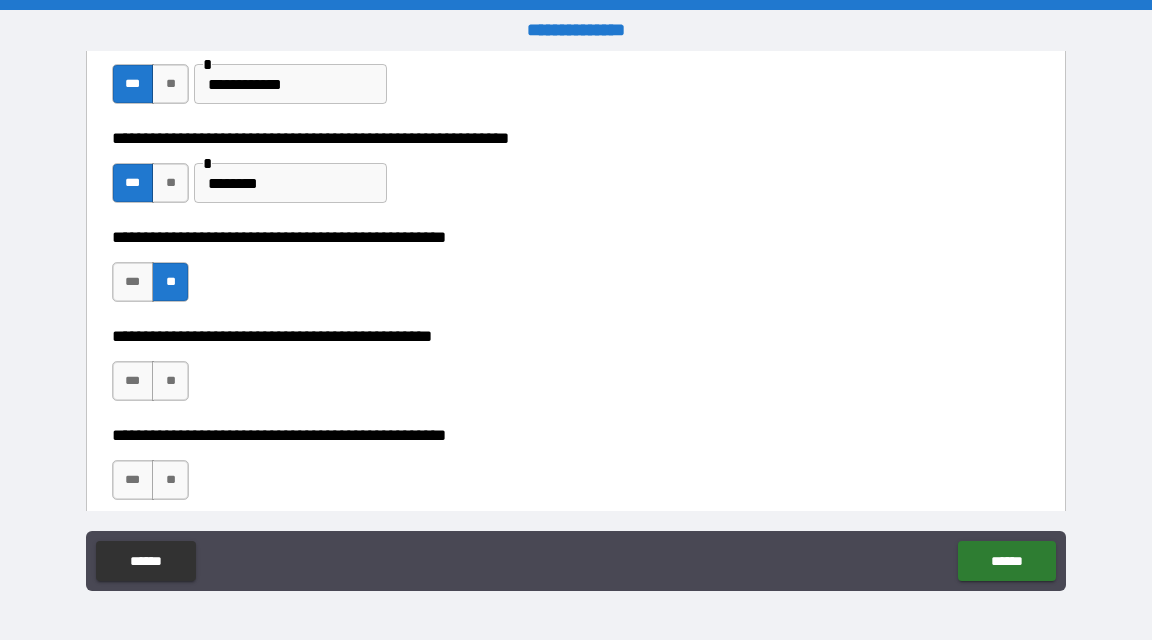 scroll, scrollTop: 395, scrollLeft: 0, axis: vertical 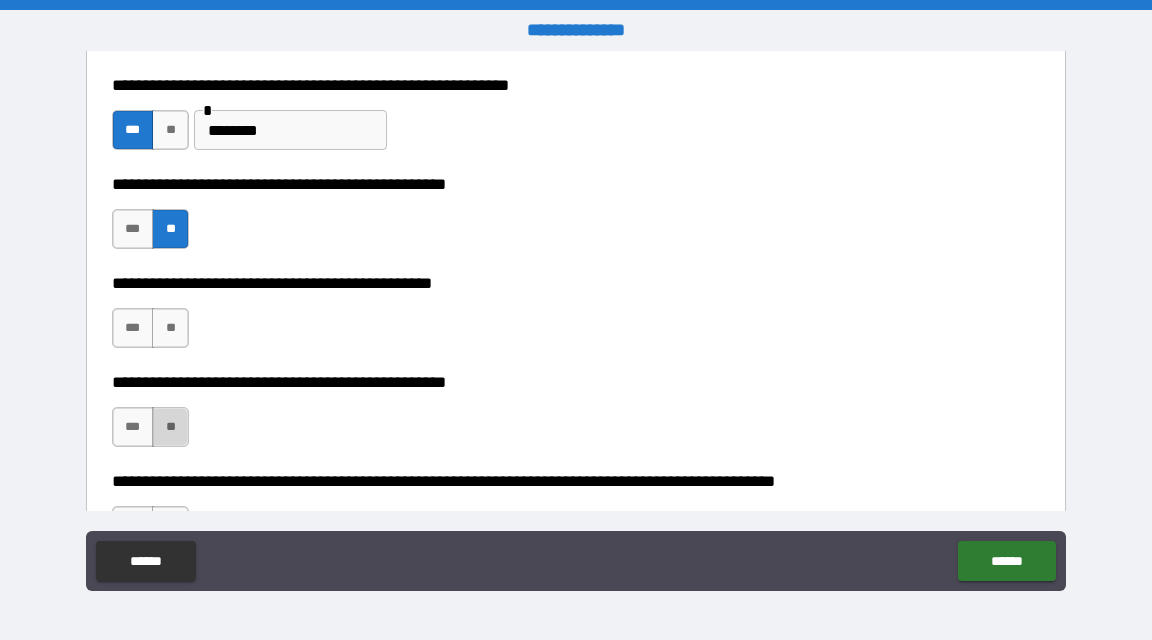 click on "**" at bounding box center [170, 427] 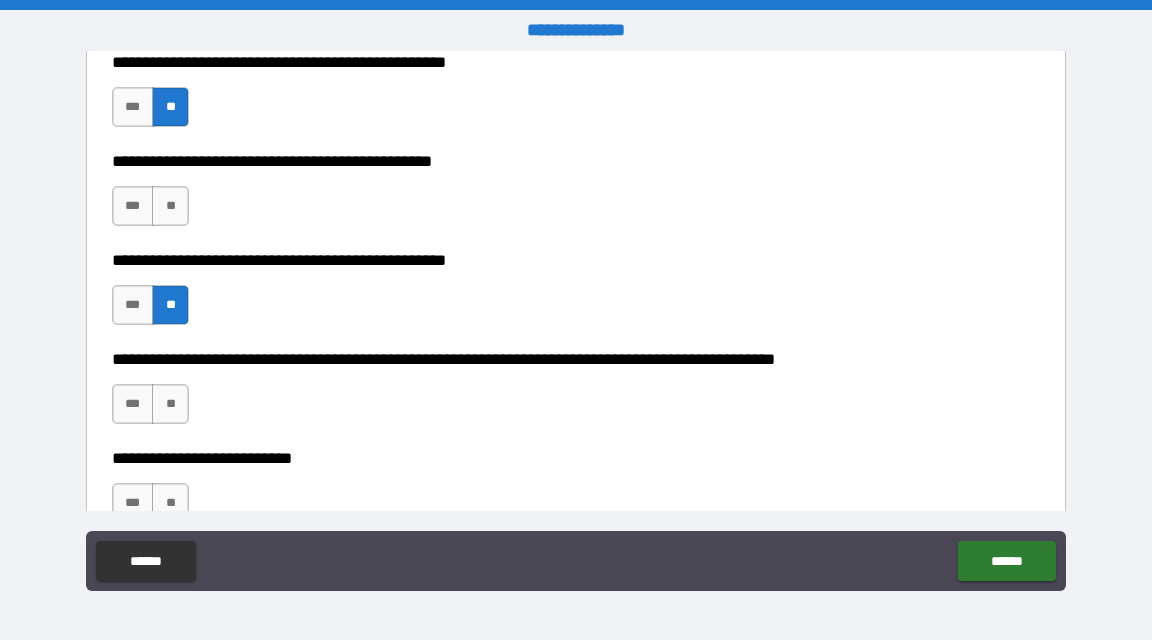 scroll, scrollTop: 607, scrollLeft: 0, axis: vertical 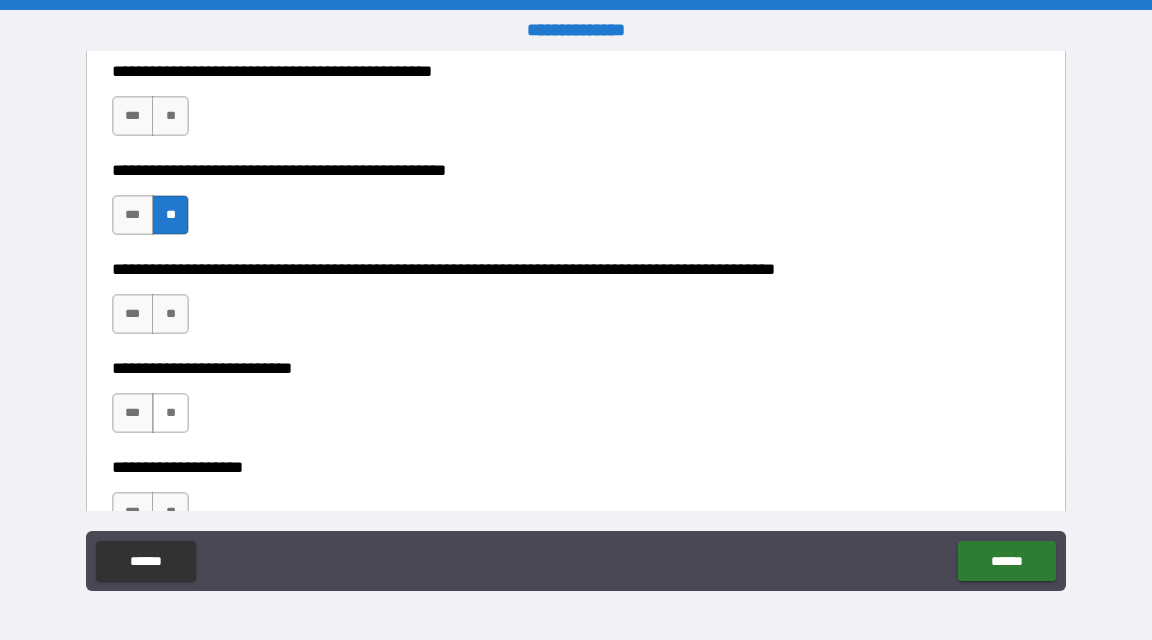 click on "**" at bounding box center (170, 413) 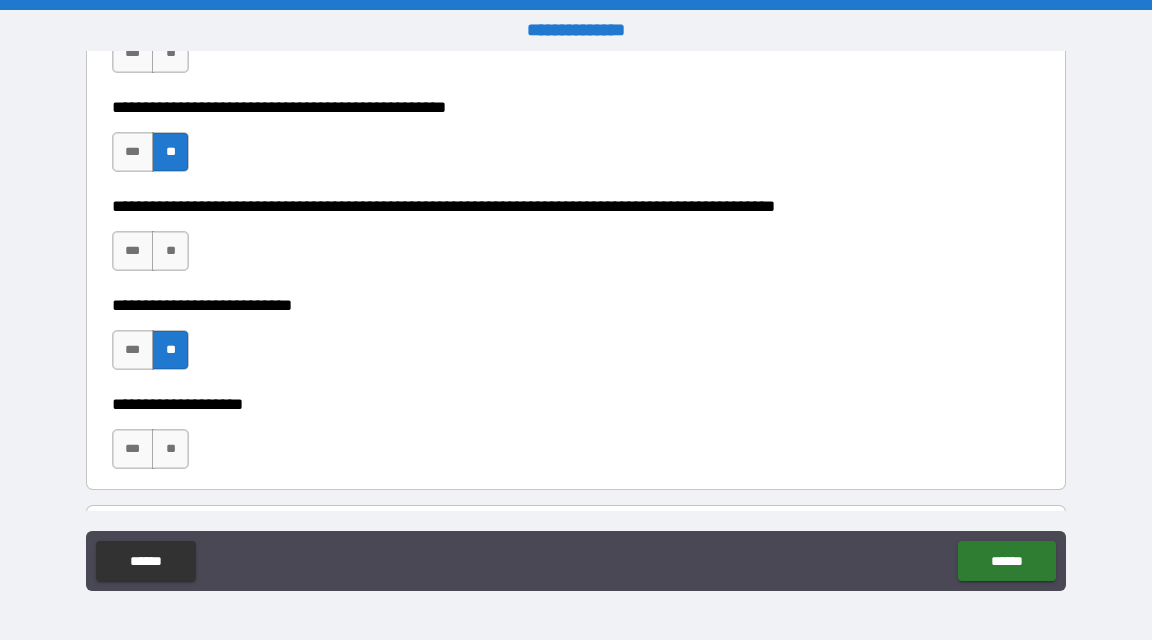 scroll, scrollTop: 674, scrollLeft: 0, axis: vertical 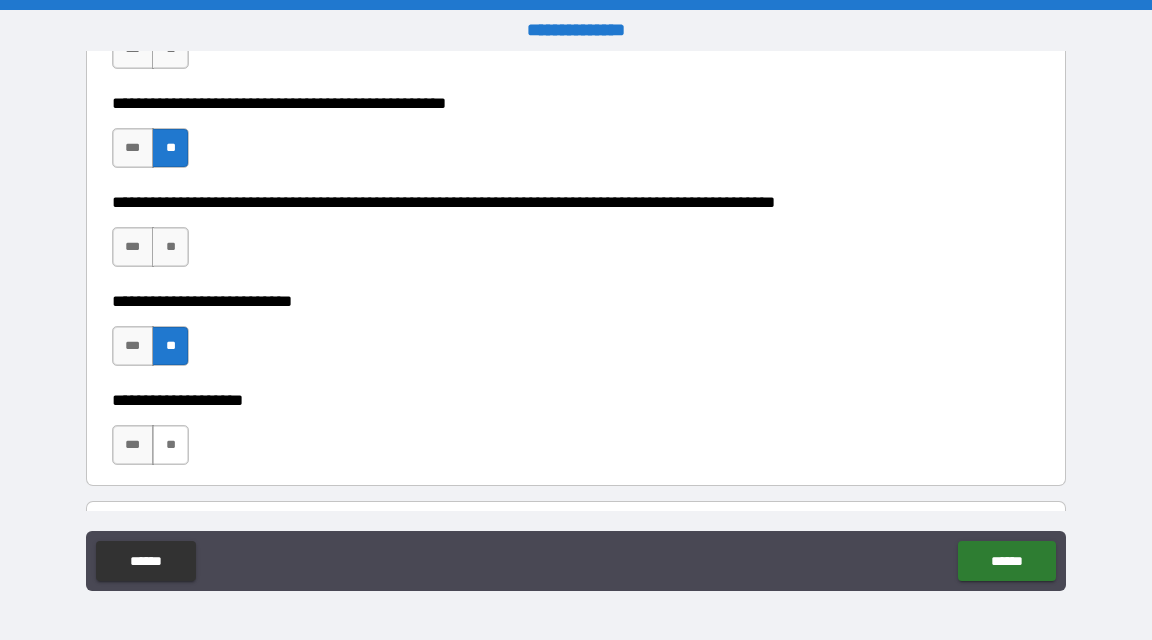 click on "**" at bounding box center (170, 445) 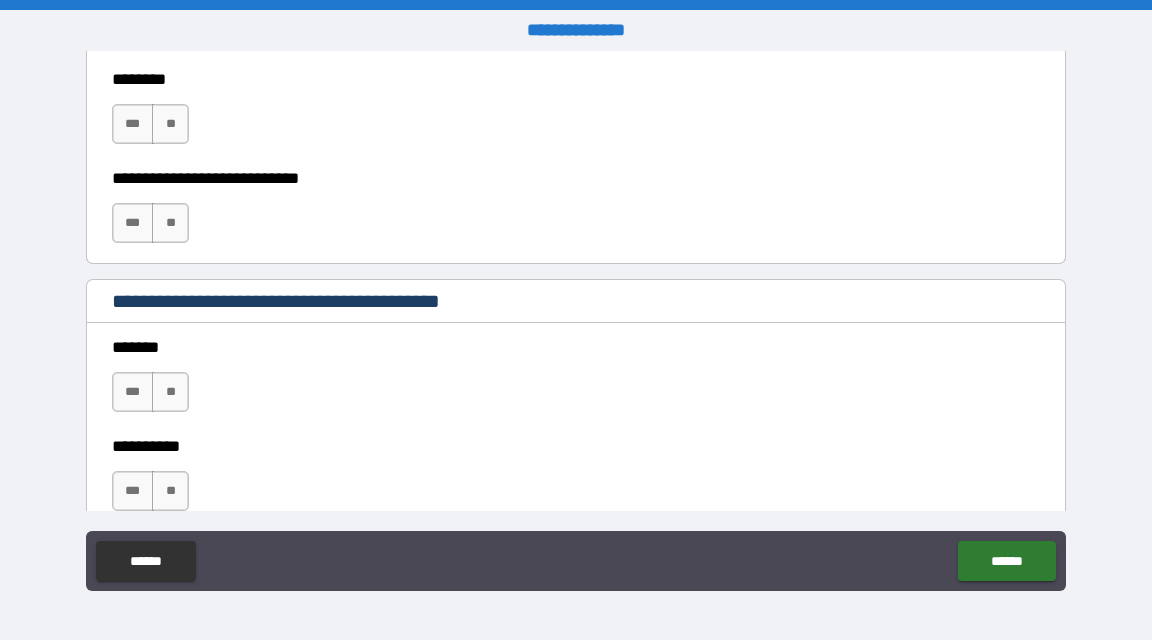 scroll, scrollTop: 1267, scrollLeft: 0, axis: vertical 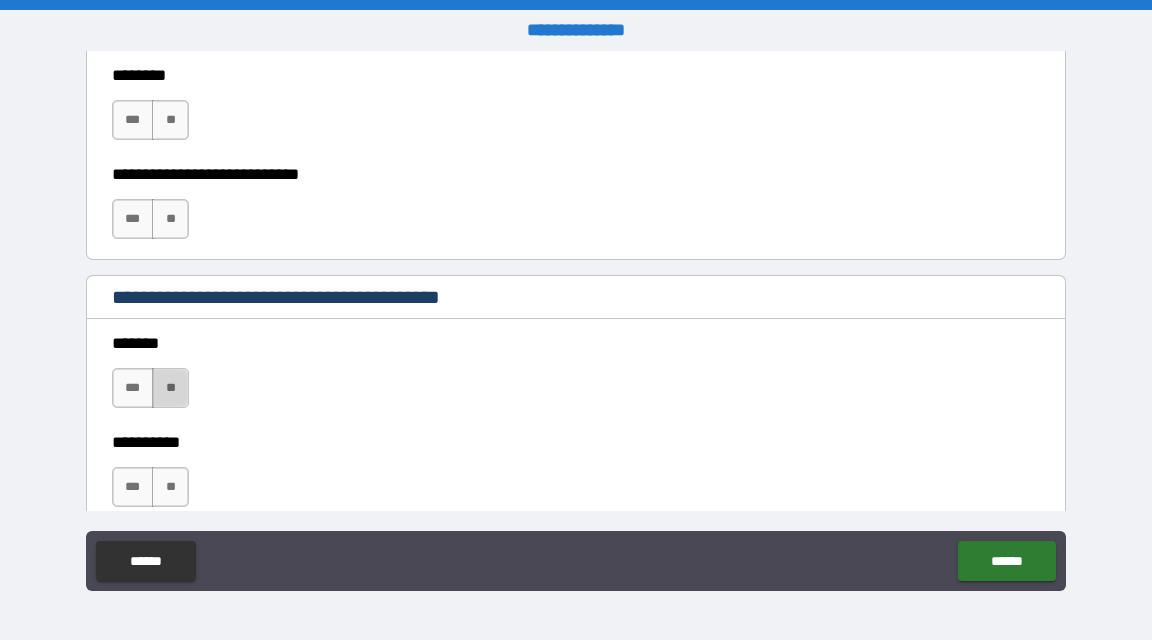 click on "**" at bounding box center (170, 388) 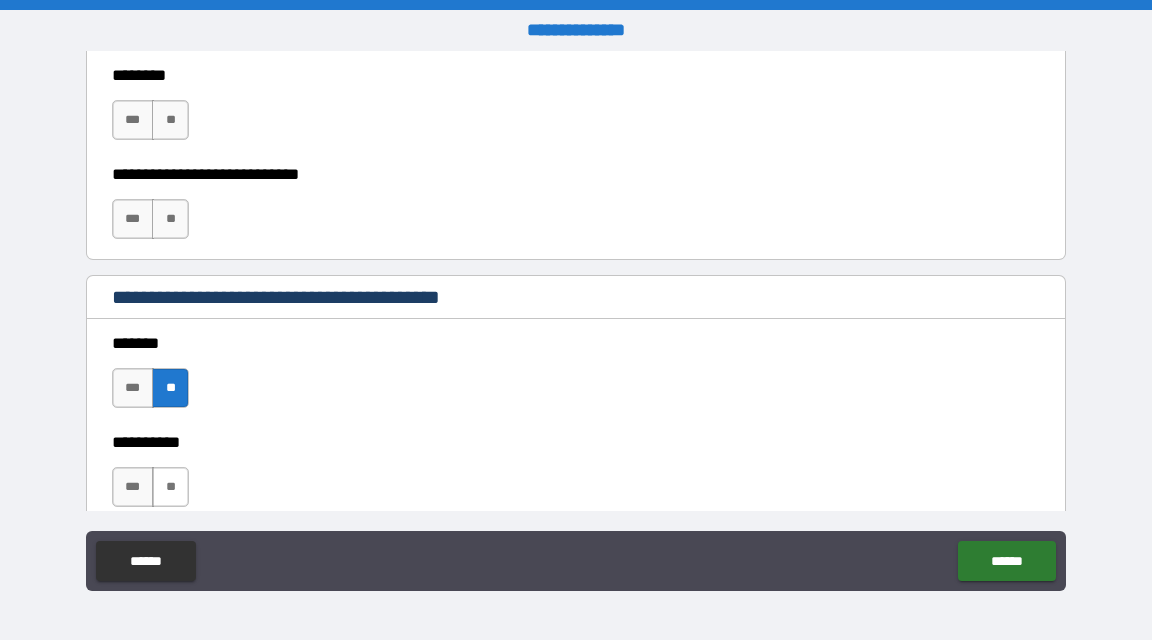 click on "**" at bounding box center (170, 487) 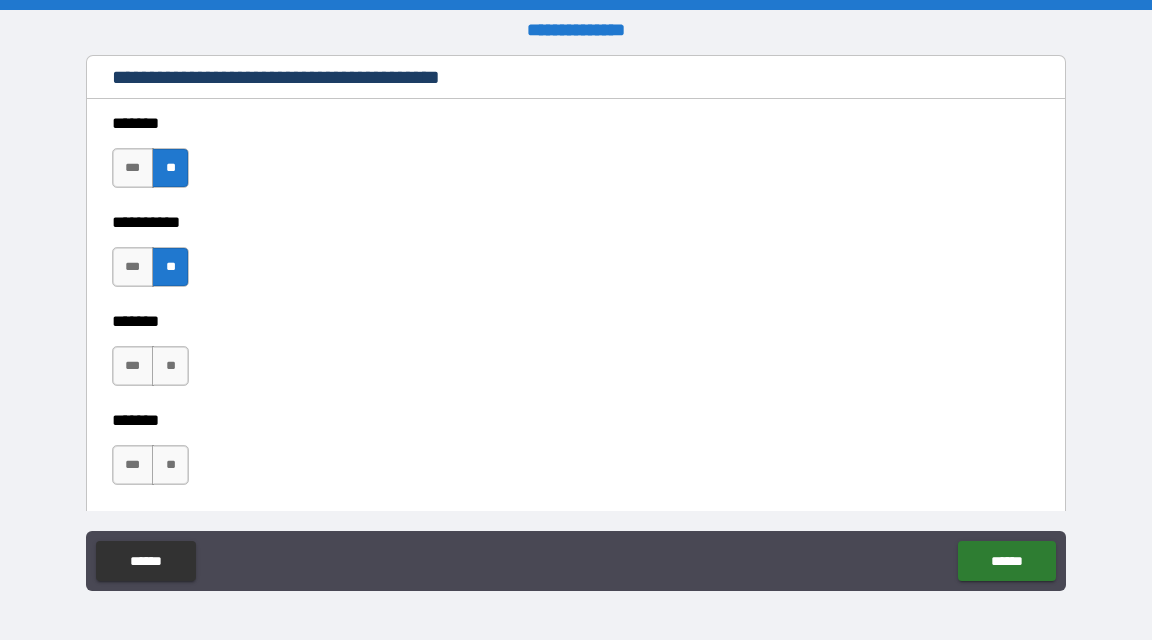 scroll, scrollTop: 1526, scrollLeft: 0, axis: vertical 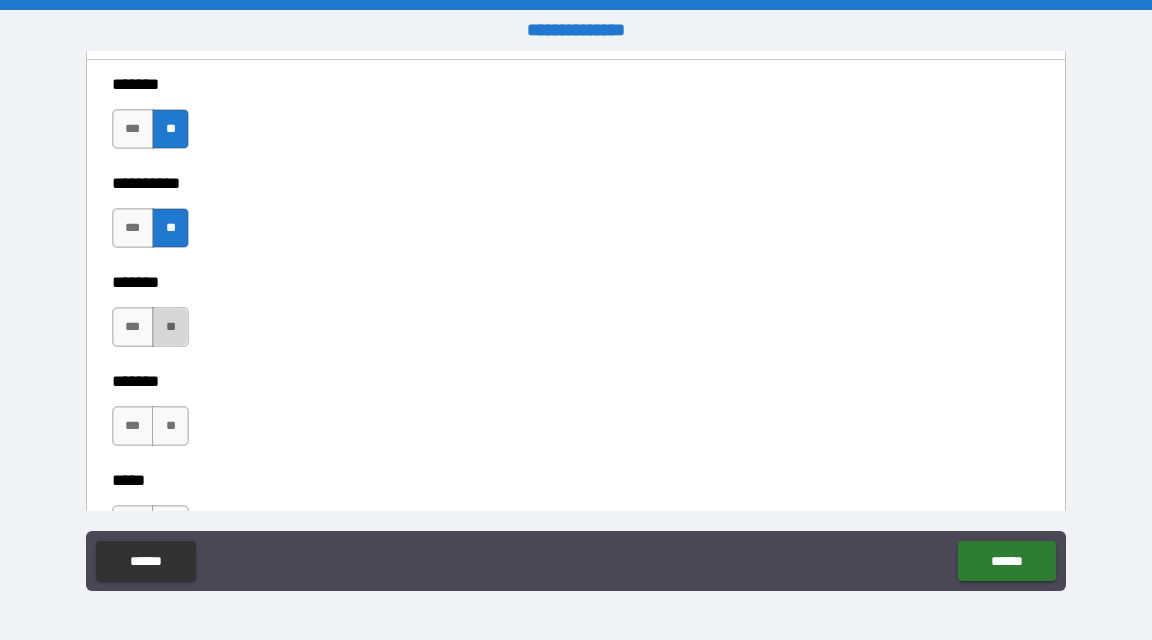 click on "**" at bounding box center (170, 327) 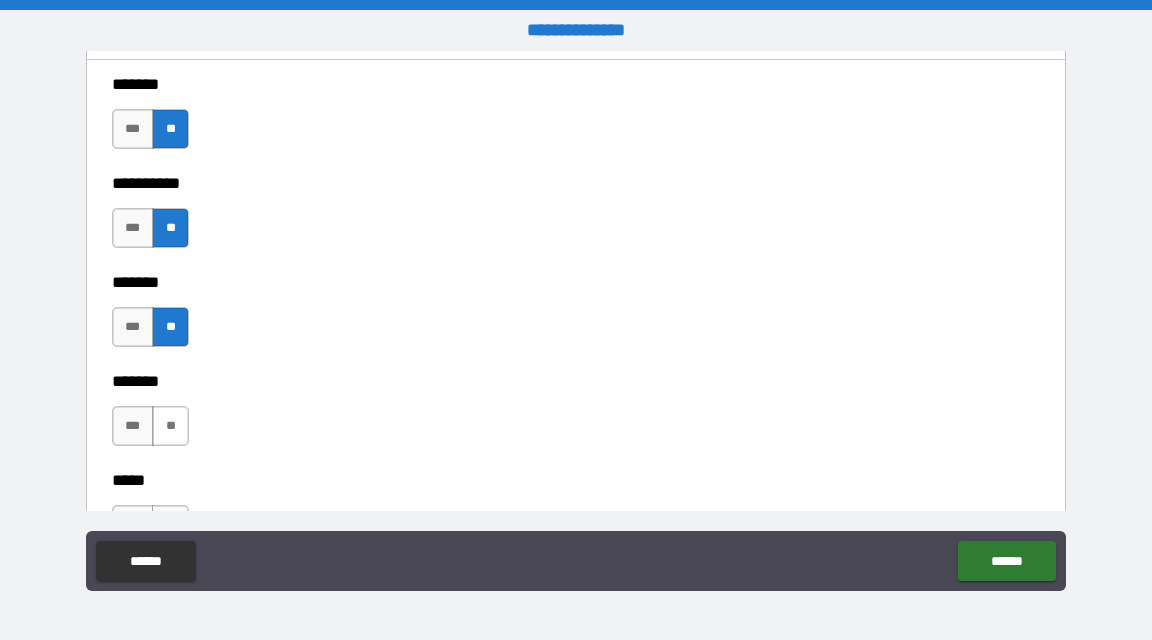 click on "**" at bounding box center (170, 426) 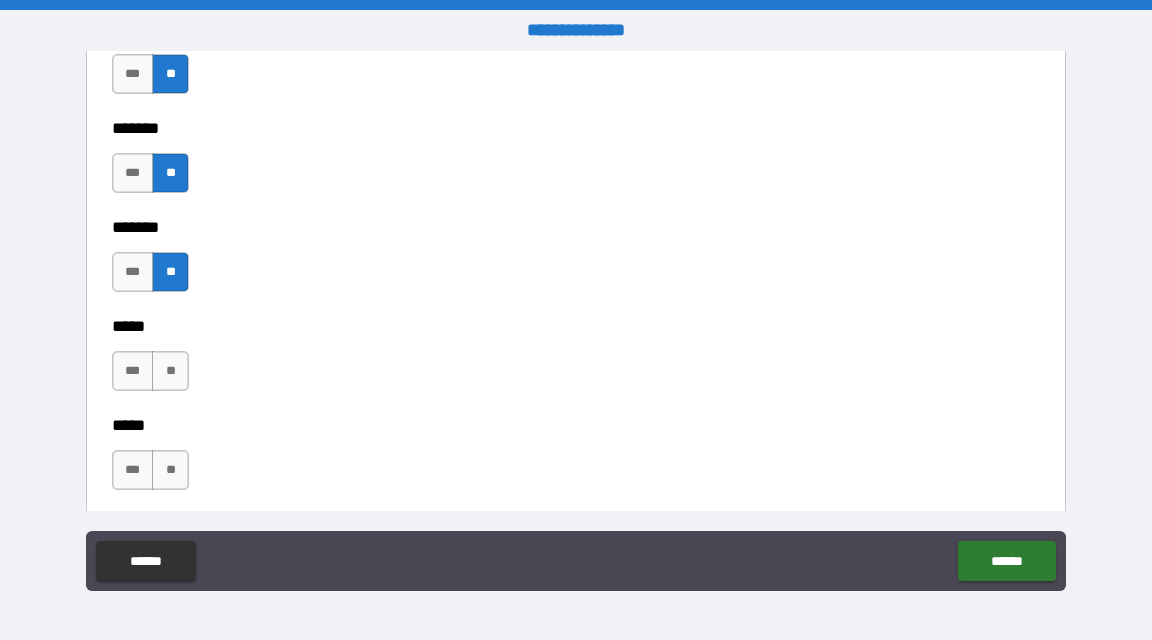 scroll, scrollTop: 1684, scrollLeft: 0, axis: vertical 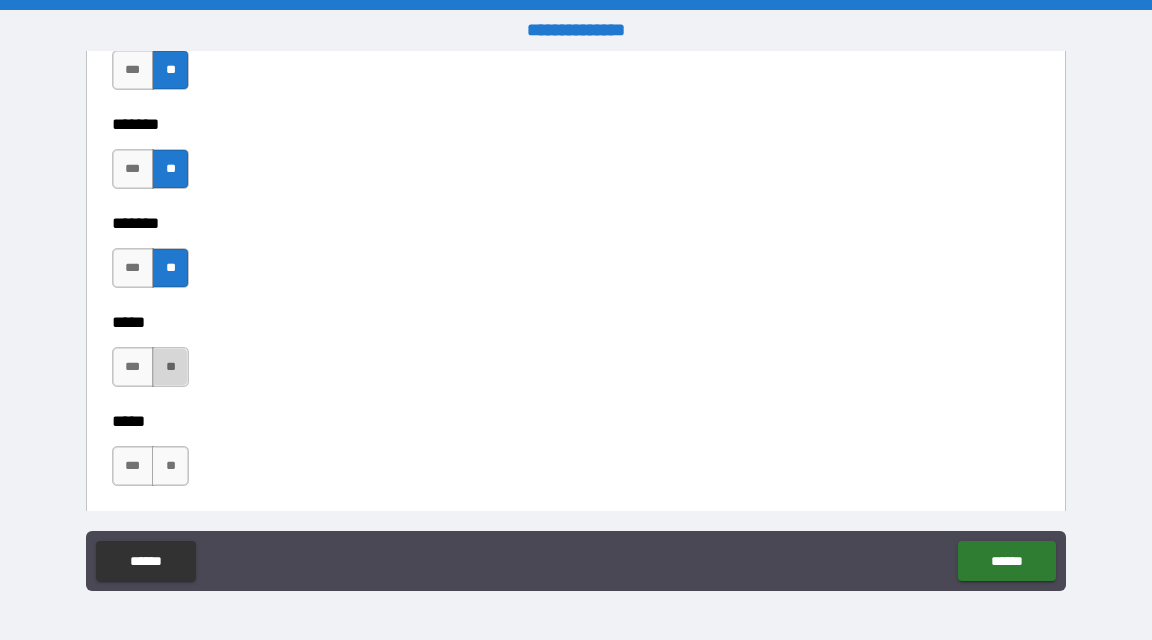 click on "**" at bounding box center [170, 367] 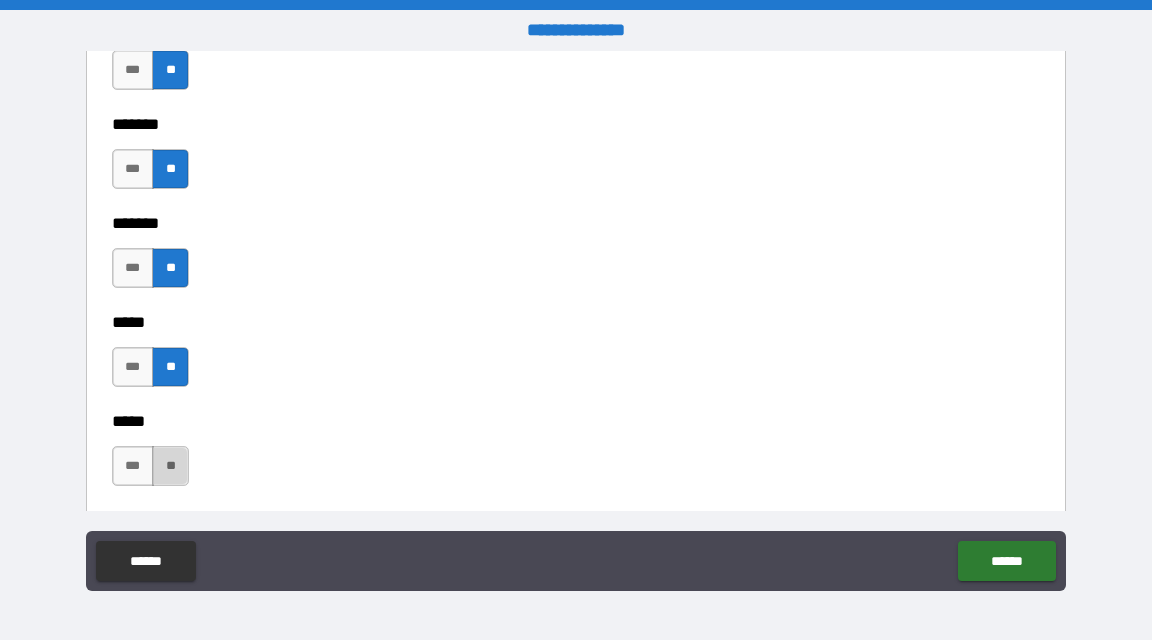 click on "**" at bounding box center (170, 466) 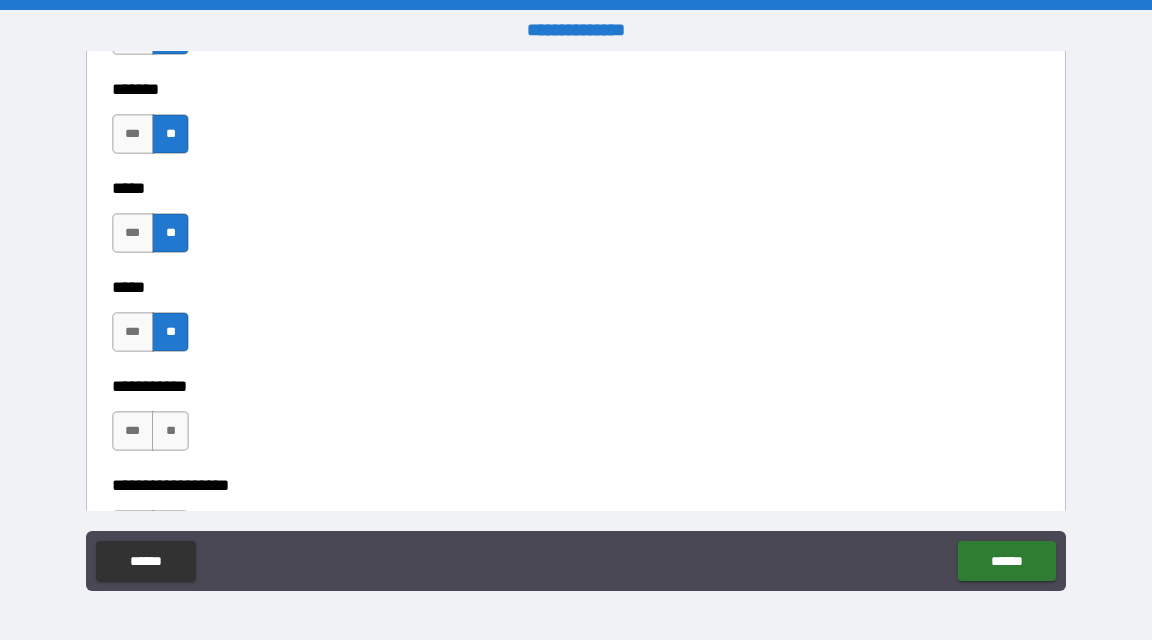 scroll, scrollTop: 2030, scrollLeft: 0, axis: vertical 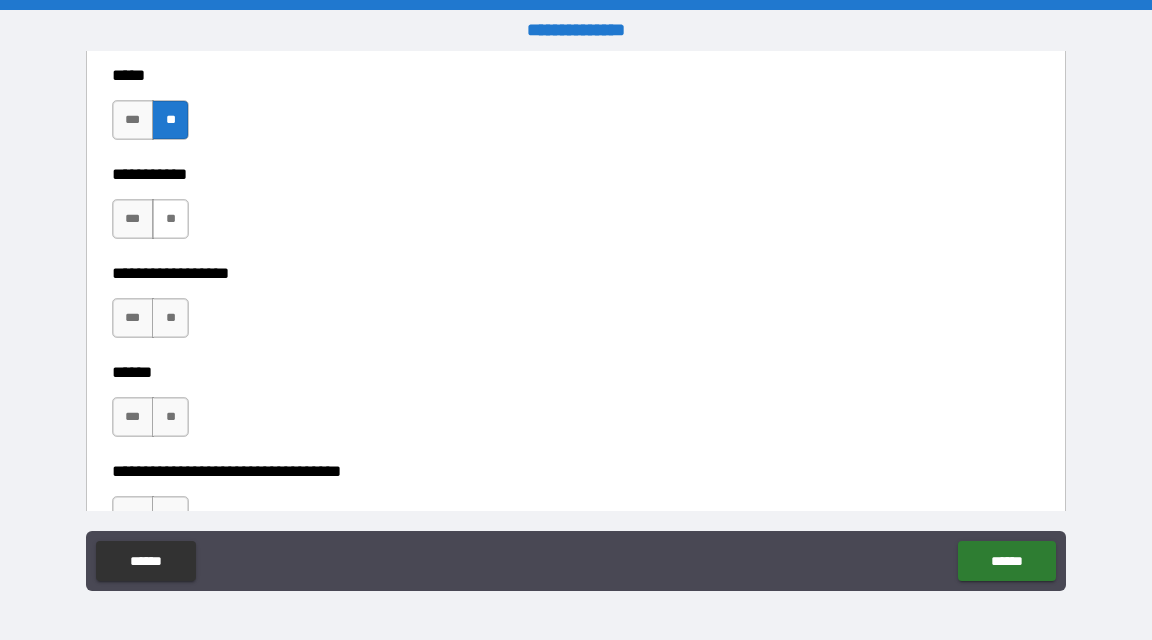 click on "**" at bounding box center (170, 219) 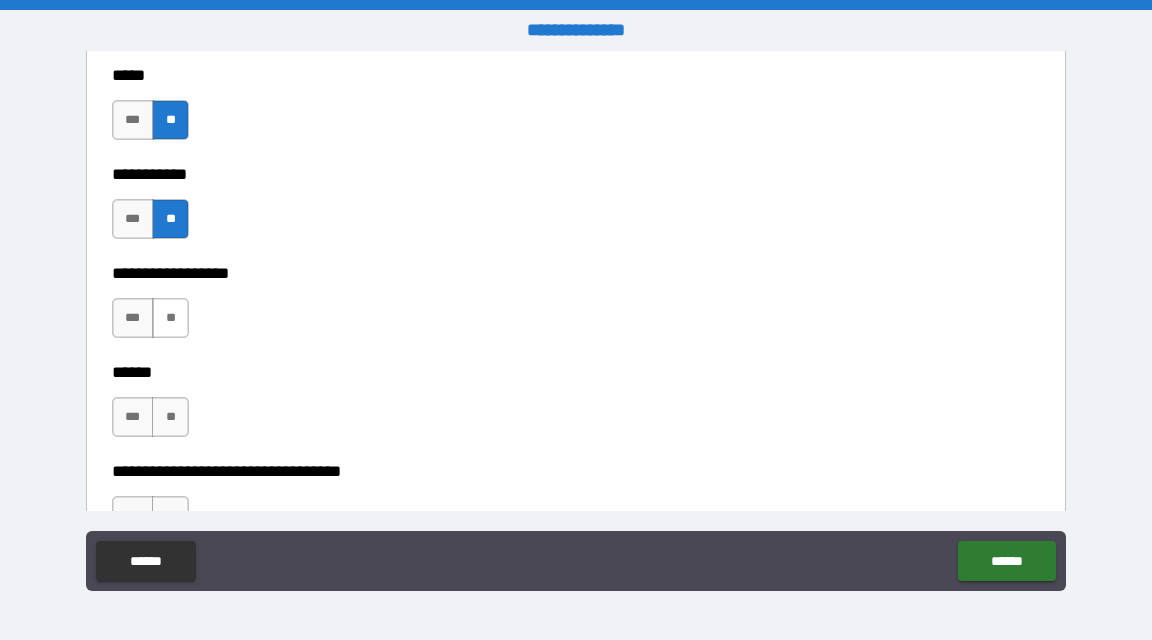 click on "**" at bounding box center [170, 318] 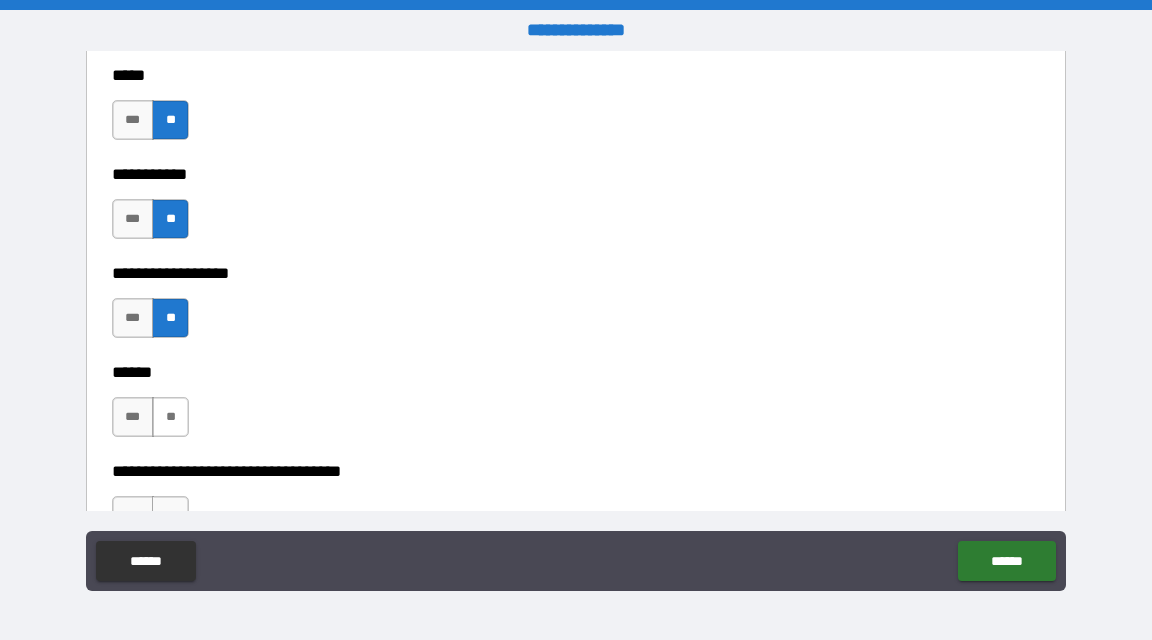 click on "**" at bounding box center [170, 417] 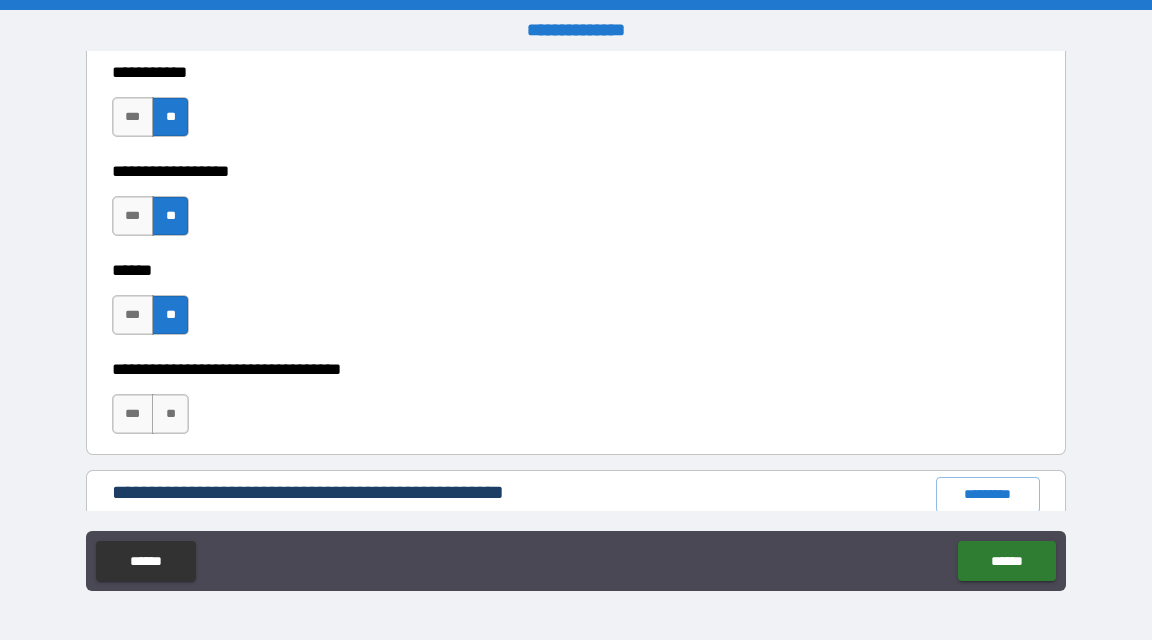 scroll, scrollTop: 2239, scrollLeft: 0, axis: vertical 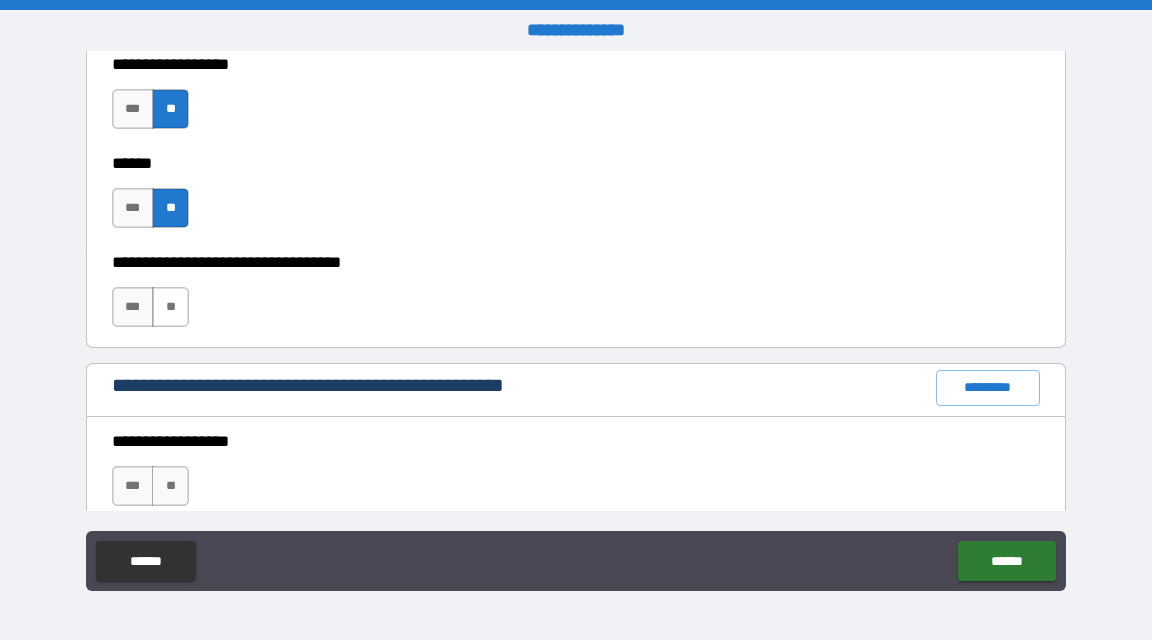 click on "**" at bounding box center [170, 307] 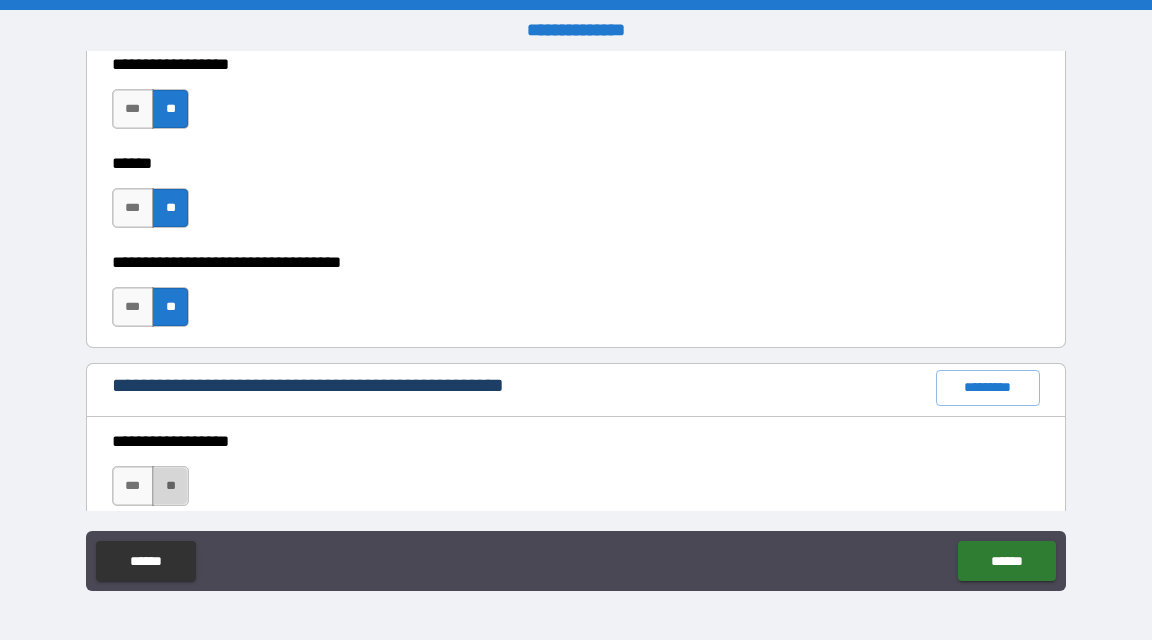 click on "**" at bounding box center [170, 486] 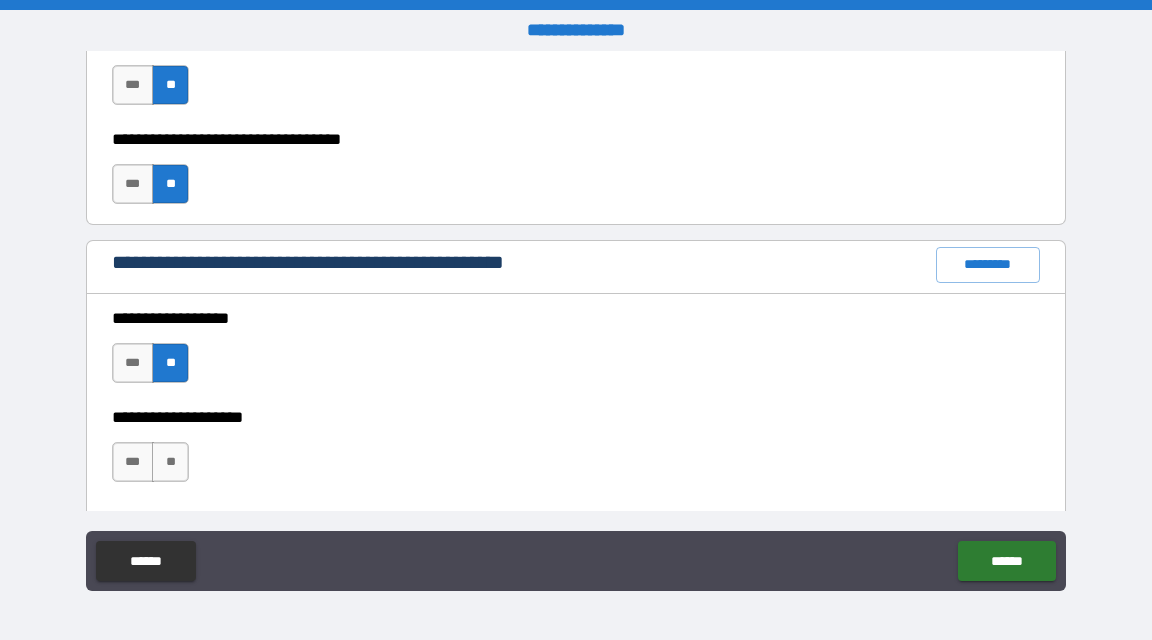 scroll, scrollTop: 2366, scrollLeft: 0, axis: vertical 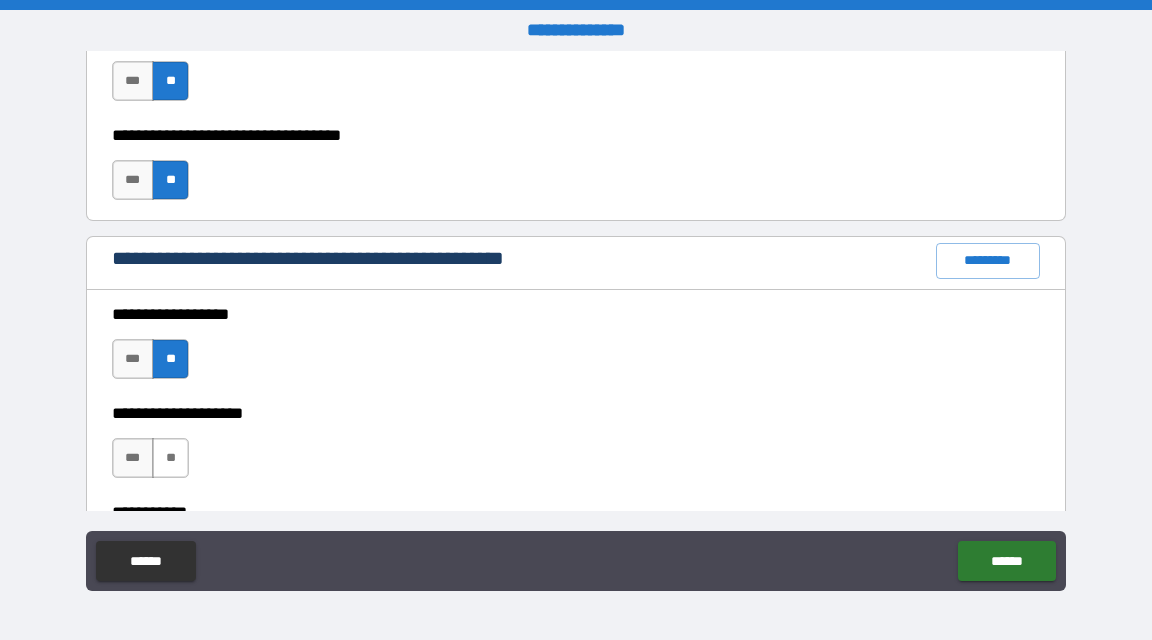 click on "**" at bounding box center [170, 458] 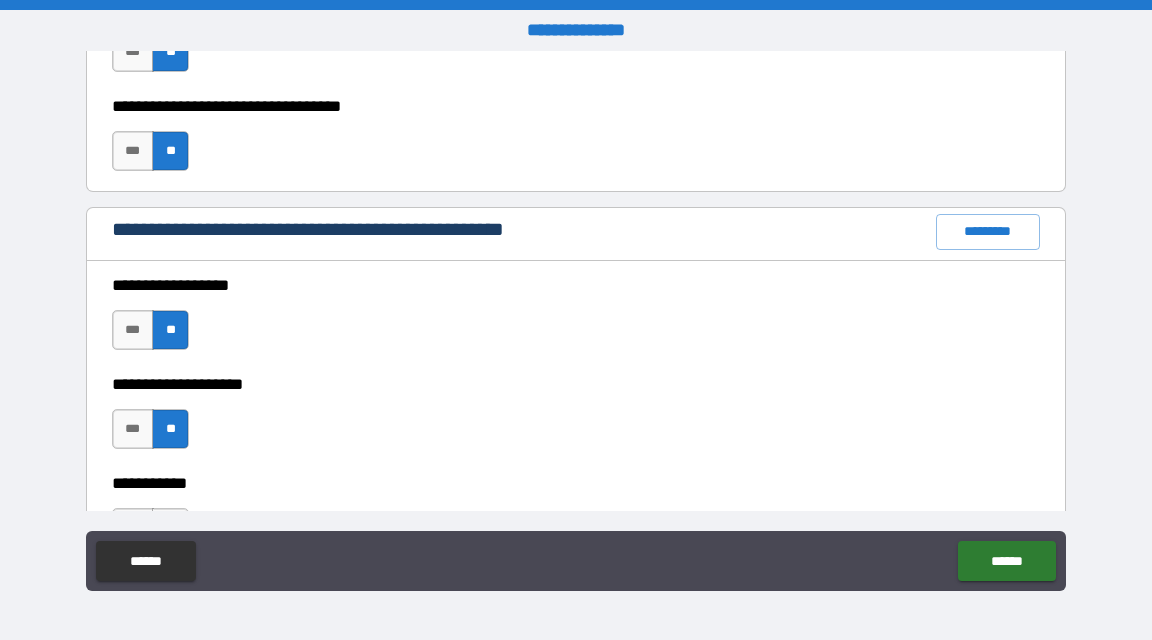 scroll, scrollTop: 2629, scrollLeft: 0, axis: vertical 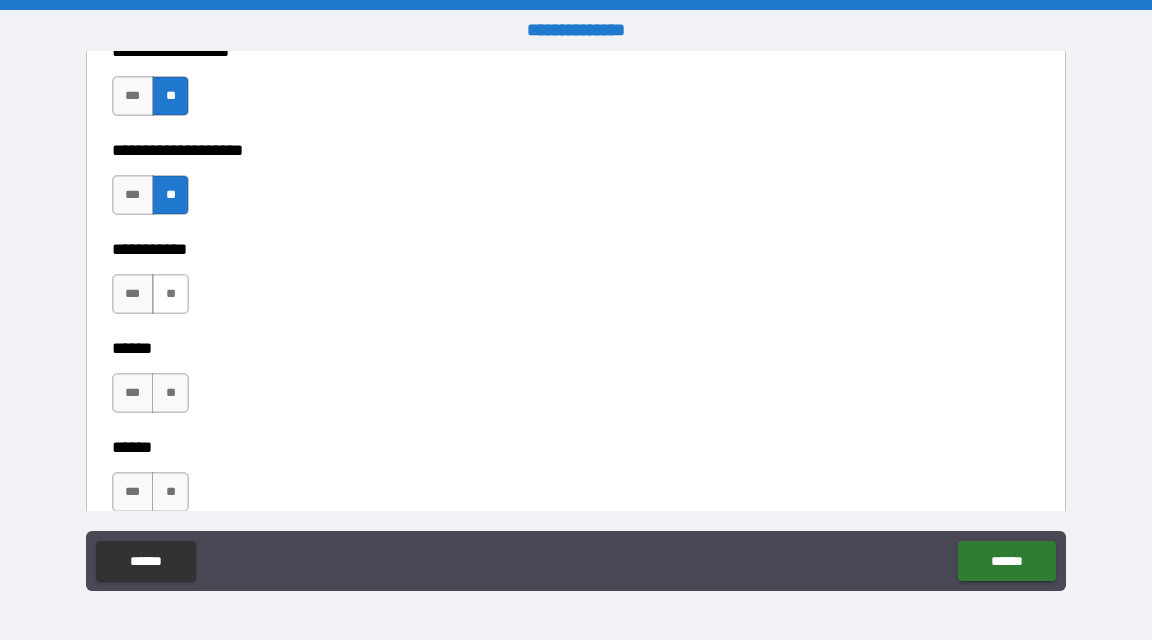 click on "**" at bounding box center (170, 294) 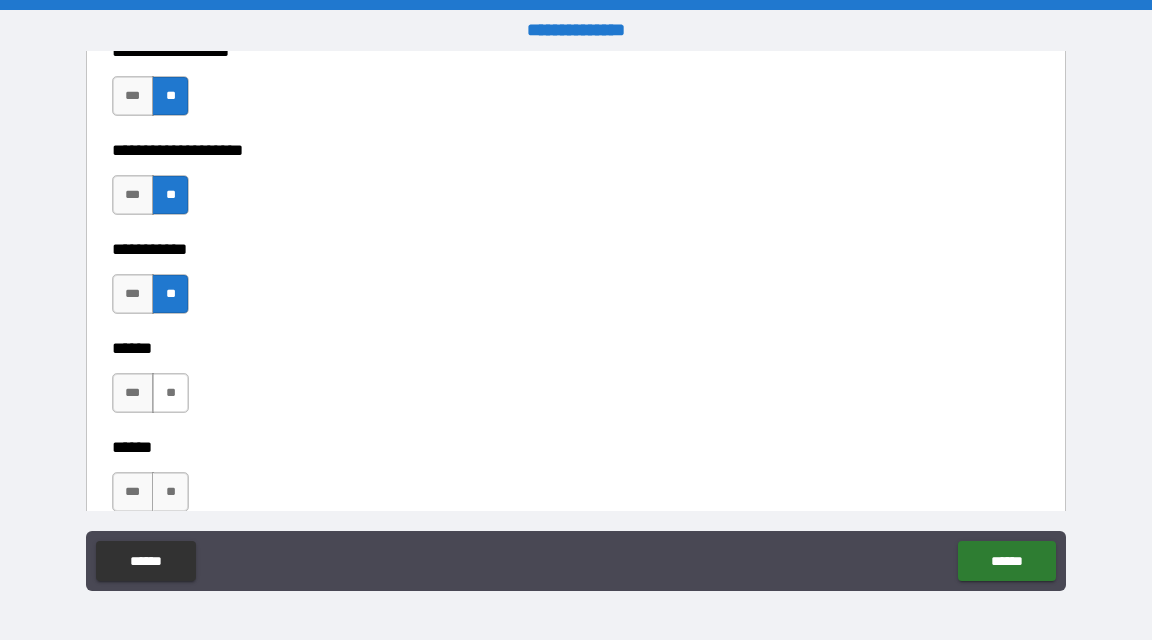 click on "**" at bounding box center [170, 393] 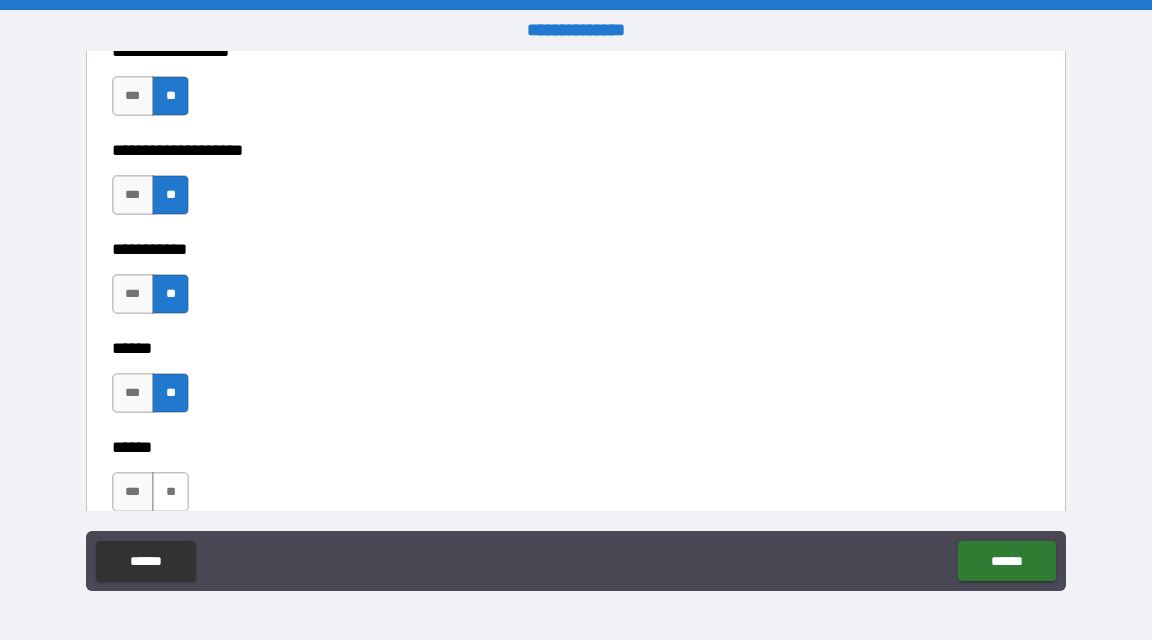 click on "**" at bounding box center (170, 492) 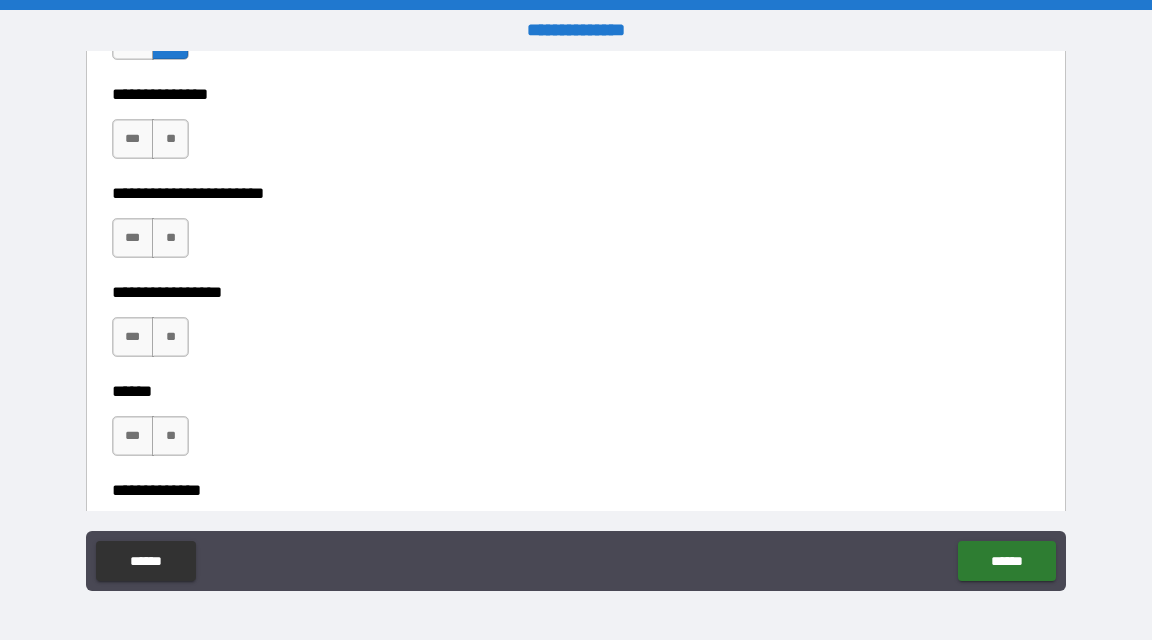 scroll, scrollTop: 3055, scrollLeft: 0, axis: vertical 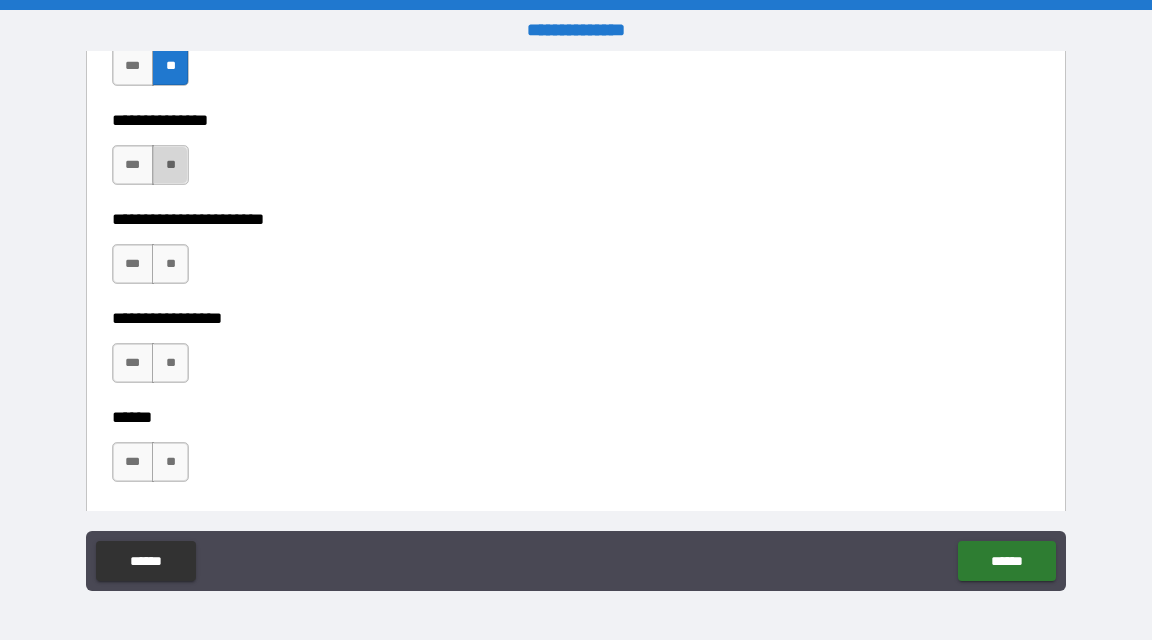 click on "**" at bounding box center (170, 165) 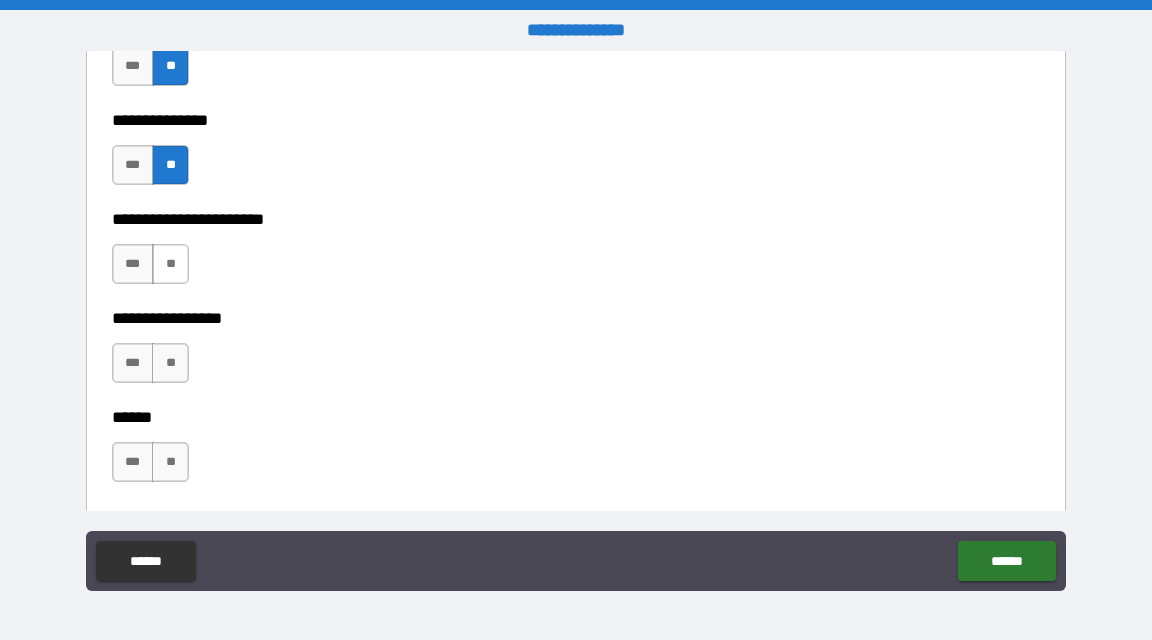 click on "**" at bounding box center [170, 264] 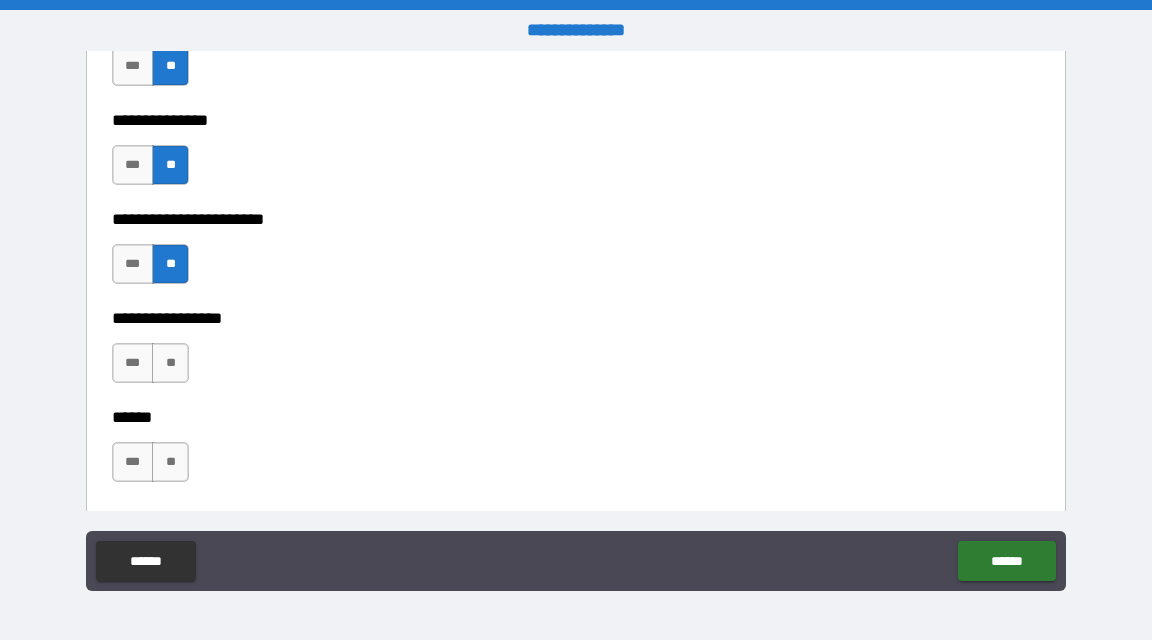 click on "**********" at bounding box center [576, 304] 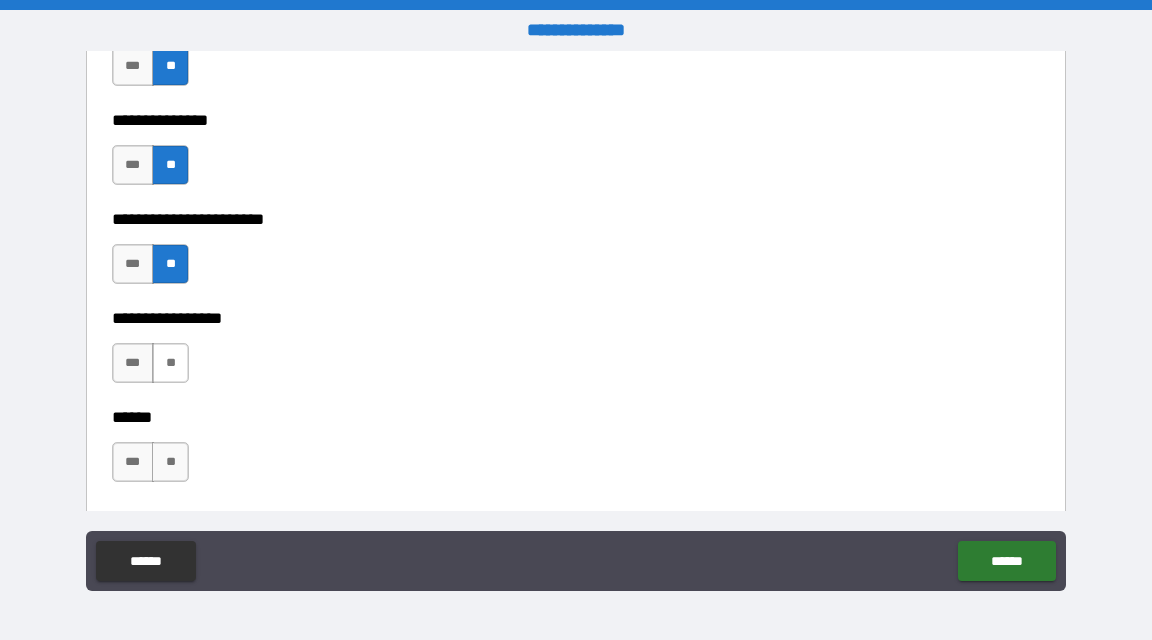 click on "**" at bounding box center [170, 363] 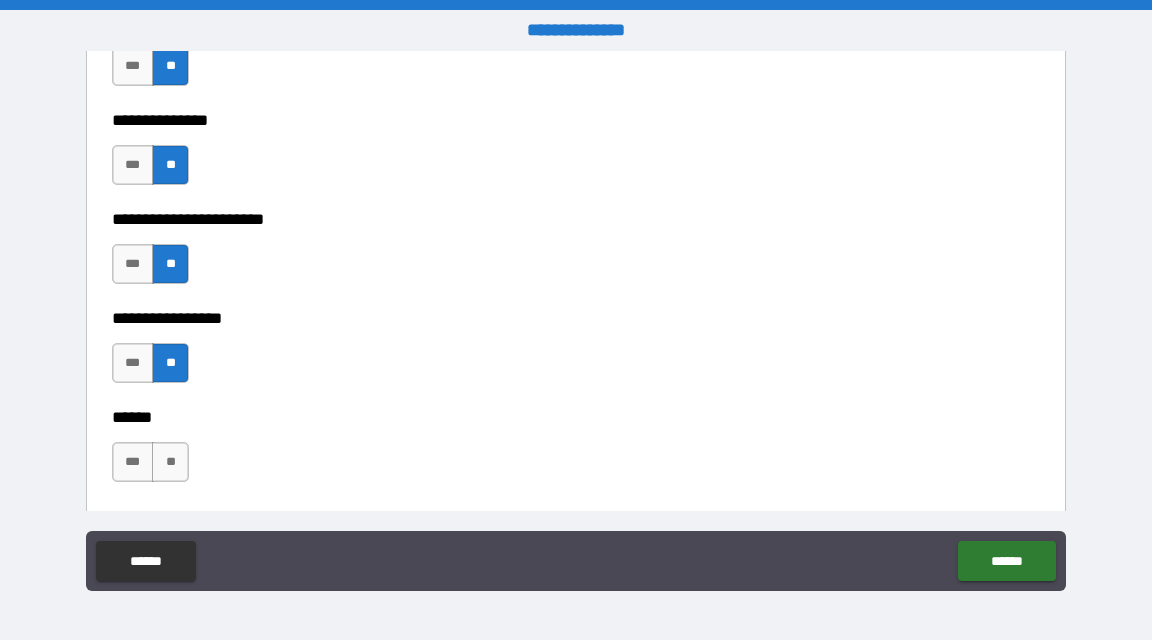 click on "**" at bounding box center (170, 363) 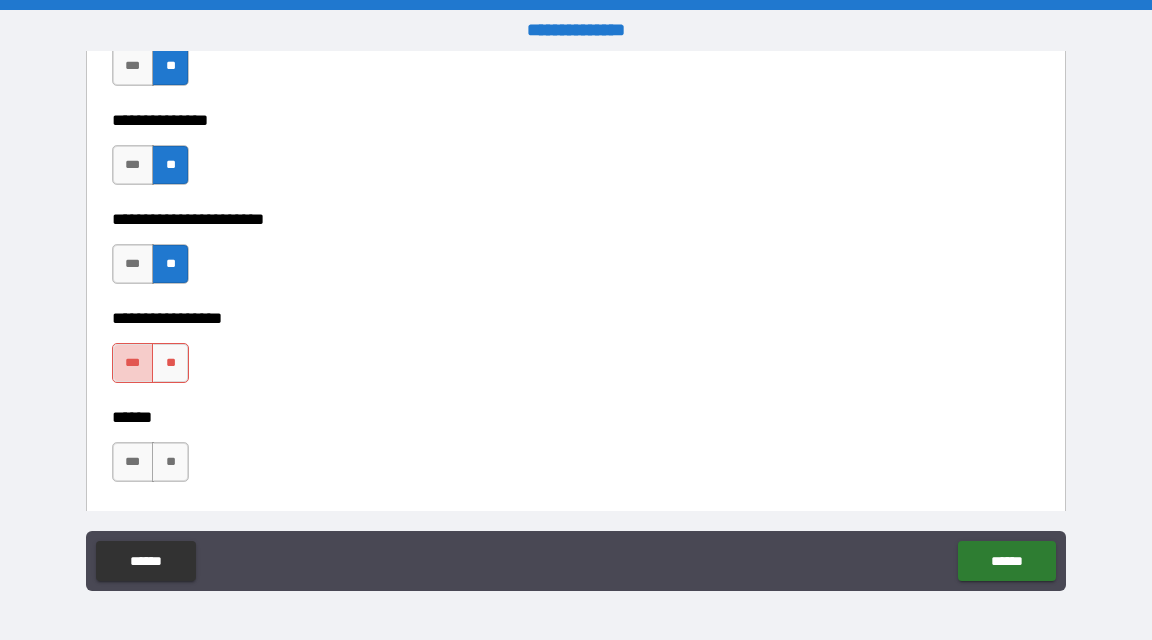 click on "***" at bounding box center [133, 363] 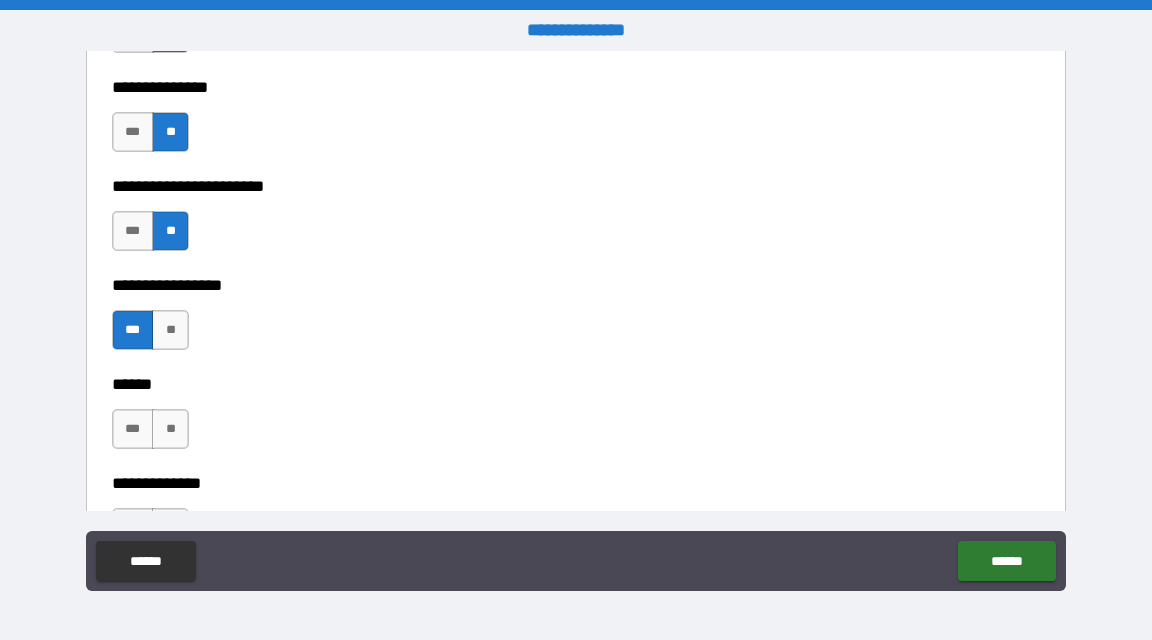 scroll, scrollTop: 3092, scrollLeft: 0, axis: vertical 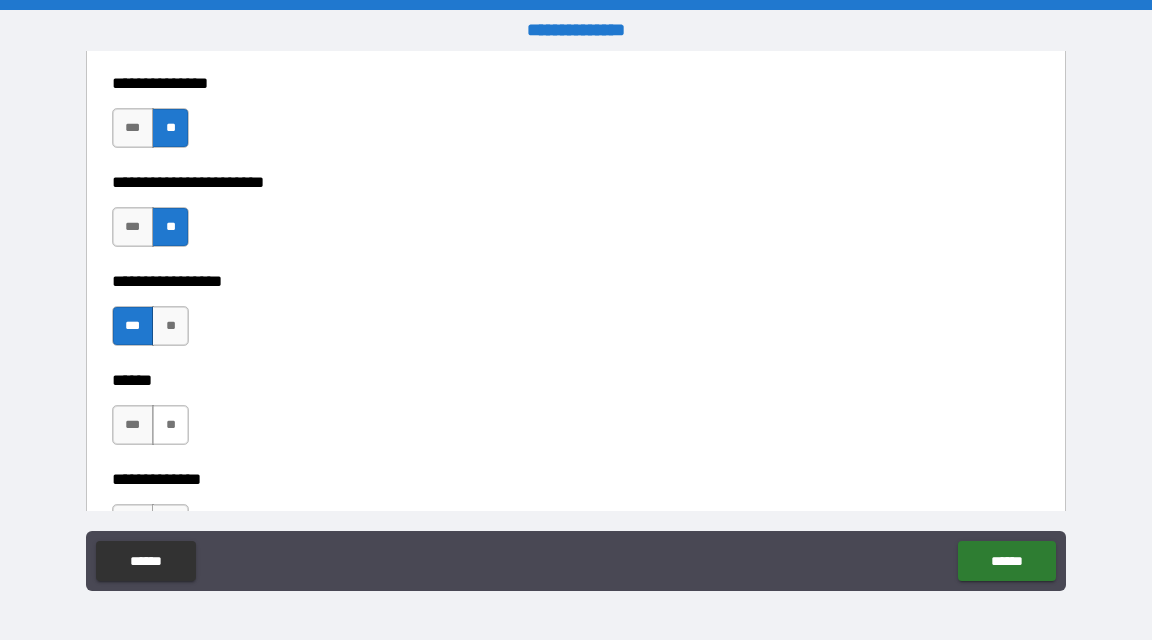 click on "**" at bounding box center (170, 425) 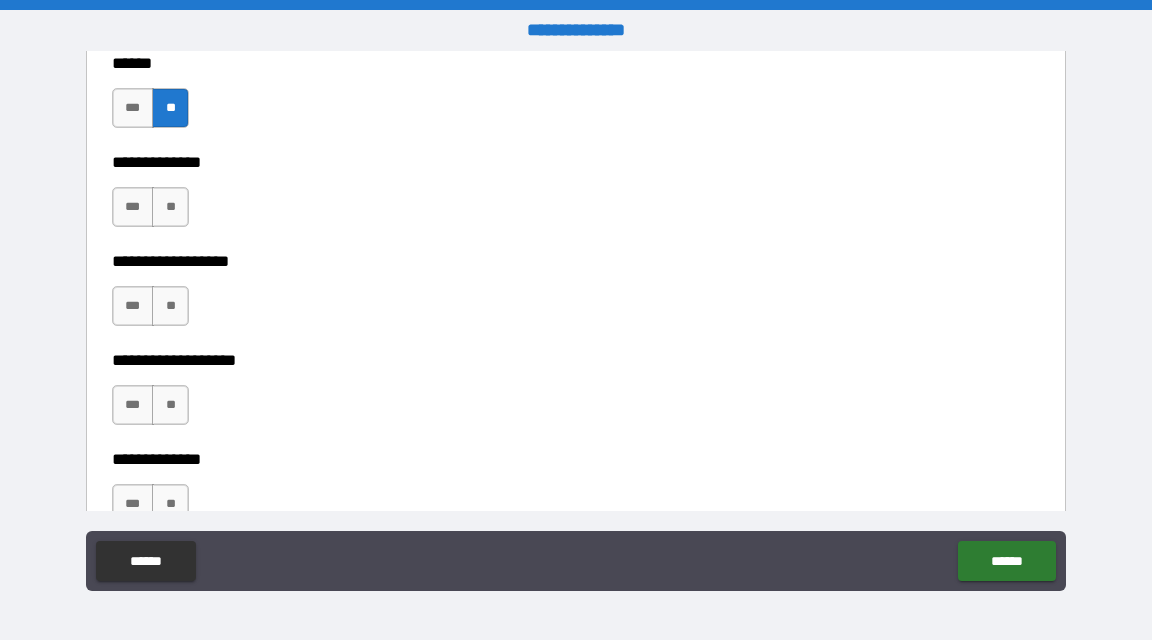 scroll, scrollTop: 3413, scrollLeft: 0, axis: vertical 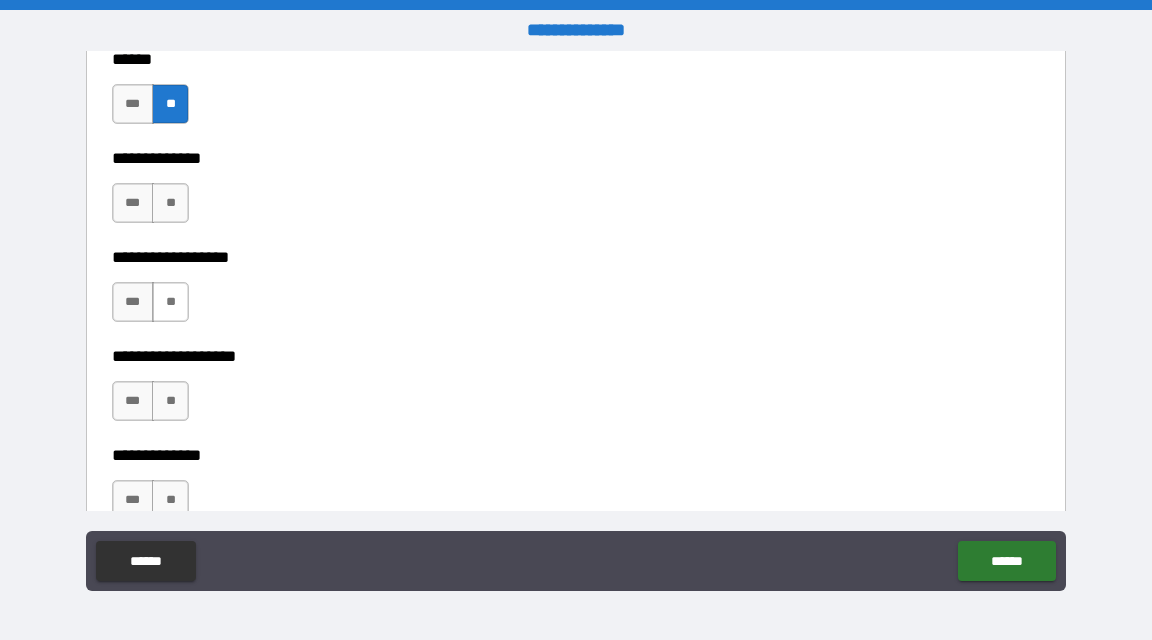 click on "**" at bounding box center (170, 302) 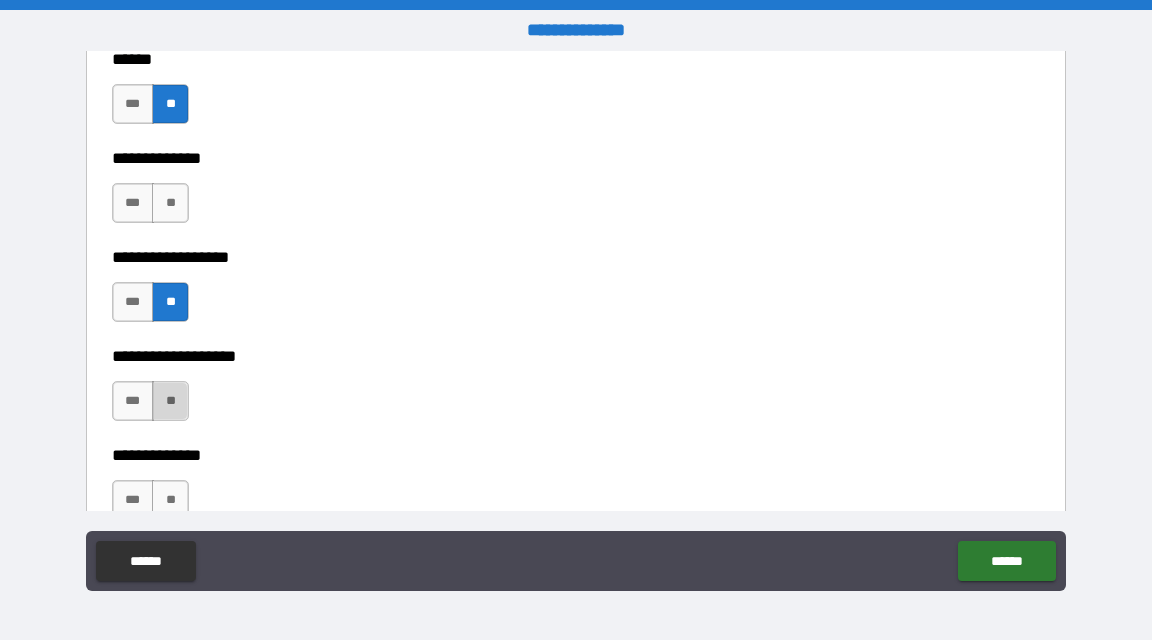 click on "**" at bounding box center (170, 401) 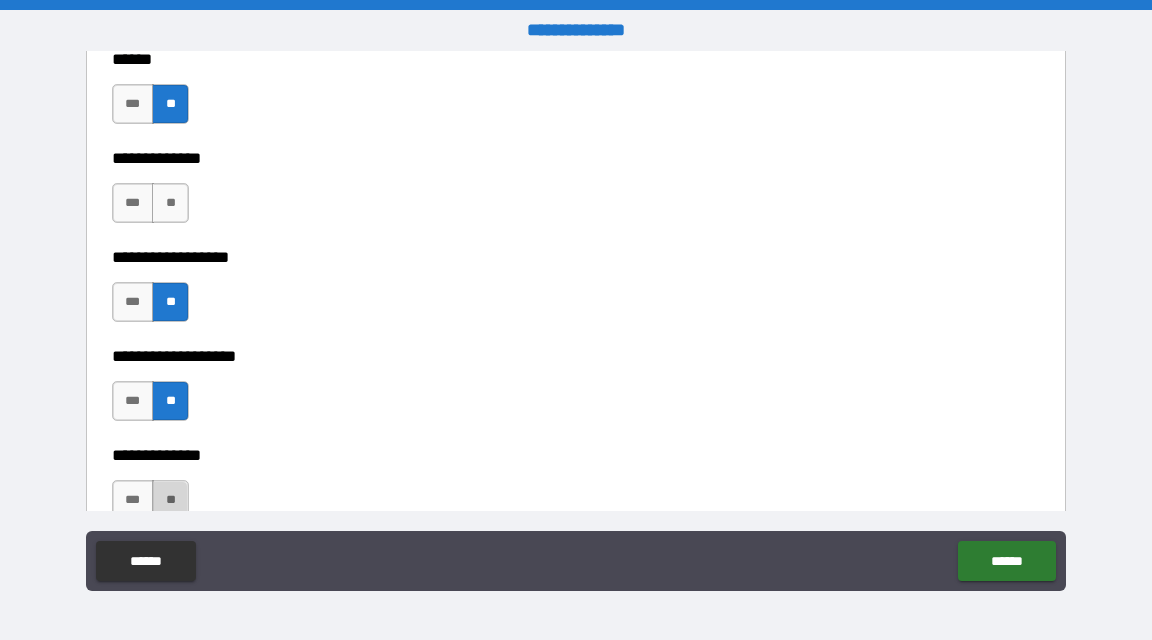 click on "**" at bounding box center (170, 500) 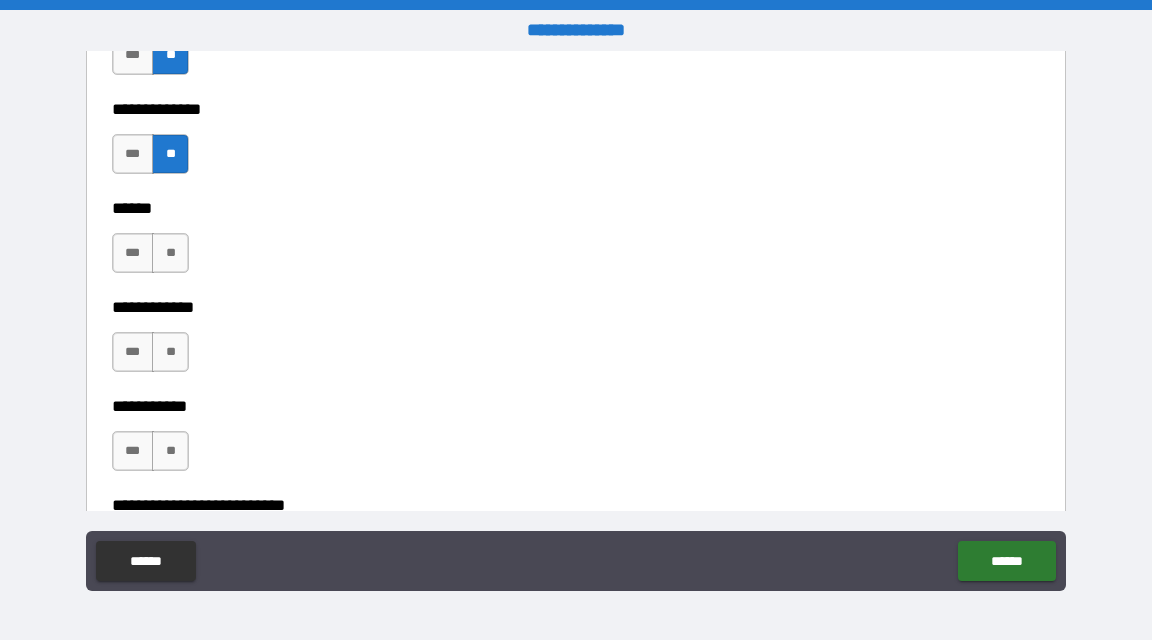 scroll, scrollTop: 3763, scrollLeft: 0, axis: vertical 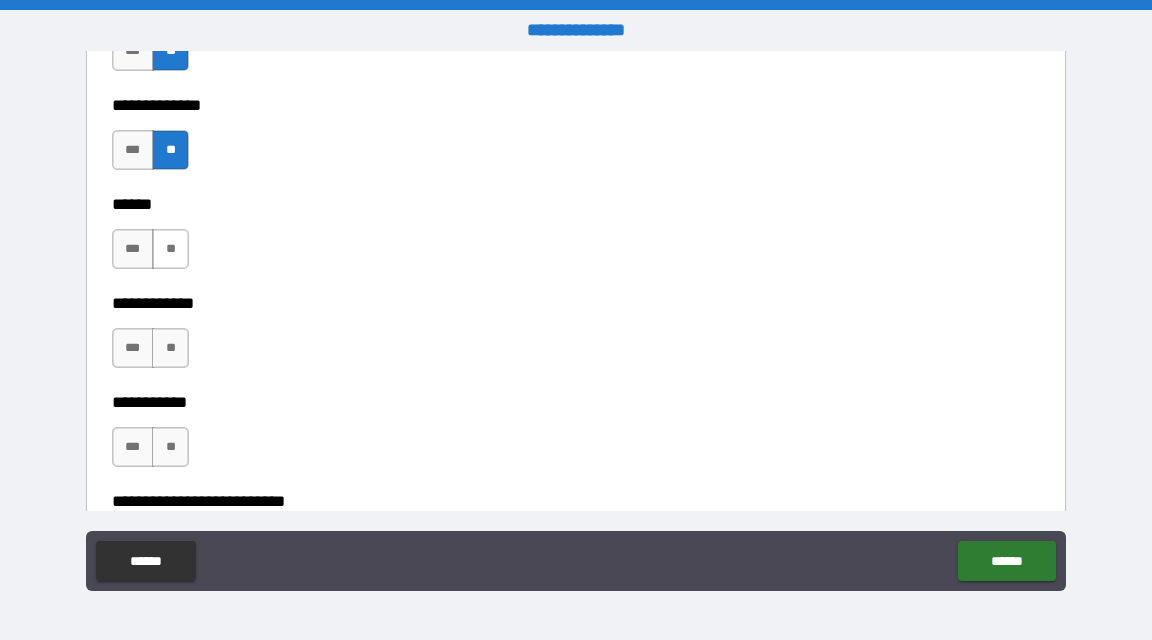 click on "**" at bounding box center (170, 249) 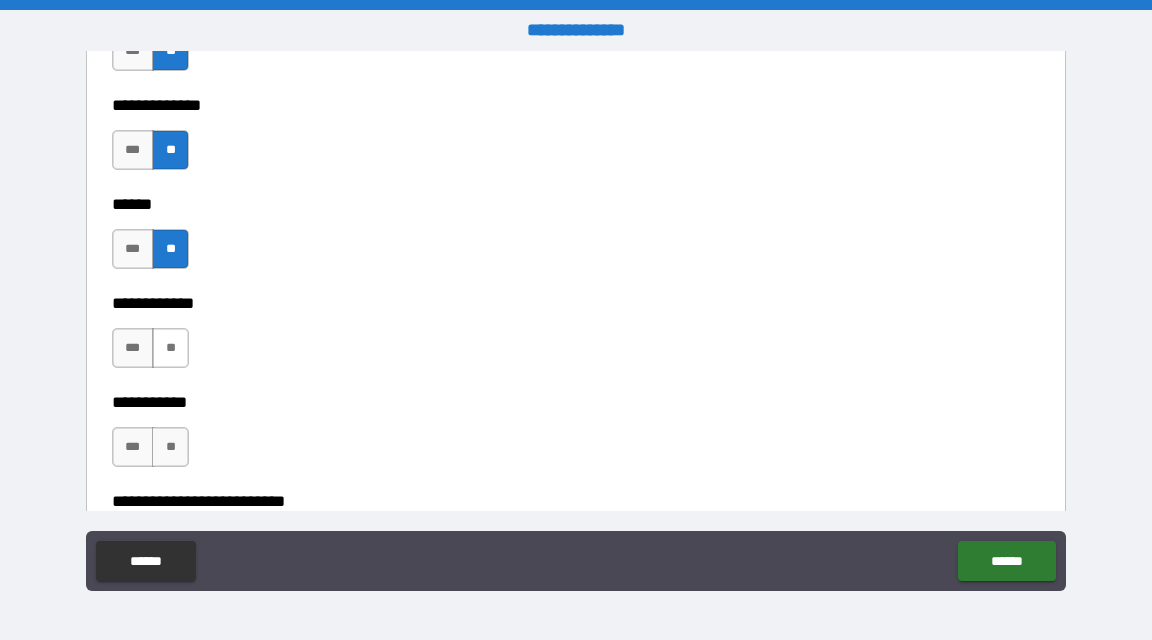 click on "**" at bounding box center (170, 348) 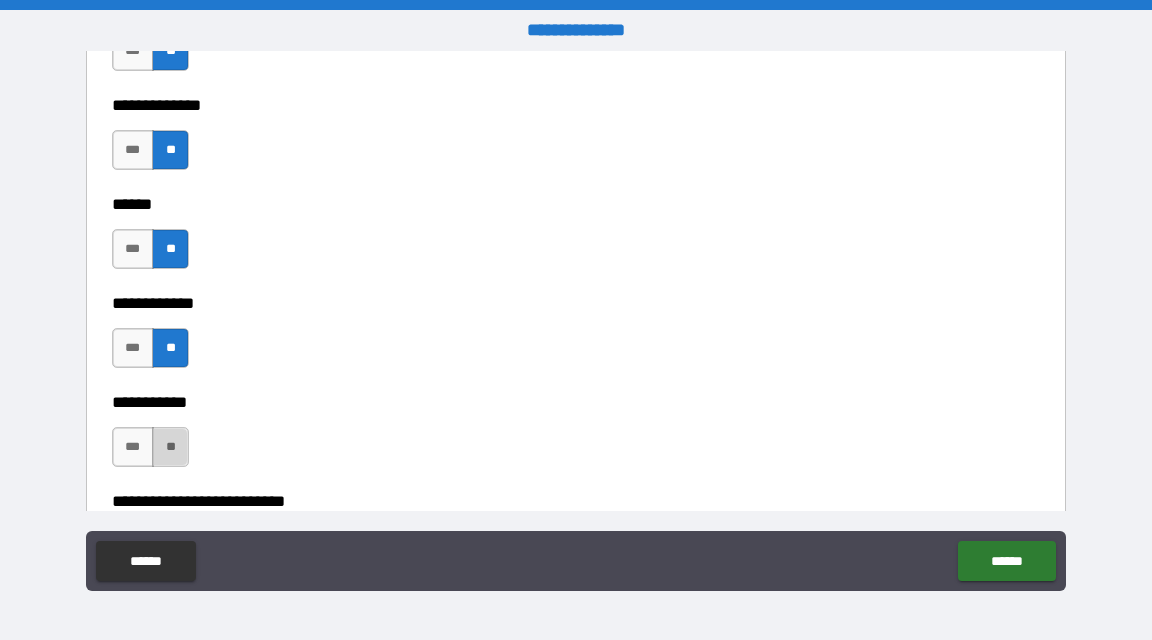 click on "**" at bounding box center (170, 447) 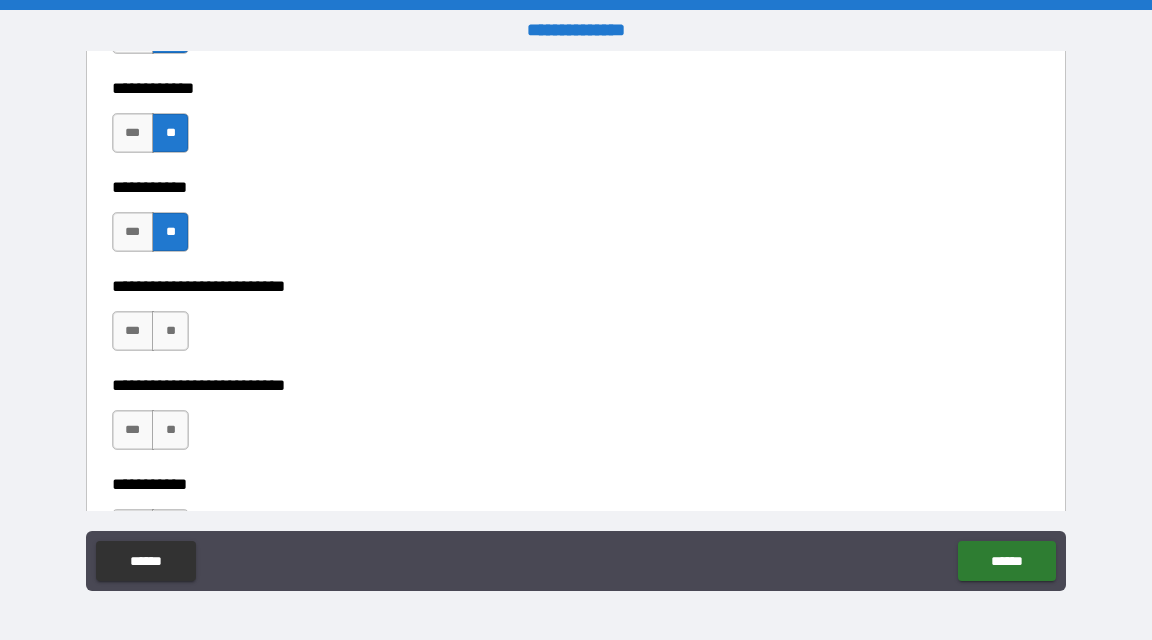 scroll, scrollTop: 3982, scrollLeft: 0, axis: vertical 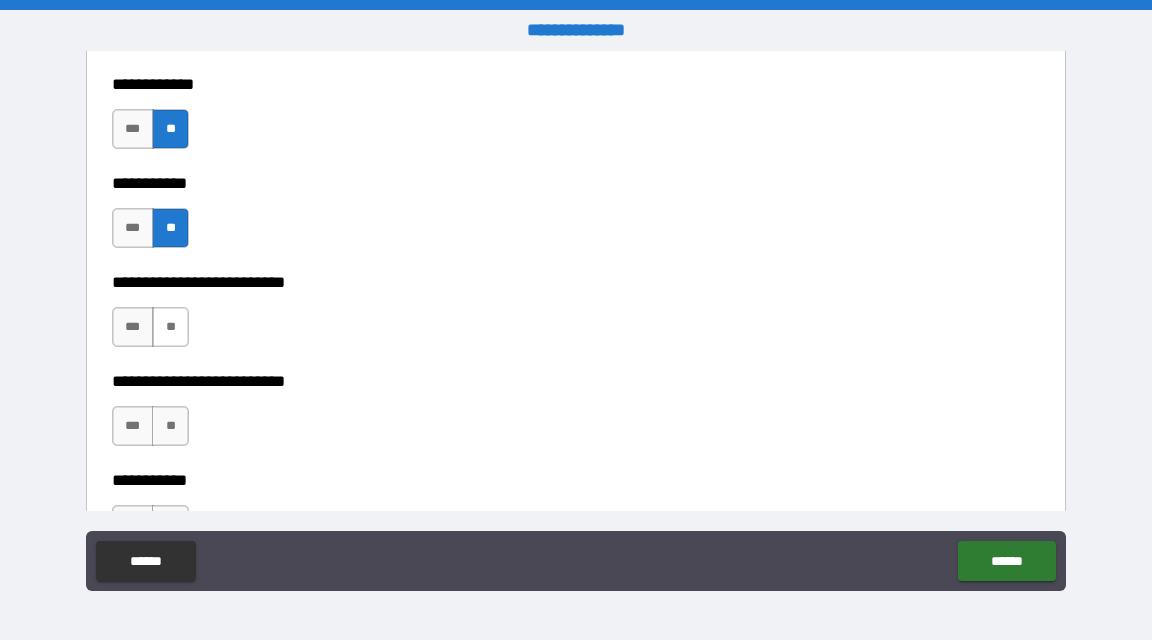 click on "**" at bounding box center [170, 327] 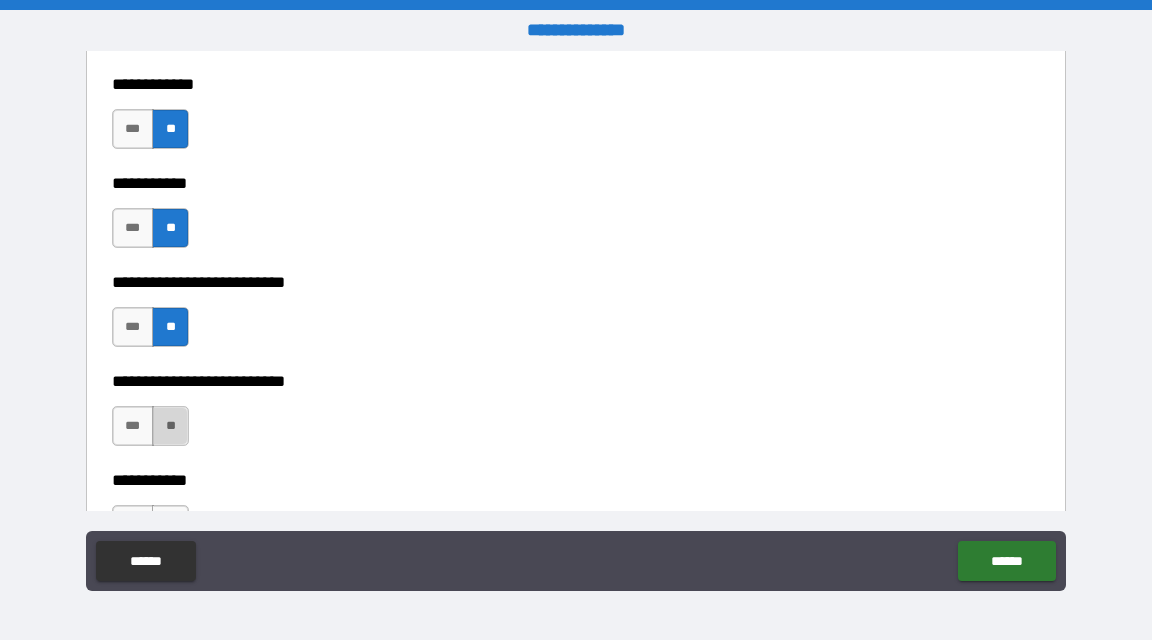 click on "**" at bounding box center [170, 426] 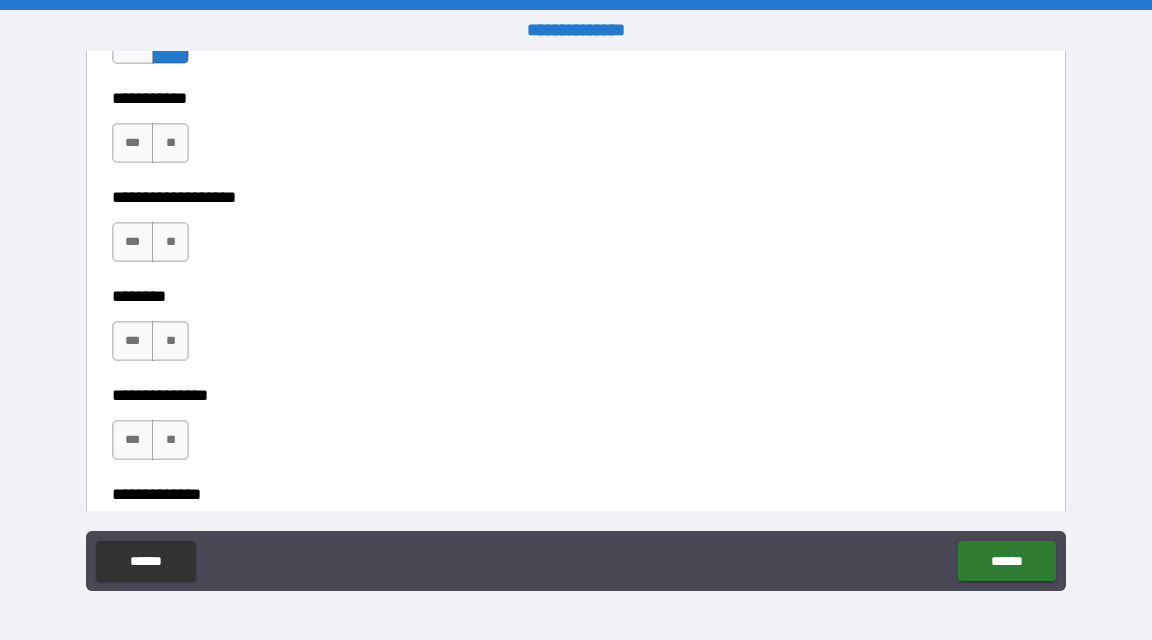 scroll, scrollTop: 4360, scrollLeft: 0, axis: vertical 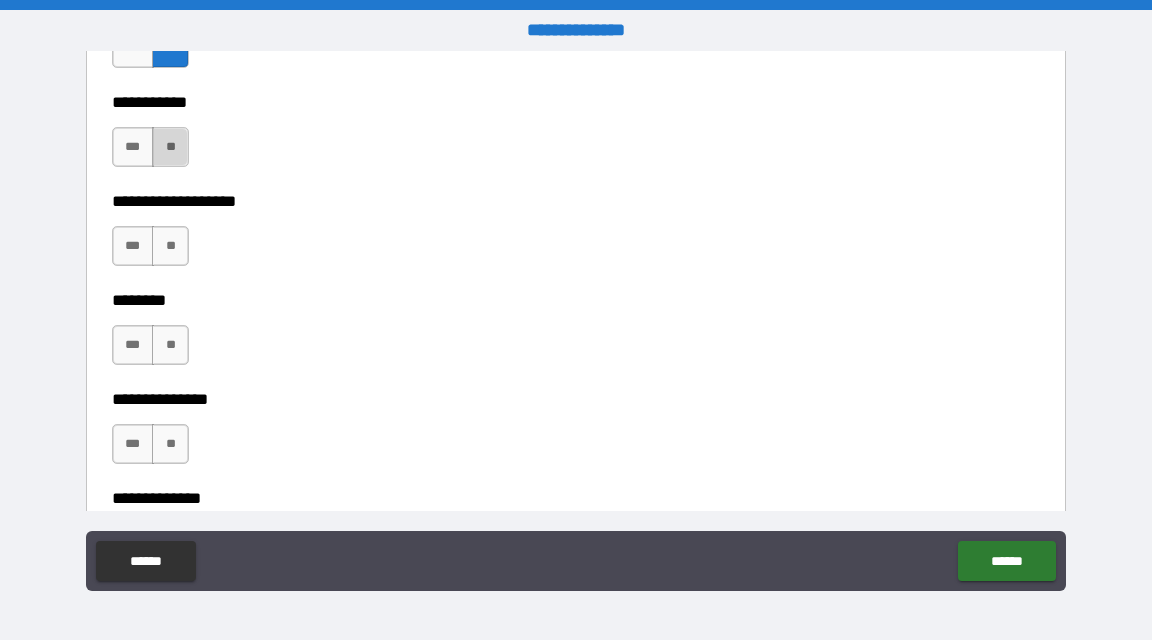click on "**" at bounding box center (170, 147) 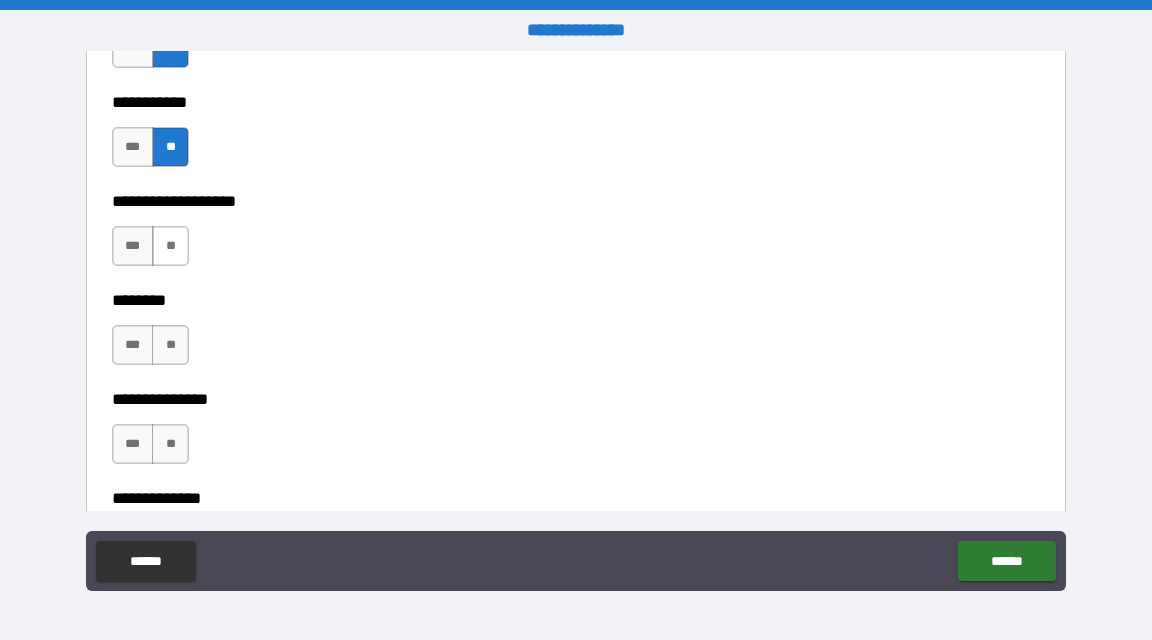 click on "**" at bounding box center (170, 246) 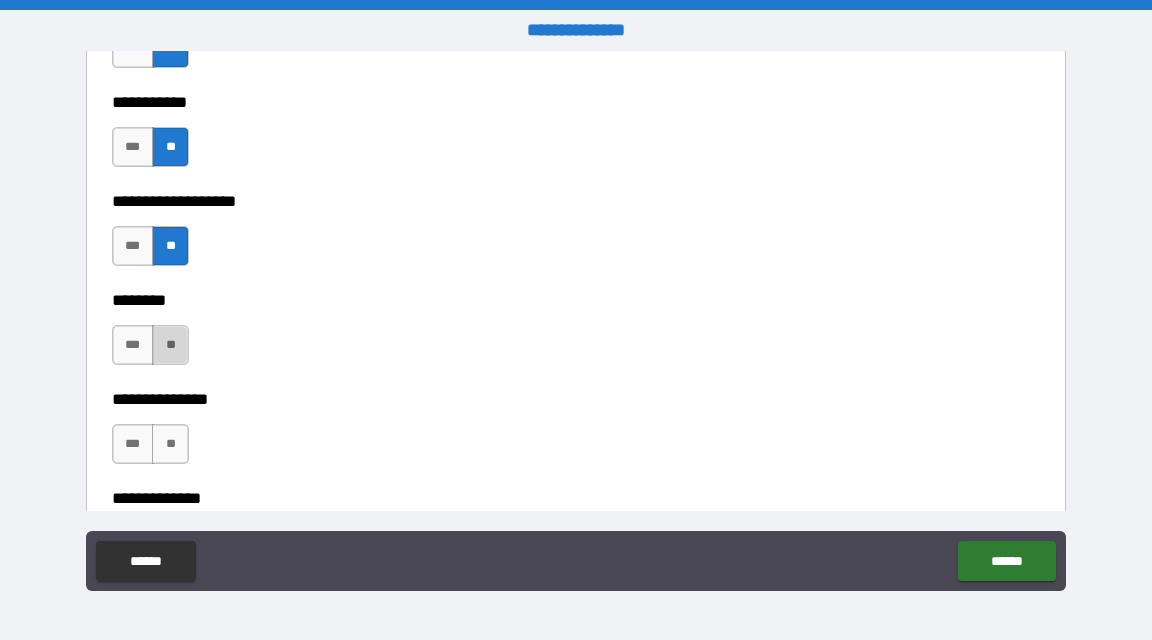 click on "**" at bounding box center (170, 345) 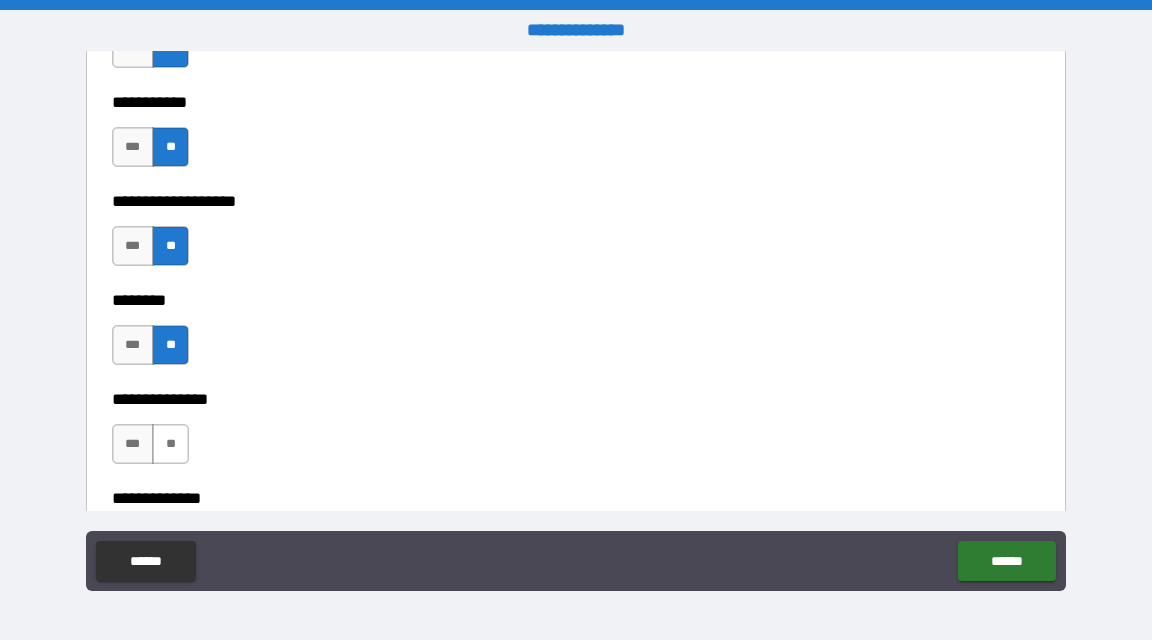 click on "**" at bounding box center [170, 444] 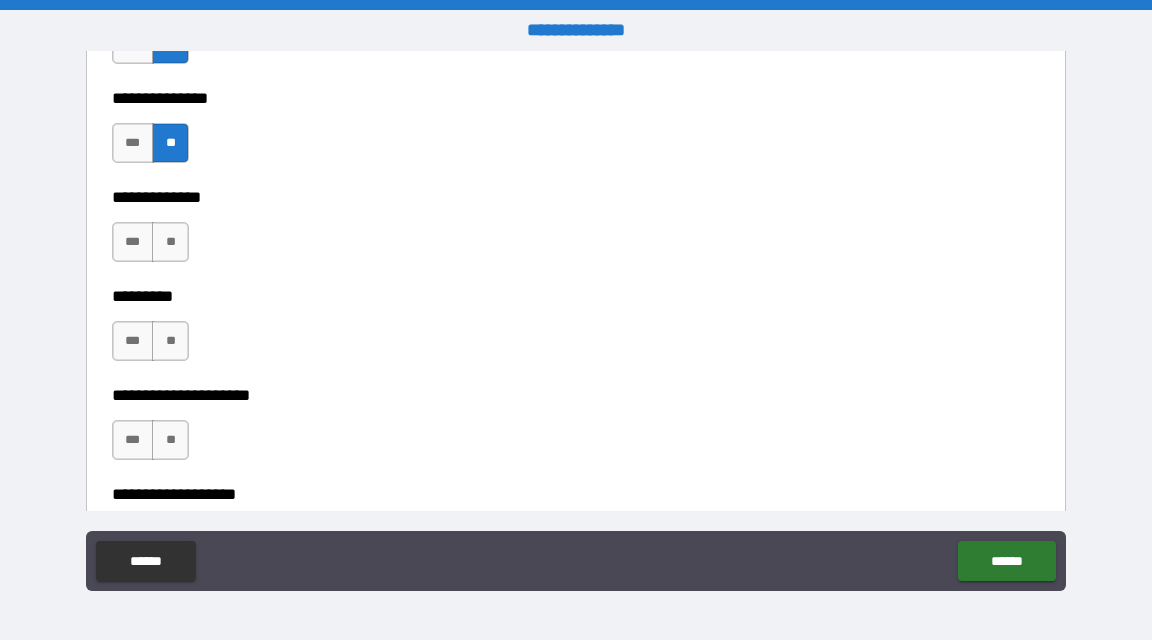 scroll, scrollTop: 4675, scrollLeft: 0, axis: vertical 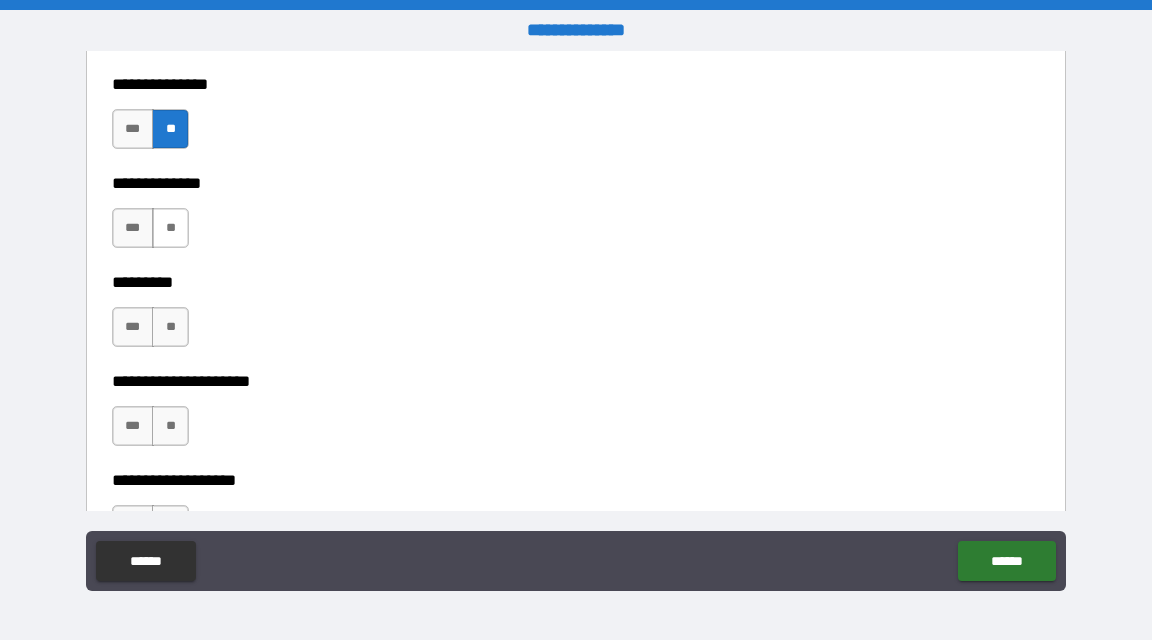 click on "**" at bounding box center (170, 228) 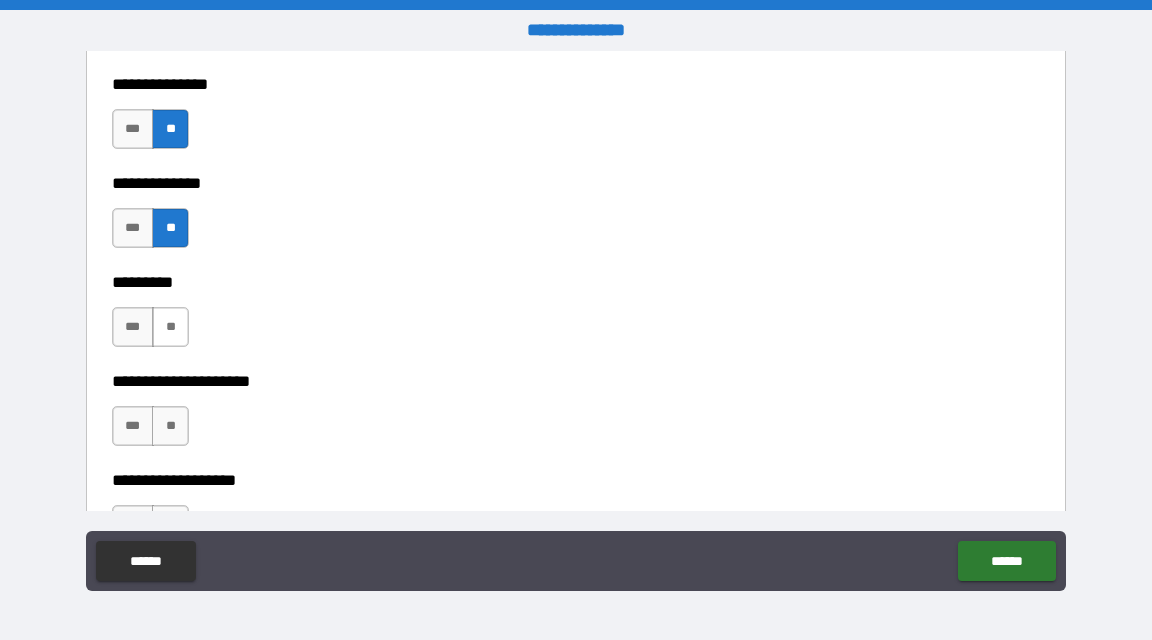 click on "**" at bounding box center (170, 327) 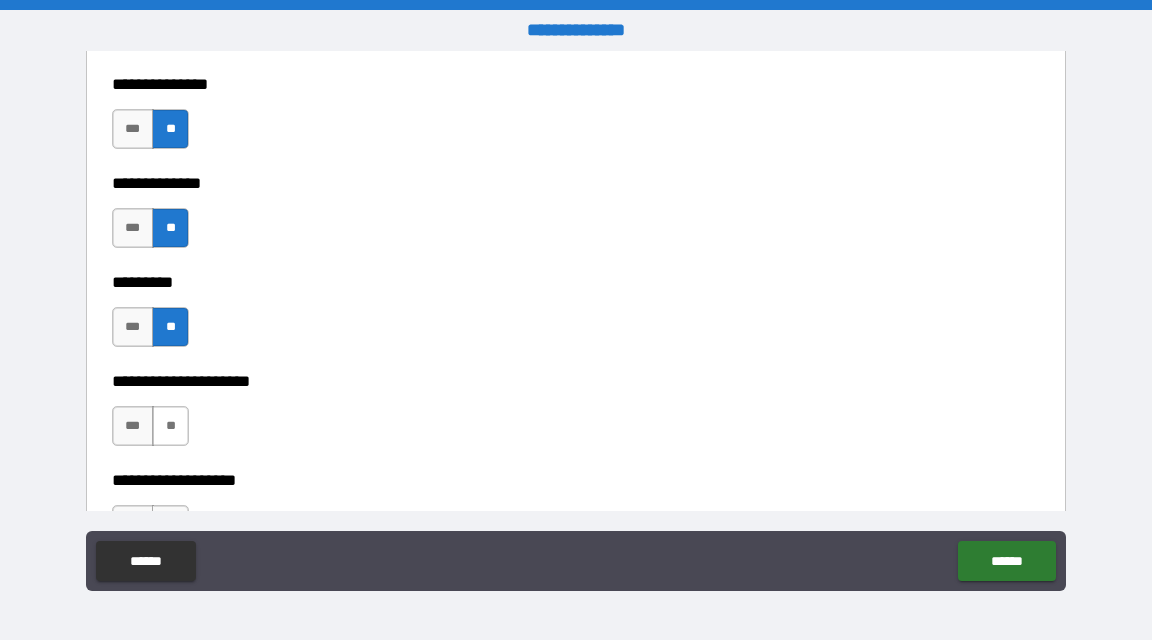 click on "**" at bounding box center [170, 426] 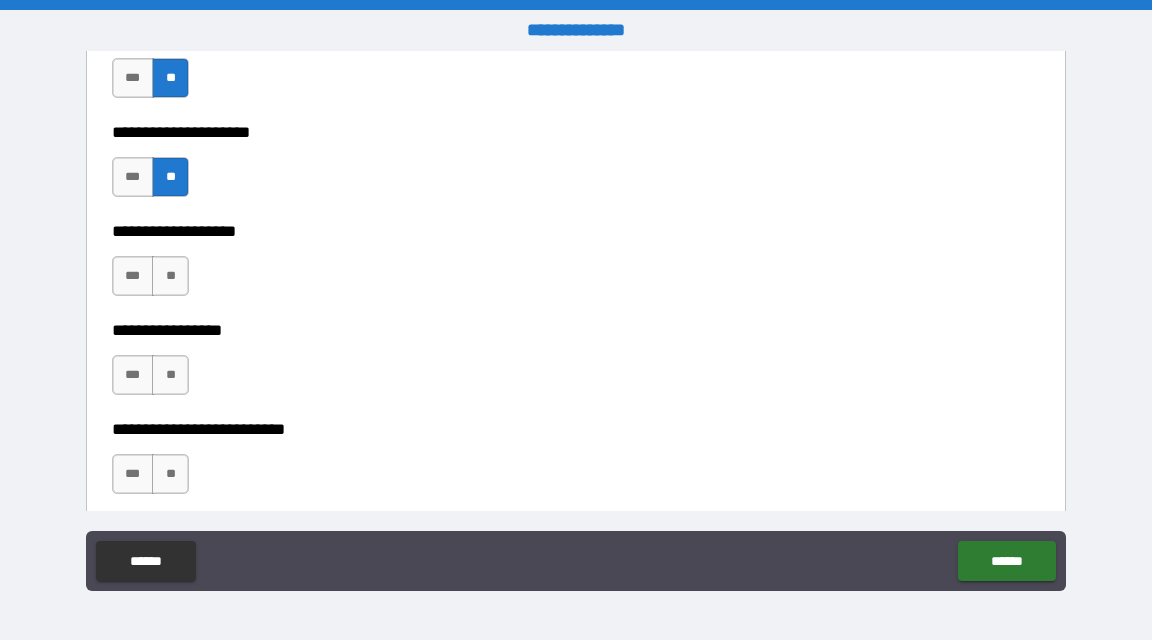 scroll, scrollTop: 4928, scrollLeft: 0, axis: vertical 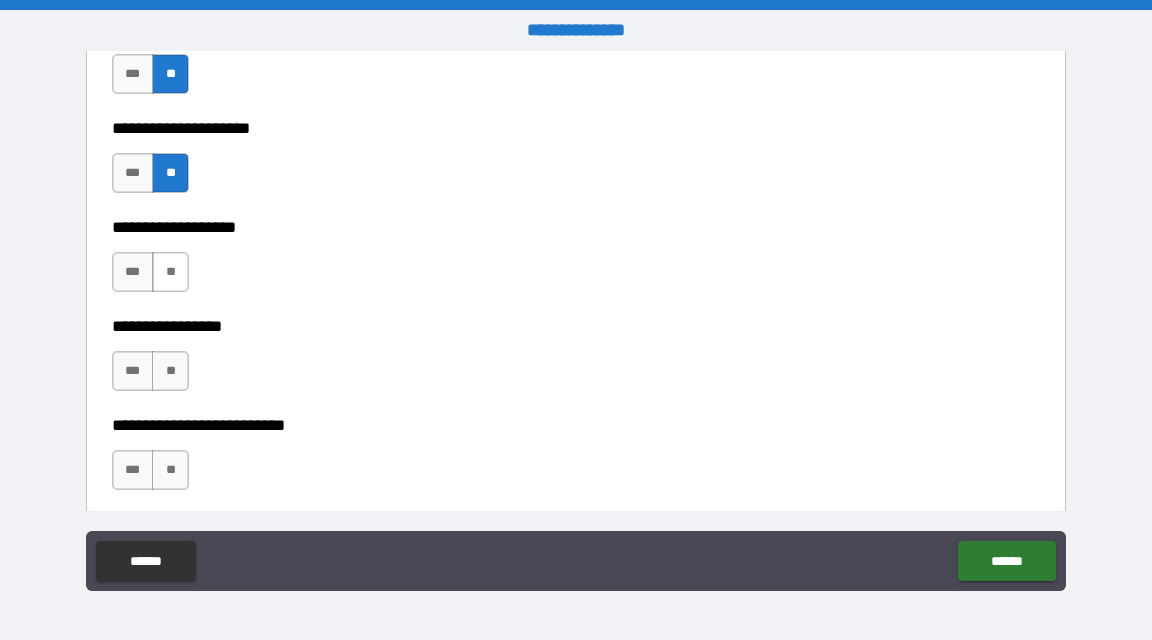click on "**" at bounding box center (170, 272) 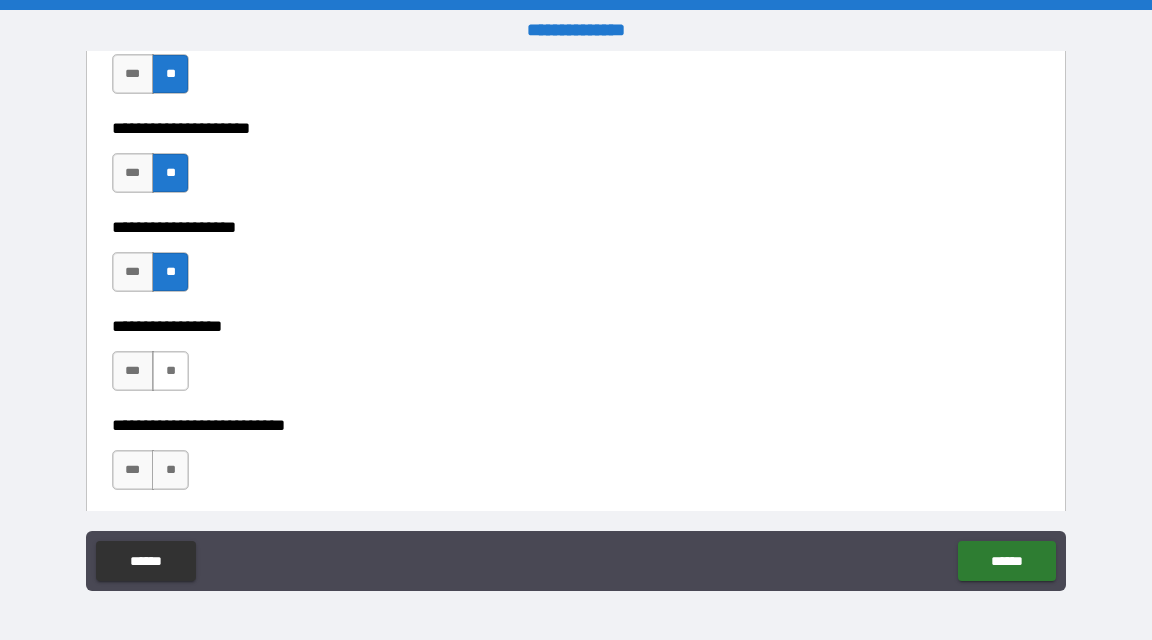 click on "**" at bounding box center (170, 371) 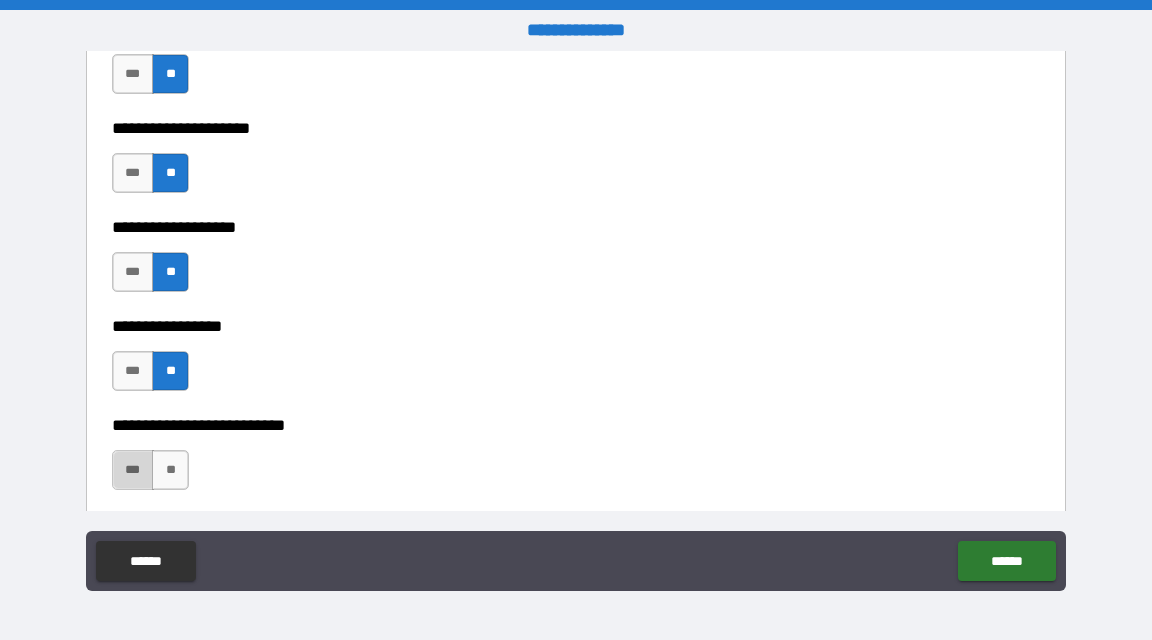 click on "***" at bounding box center [133, 470] 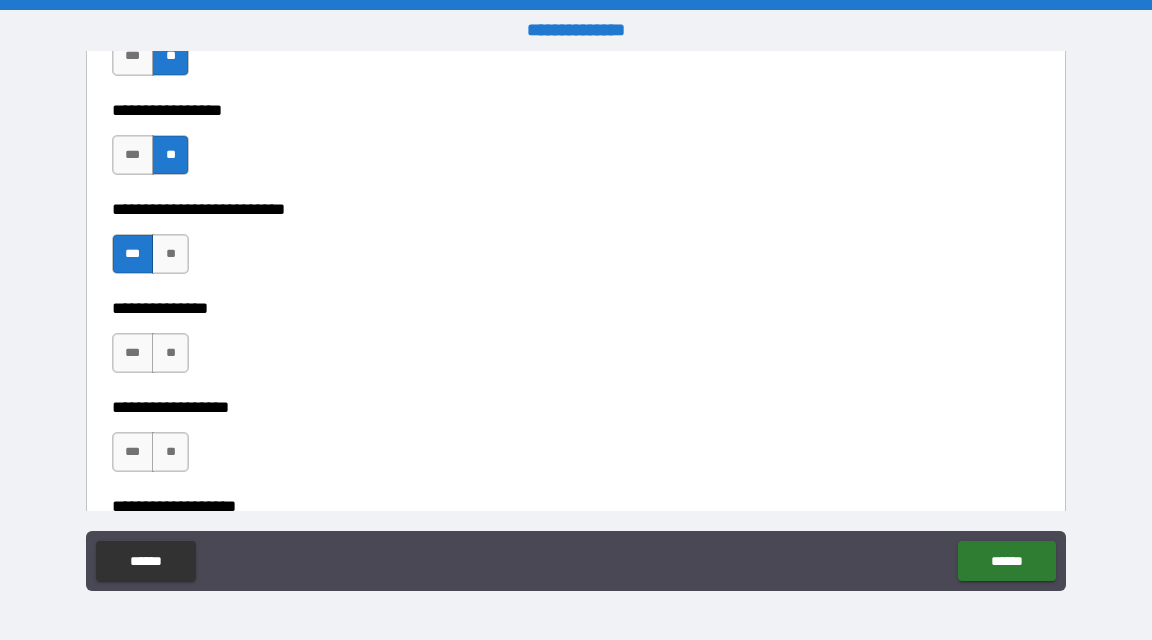 scroll, scrollTop: 5280, scrollLeft: 0, axis: vertical 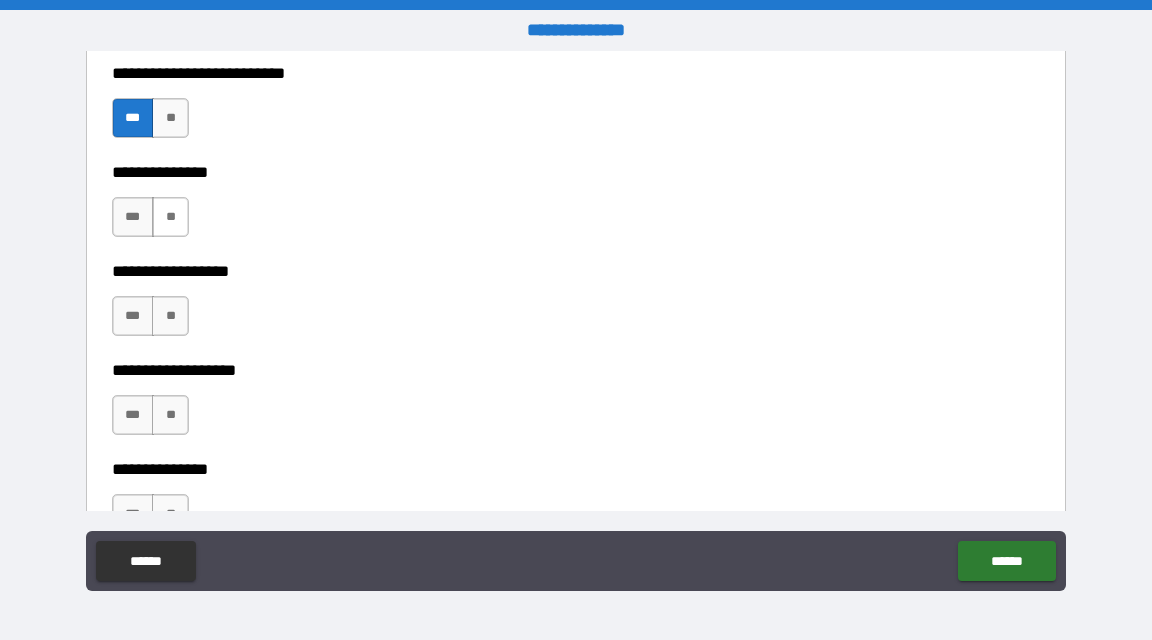 click on "**" at bounding box center (170, 217) 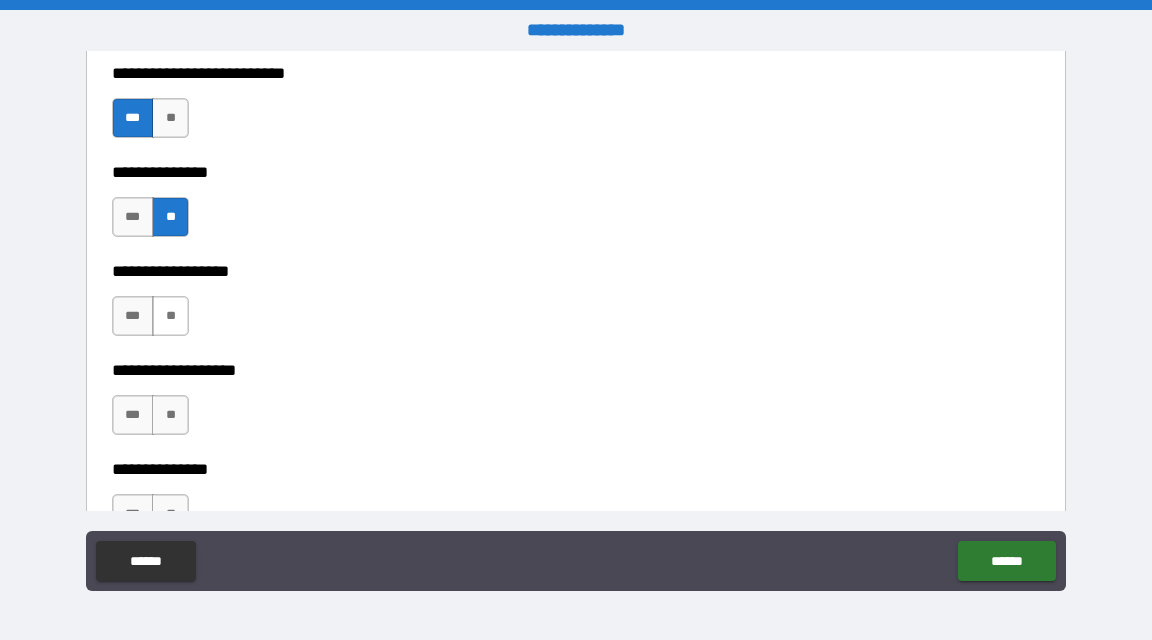 click on "**" at bounding box center (170, 316) 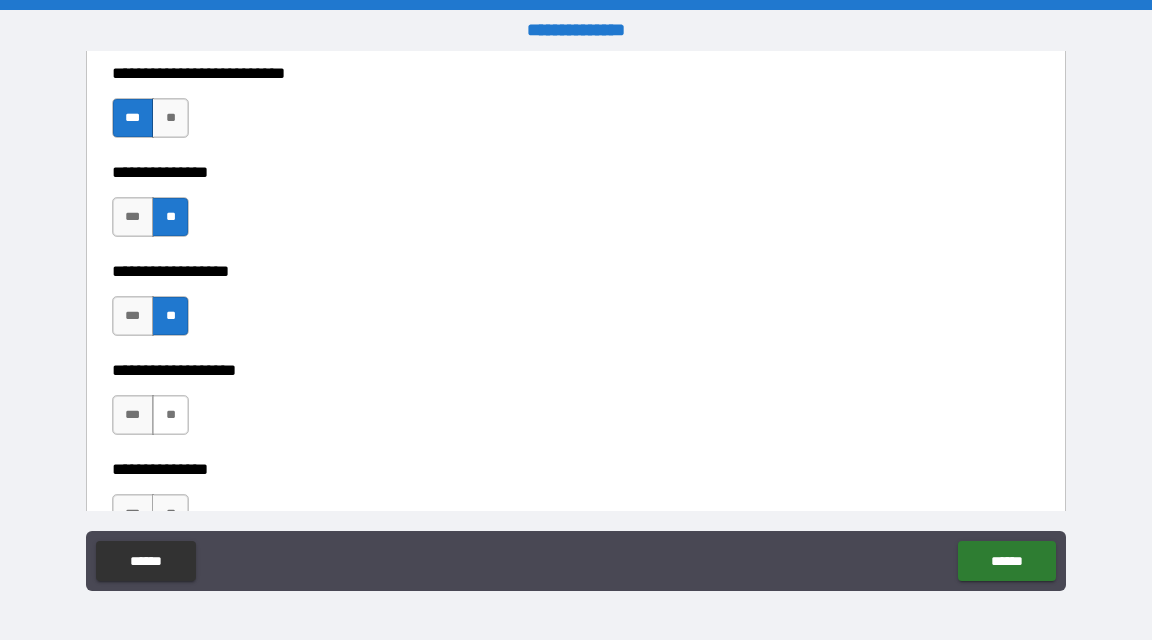 click on "**" at bounding box center [170, 415] 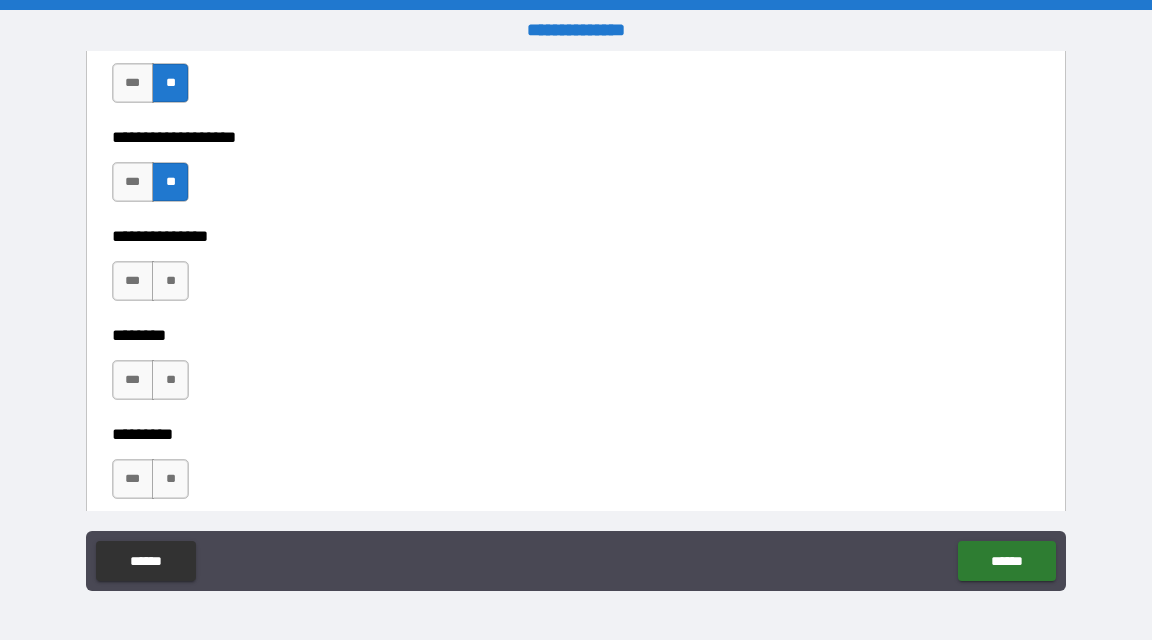 scroll, scrollTop: 5517, scrollLeft: 0, axis: vertical 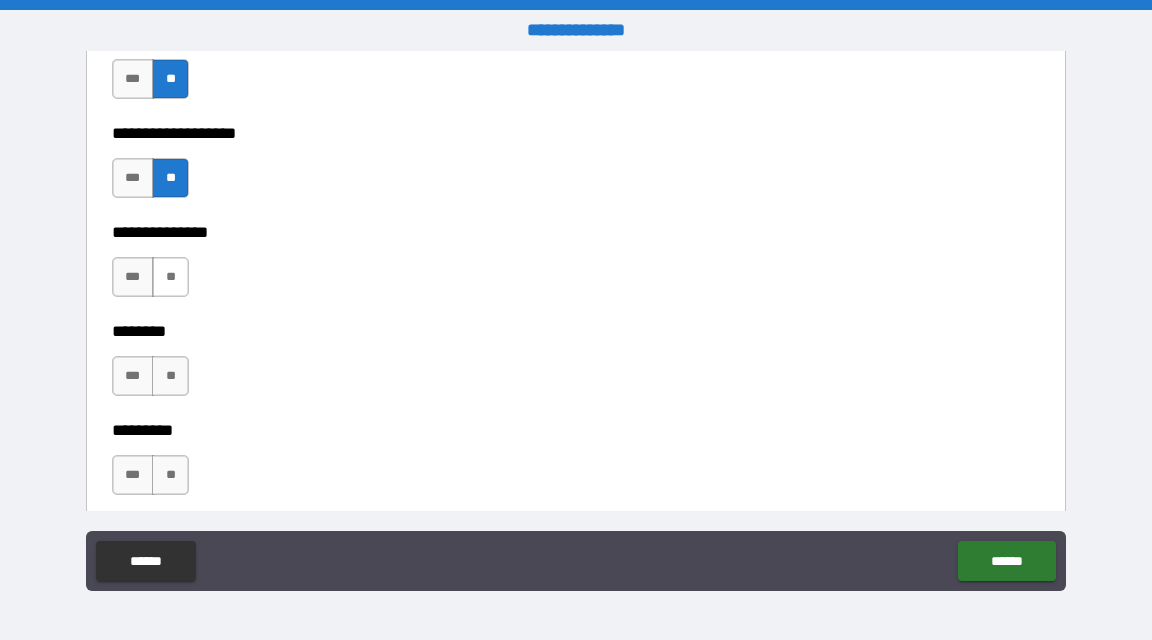 click on "**" at bounding box center (170, 277) 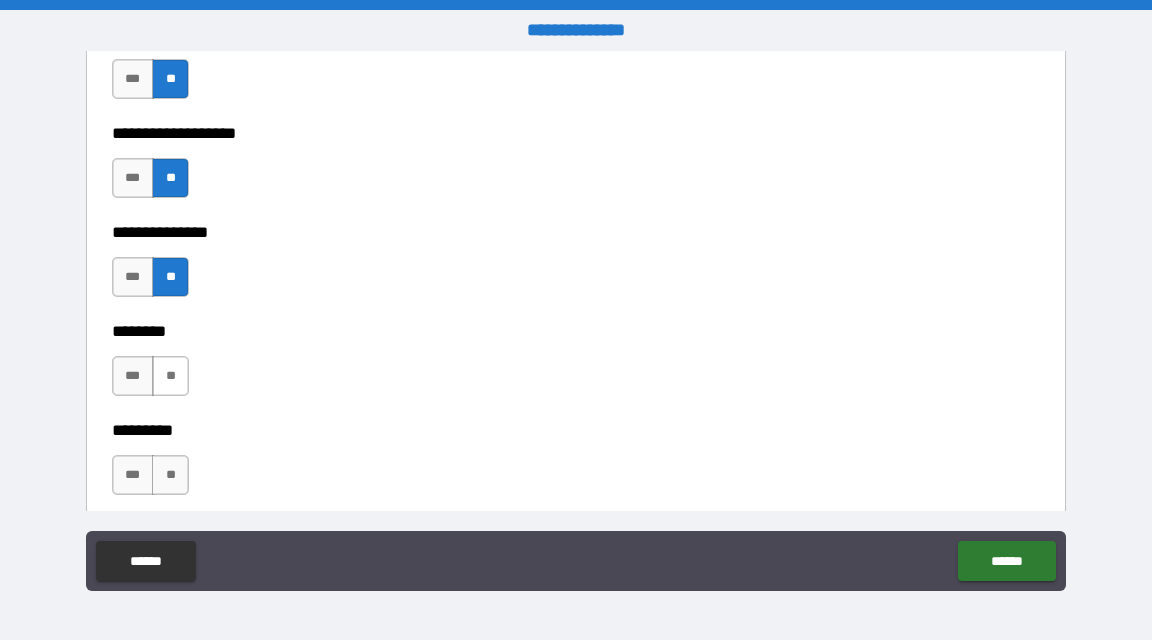 click on "**" at bounding box center [170, 376] 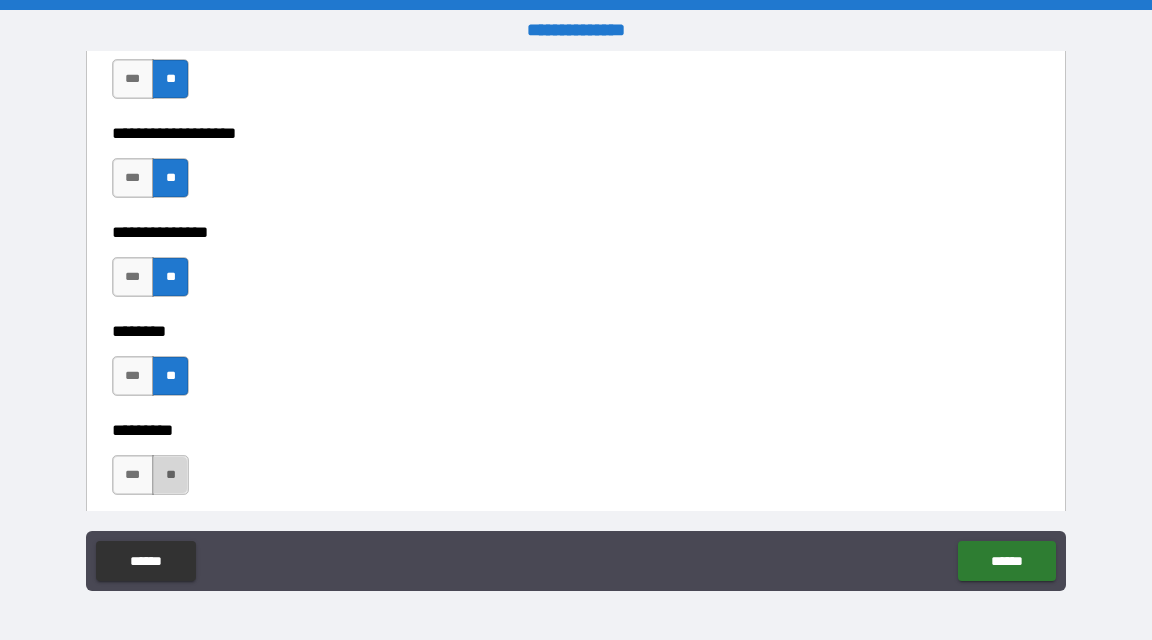 click on "**" at bounding box center (170, 475) 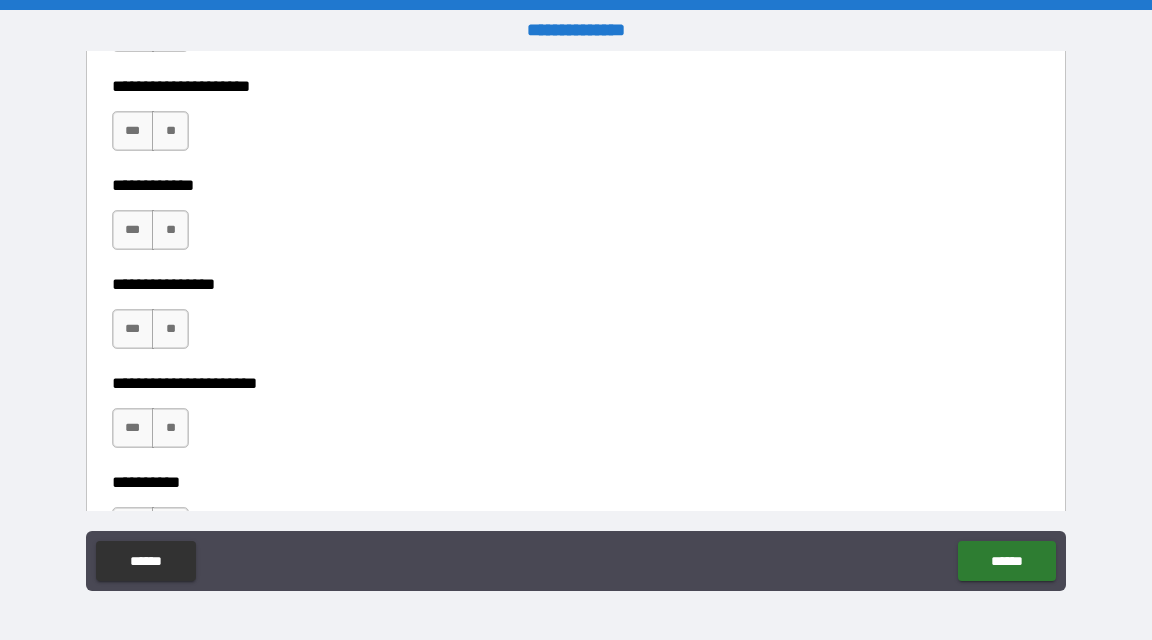 scroll, scrollTop: 6019, scrollLeft: 0, axis: vertical 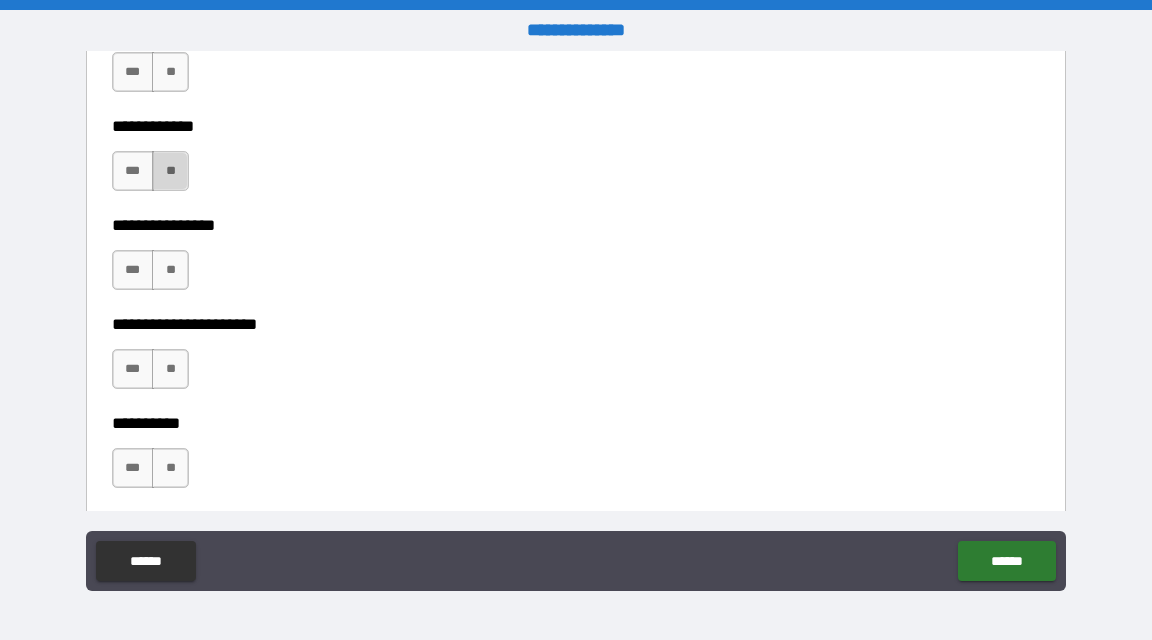 click on "**" at bounding box center [170, 171] 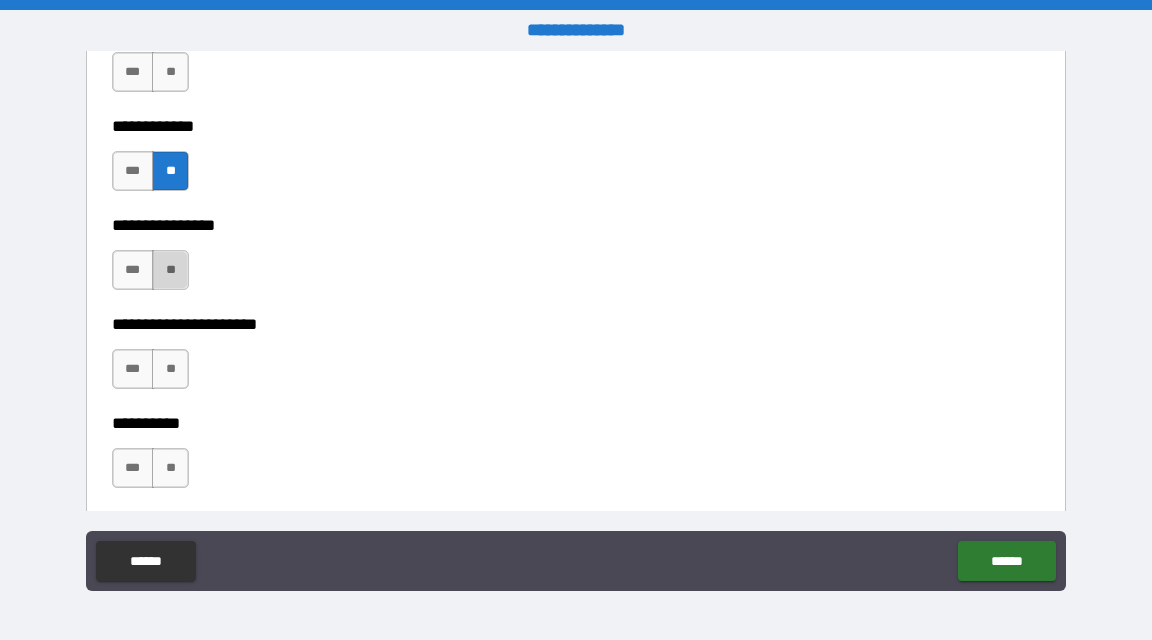 click on "**" at bounding box center (170, 270) 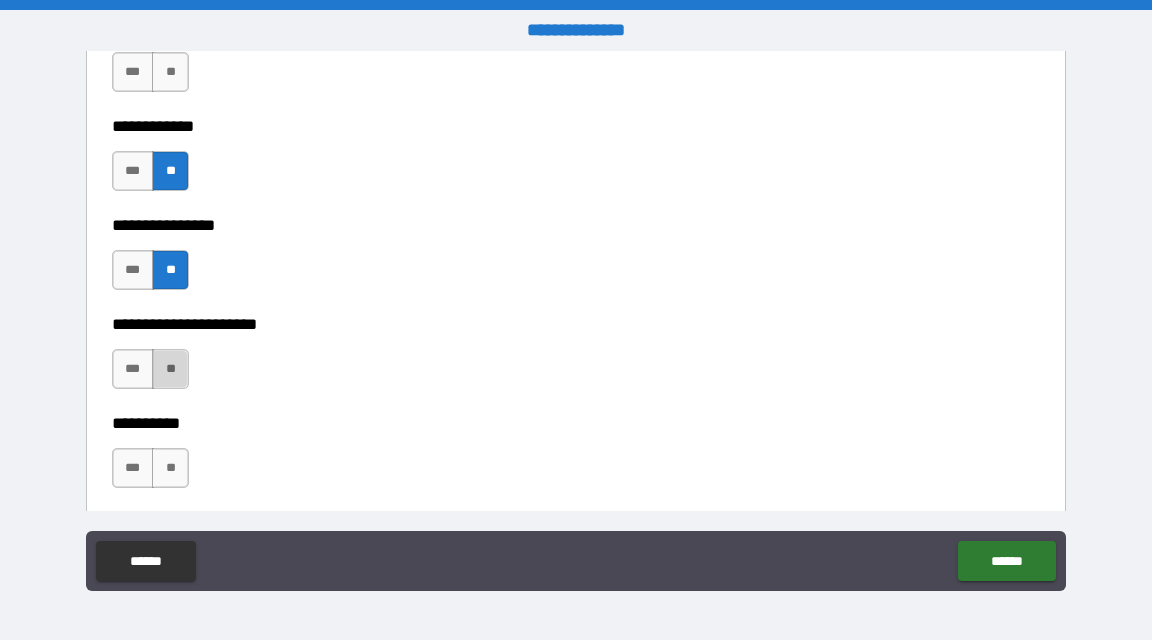 click on "**" at bounding box center [170, 369] 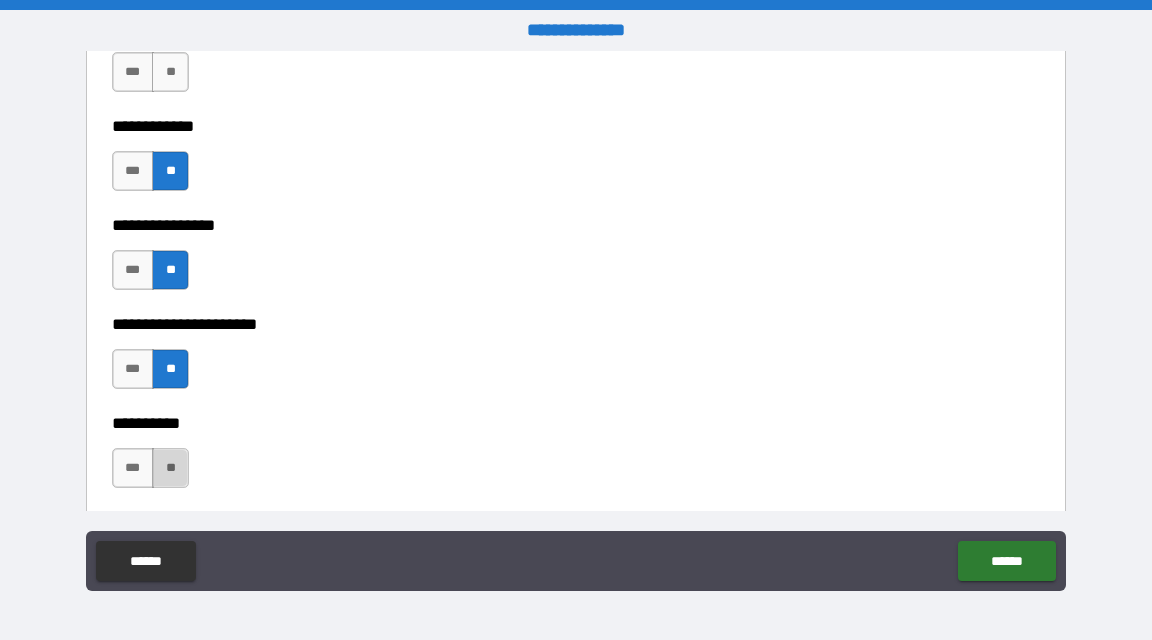 click on "**" at bounding box center (170, 468) 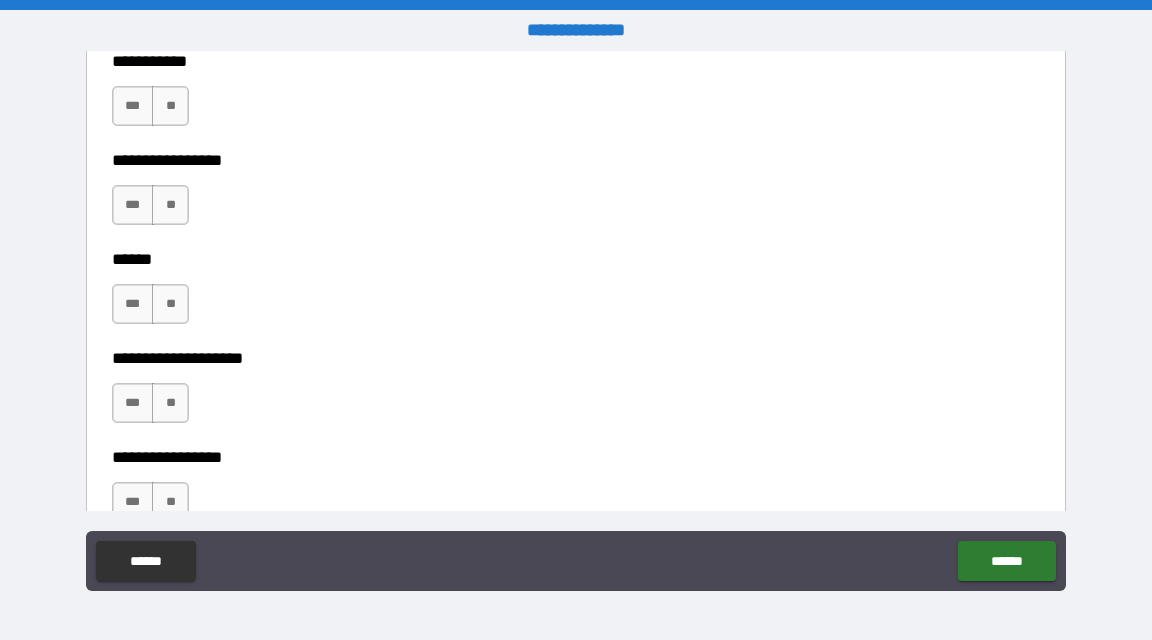 scroll, scrollTop: 6484, scrollLeft: 0, axis: vertical 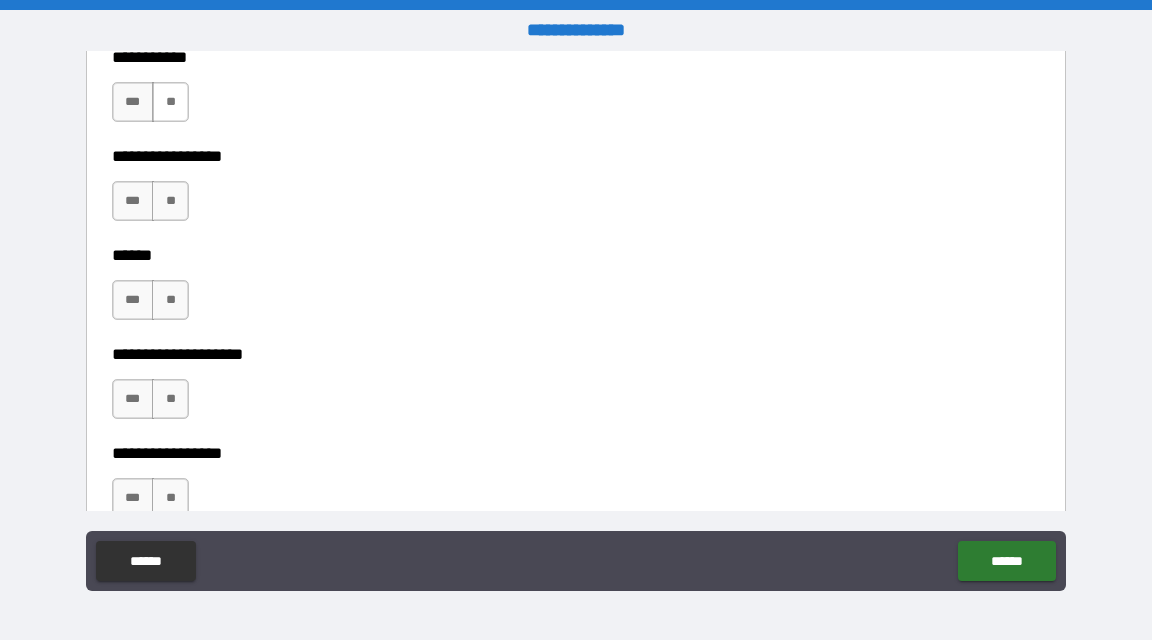 click on "**" at bounding box center [170, 102] 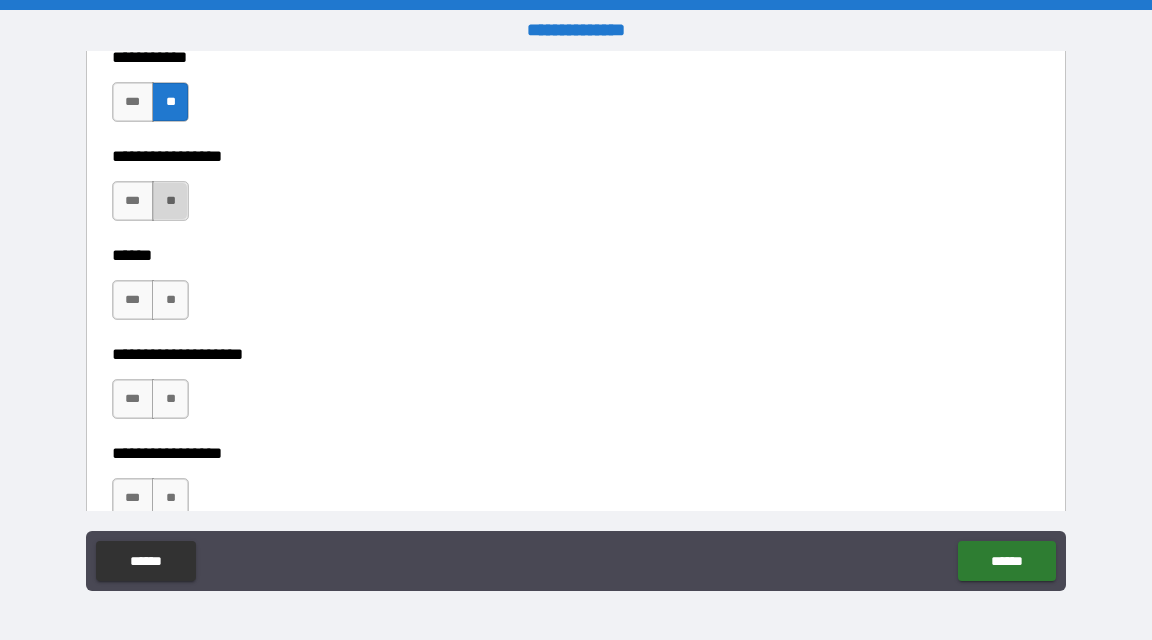 click on "**" at bounding box center [170, 201] 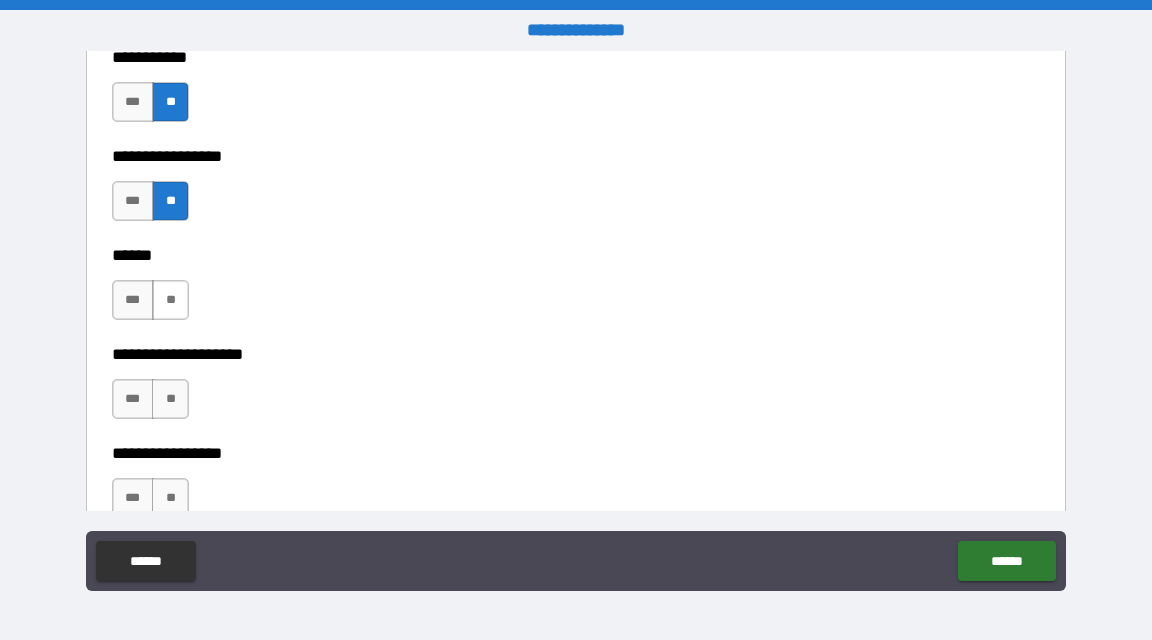 click on "**" at bounding box center (170, 300) 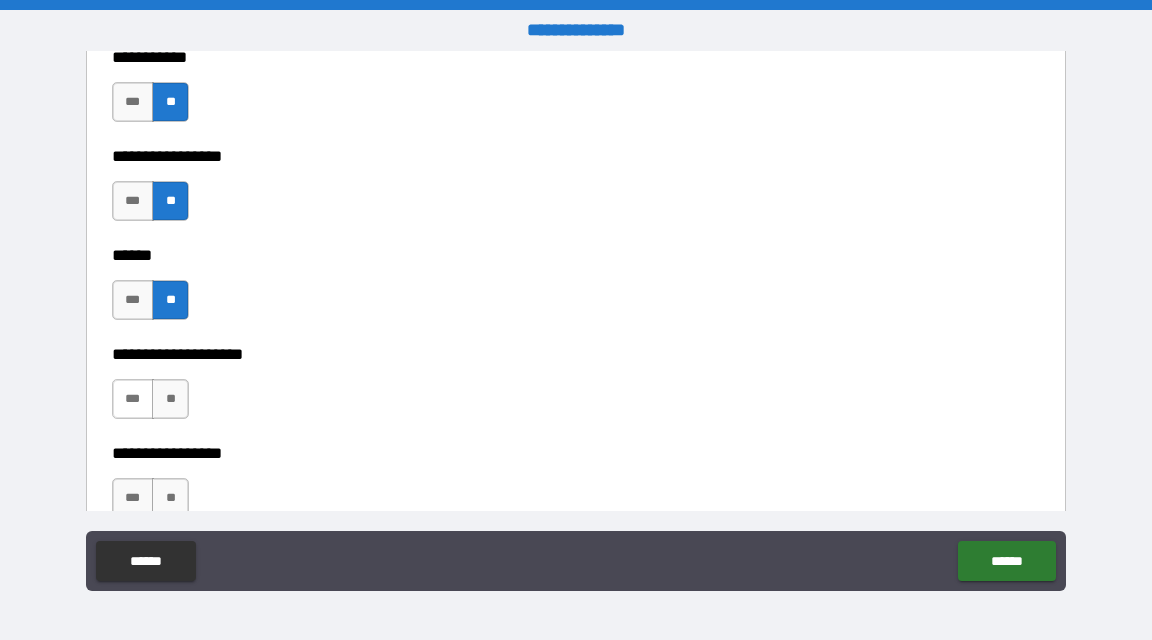 click on "***" at bounding box center [133, 399] 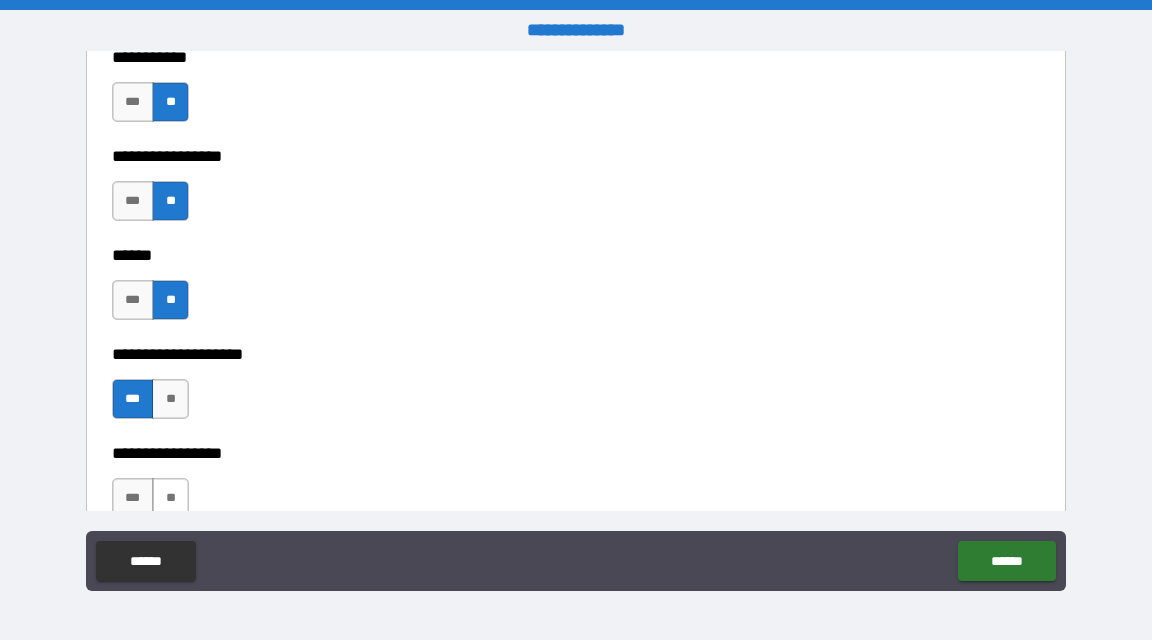 click on "**" at bounding box center (170, 498) 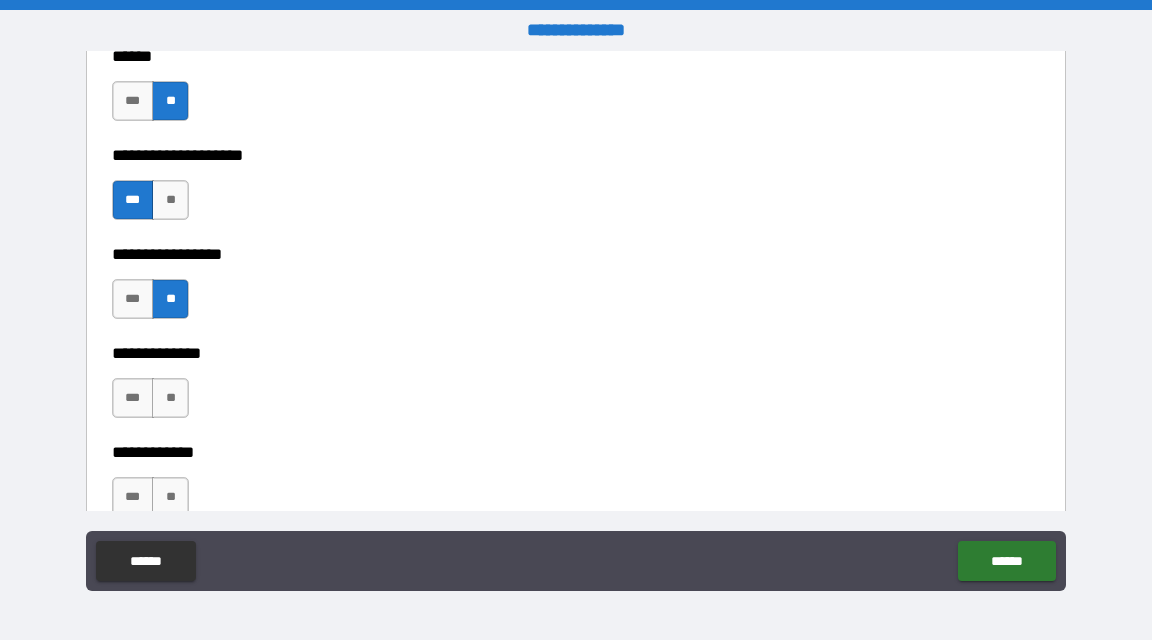 scroll, scrollTop: 6739, scrollLeft: 0, axis: vertical 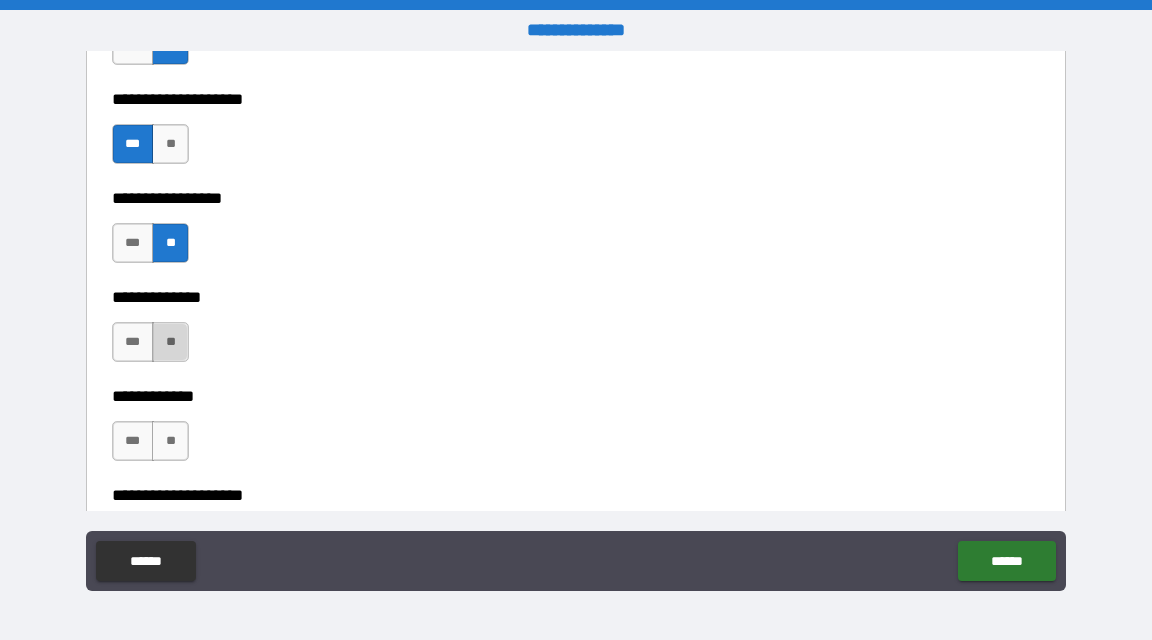 click on "**" at bounding box center (170, 342) 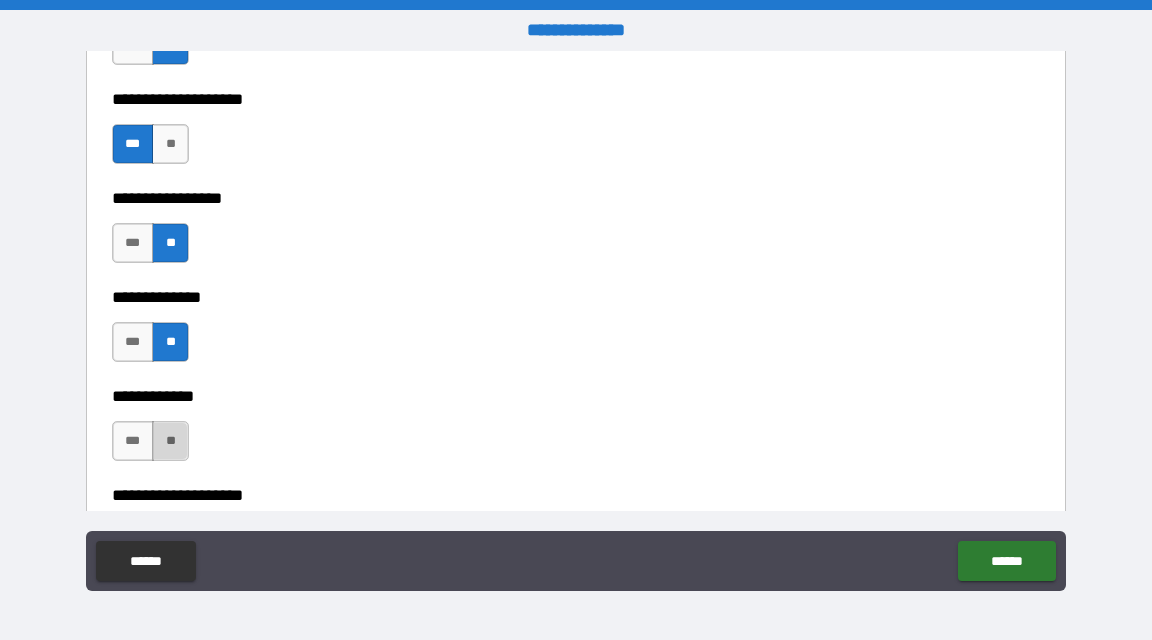 click on "**" at bounding box center (170, 441) 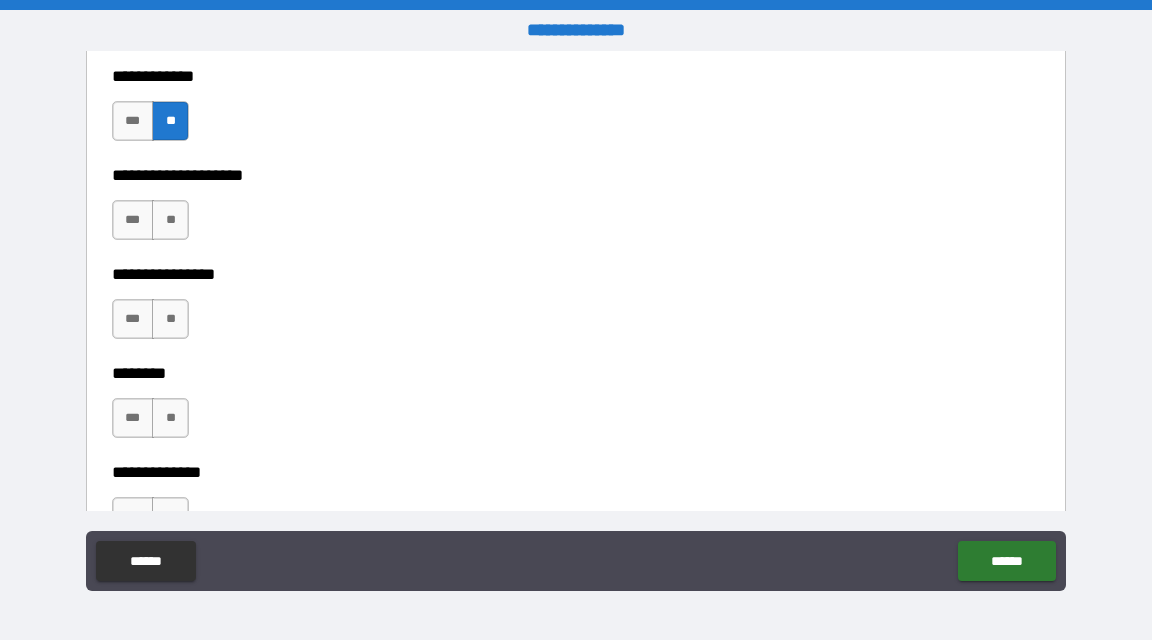 scroll, scrollTop: 7063, scrollLeft: 0, axis: vertical 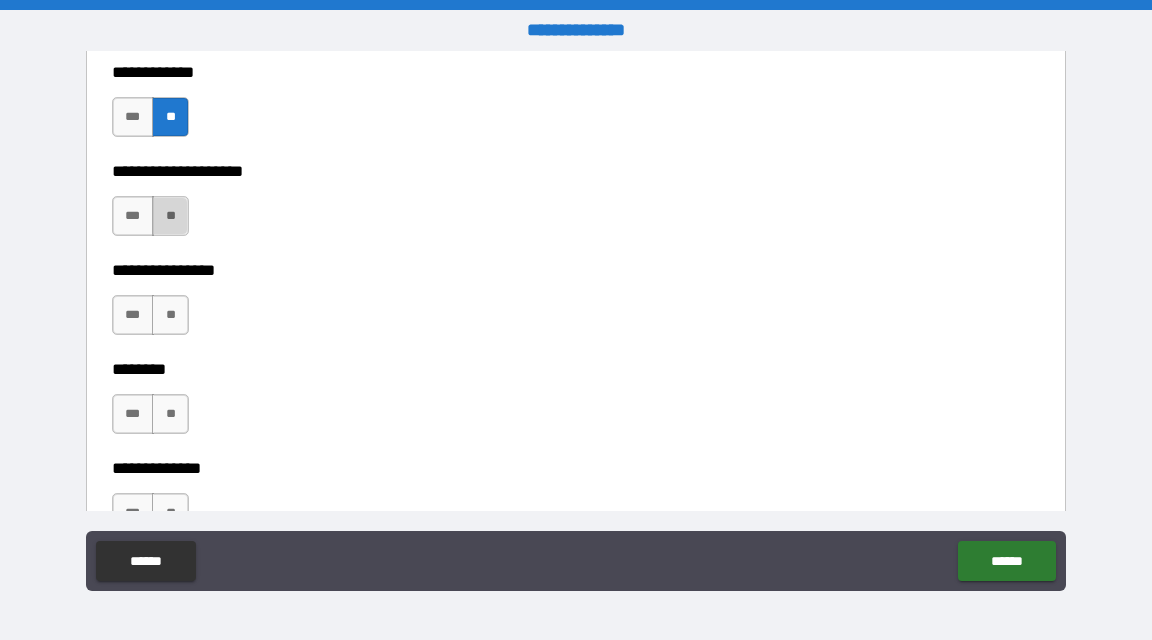 click on "**" at bounding box center [170, 216] 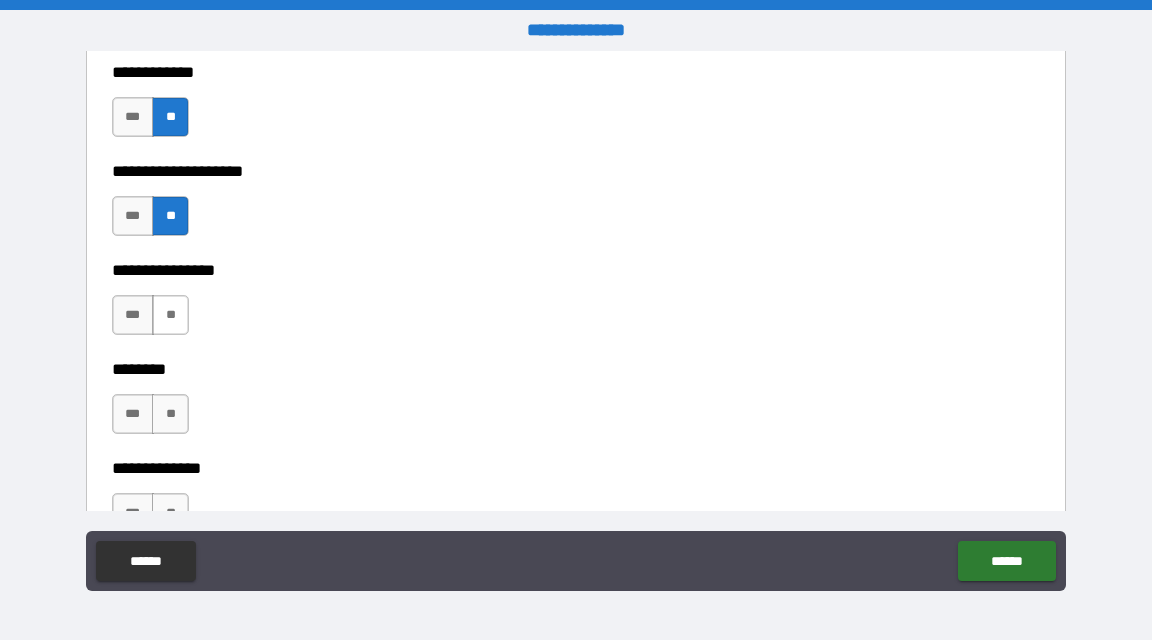 click on "**" at bounding box center [170, 315] 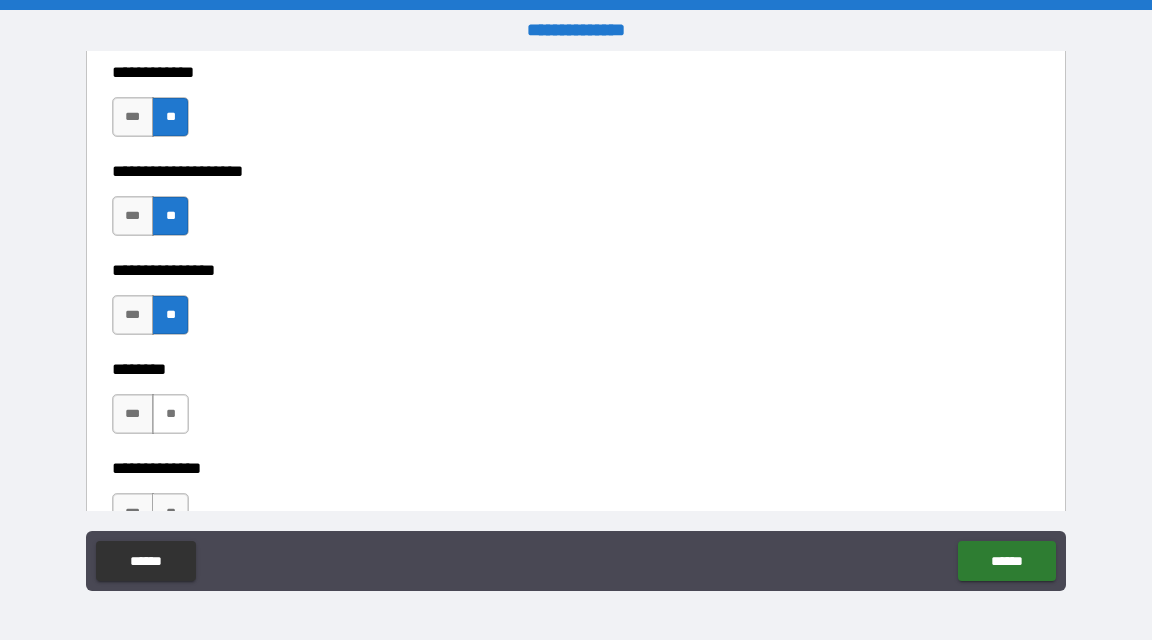 click on "**" at bounding box center [170, 414] 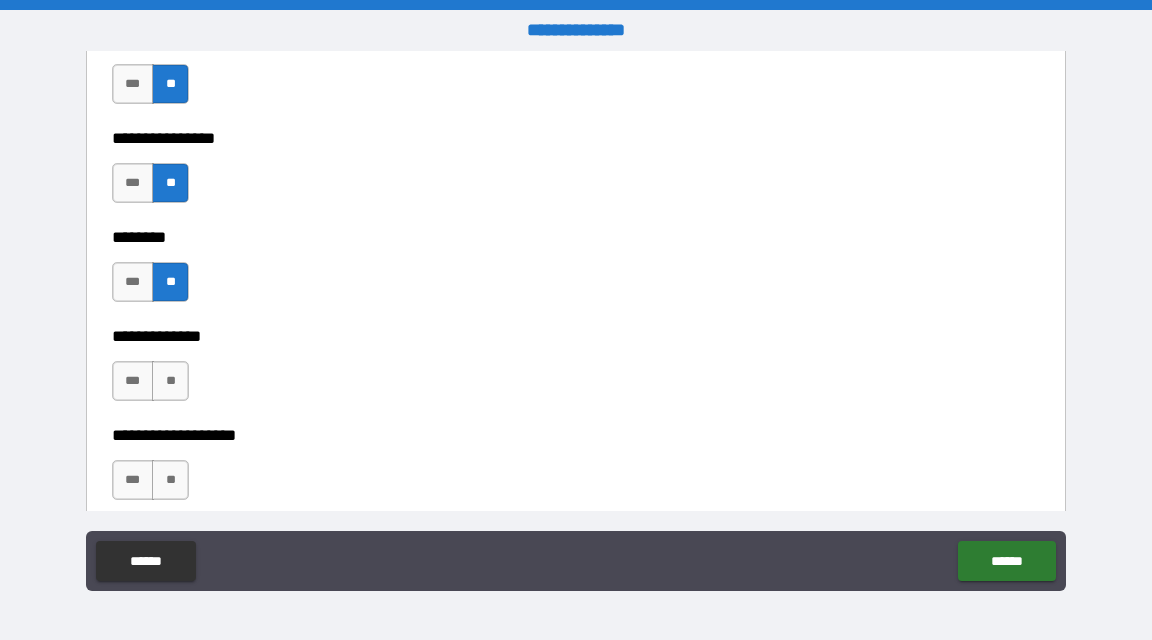 scroll, scrollTop: 7199, scrollLeft: 0, axis: vertical 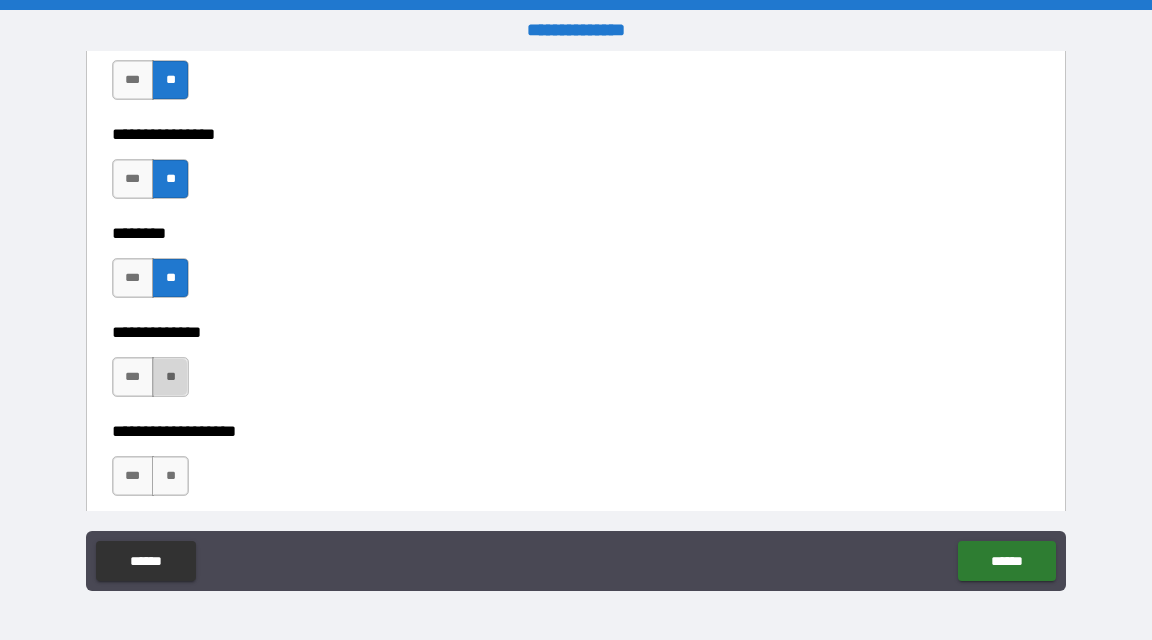 click on "**" at bounding box center [170, 377] 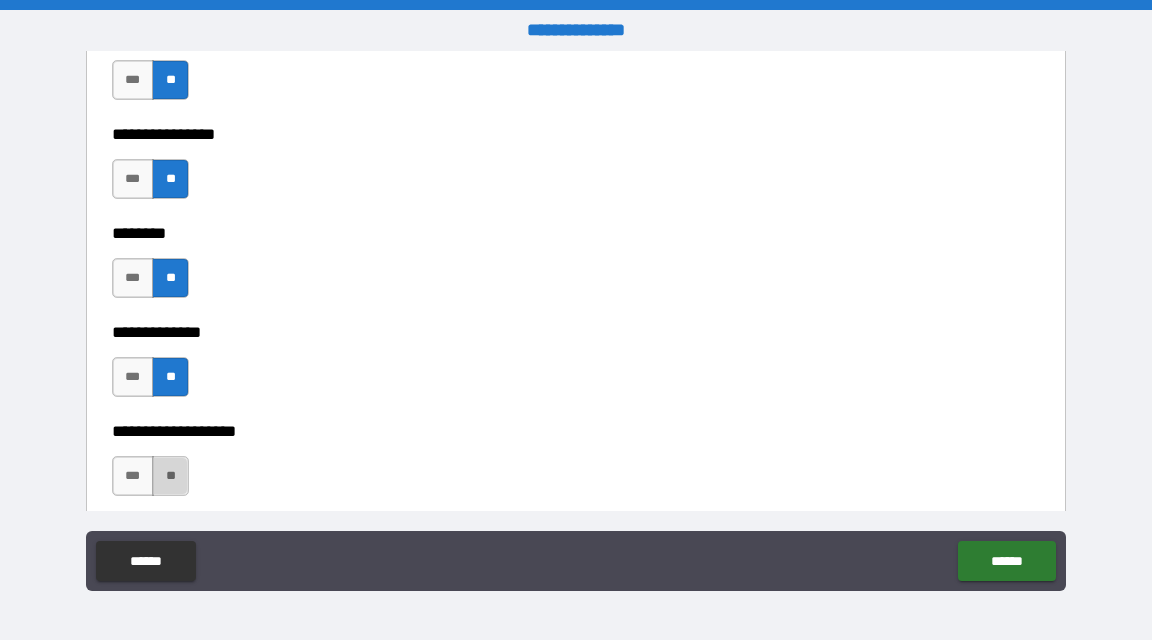 click on "**" at bounding box center [170, 476] 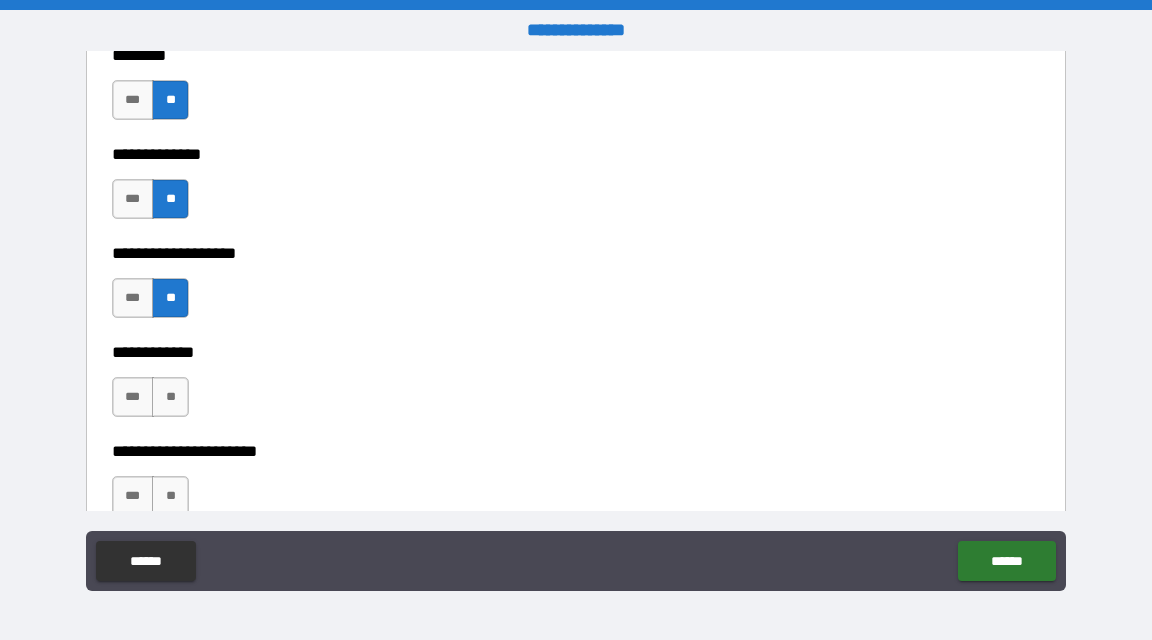 scroll, scrollTop: 7487, scrollLeft: 0, axis: vertical 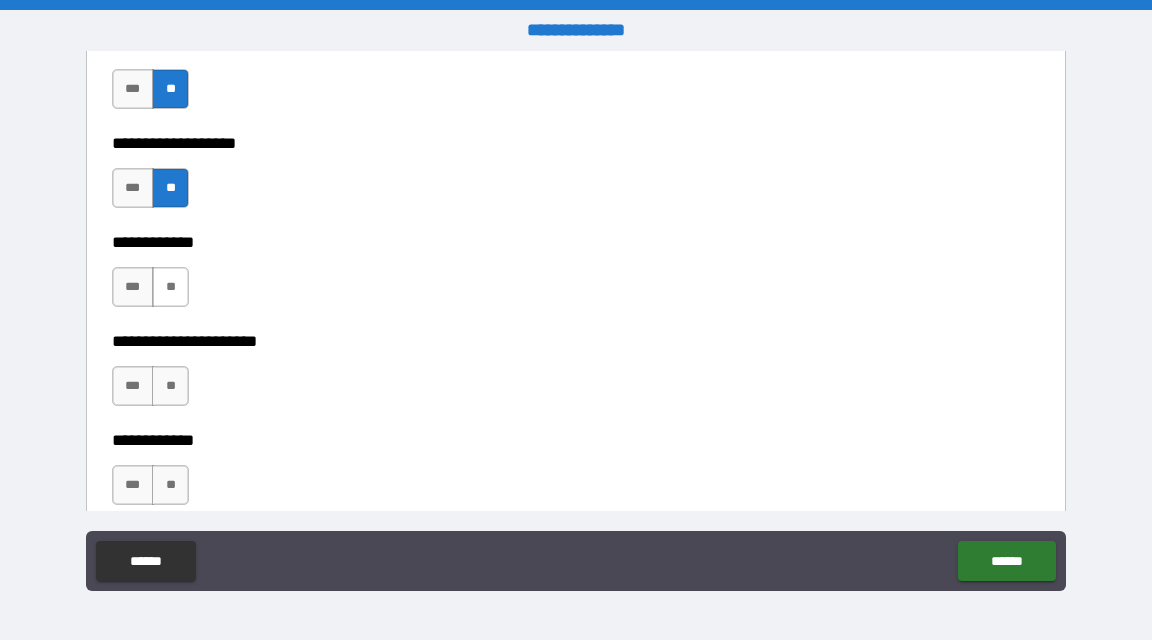 click on "**" at bounding box center (170, 287) 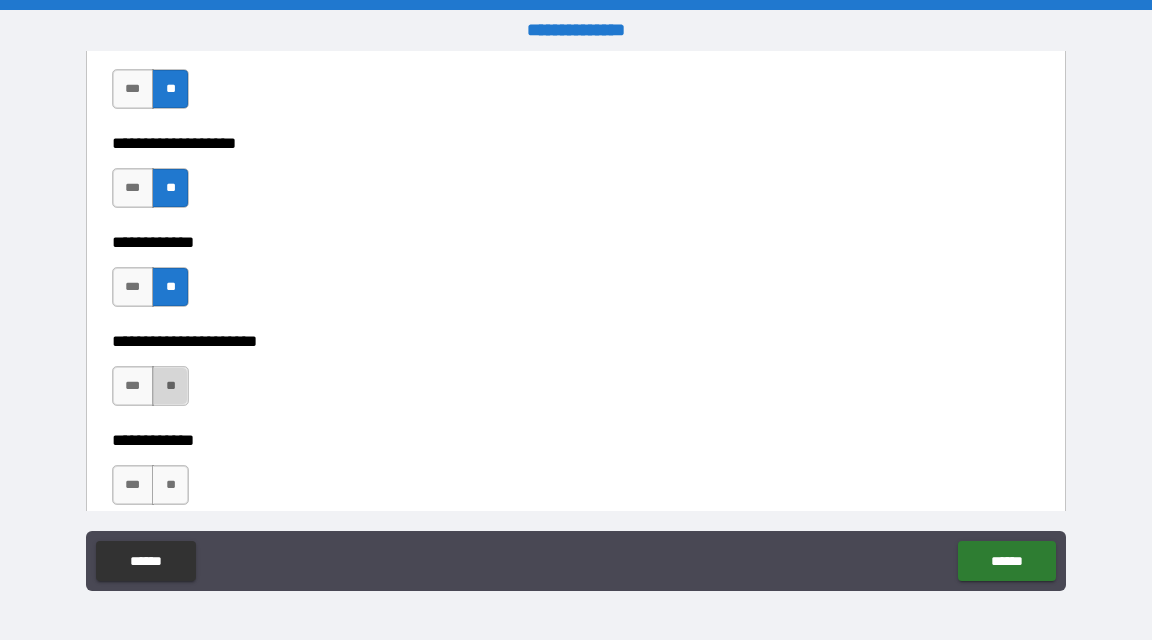 click on "**" at bounding box center (170, 386) 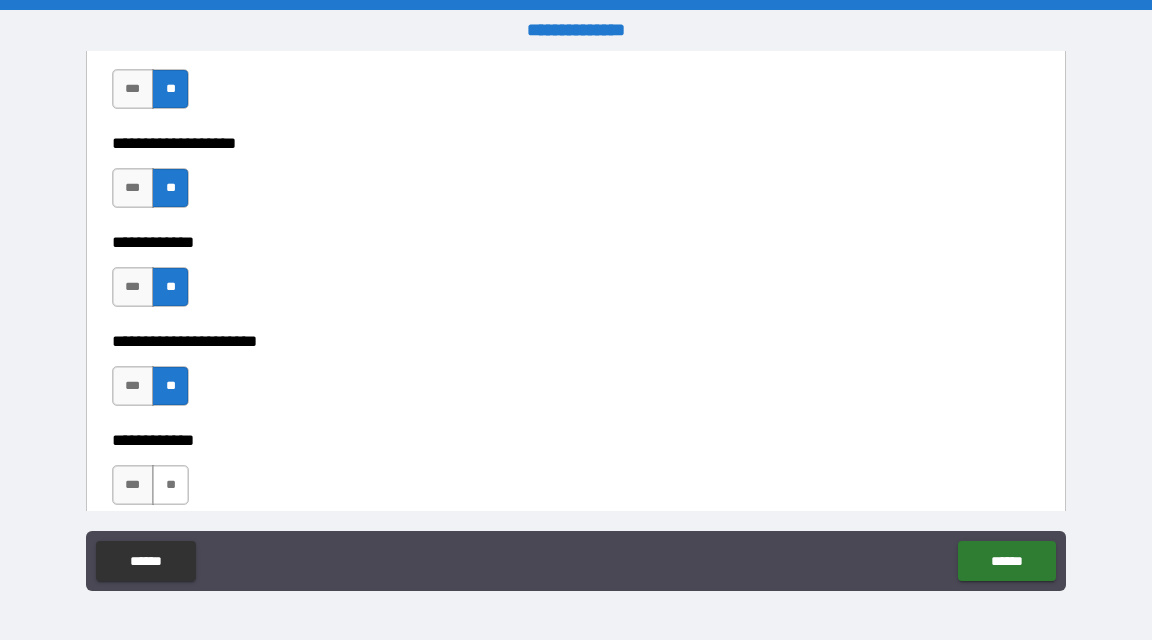 click on "**" at bounding box center (170, 485) 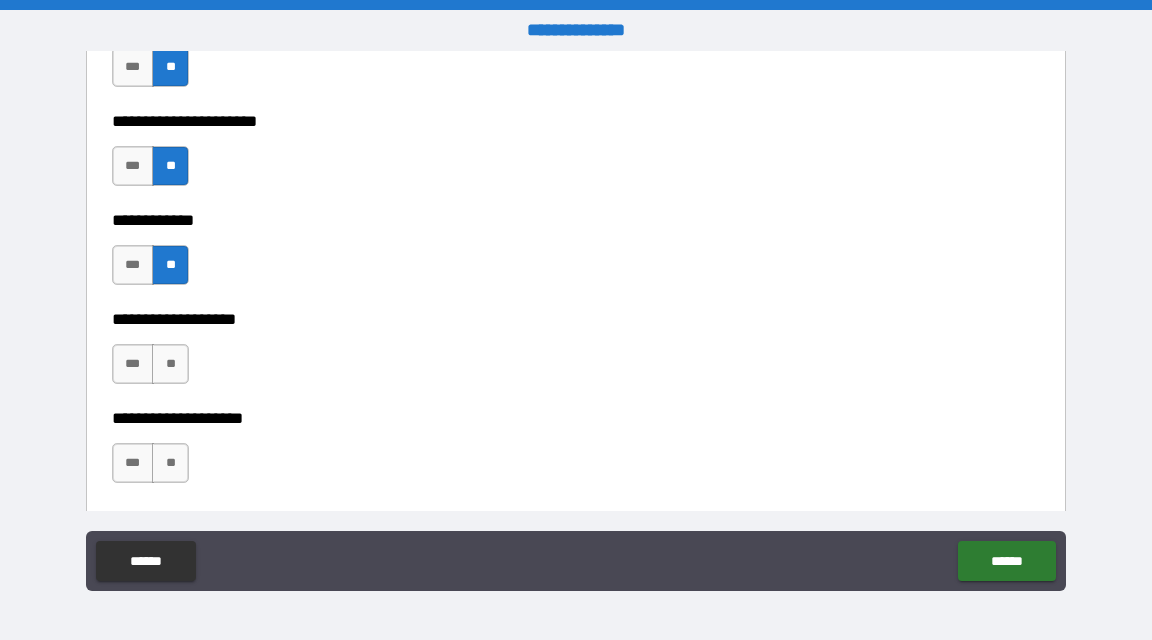 scroll, scrollTop: 7711, scrollLeft: 0, axis: vertical 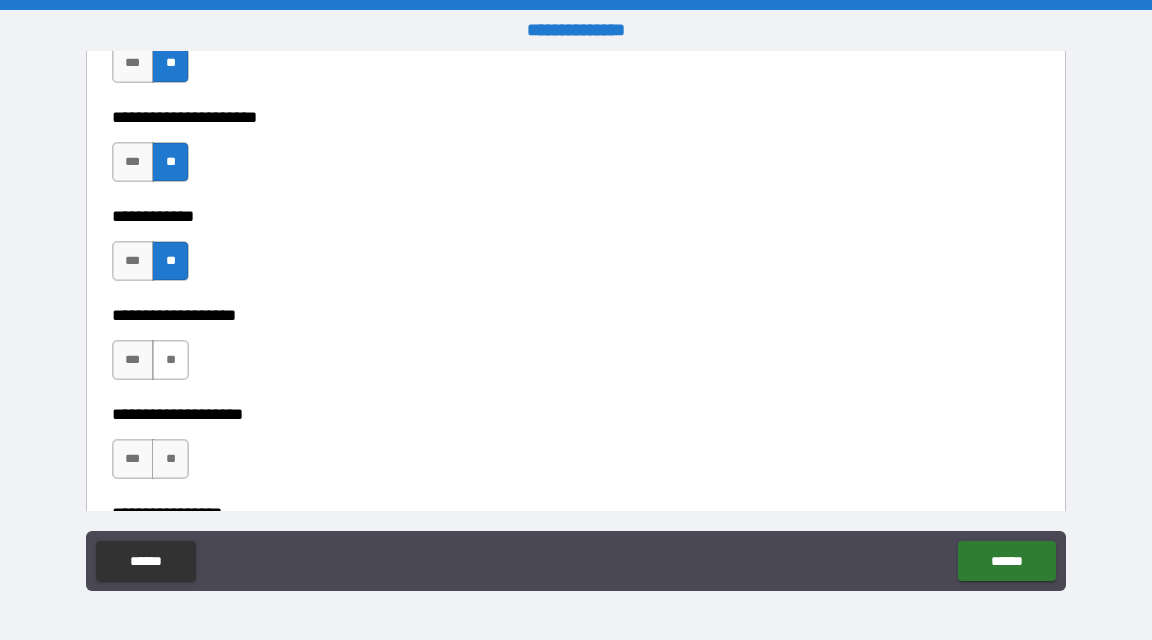 click on "**" at bounding box center [170, 360] 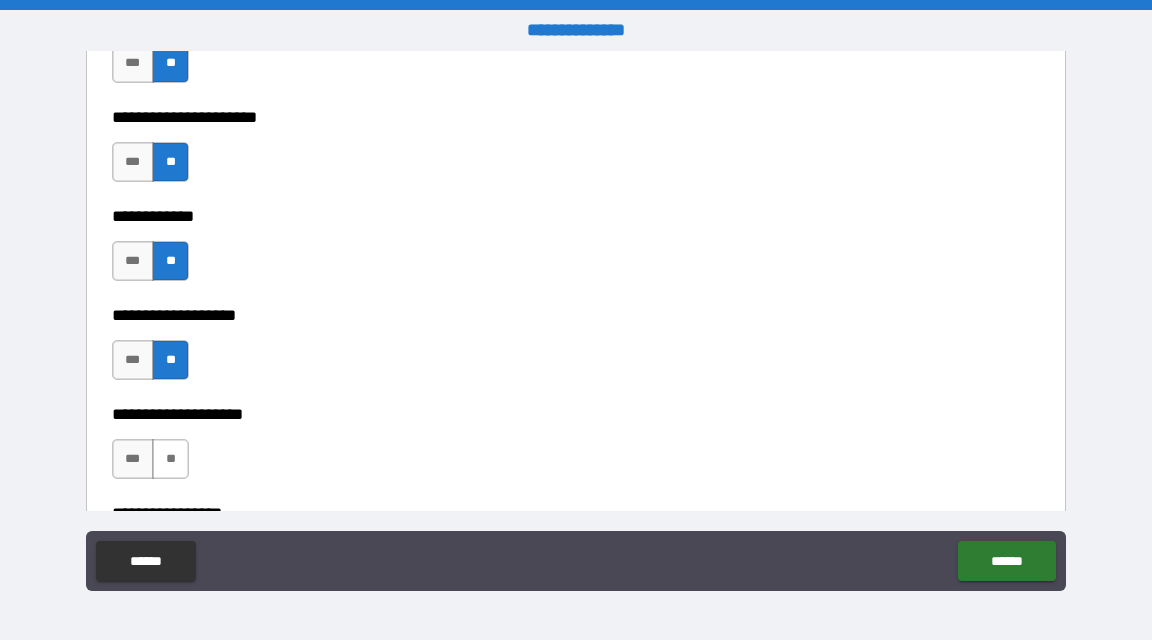 click on "**" at bounding box center [170, 459] 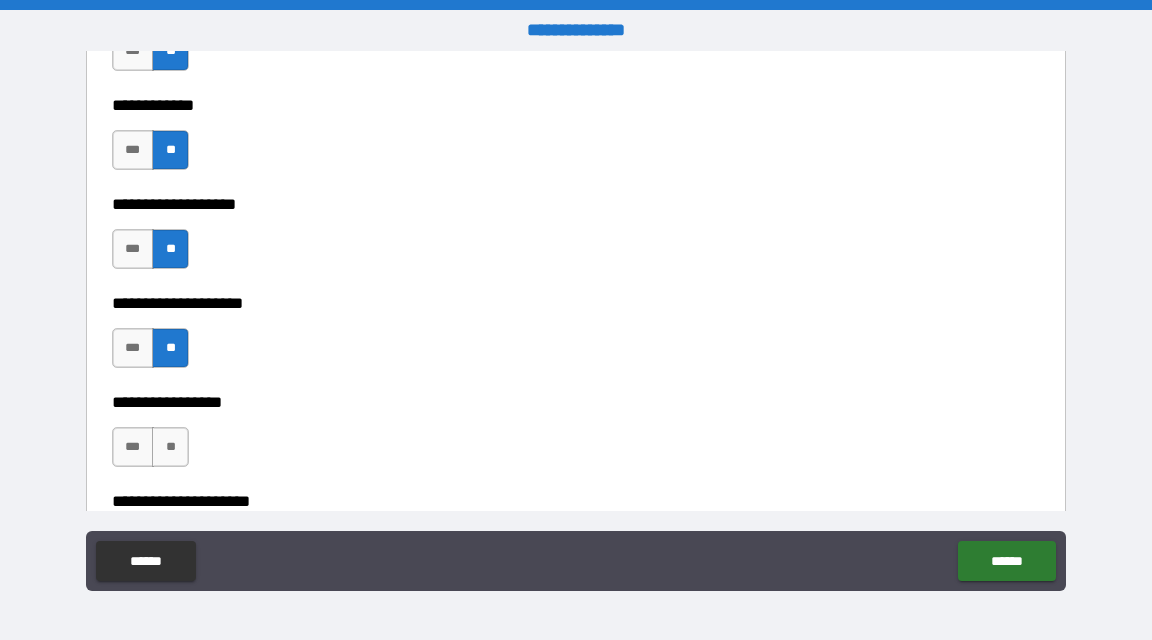 scroll, scrollTop: 7999, scrollLeft: 0, axis: vertical 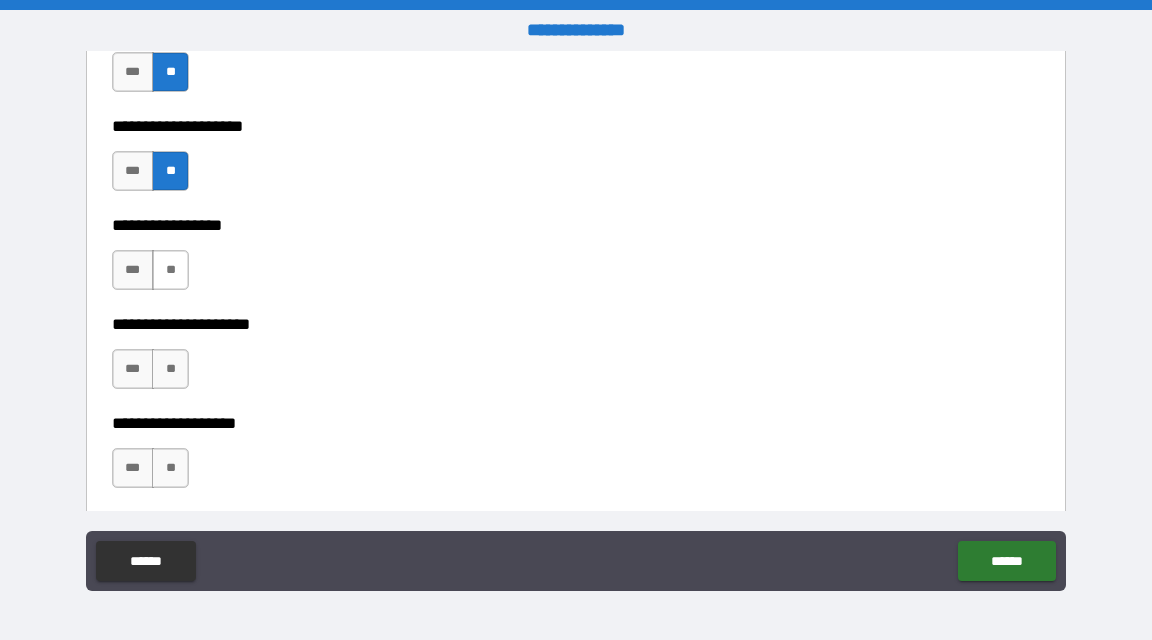 click on "**" at bounding box center (170, 270) 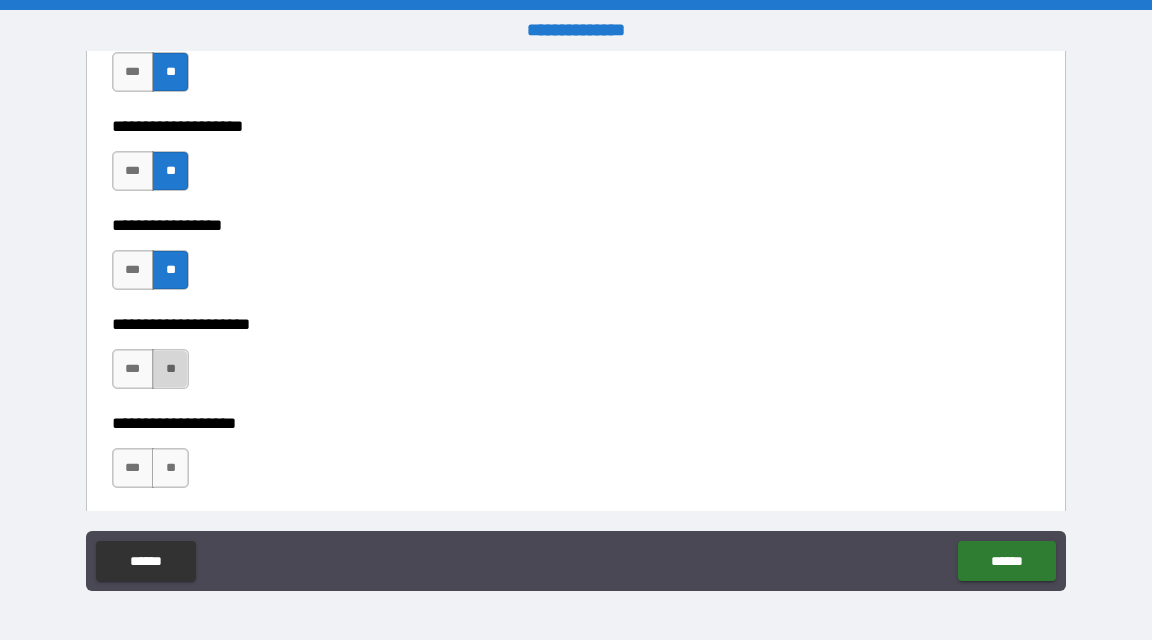 click on "**" at bounding box center (170, 369) 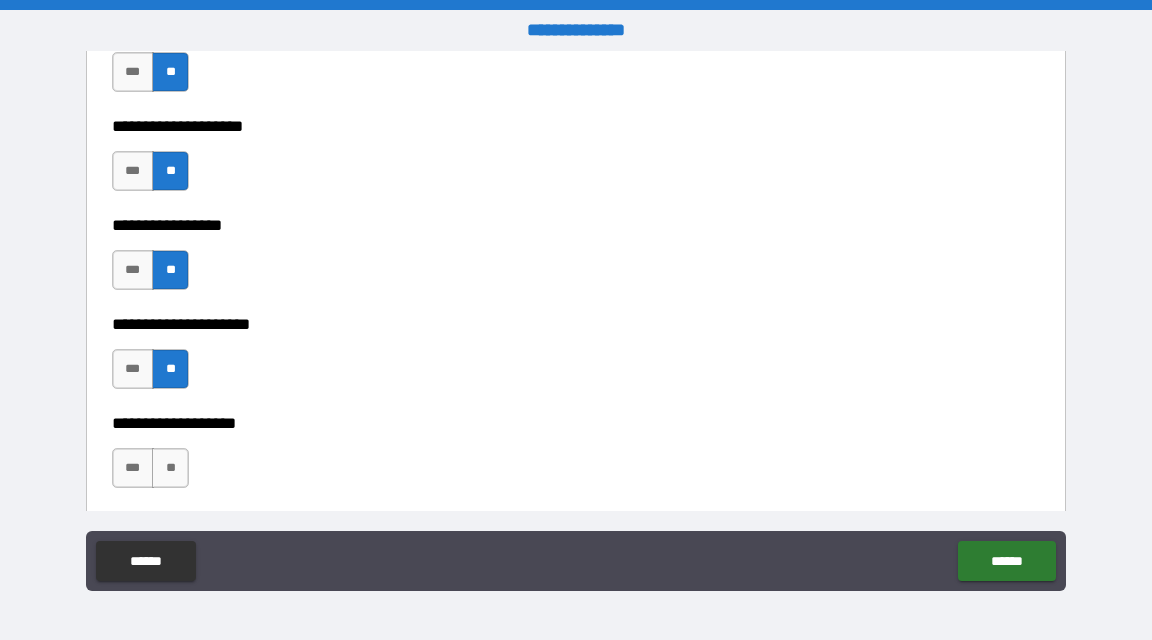 click on "**********" at bounding box center (576, 508) 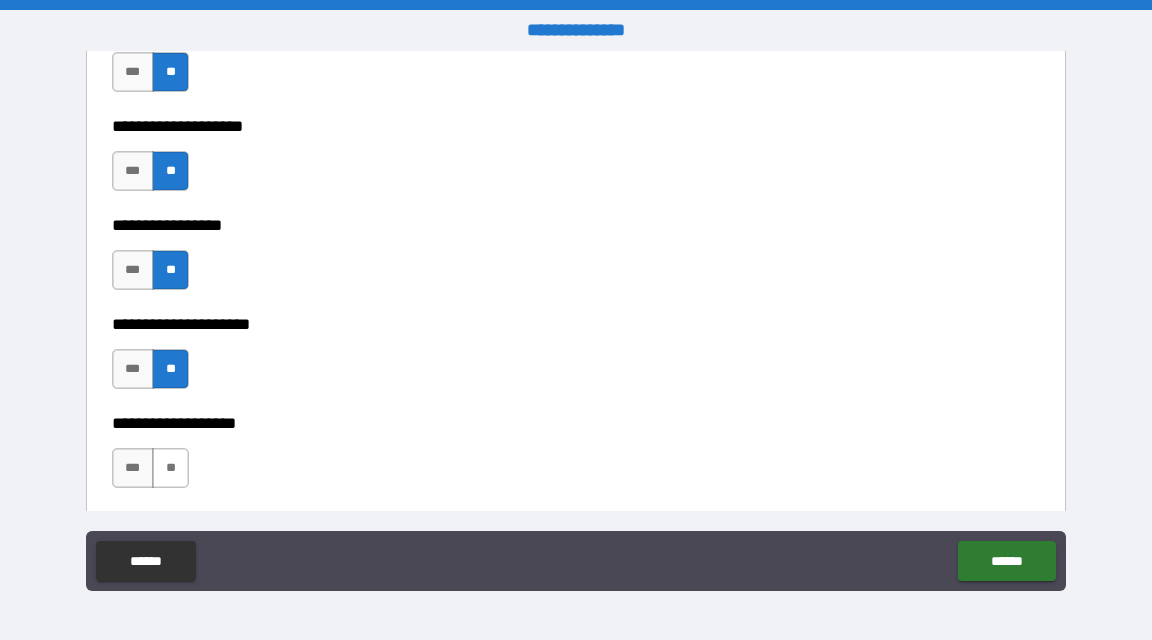 click on "**" at bounding box center [170, 468] 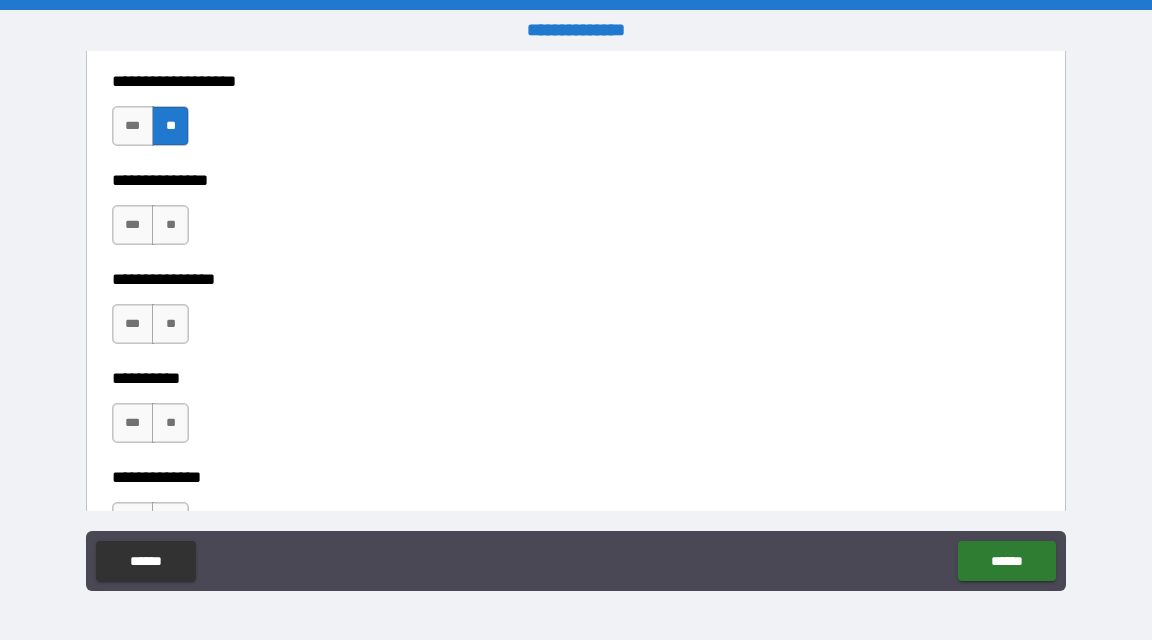 scroll, scrollTop: 8345, scrollLeft: 0, axis: vertical 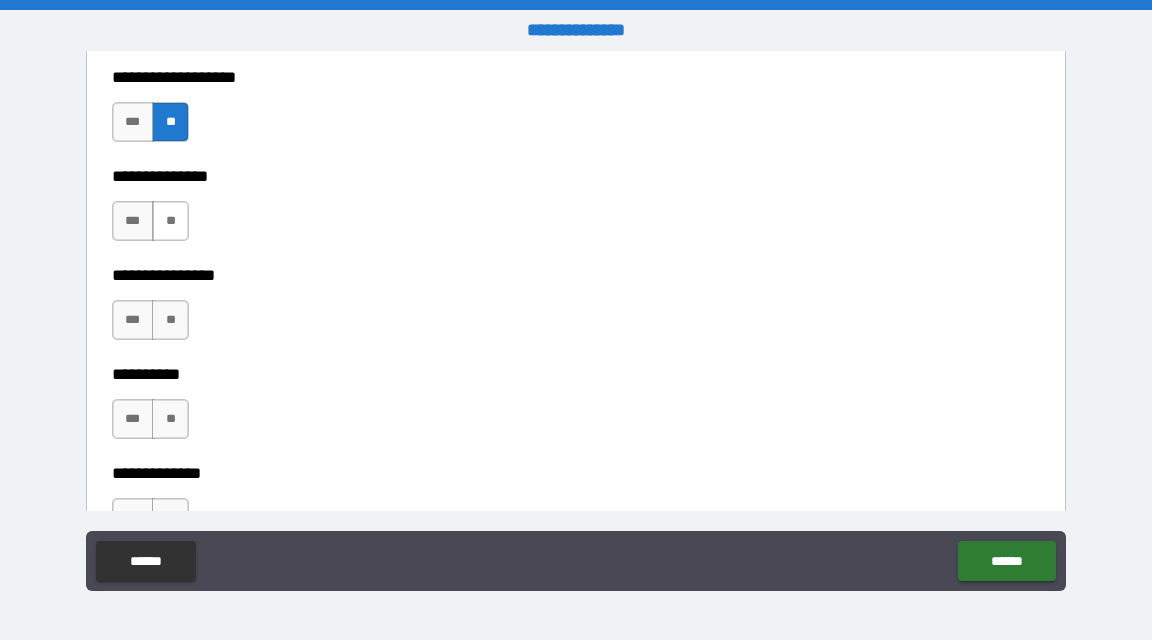 click on "**" at bounding box center [170, 221] 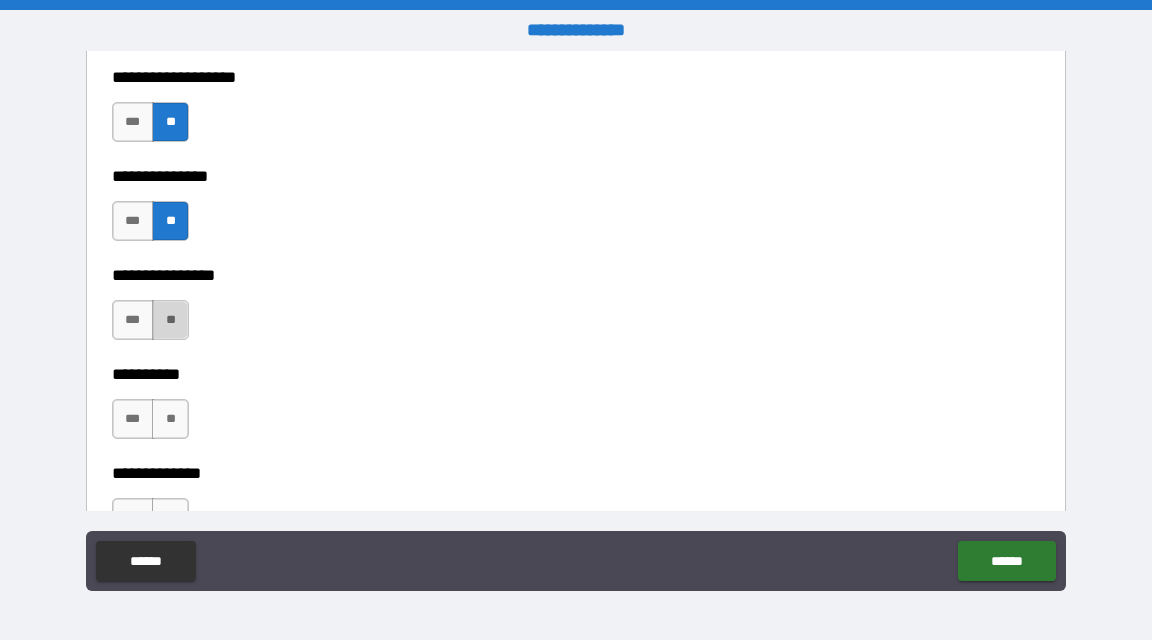 click on "**" at bounding box center (170, 320) 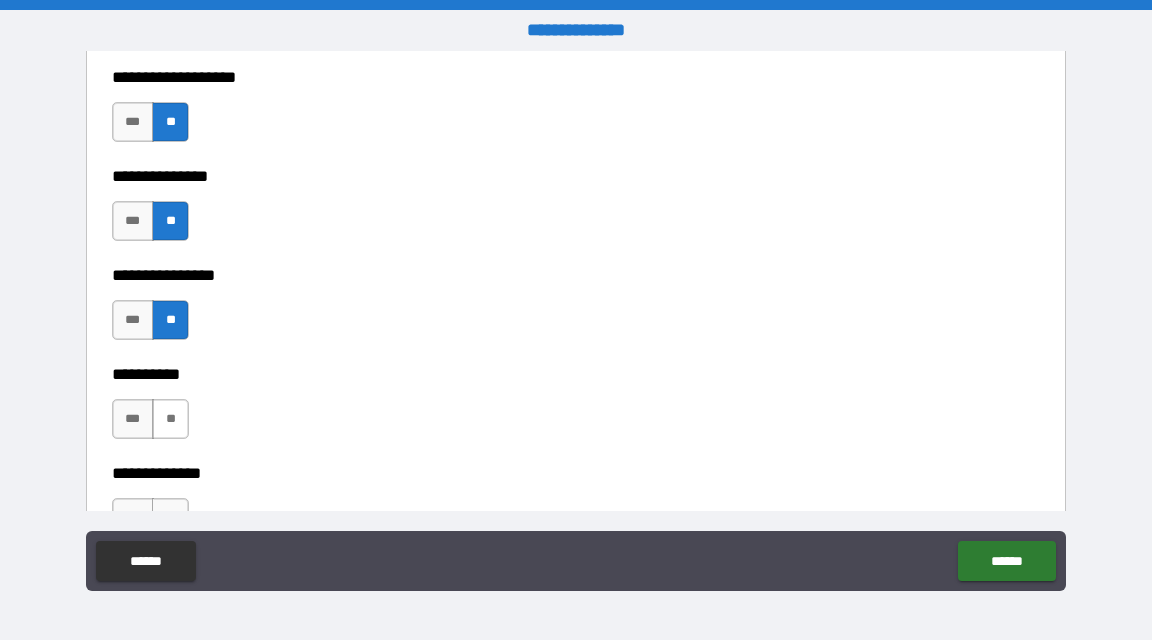 click on "**" at bounding box center [170, 419] 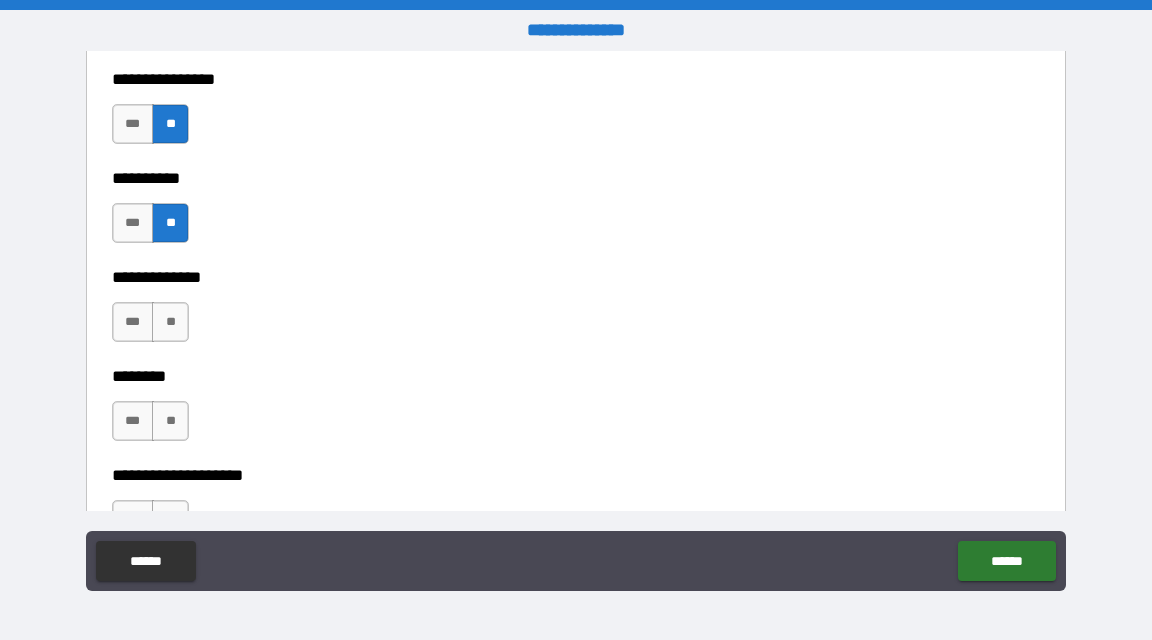 scroll, scrollTop: 8565, scrollLeft: 0, axis: vertical 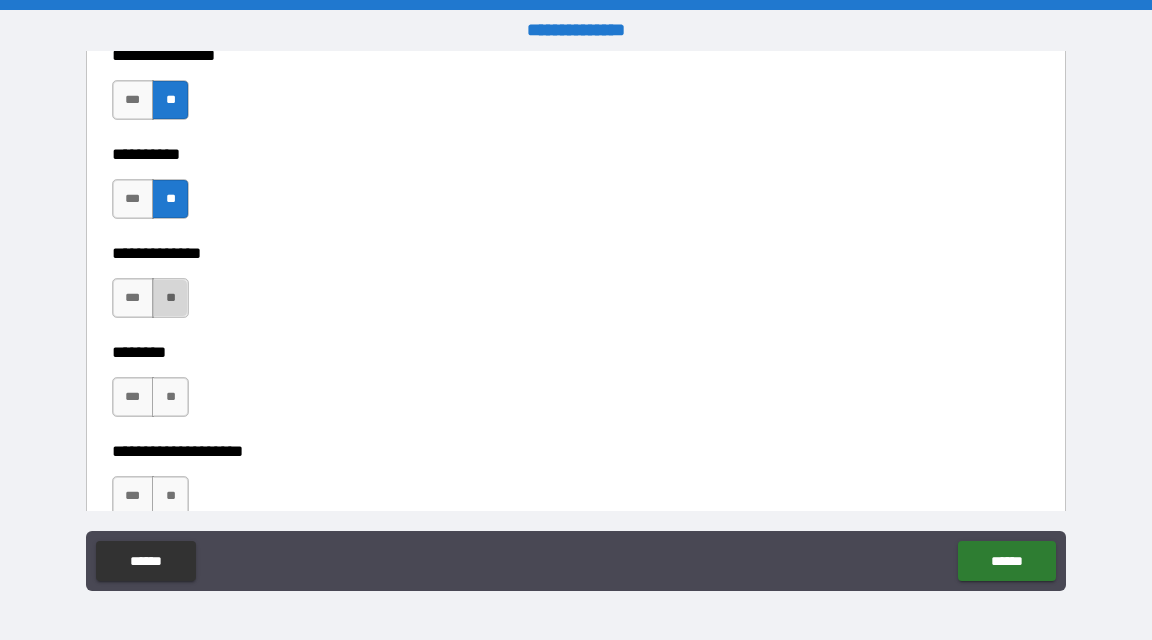 click on "**" at bounding box center [170, 298] 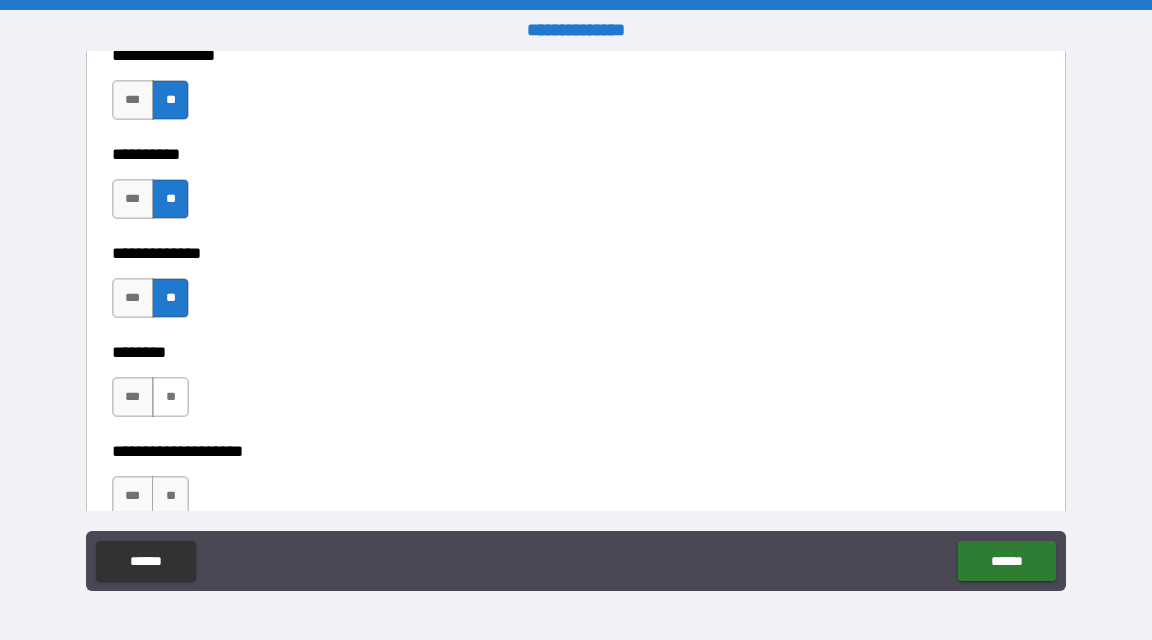 click on "**" at bounding box center (170, 397) 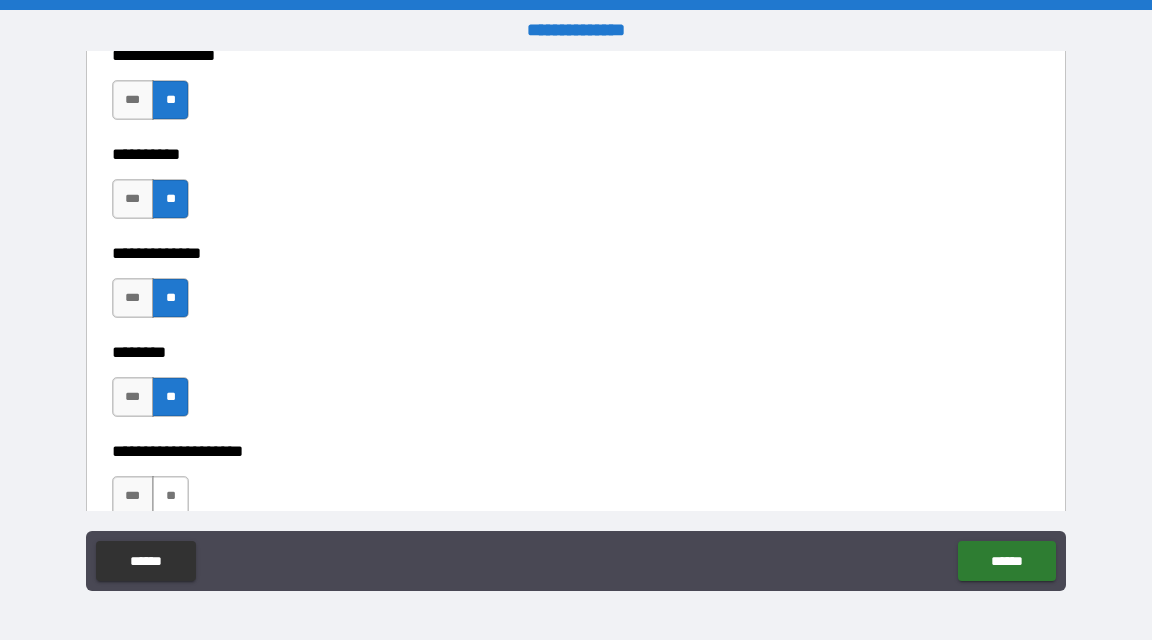 click on "**" at bounding box center (170, 496) 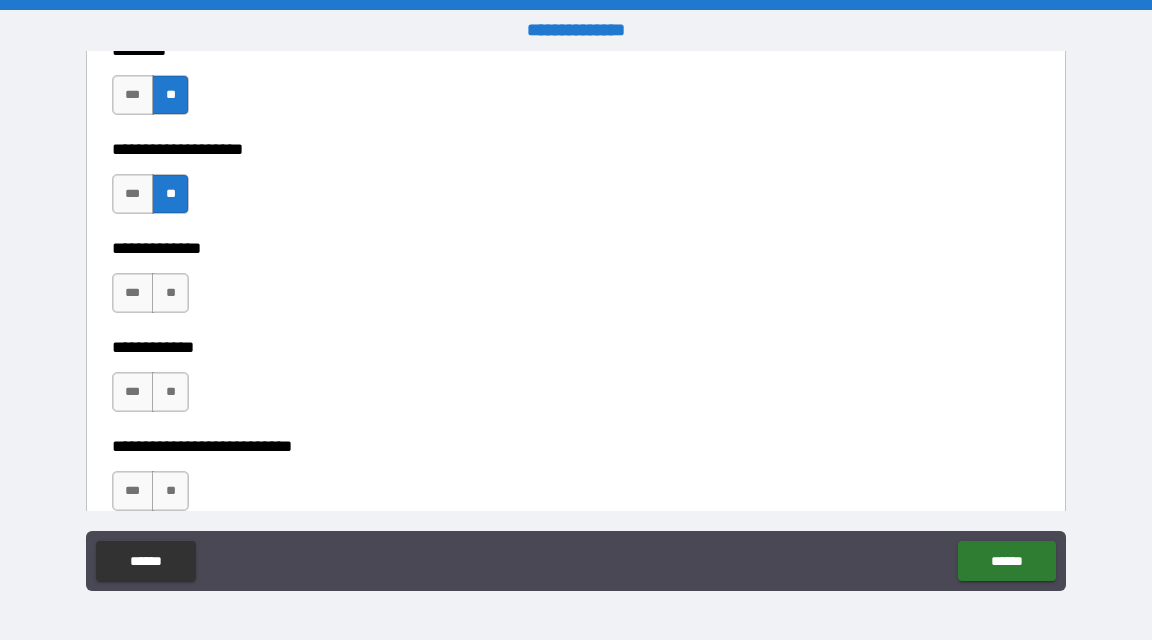 scroll, scrollTop: 8871, scrollLeft: 0, axis: vertical 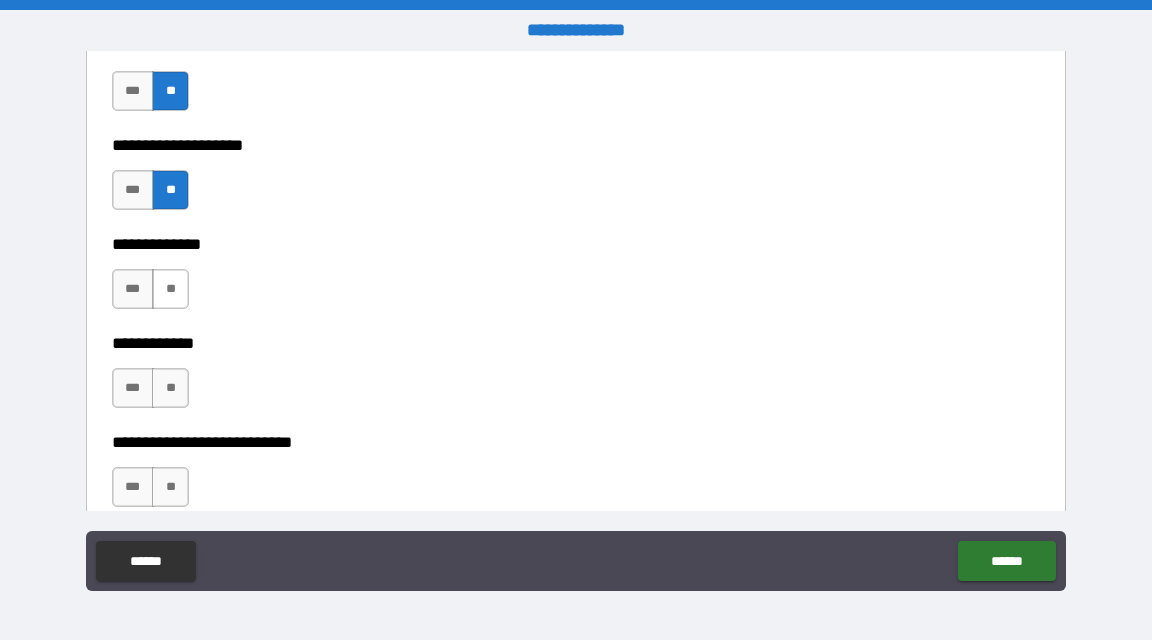 click on "**" at bounding box center (170, 289) 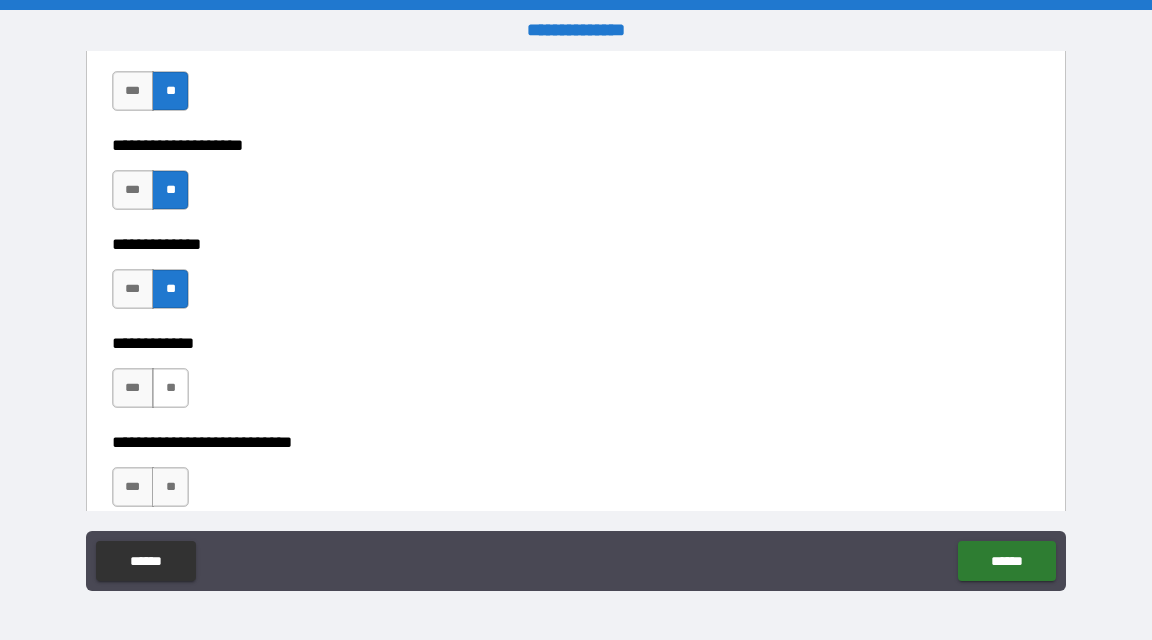 click on "*** **" at bounding box center [150, 388] 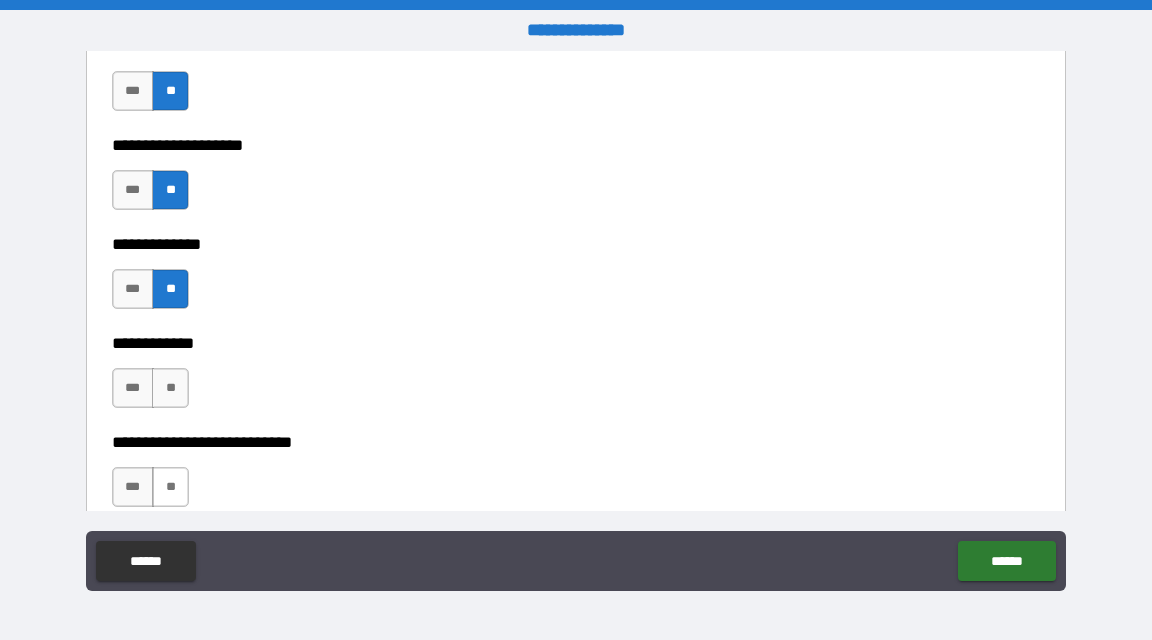 click on "**" at bounding box center (170, 487) 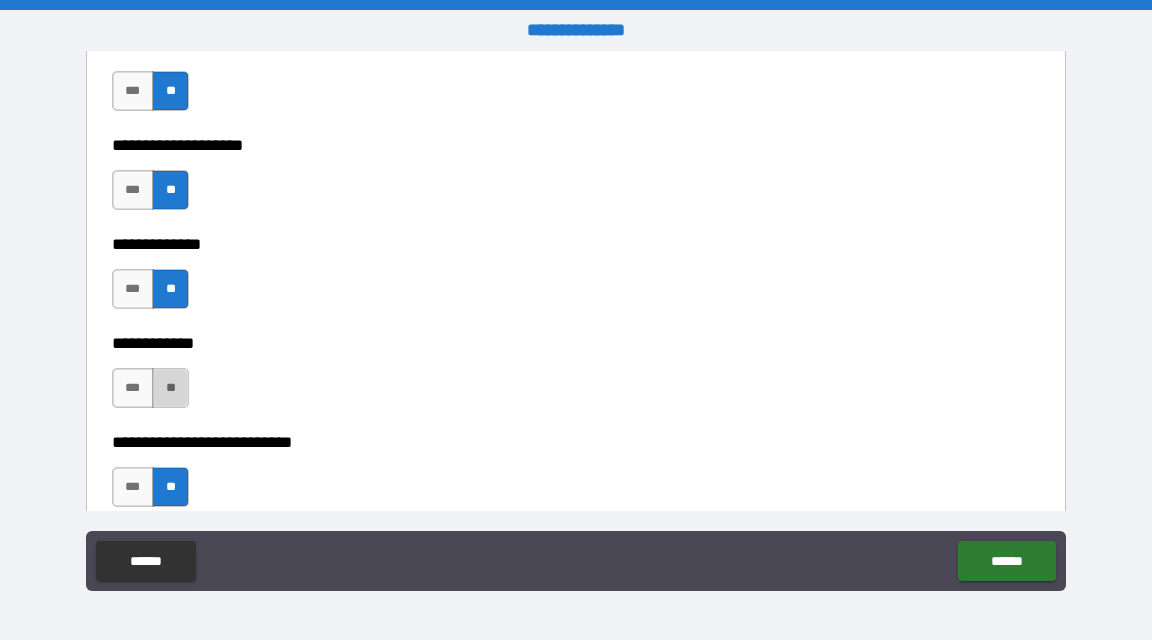 click on "**" at bounding box center [170, 388] 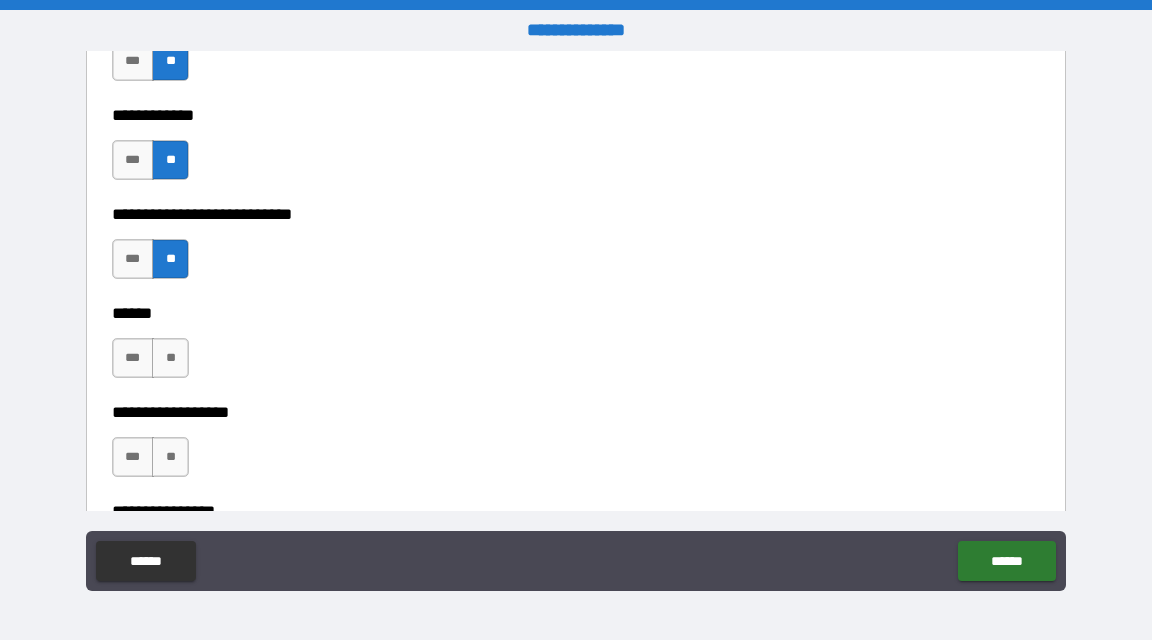 scroll, scrollTop: 9318, scrollLeft: 0, axis: vertical 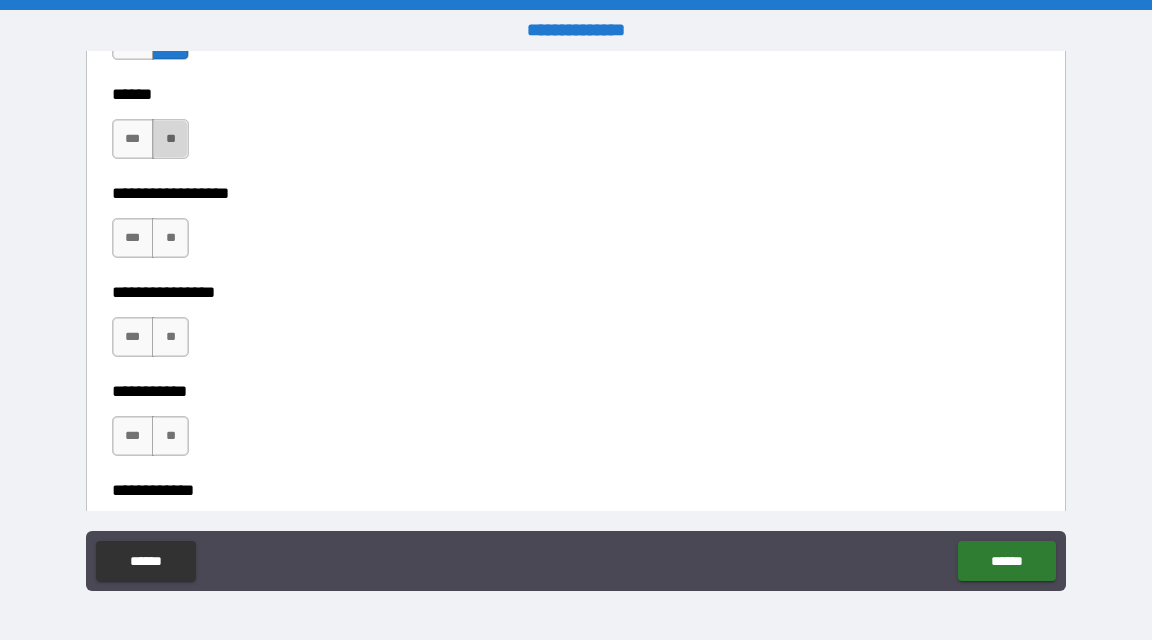 click on "**" at bounding box center (170, 139) 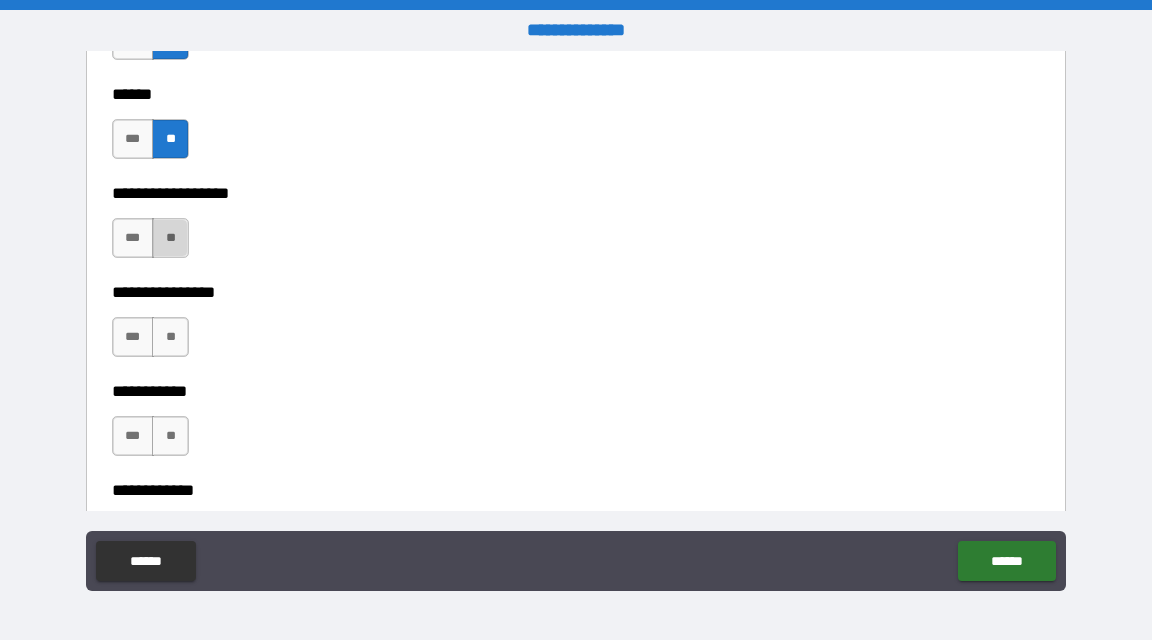 click on "**" at bounding box center (170, 238) 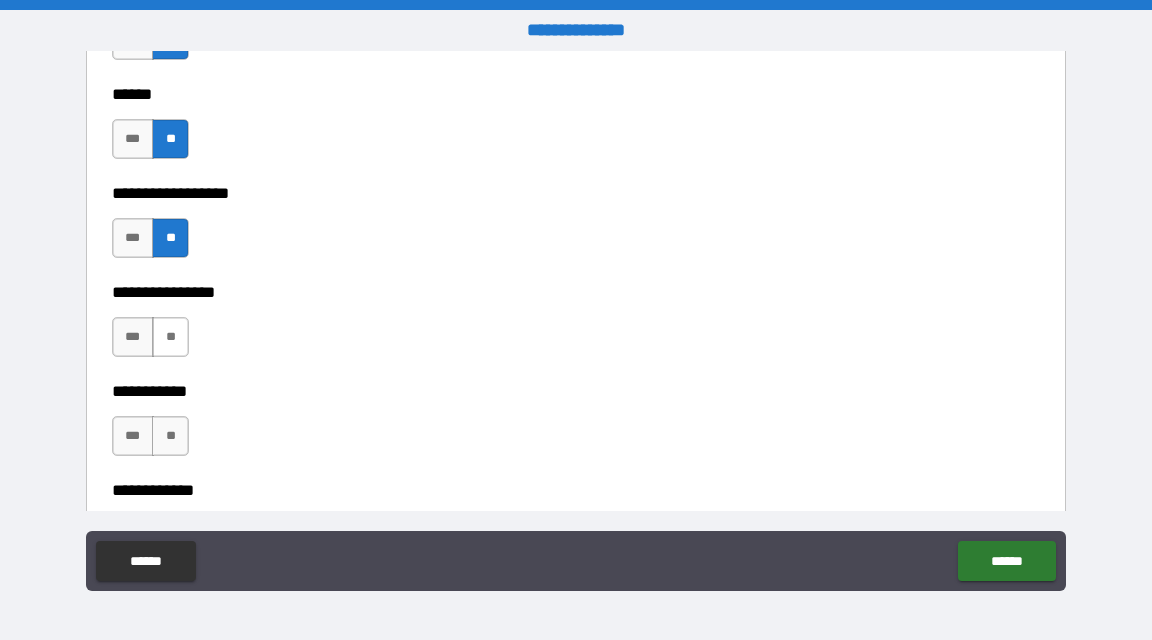 click on "**" at bounding box center (170, 337) 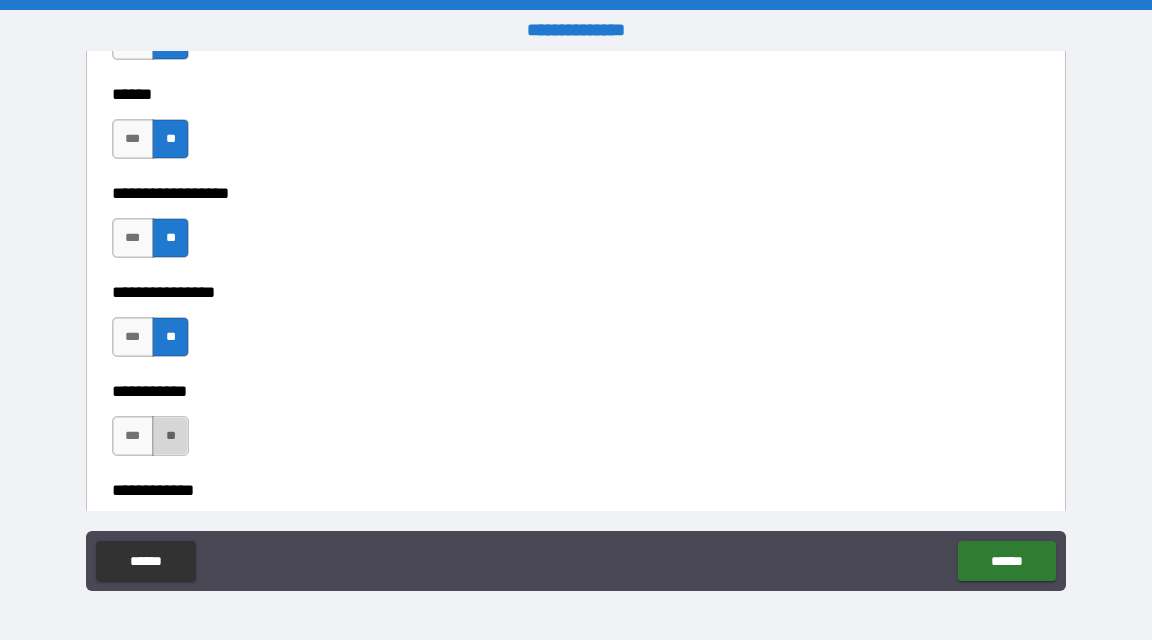 click on "**" at bounding box center (170, 436) 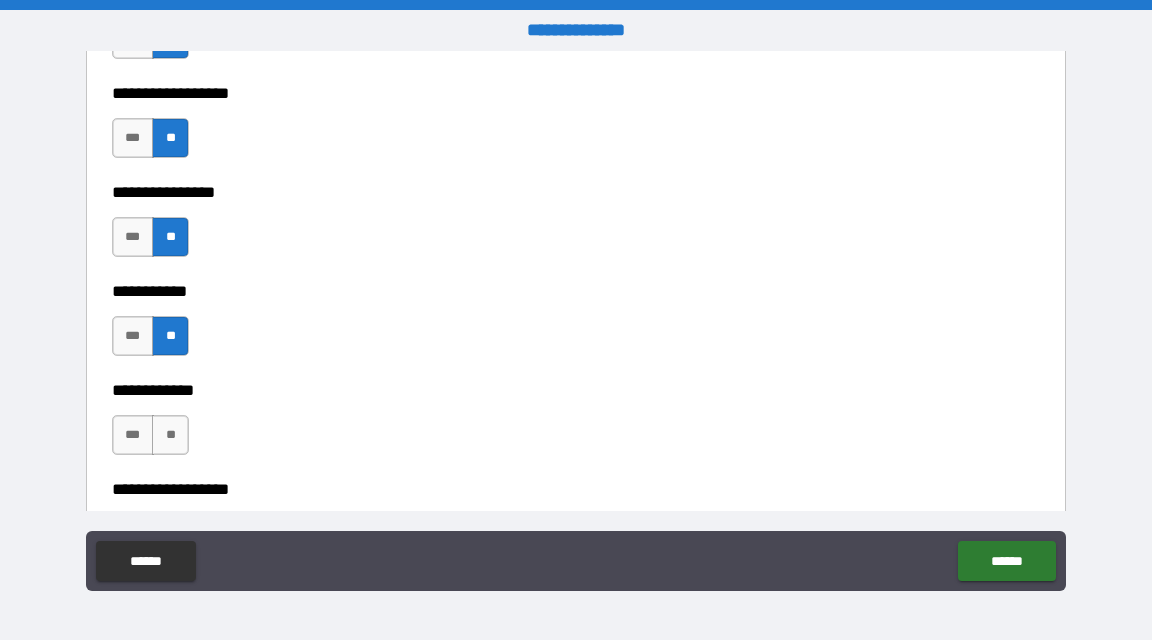 scroll, scrollTop: 9515, scrollLeft: 0, axis: vertical 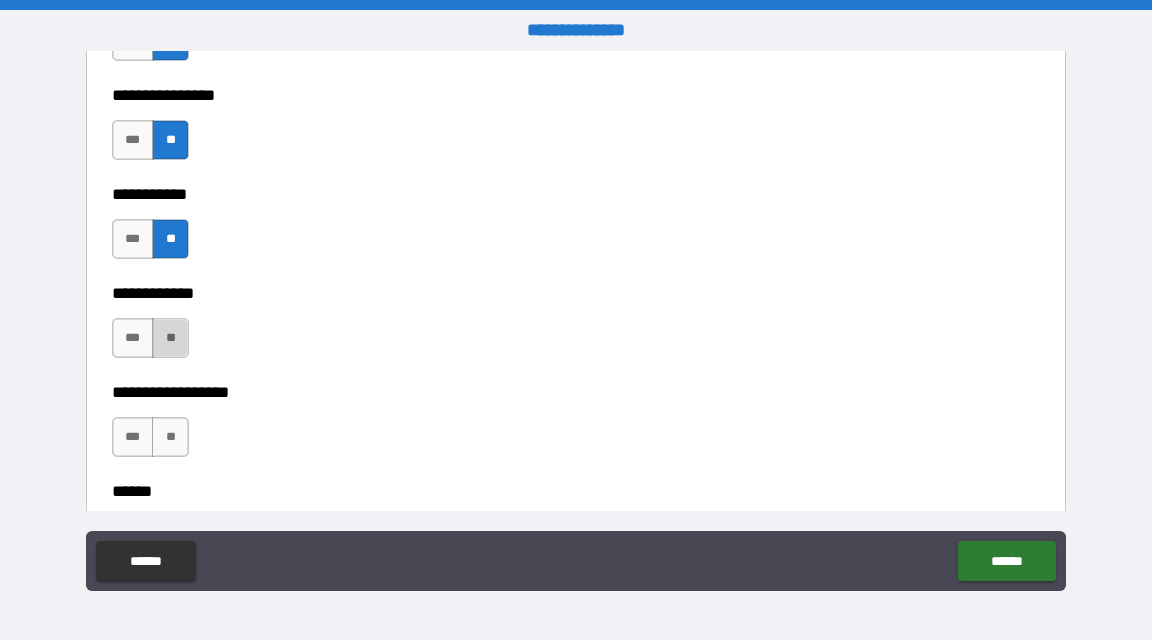 click on "**" at bounding box center (170, 338) 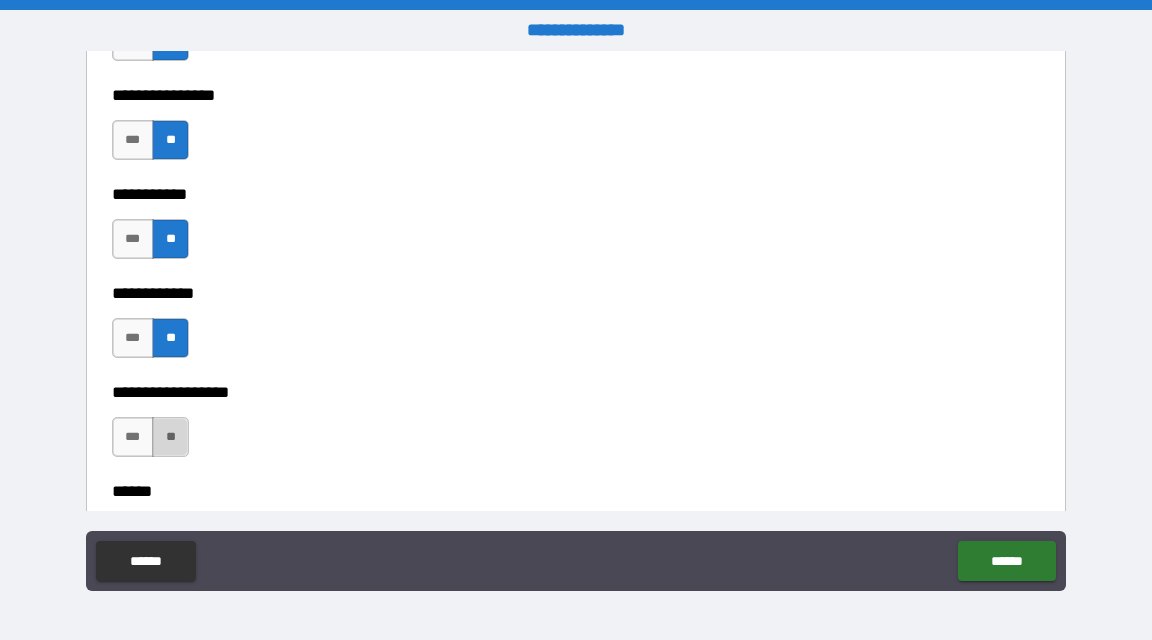click on "**" at bounding box center [170, 437] 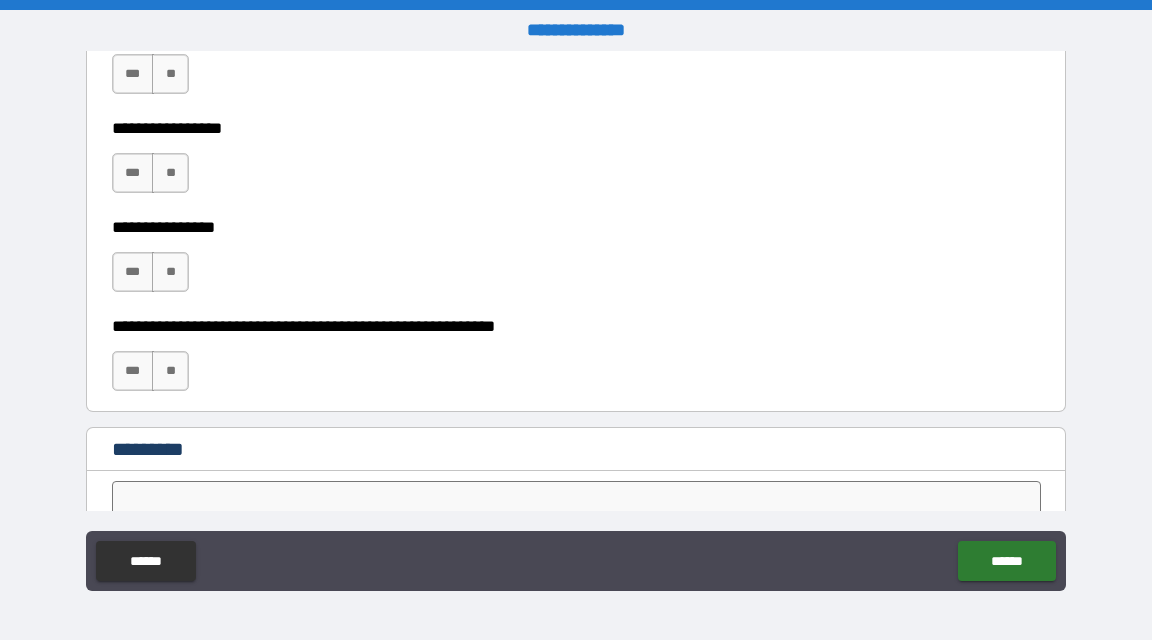 scroll, scrollTop: 9936, scrollLeft: 0, axis: vertical 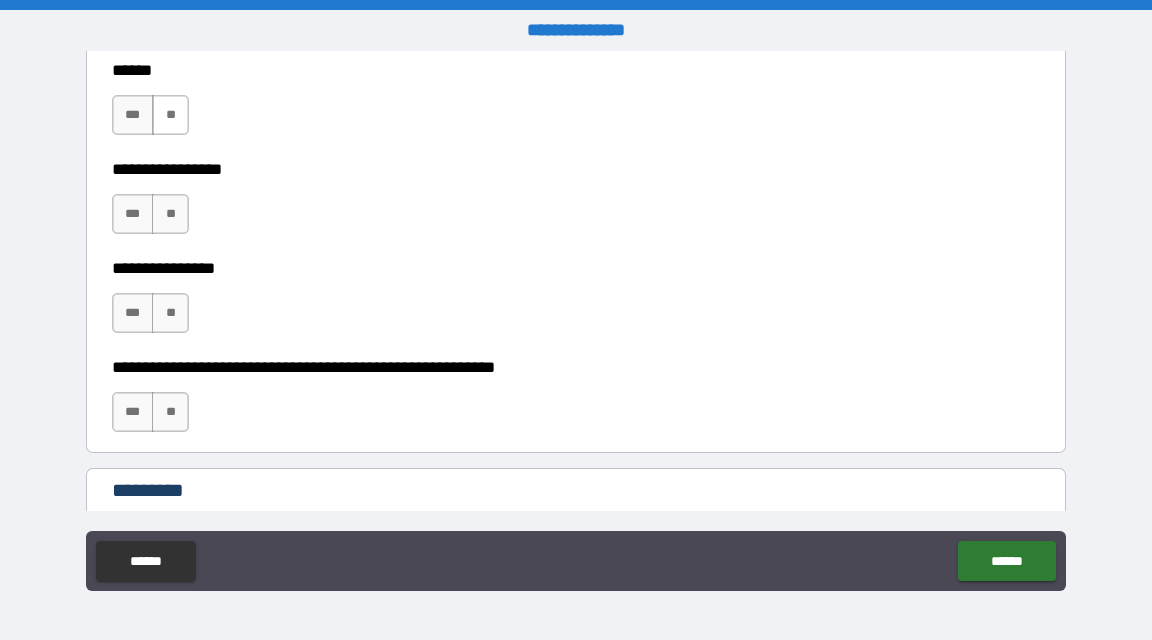 click on "**" at bounding box center [170, 115] 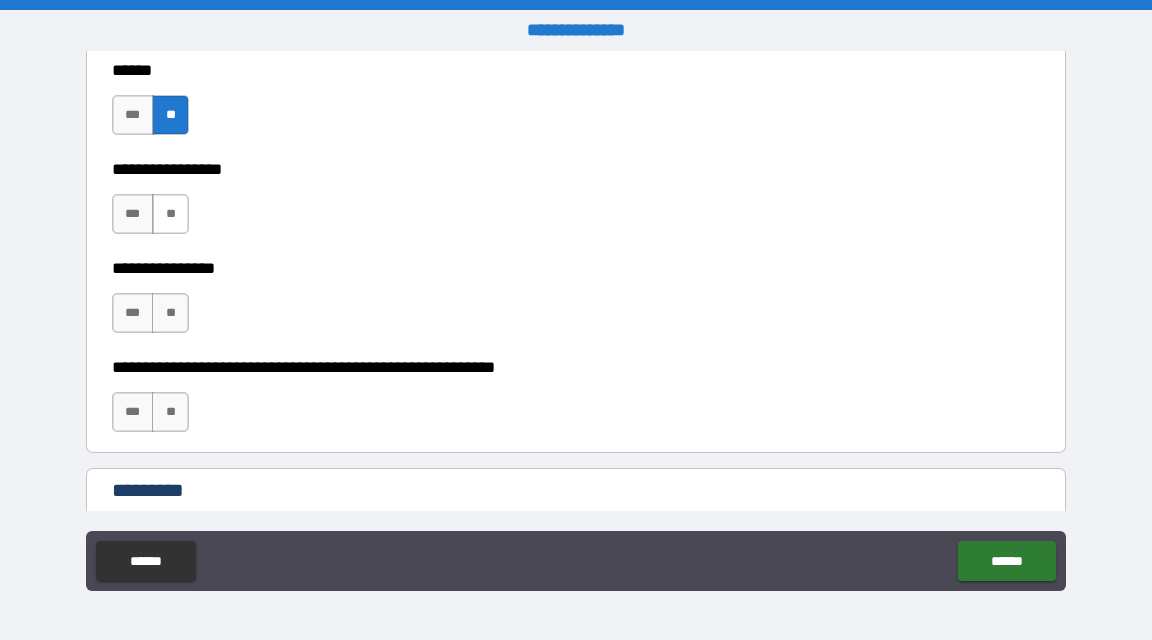 click on "**" at bounding box center [170, 214] 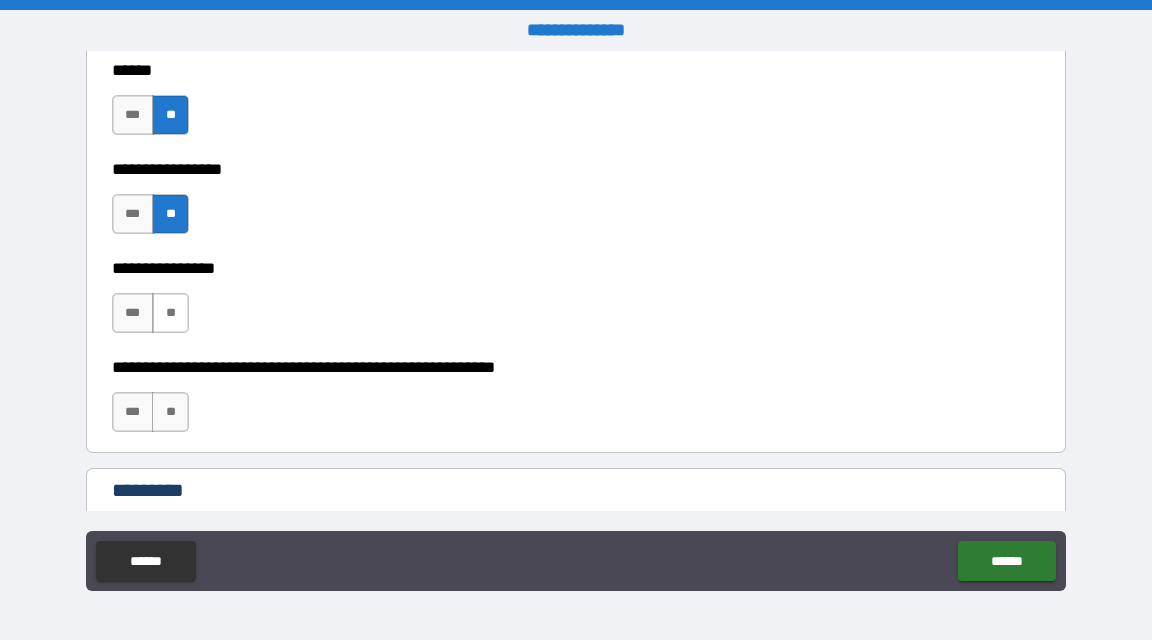 click on "**" at bounding box center [170, 313] 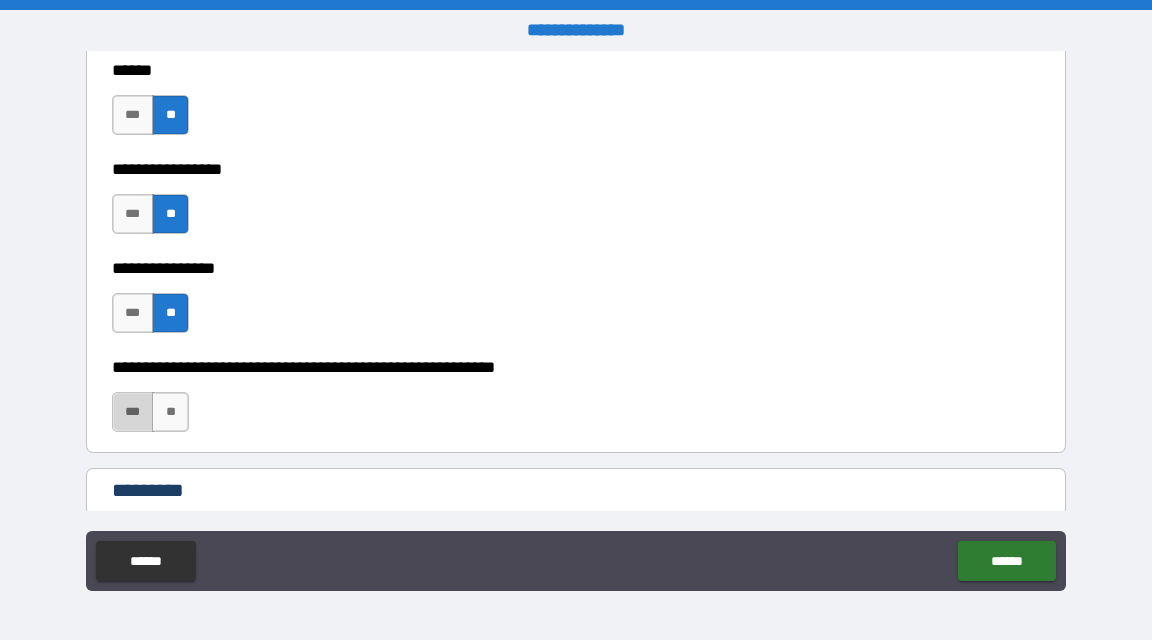 click on "***" at bounding box center [133, 412] 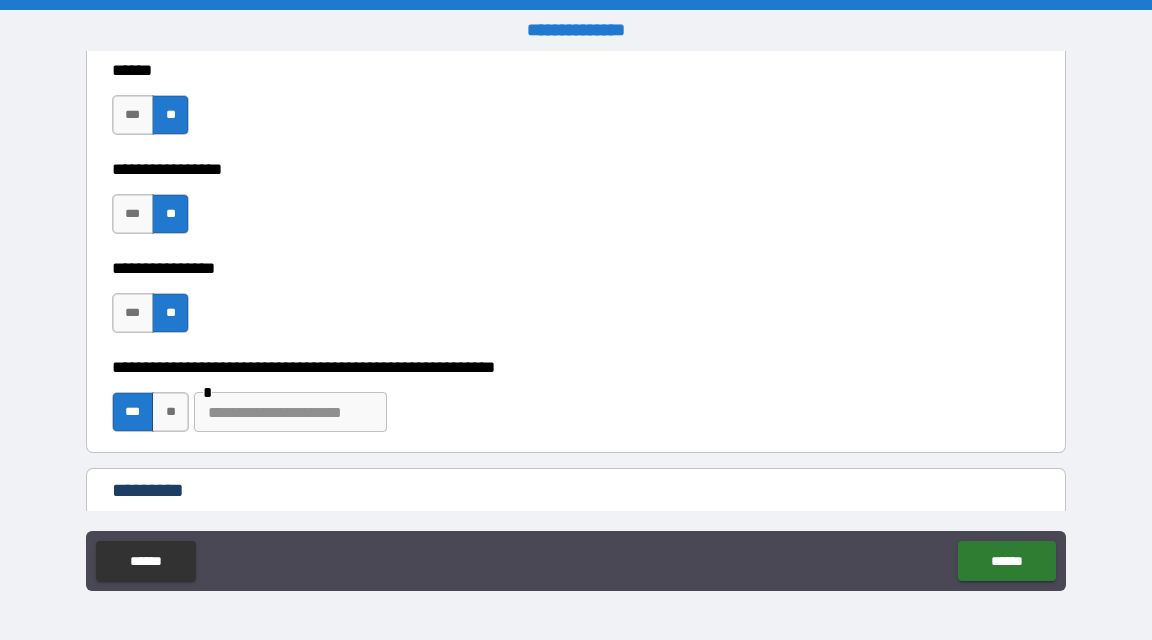click at bounding box center (290, 412) 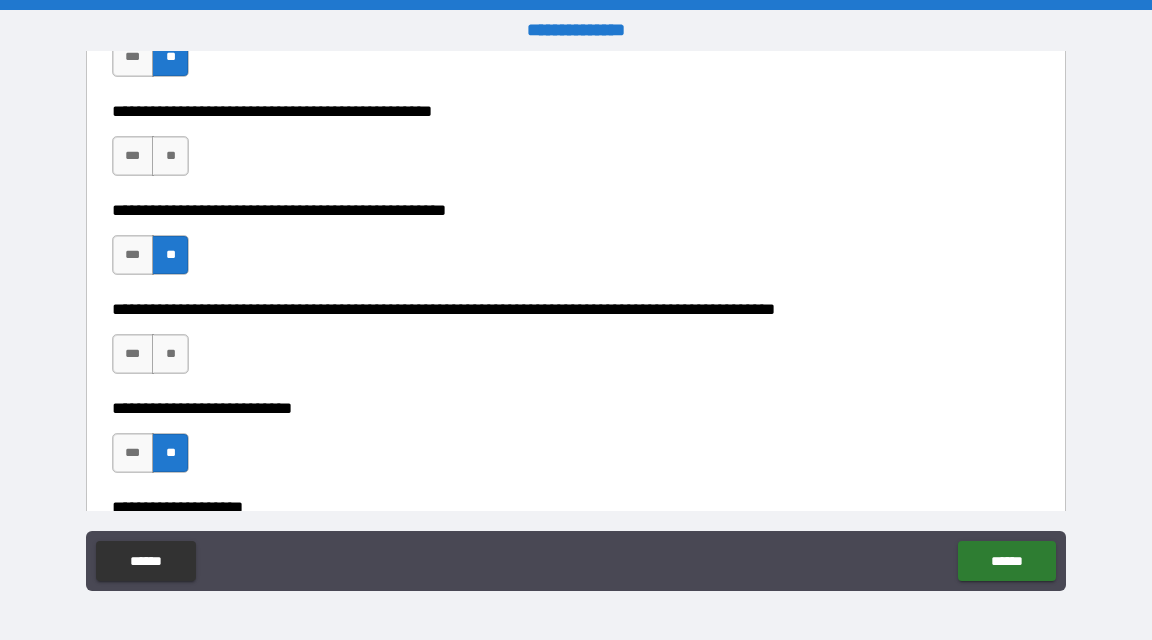scroll, scrollTop: 563, scrollLeft: 0, axis: vertical 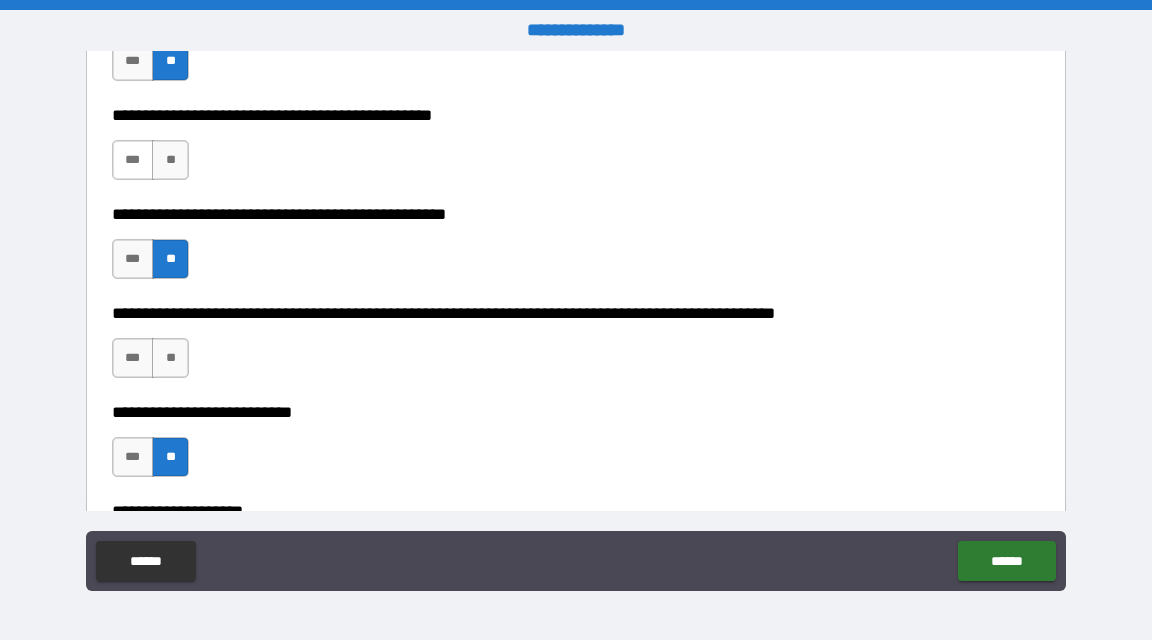 type on "**********" 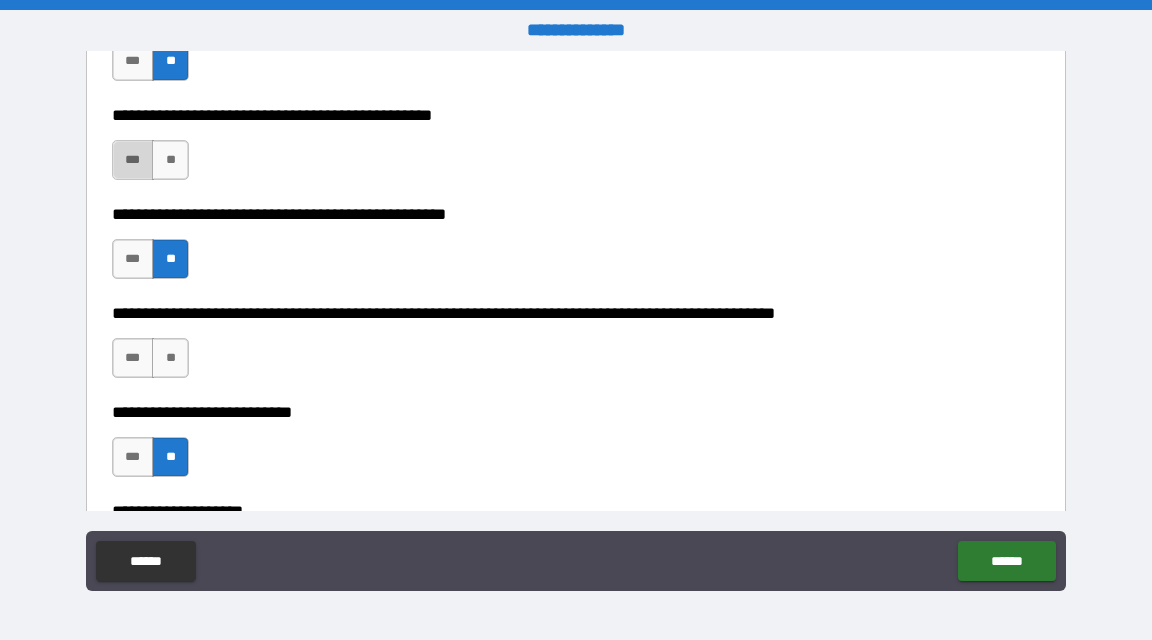 click on "***" at bounding box center (133, 160) 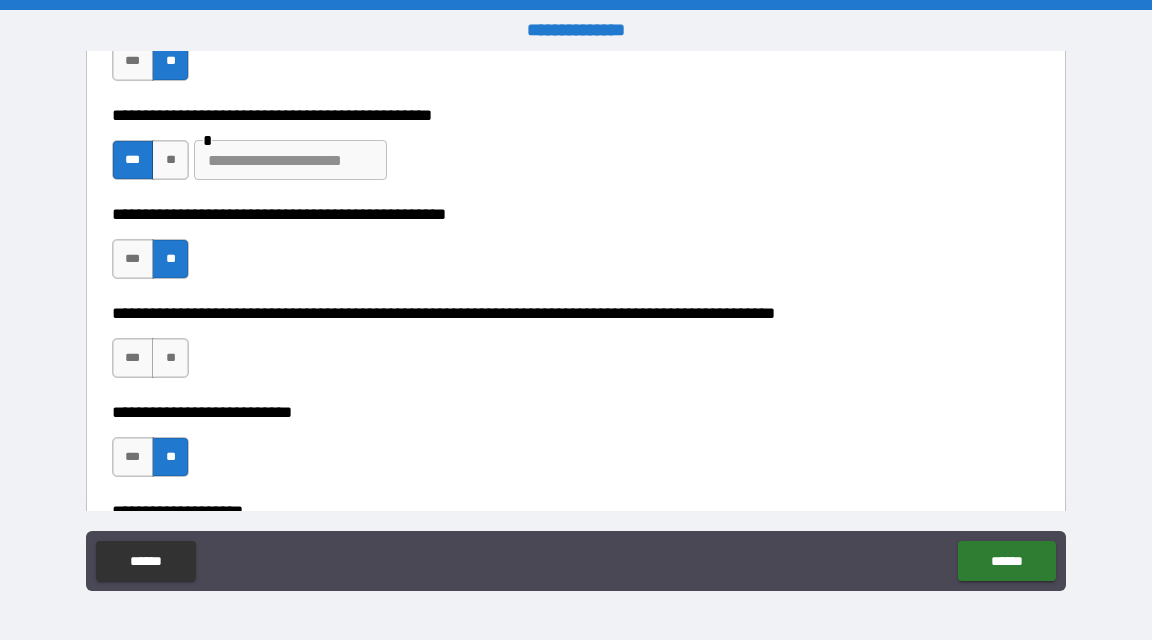click at bounding box center (290, 160) 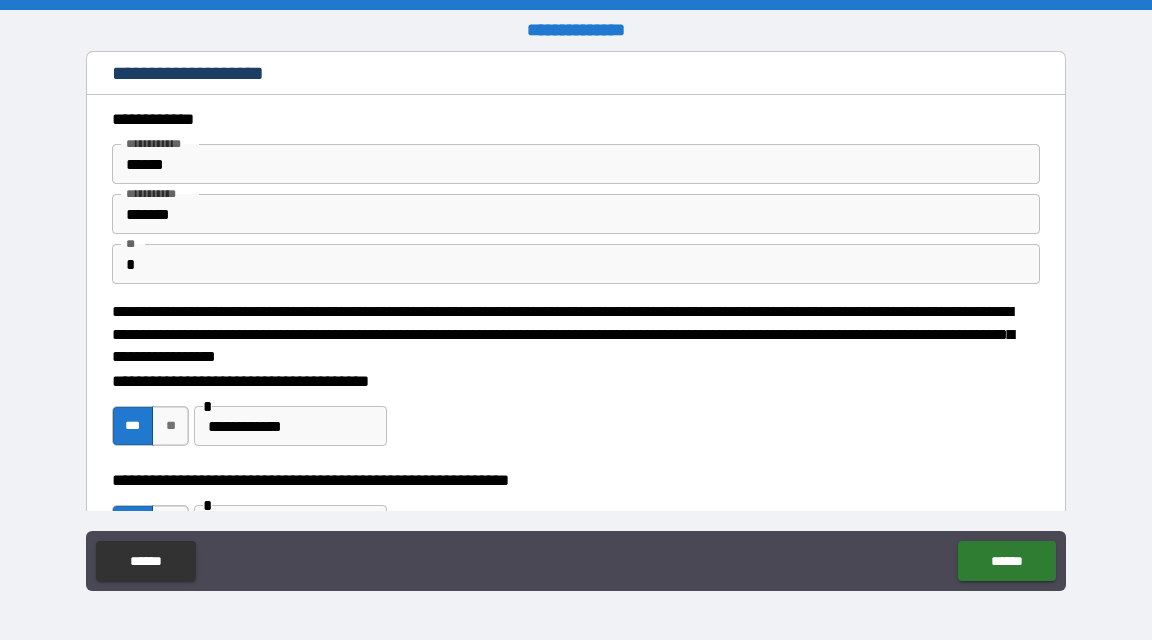 scroll, scrollTop: 1345, scrollLeft: 0, axis: vertical 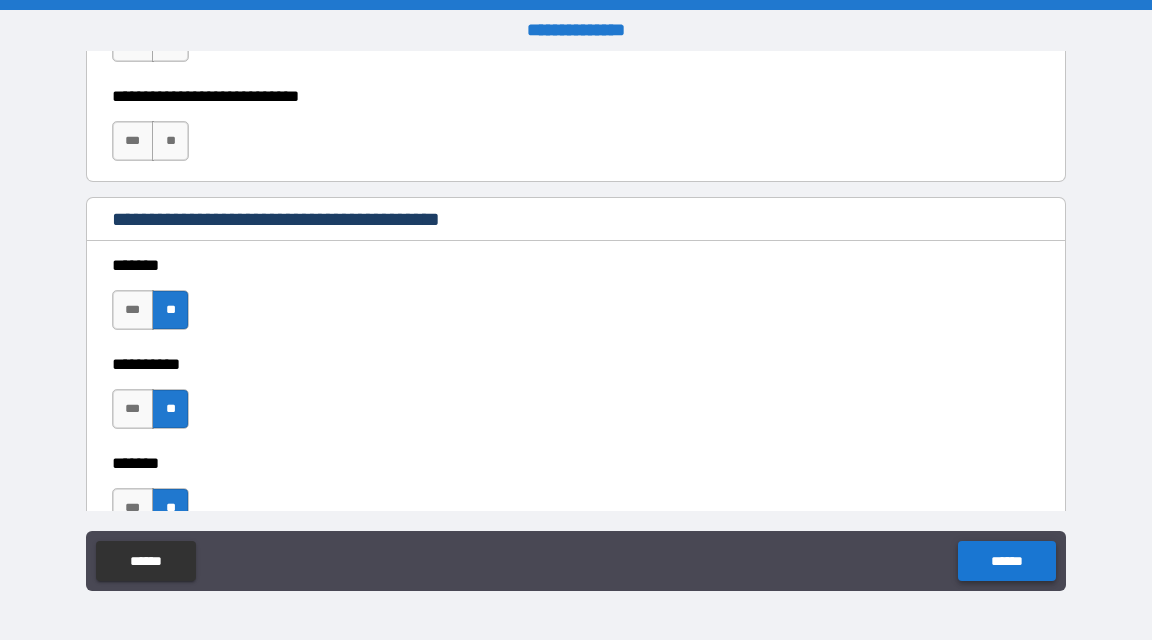 type on "**********" 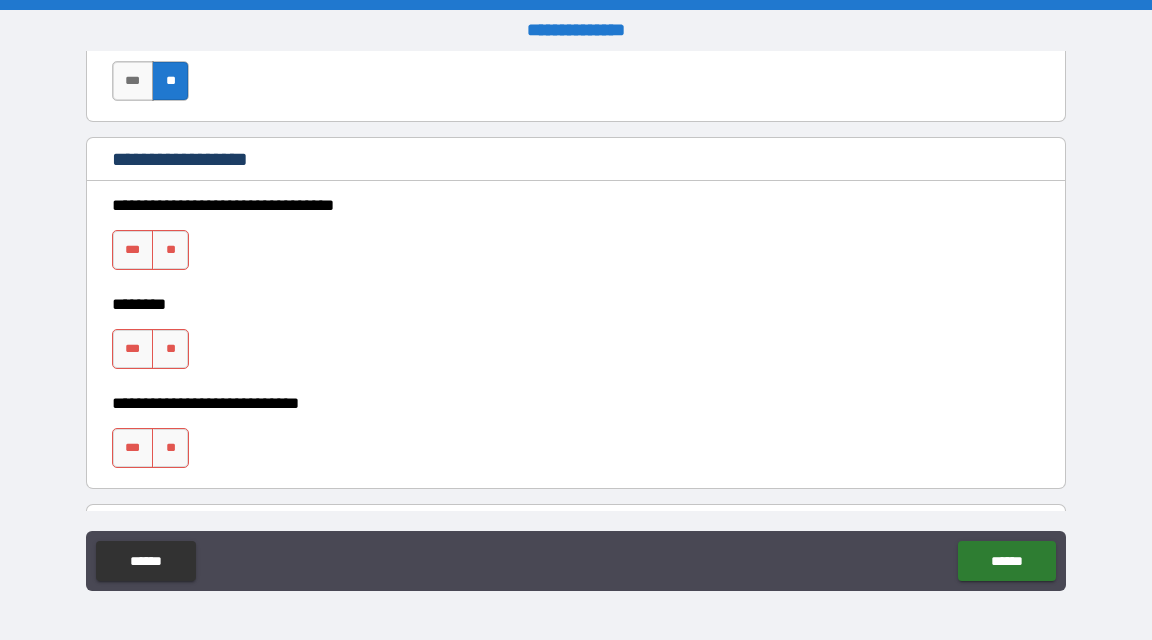 scroll, scrollTop: 1034, scrollLeft: 0, axis: vertical 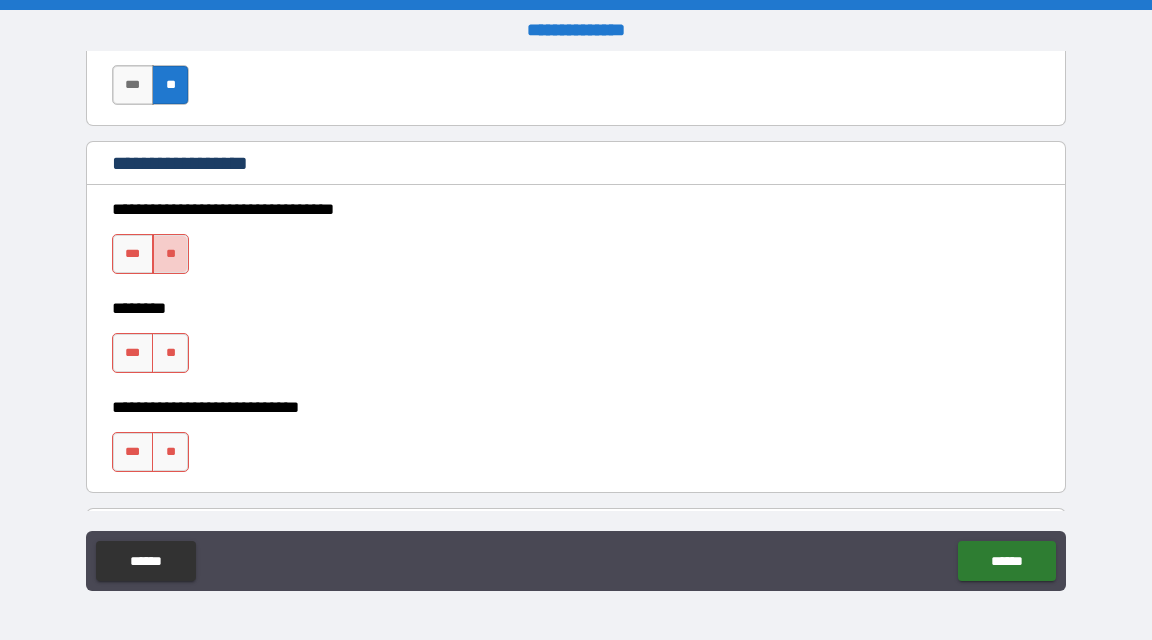 click on "**" at bounding box center (170, 254) 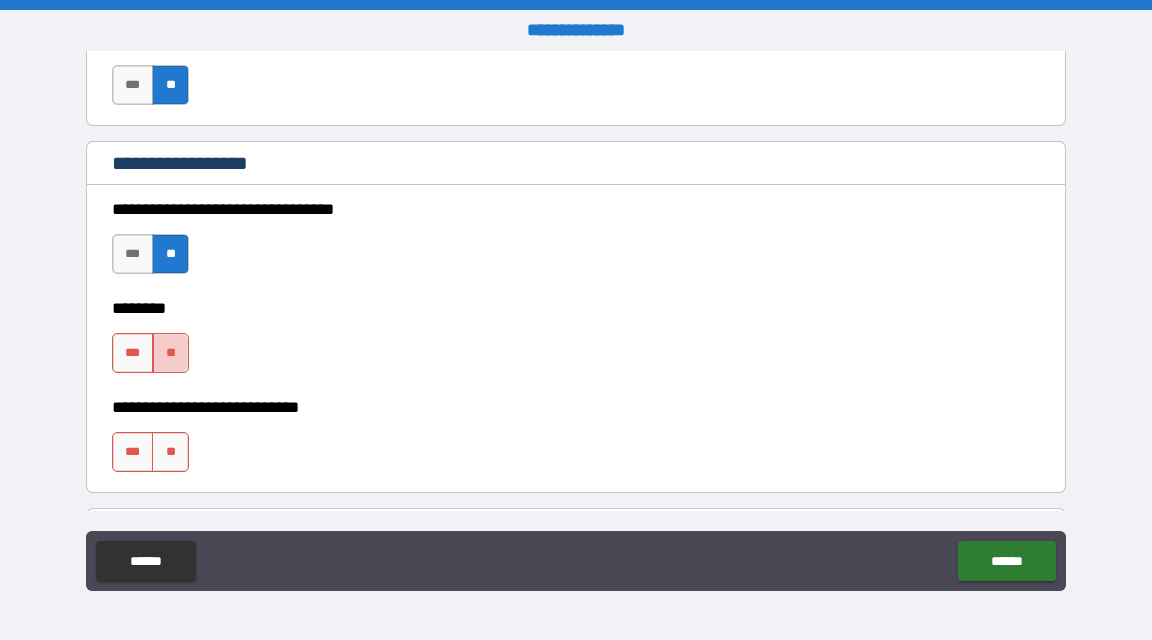 click on "**" at bounding box center [170, 353] 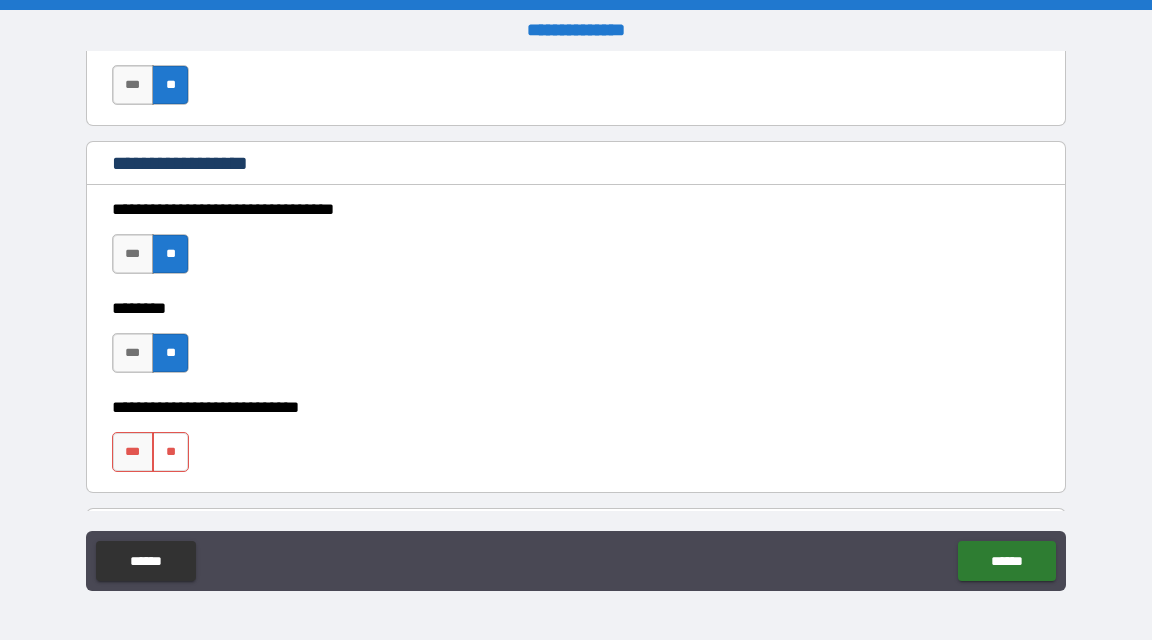 click on "**" at bounding box center [170, 452] 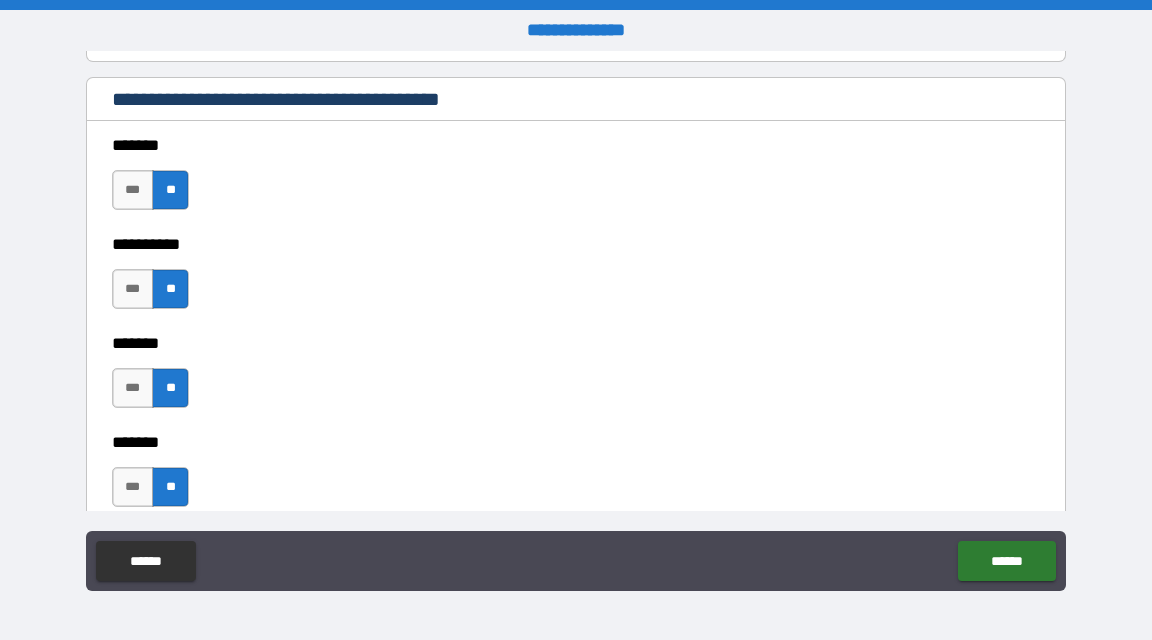 scroll, scrollTop: 2405, scrollLeft: 0, axis: vertical 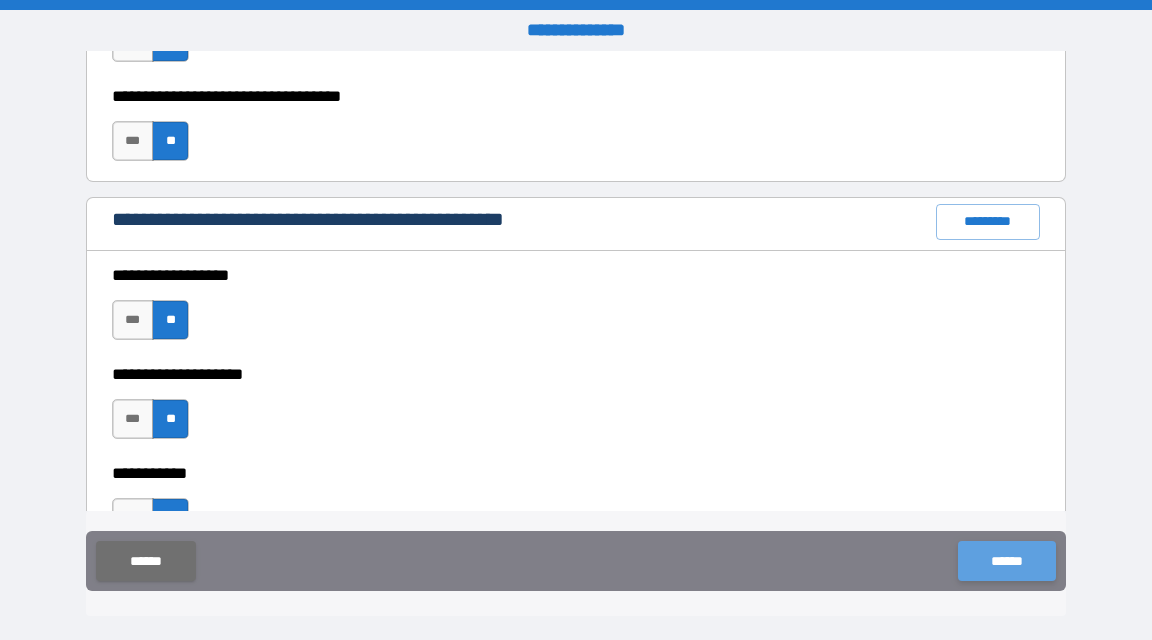 click on "******" at bounding box center (1006, 561) 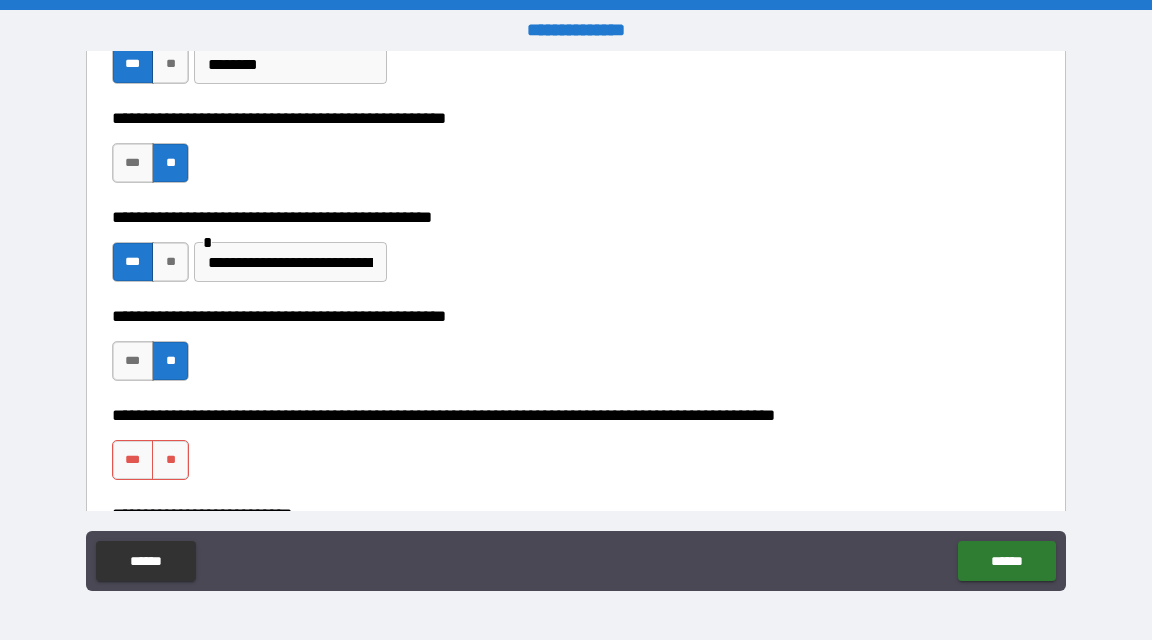 scroll, scrollTop: 647, scrollLeft: 0, axis: vertical 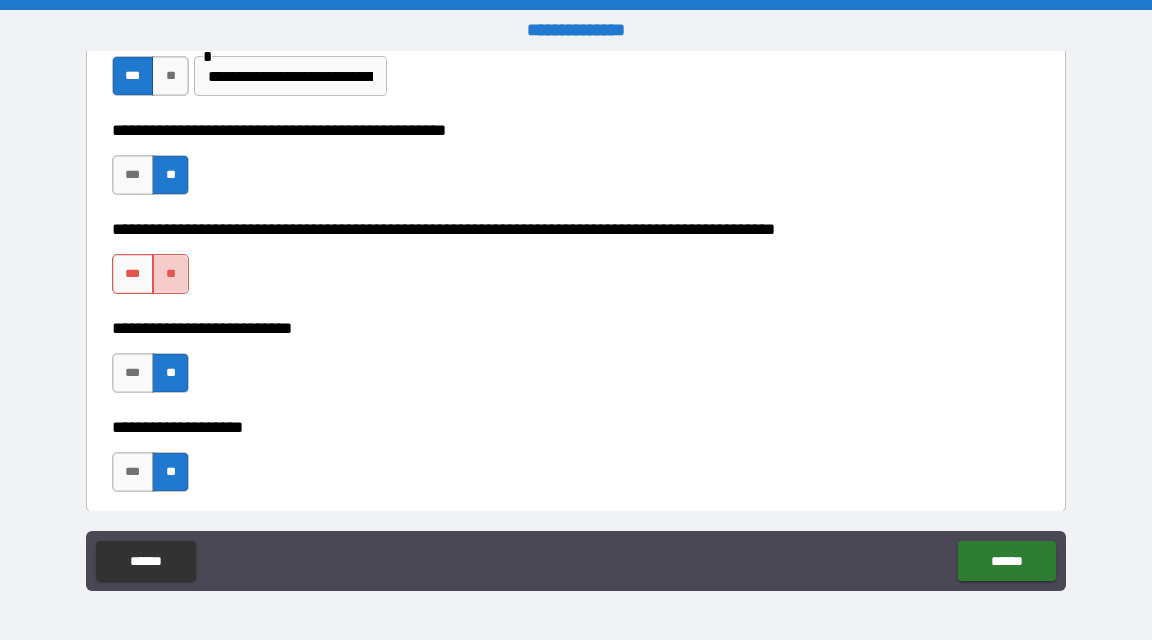click on "**" at bounding box center [170, 274] 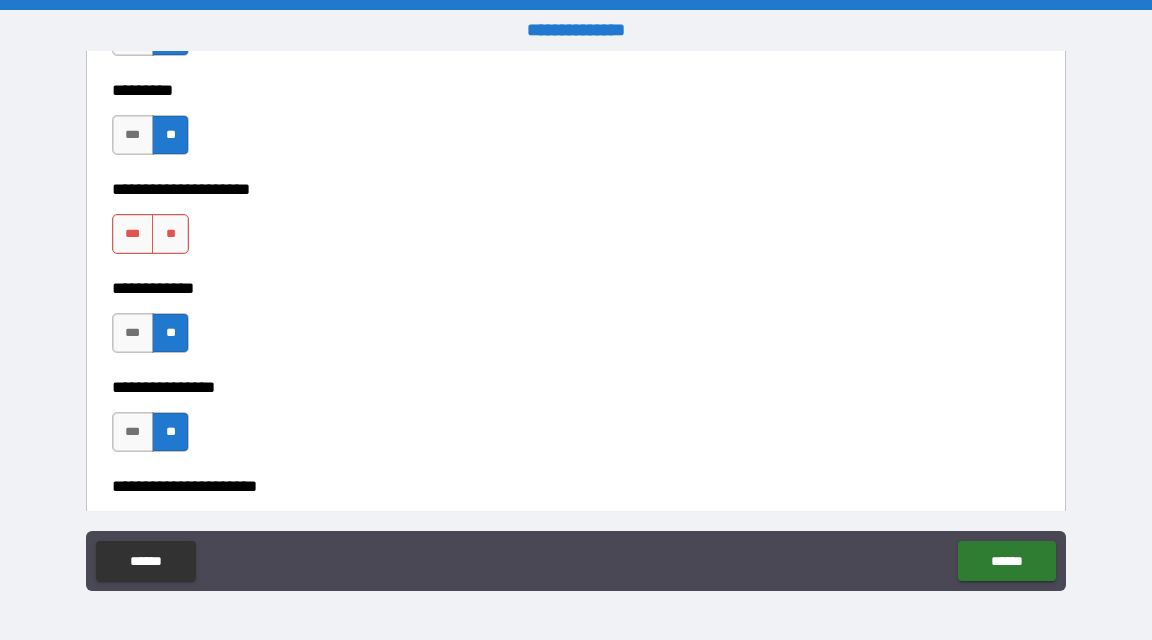 scroll, scrollTop: 5853, scrollLeft: 0, axis: vertical 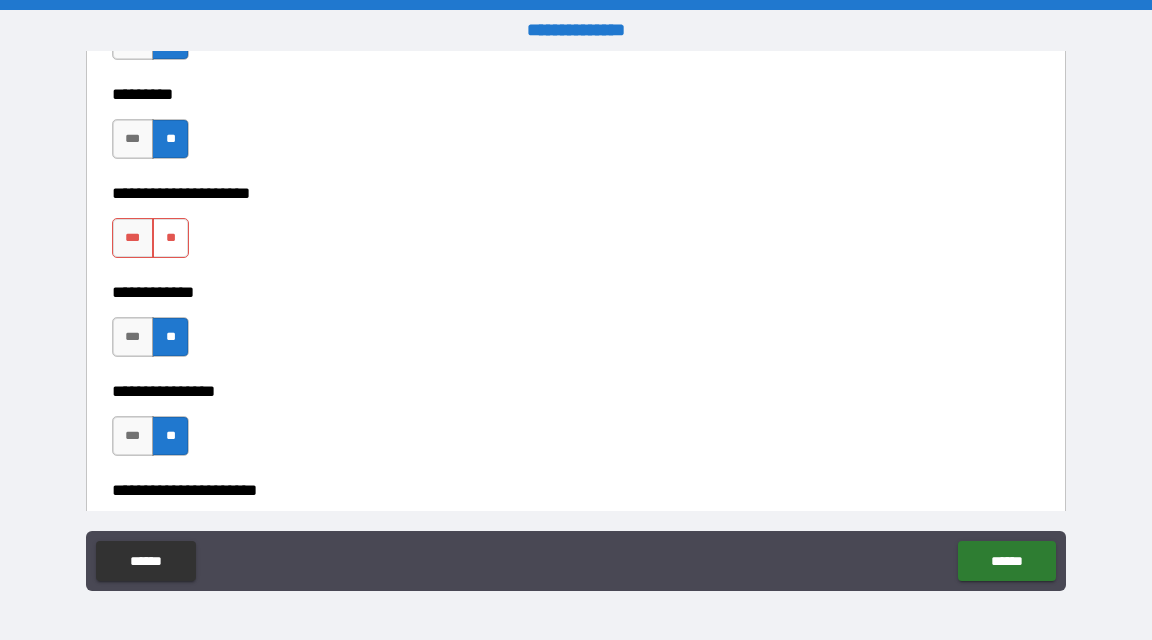 click on "**" at bounding box center [170, 238] 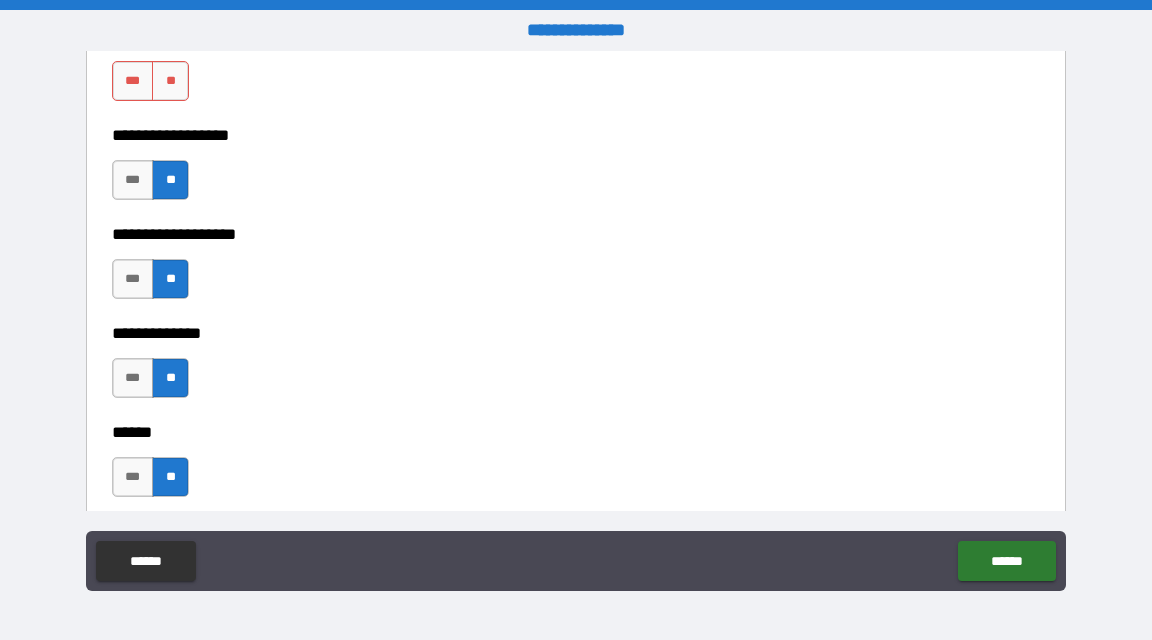 scroll, scrollTop: 3438, scrollLeft: 0, axis: vertical 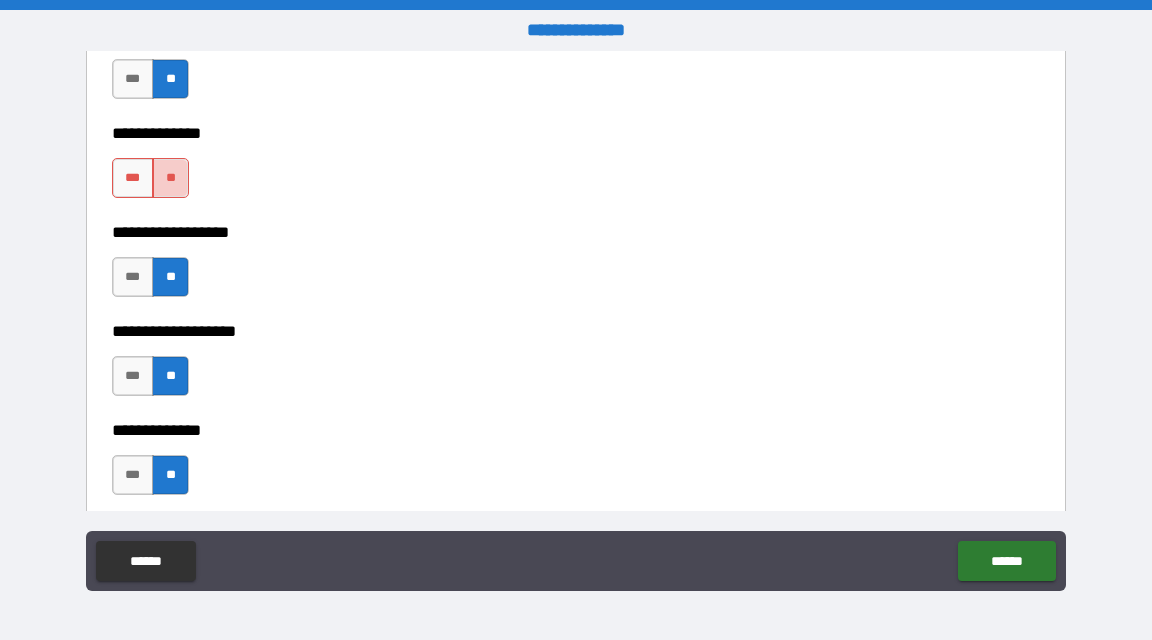 click on "**" at bounding box center [170, 178] 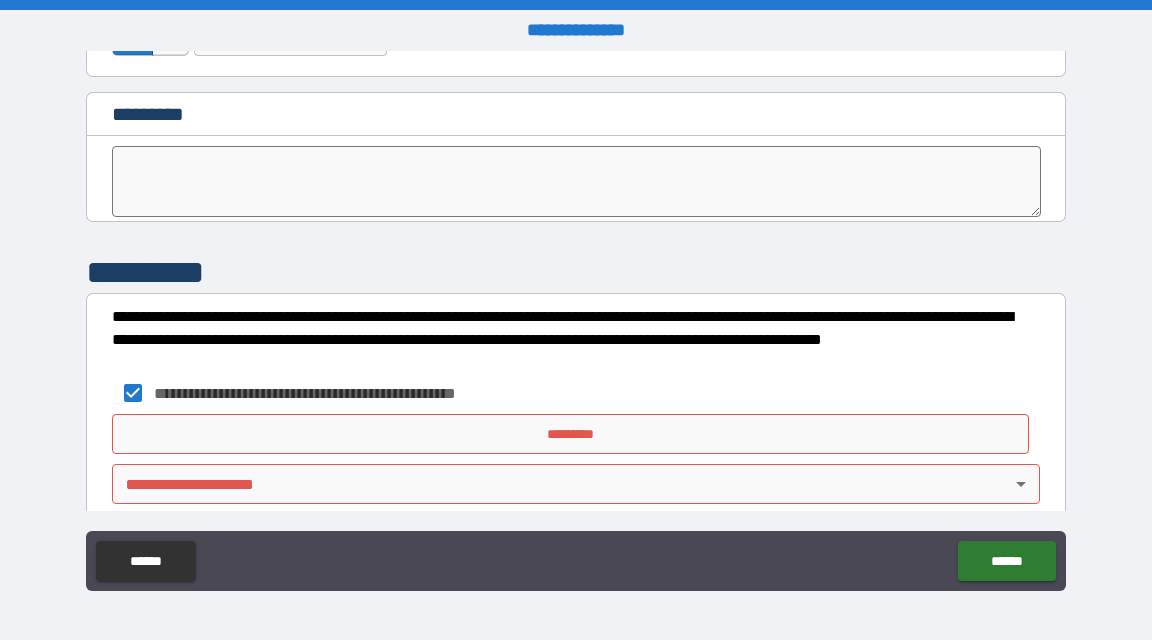 scroll, scrollTop: 10316, scrollLeft: 0, axis: vertical 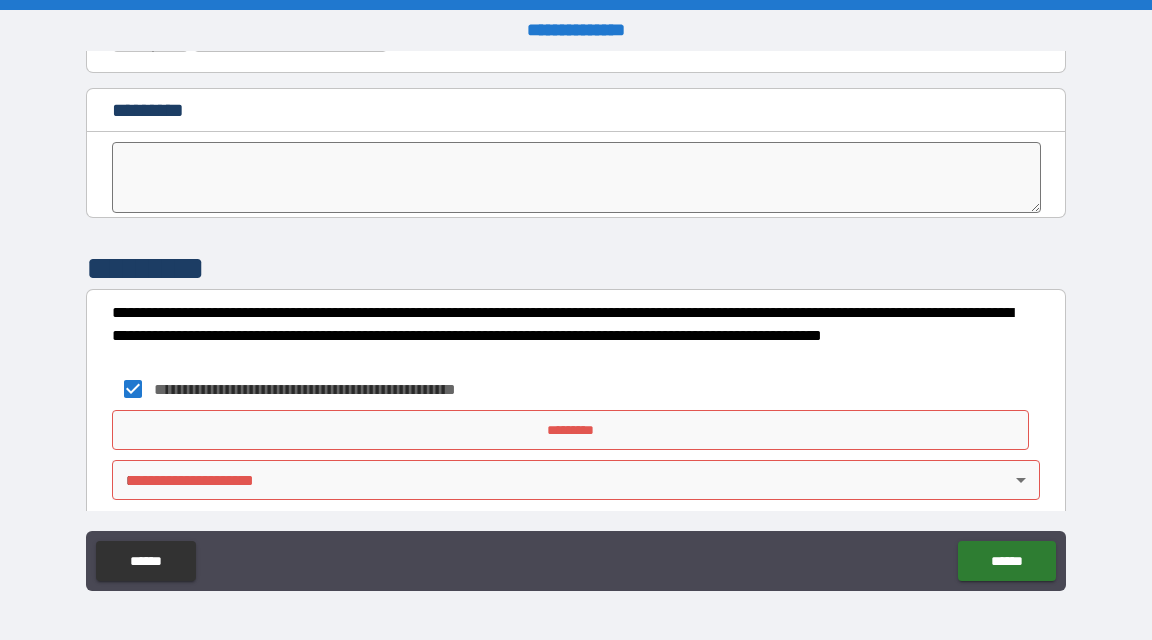 click on "*********" at bounding box center (570, 430) 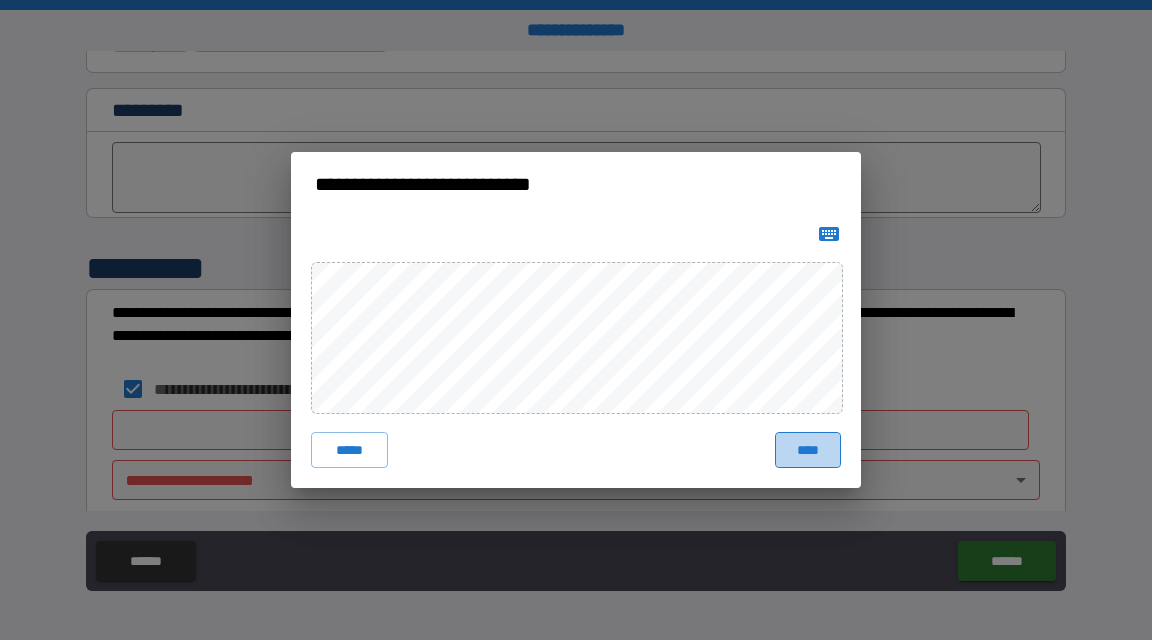 click on "****" at bounding box center [808, 450] 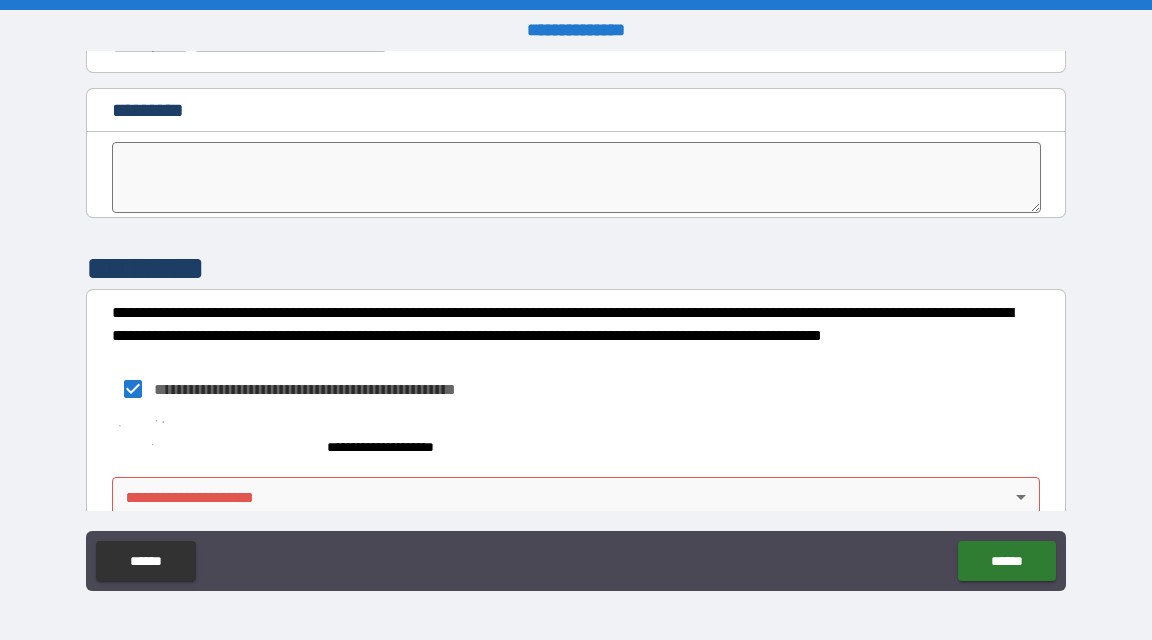 scroll, scrollTop: 10353, scrollLeft: 0, axis: vertical 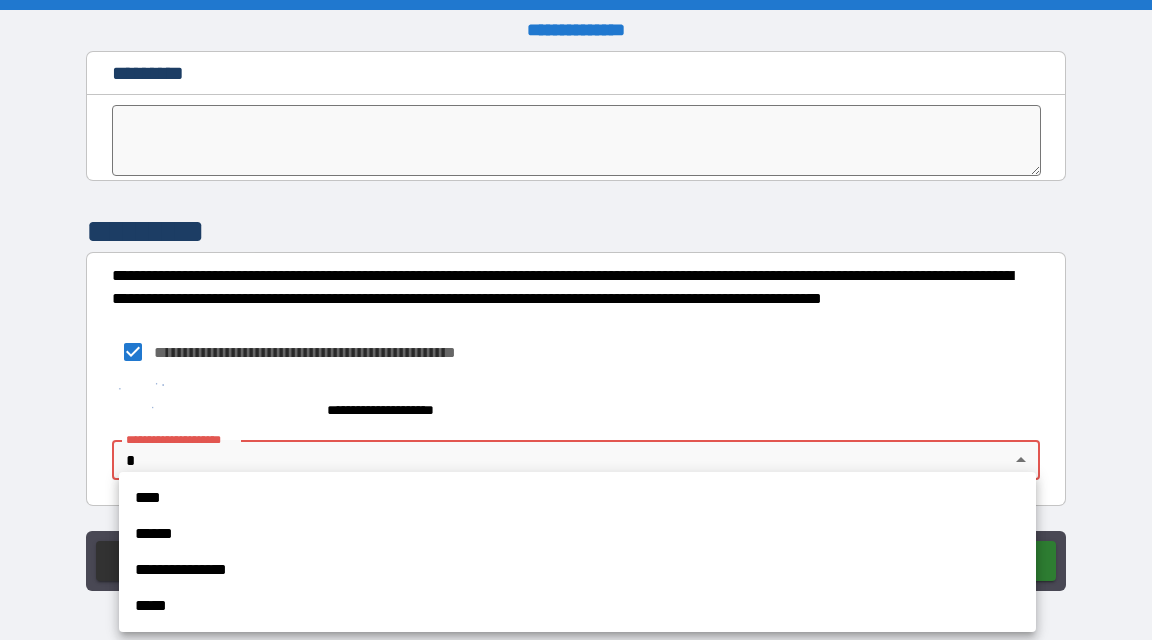click on "**********" at bounding box center [576, 320] 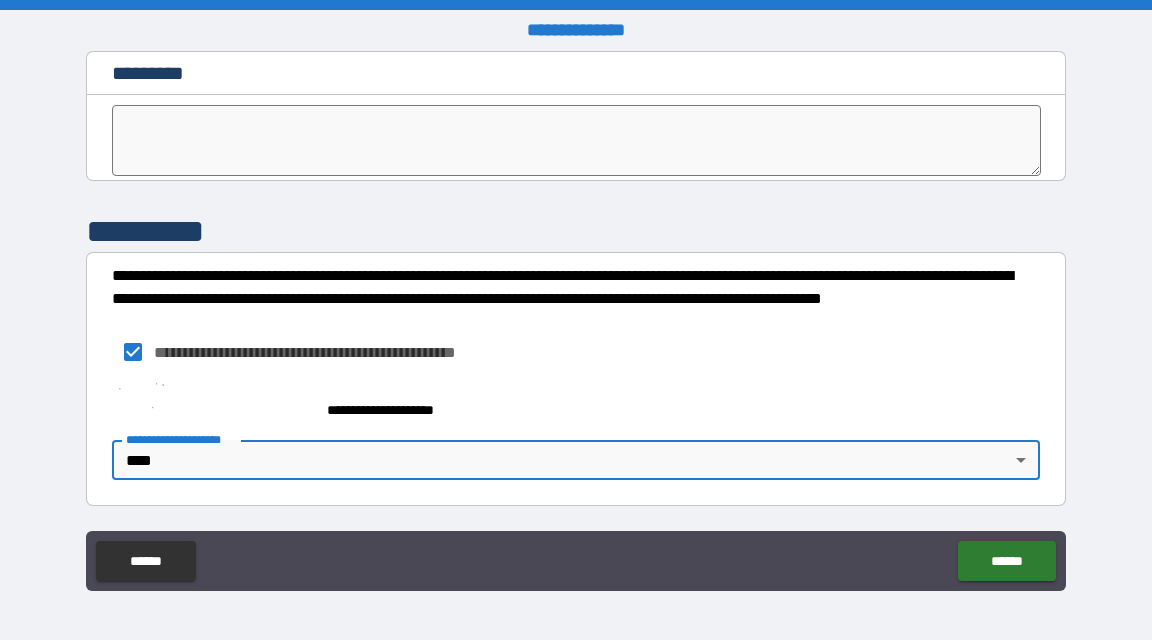 type on "****" 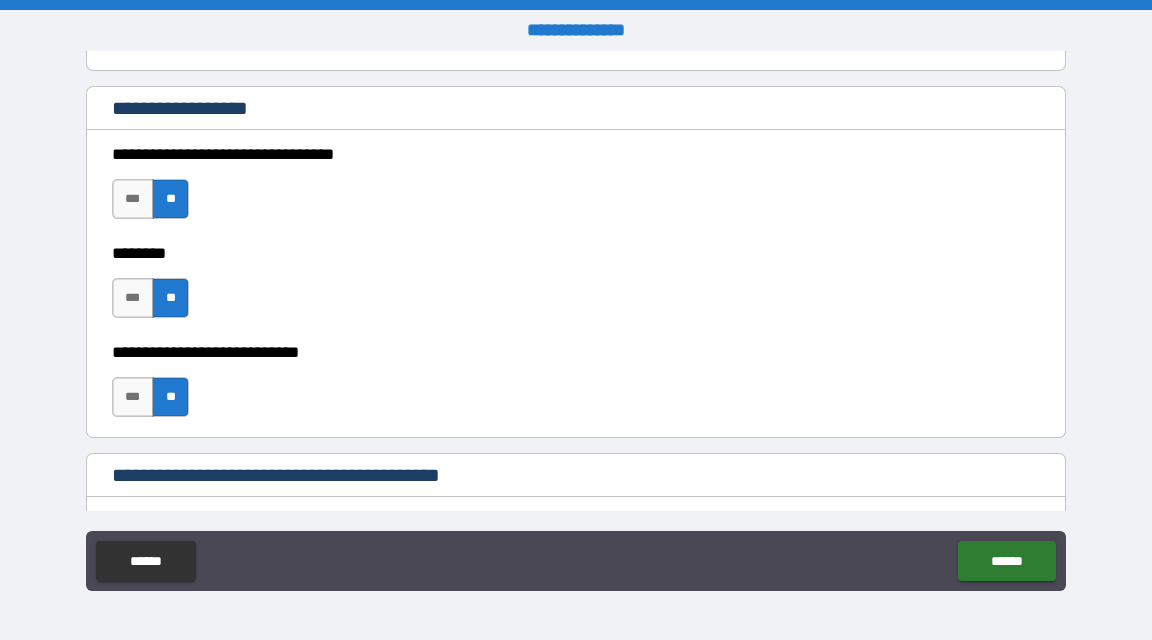 scroll, scrollTop: 1041, scrollLeft: 0, axis: vertical 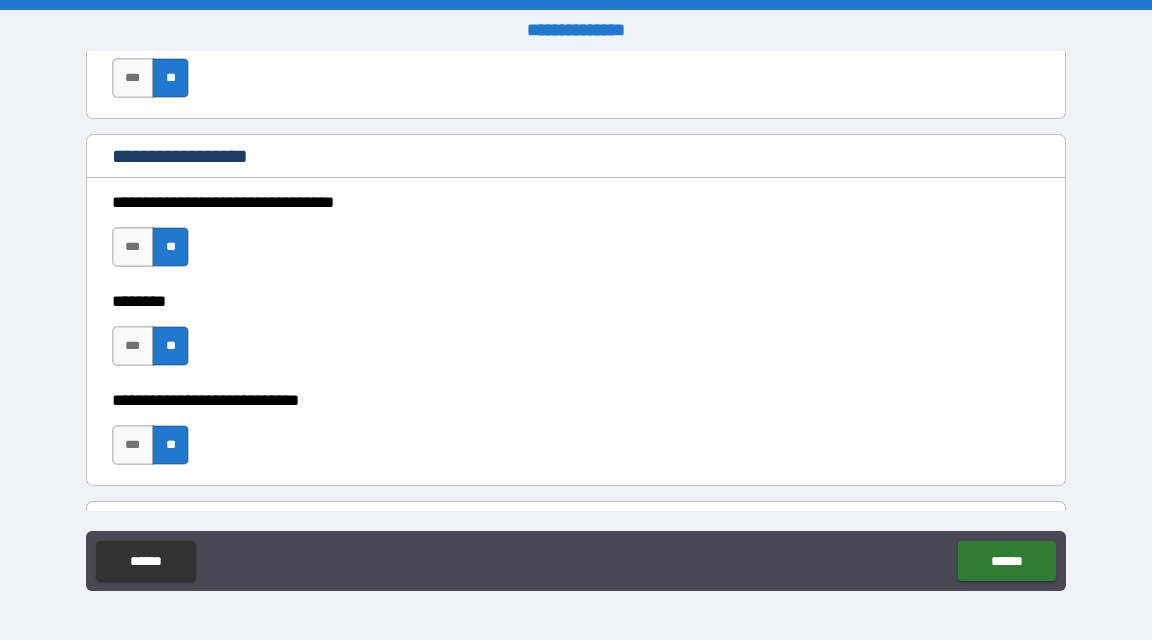click on "**" at bounding box center (170, 247) 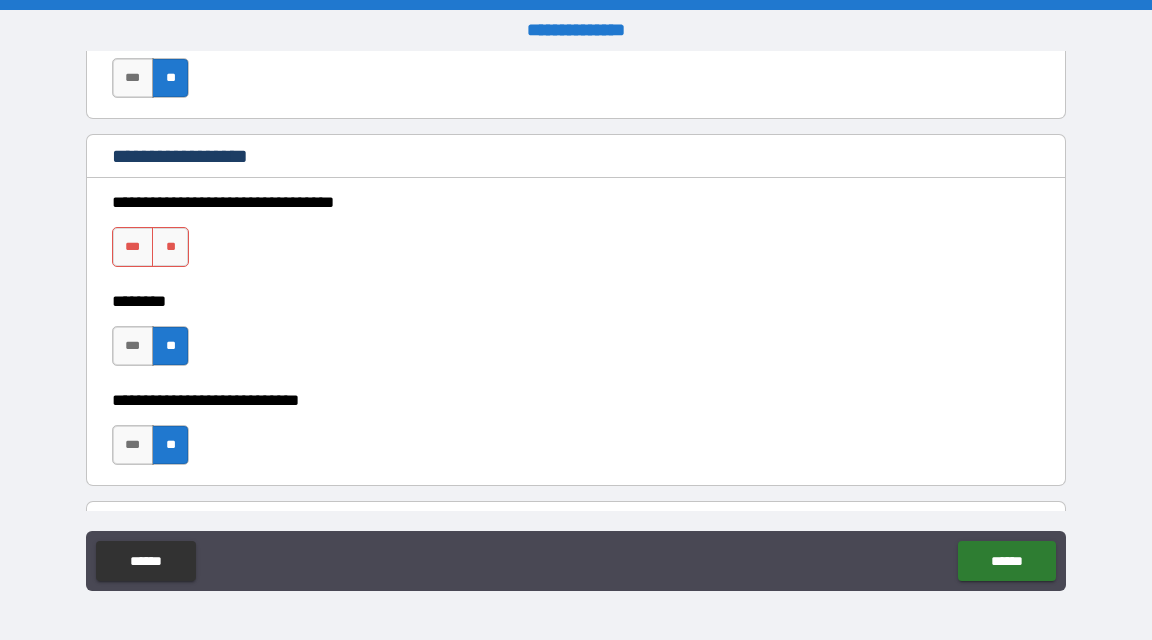 click on "**" at bounding box center [170, 346] 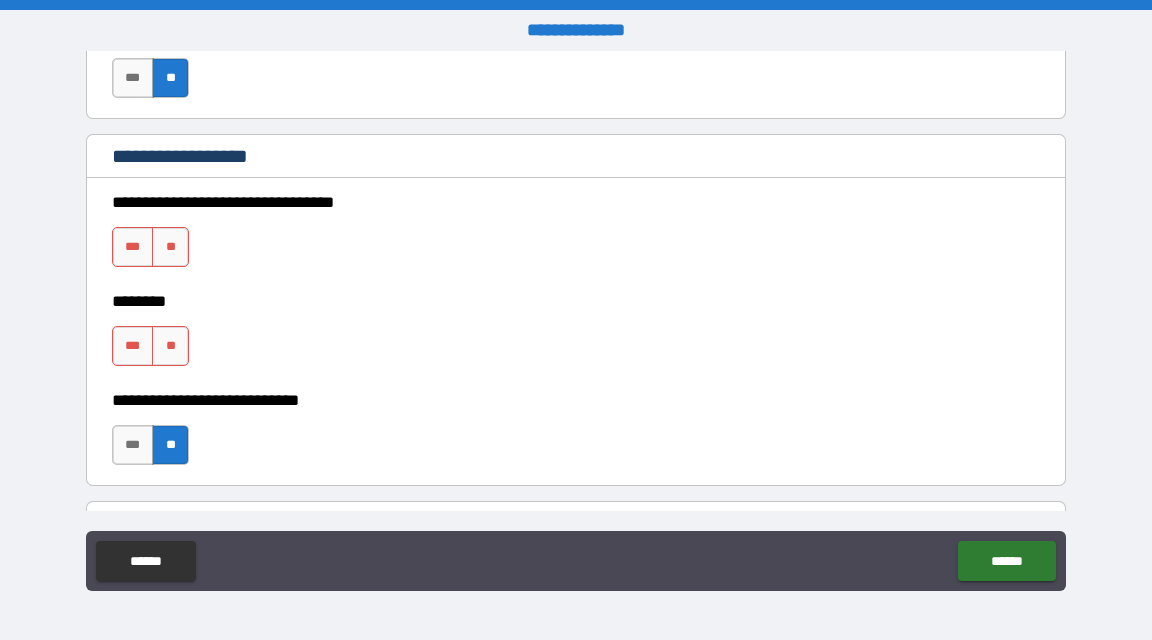 click on "**" at bounding box center (170, 445) 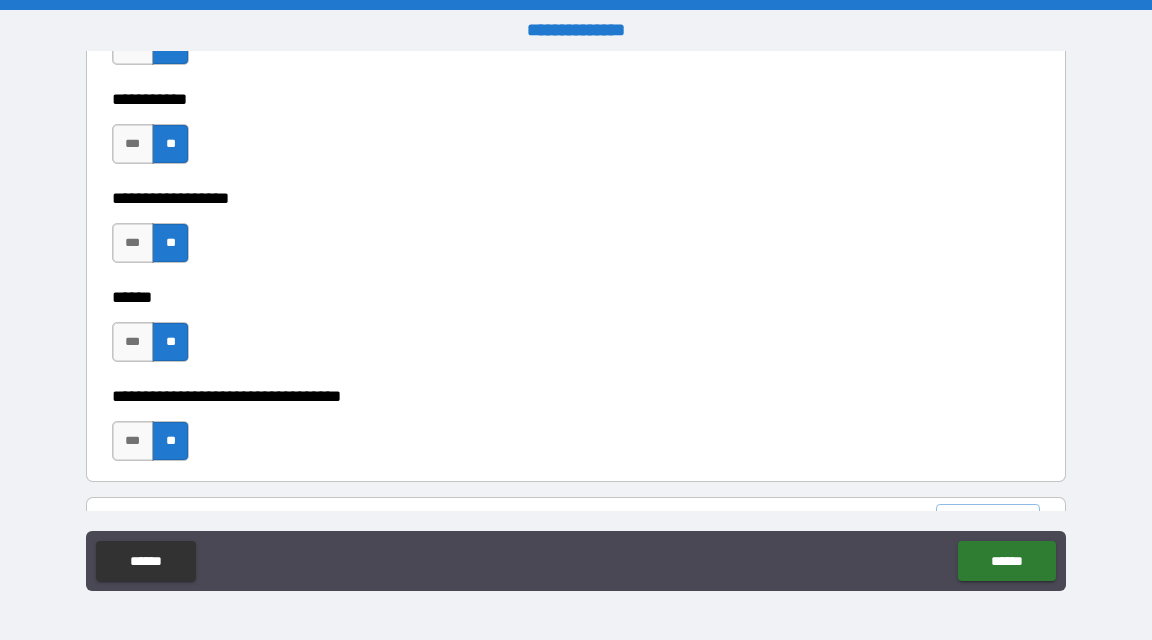 scroll, scrollTop: 2434, scrollLeft: 0, axis: vertical 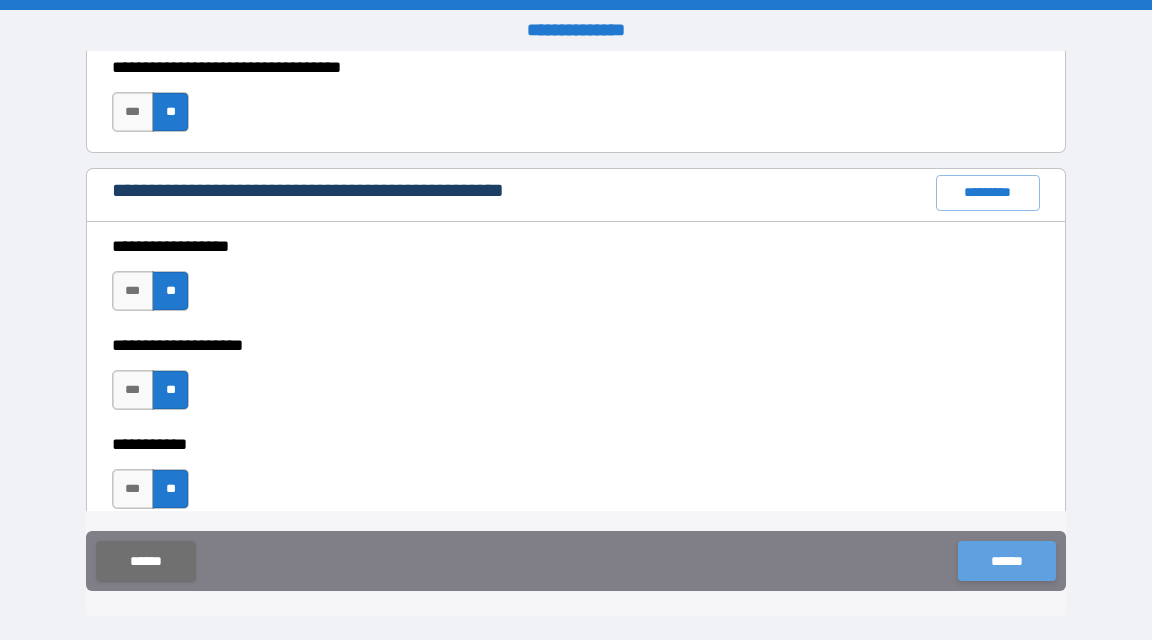 click on "******" at bounding box center (1006, 561) 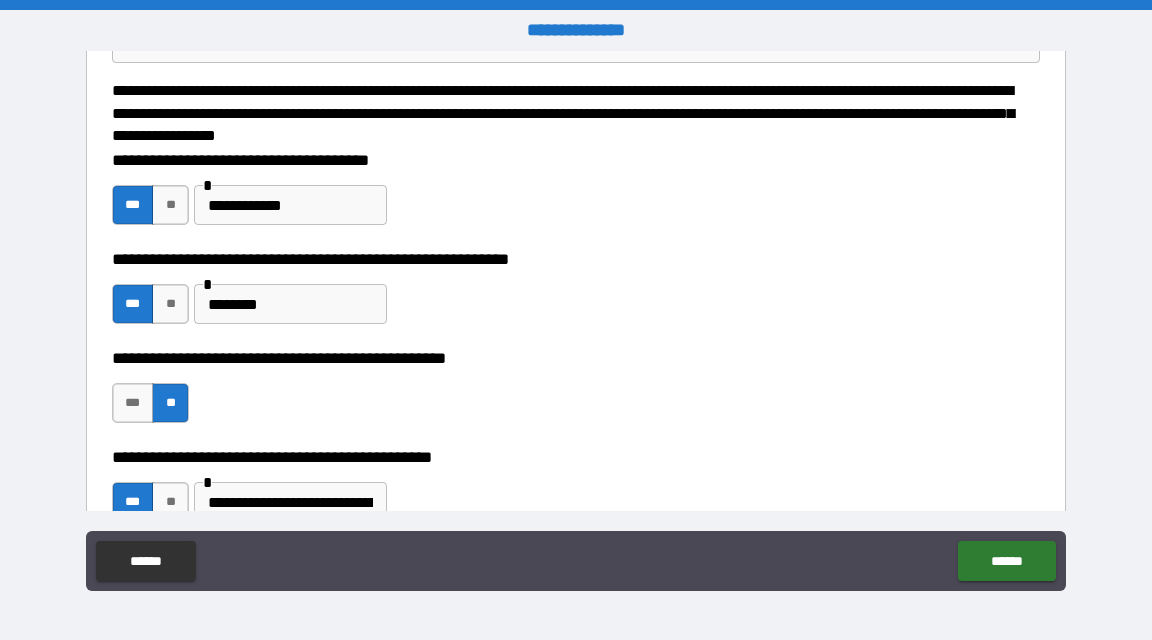 scroll, scrollTop: 271, scrollLeft: 0, axis: vertical 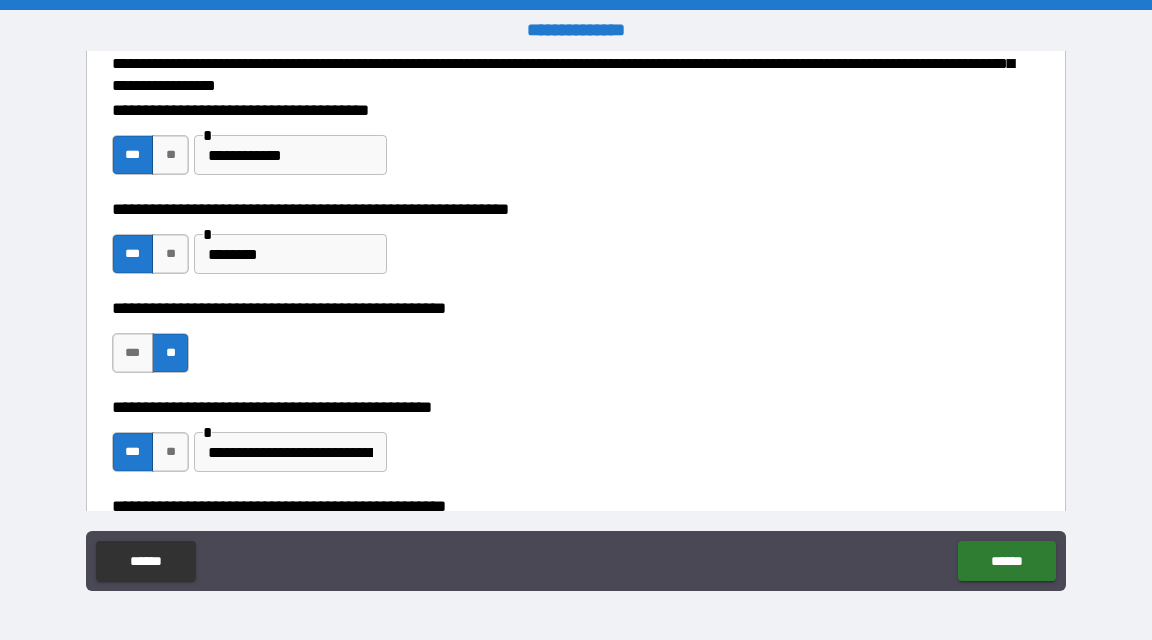 click on "********" at bounding box center [290, 254] 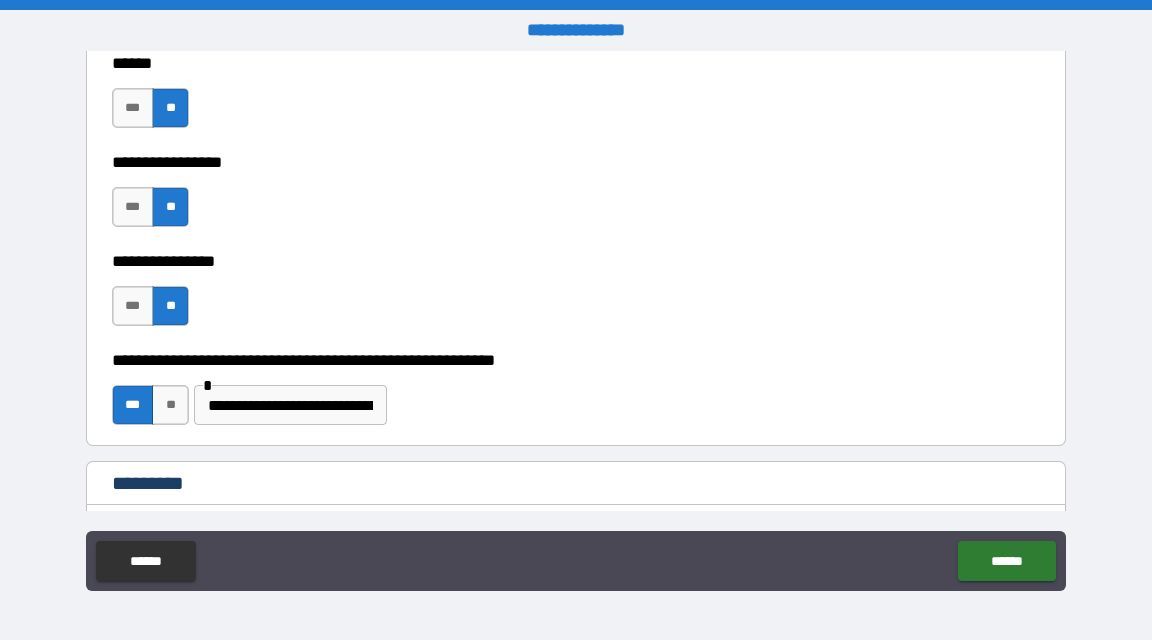 scroll, scrollTop: 10154, scrollLeft: 0, axis: vertical 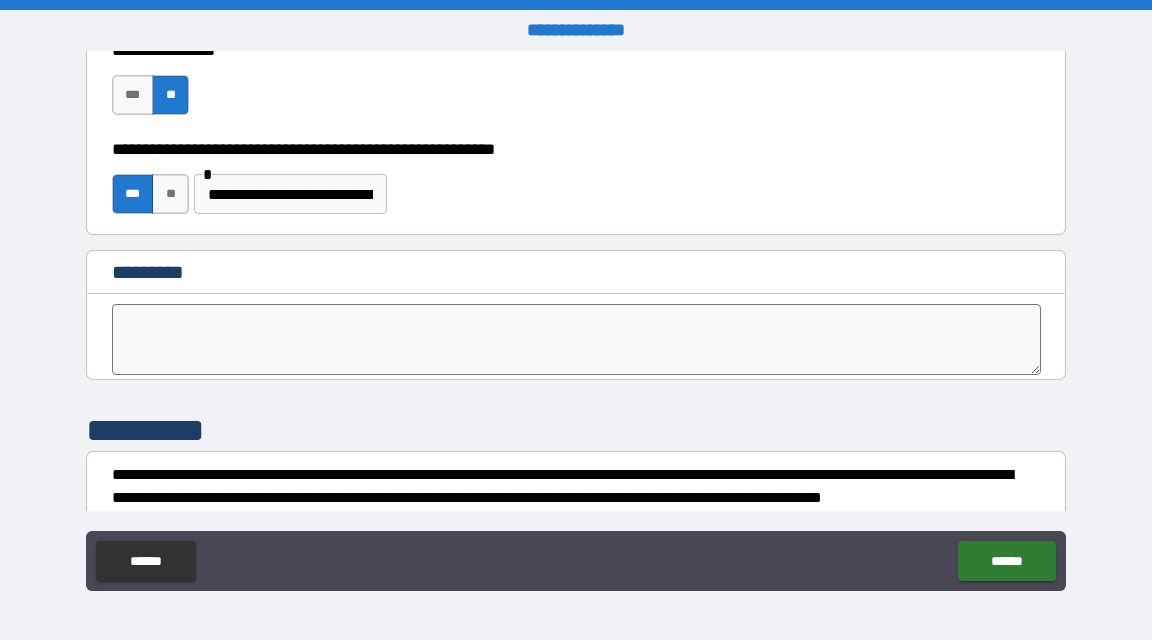 type on "**********" 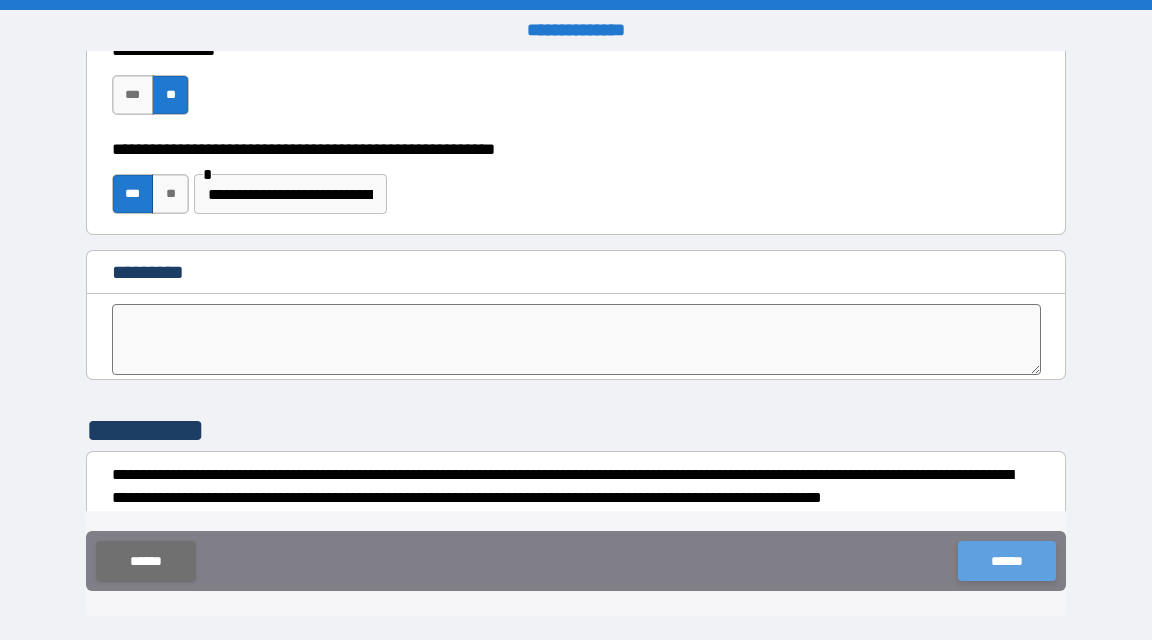 click on "******" at bounding box center (1006, 561) 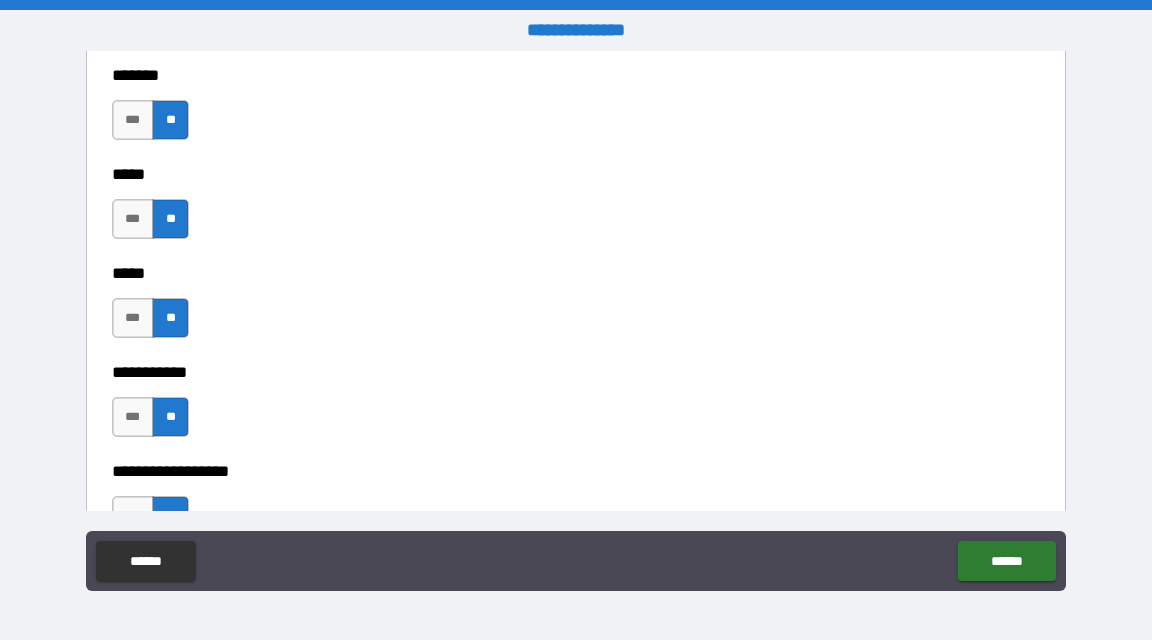 scroll, scrollTop: 1274, scrollLeft: 0, axis: vertical 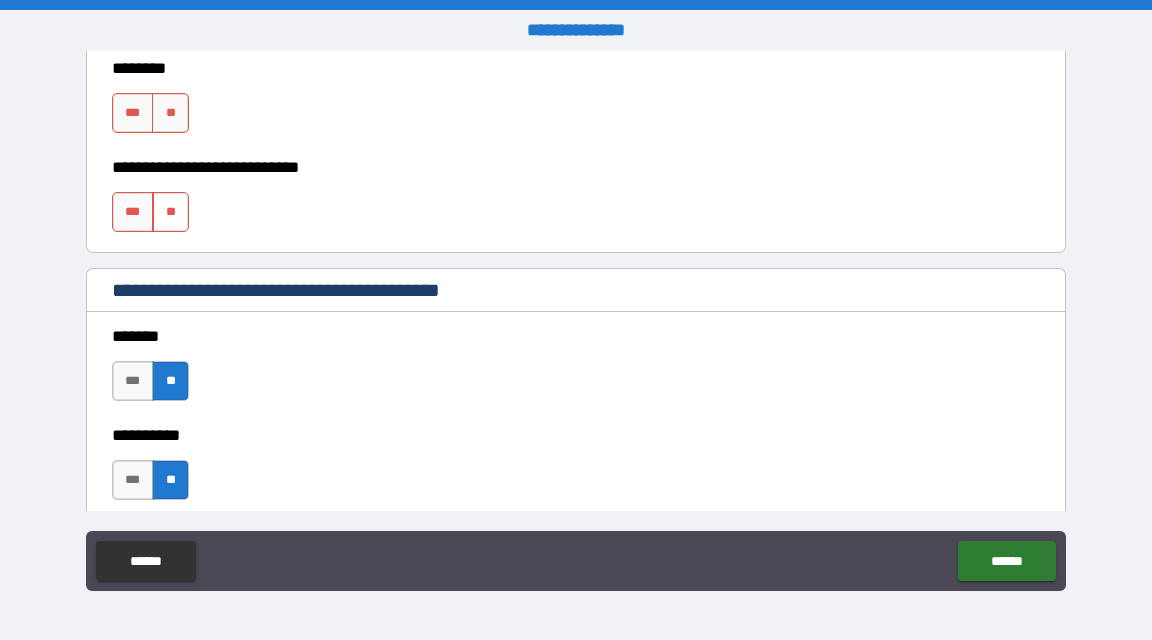 click on "**" at bounding box center (170, 212) 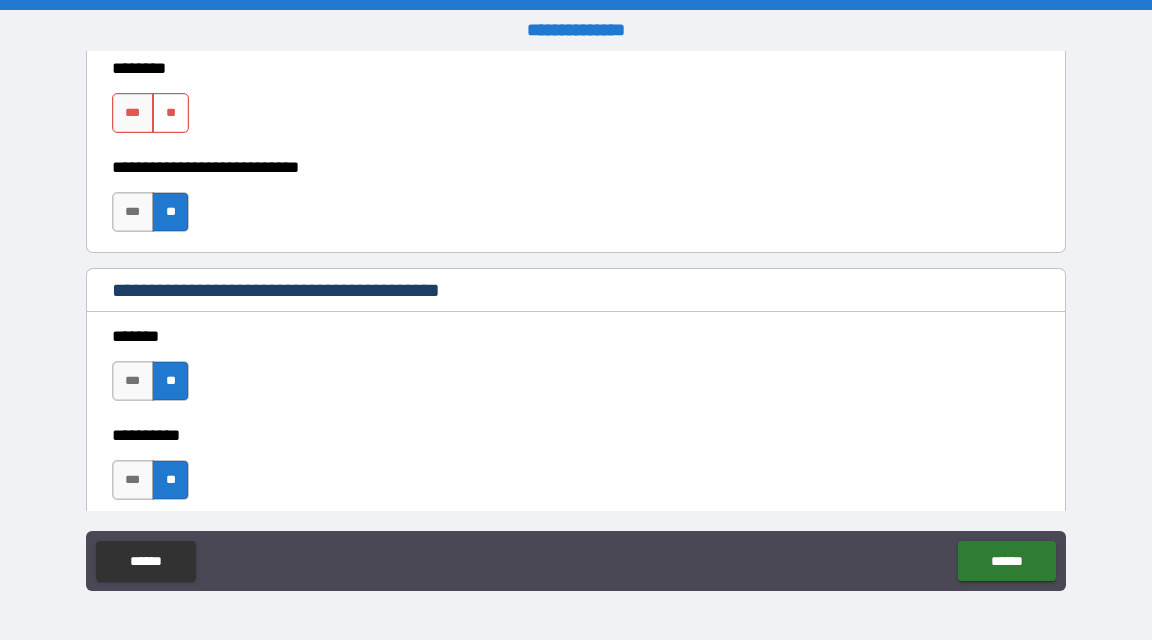 click on "**" at bounding box center (170, 113) 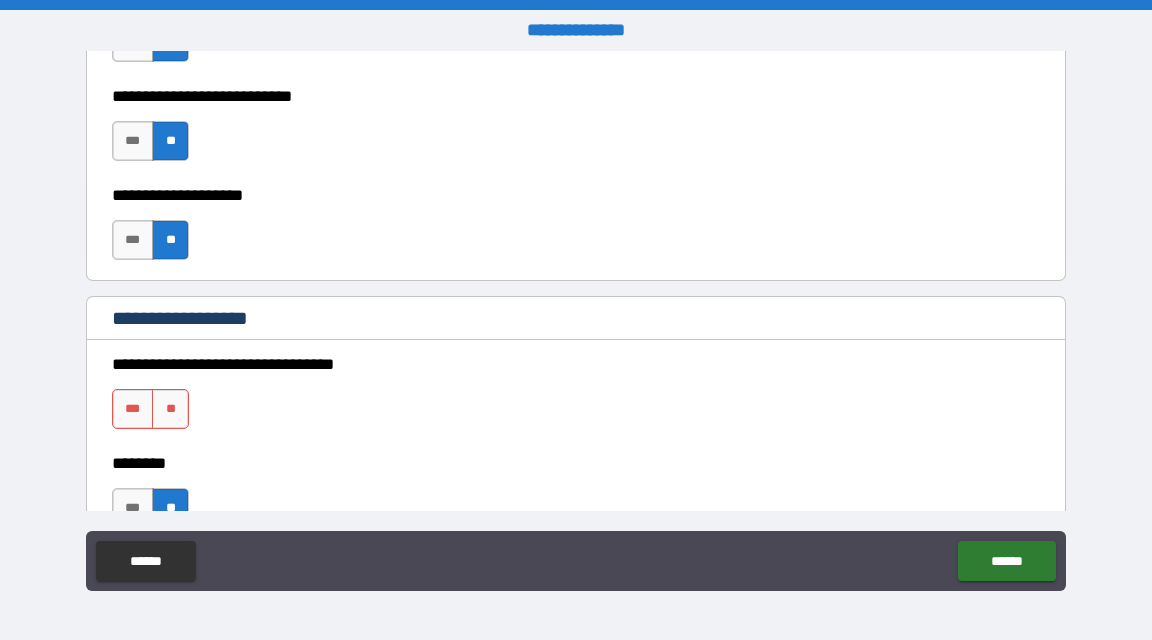 scroll, scrollTop: 953, scrollLeft: 0, axis: vertical 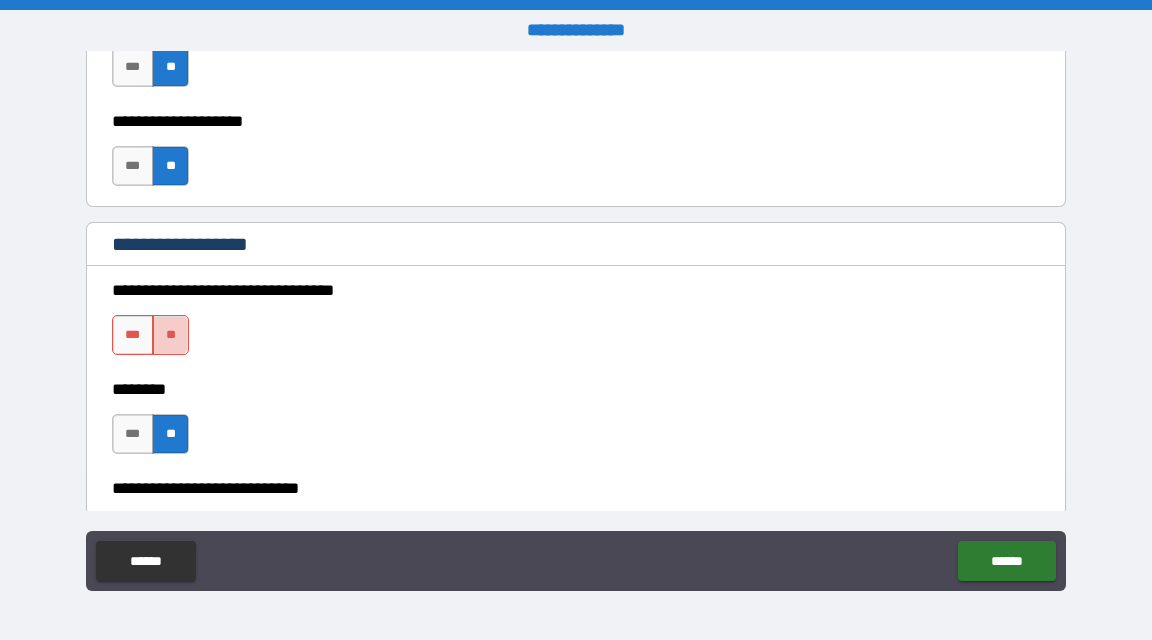 click on "**" at bounding box center [170, 335] 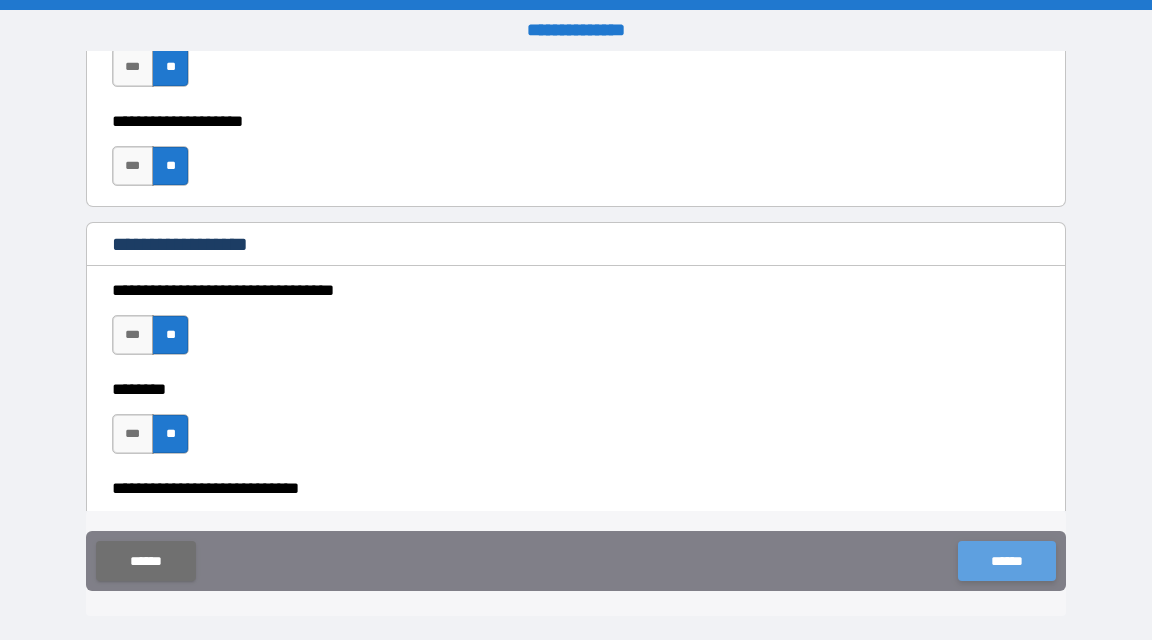 click on "******" at bounding box center [1006, 561] 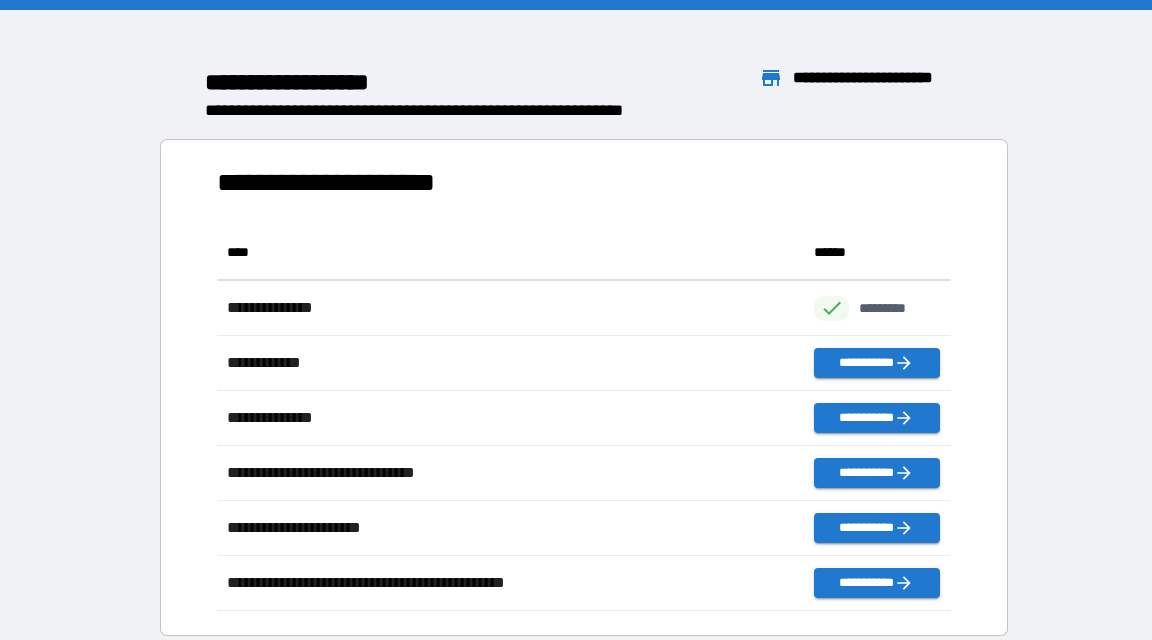 scroll, scrollTop: 16, scrollLeft: 16, axis: both 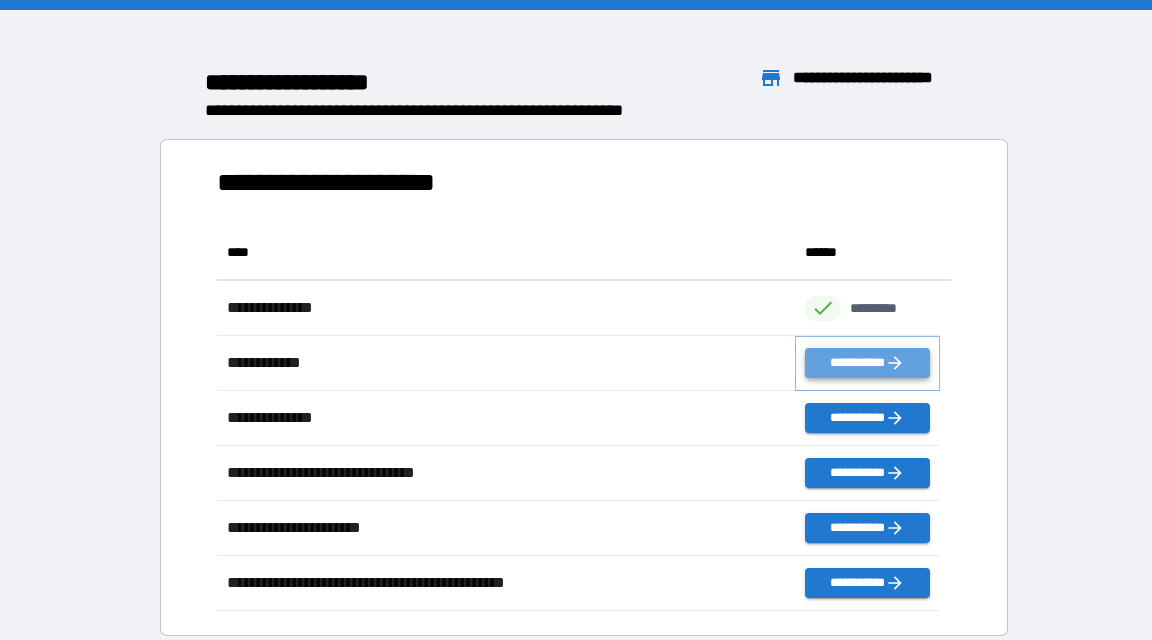 click on "**********" at bounding box center (867, 363) 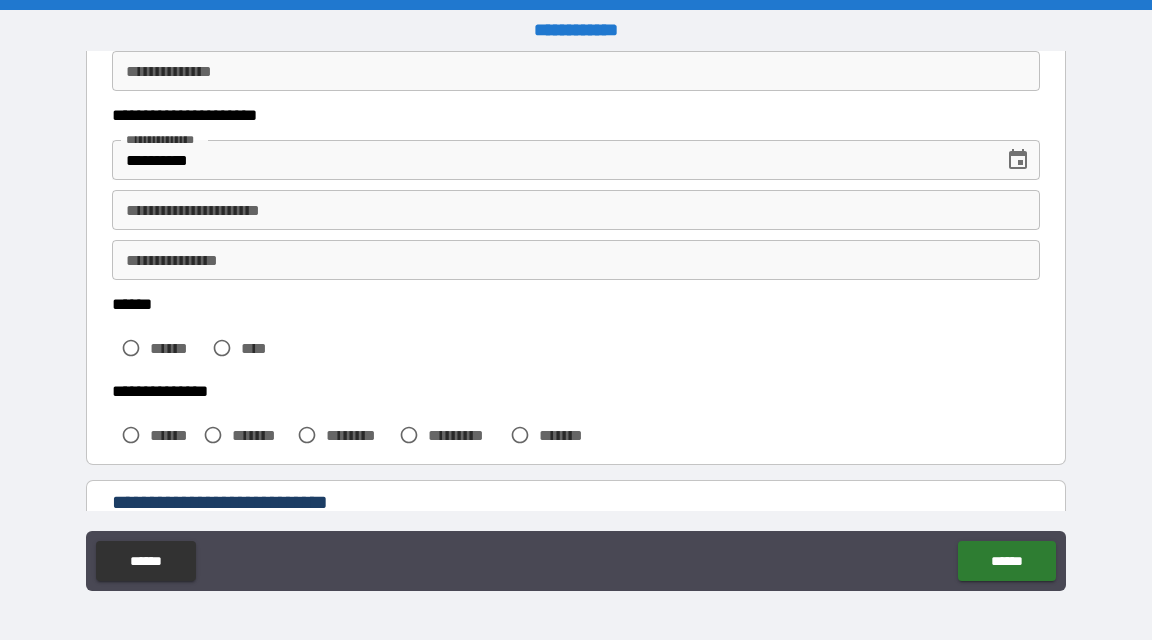 scroll, scrollTop: 343, scrollLeft: 0, axis: vertical 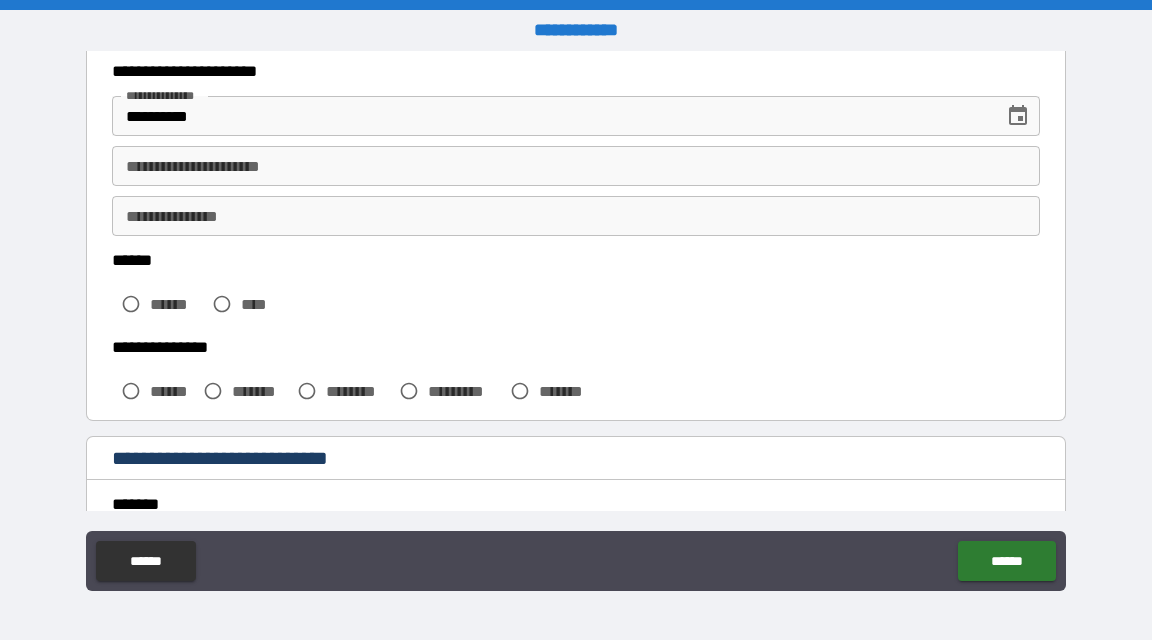 drag, startPoint x: 296, startPoint y: 173, endPoint x: 280, endPoint y: 172, distance: 16.03122 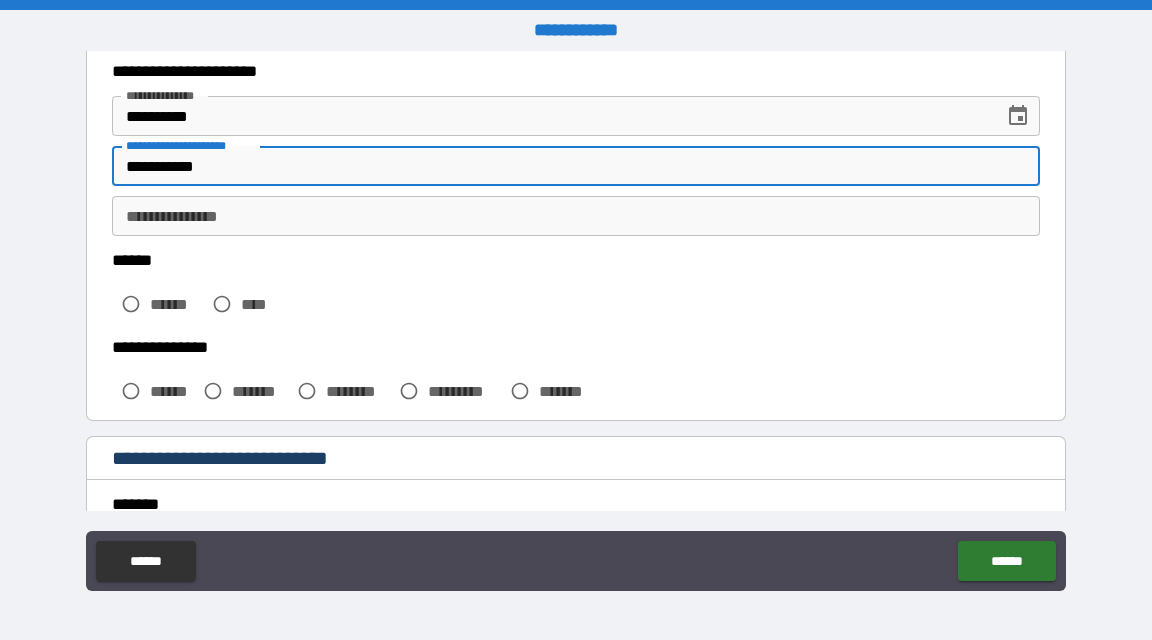 type on "**********" 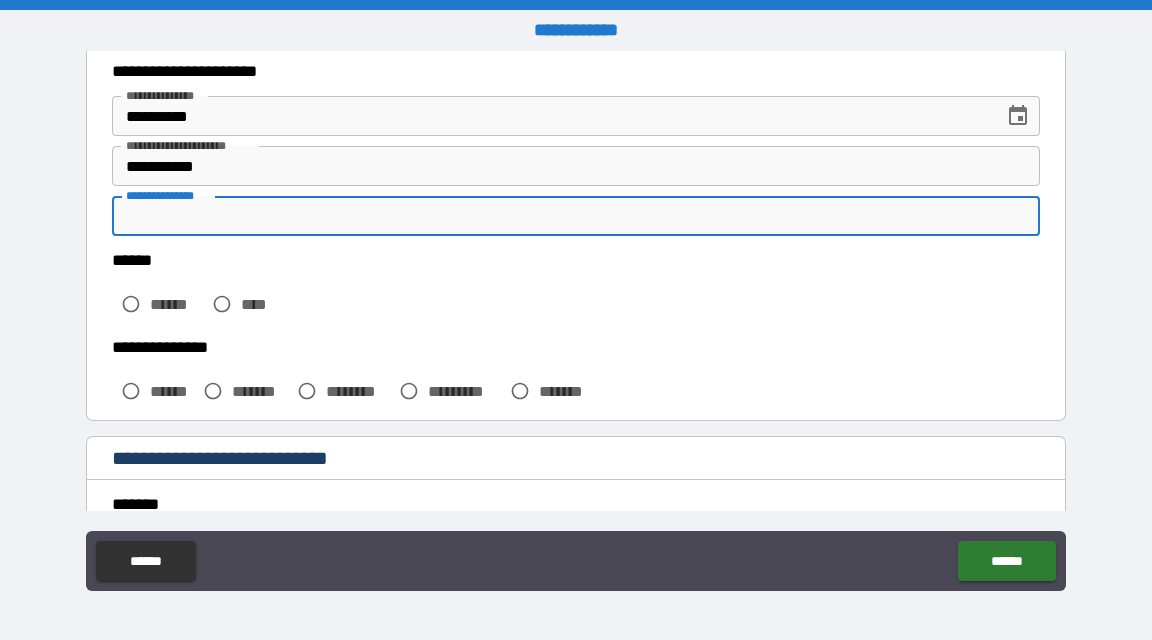click on "**********" at bounding box center [576, 216] 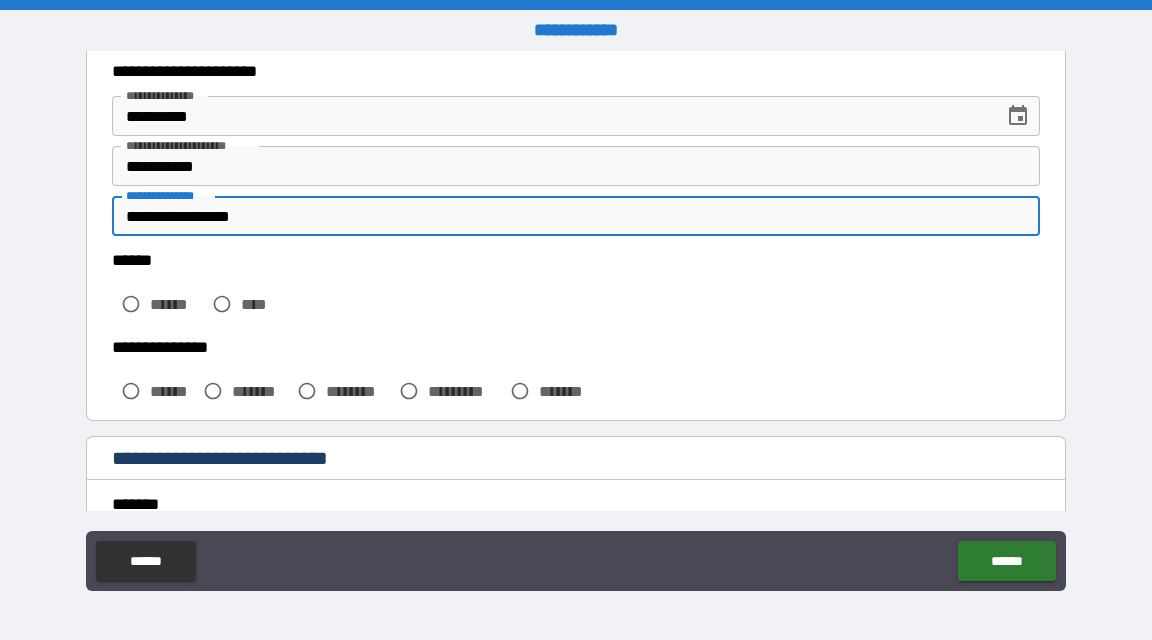 type on "**********" 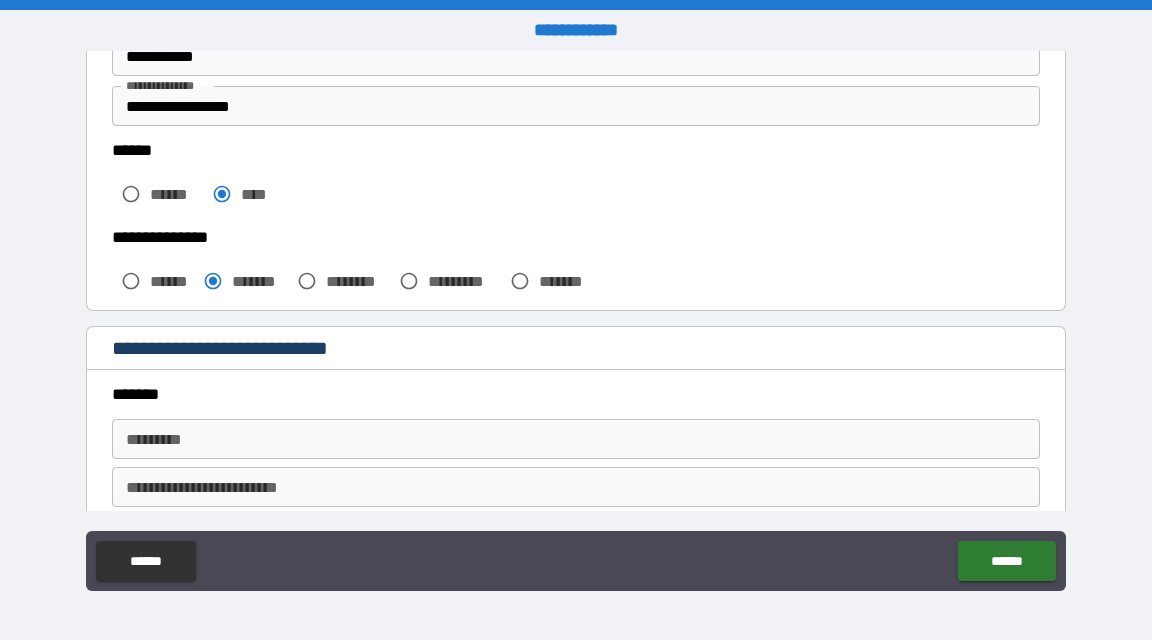 scroll, scrollTop: 490, scrollLeft: 0, axis: vertical 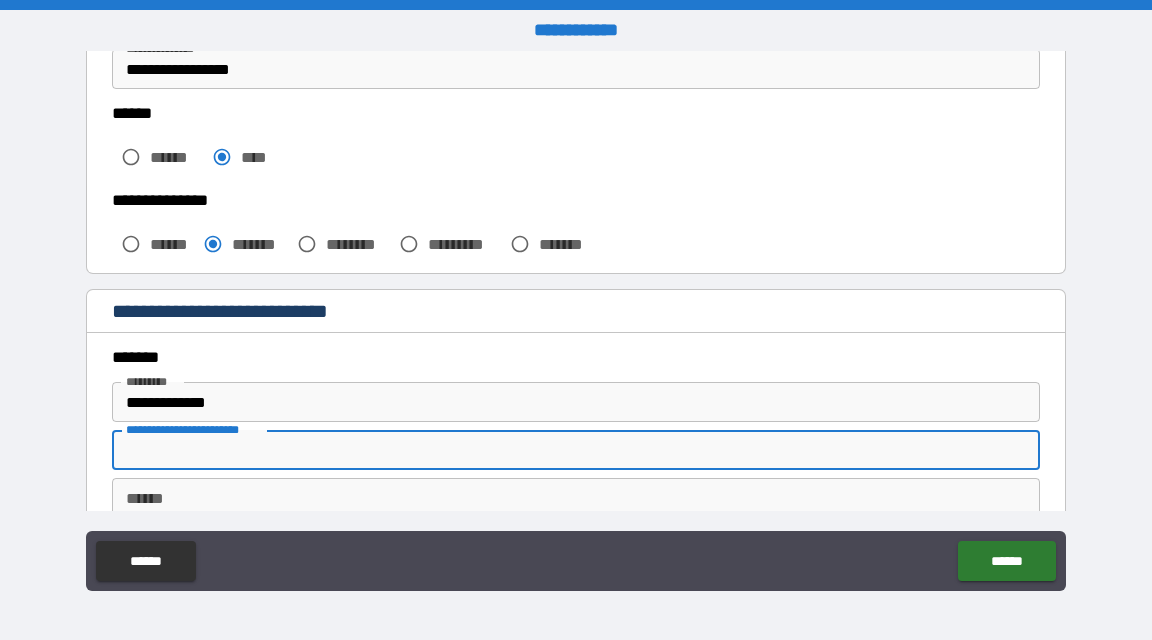 type on "**********" 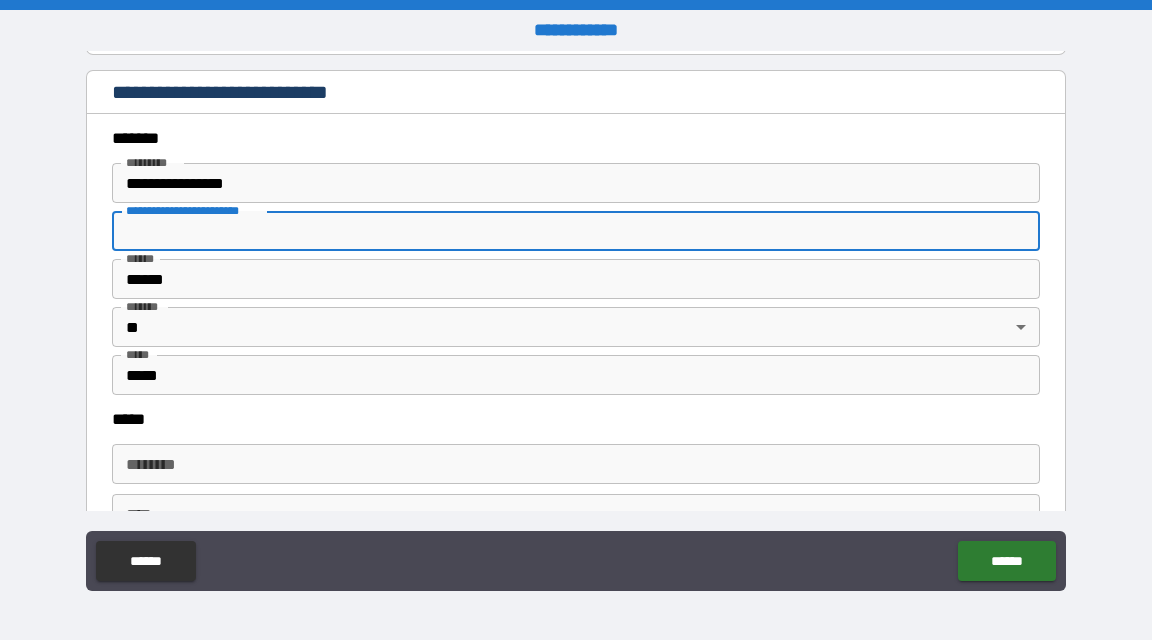 scroll, scrollTop: 713, scrollLeft: 0, axis: vertical 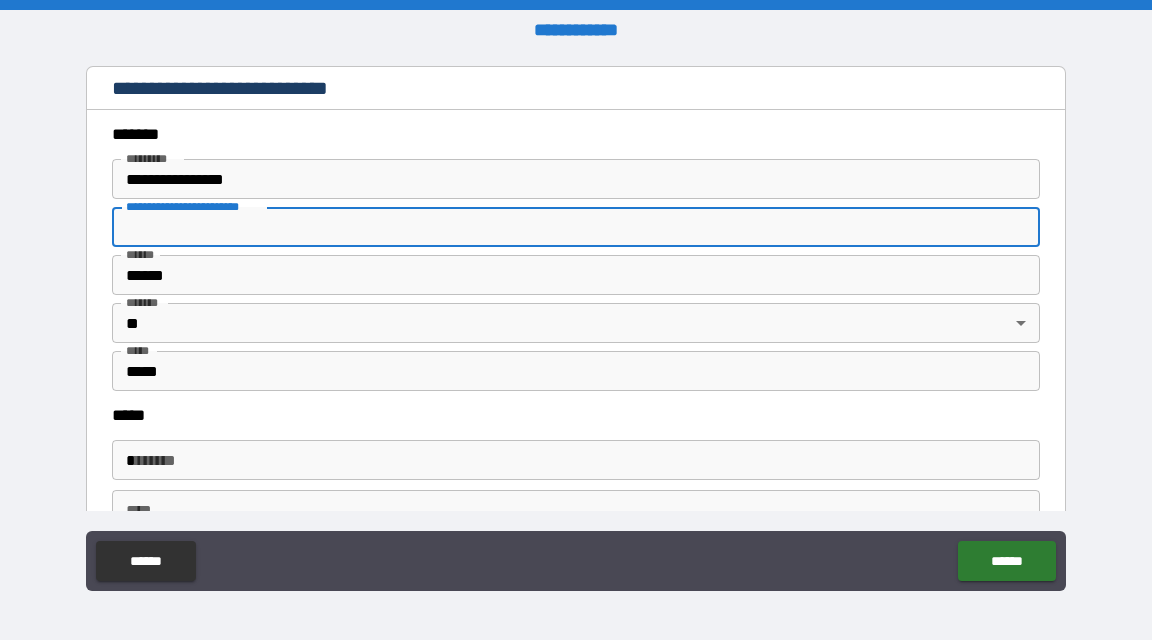 drag, startPoint x: 296, startPoint y: 448, endPoint x: 306, endPoint y: 437, distance: 14.866069 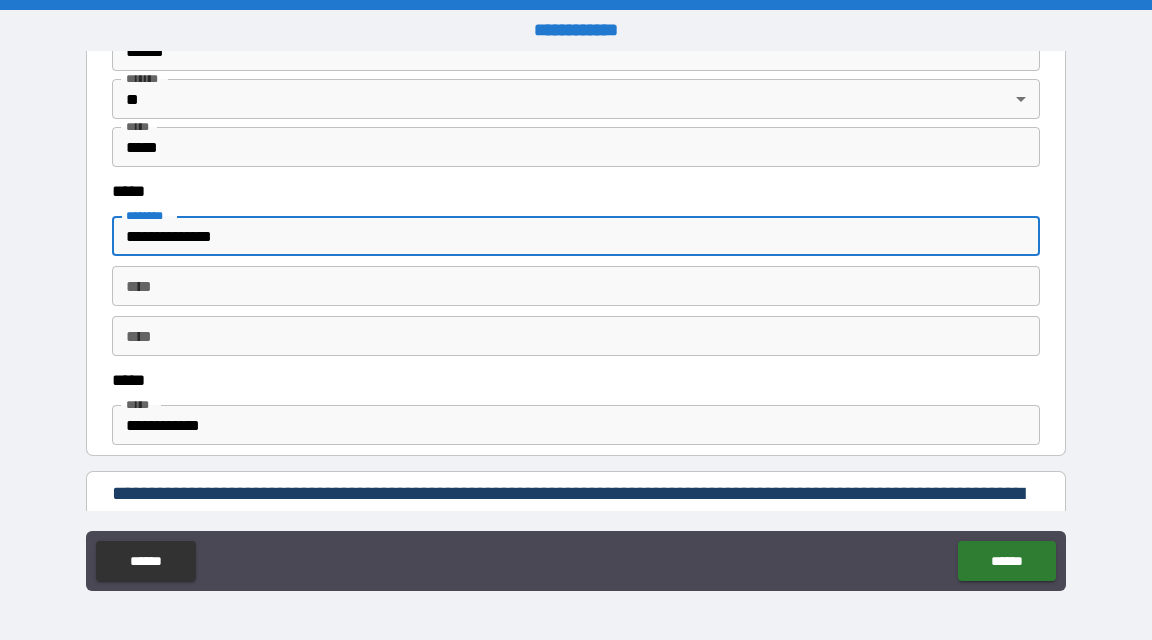 scroll, scrollTop: 941, scrollLeft: 0, axis: vertical 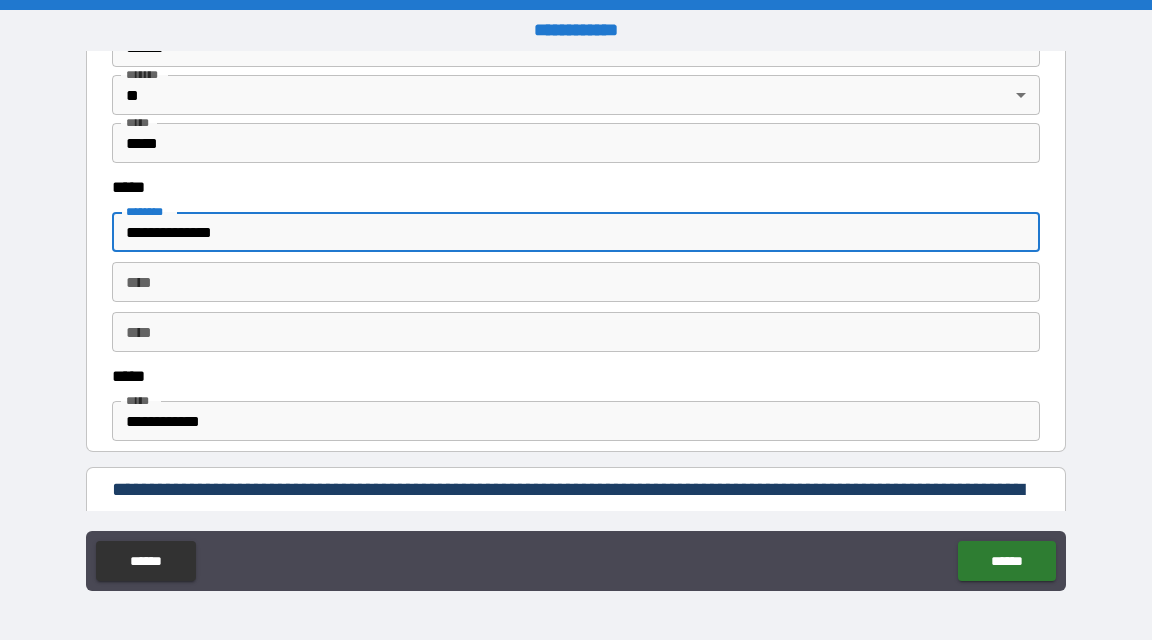 type on "**********" 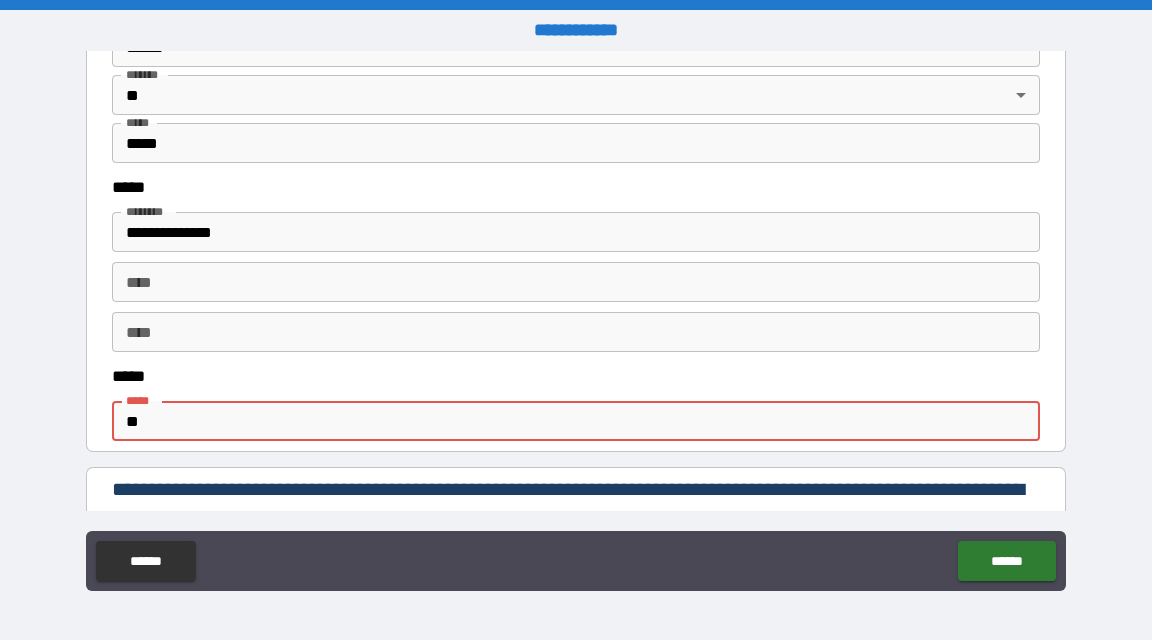 type on "*" 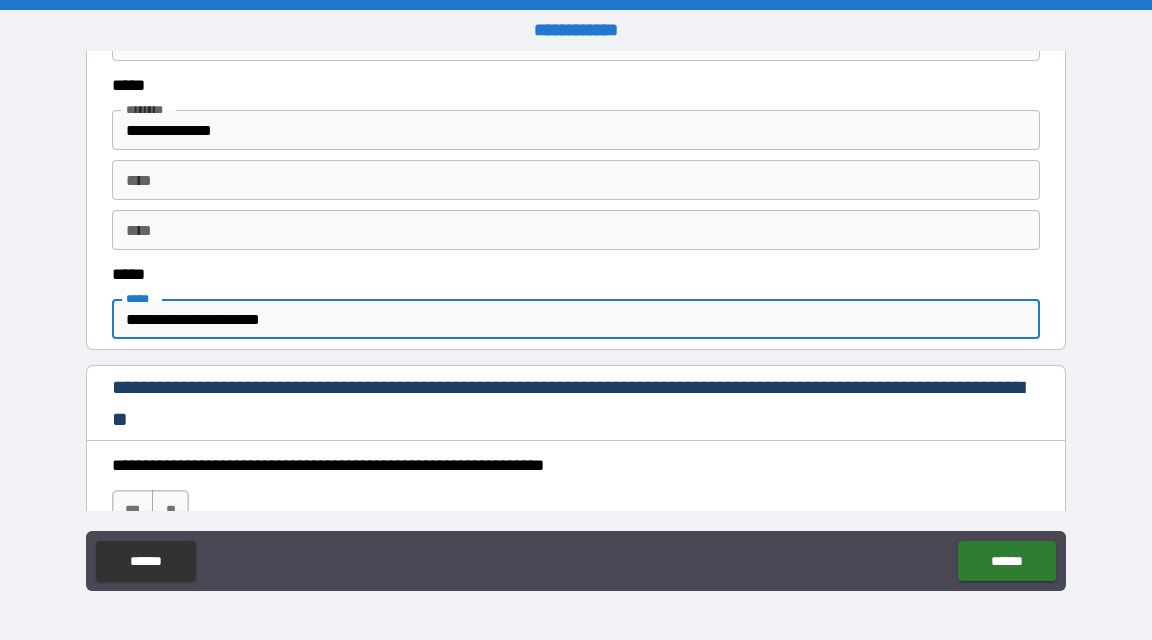 scroll, scrollTop: 1098, scrollLeft: 0, axis: vertical 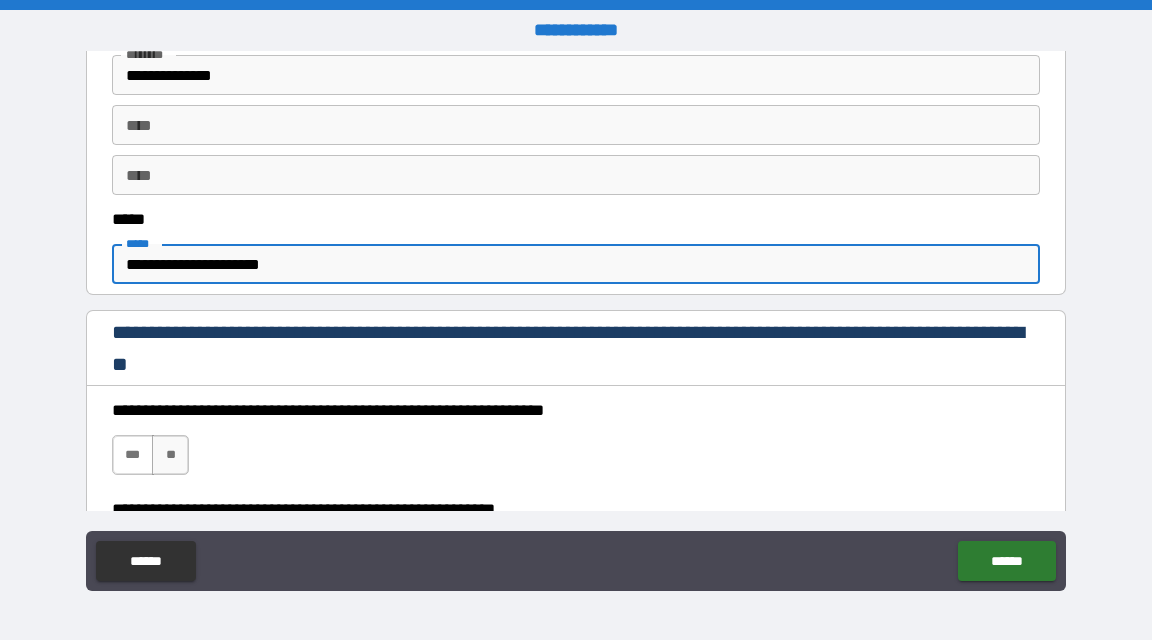 type on "**********" 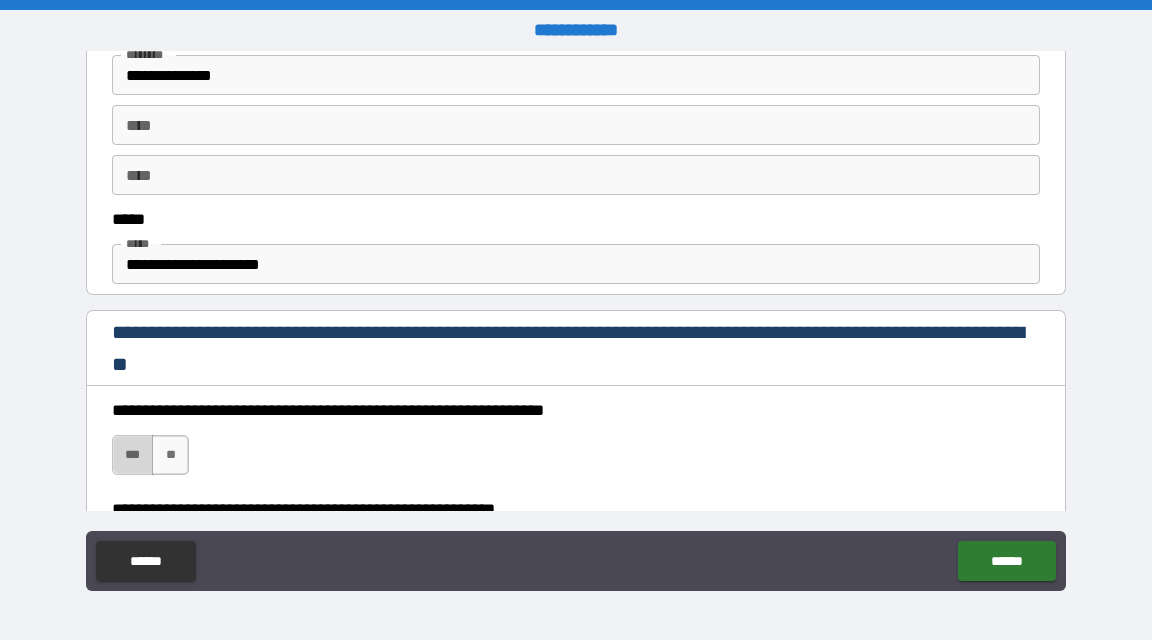 click on "***" at bounding box center (133, 455) 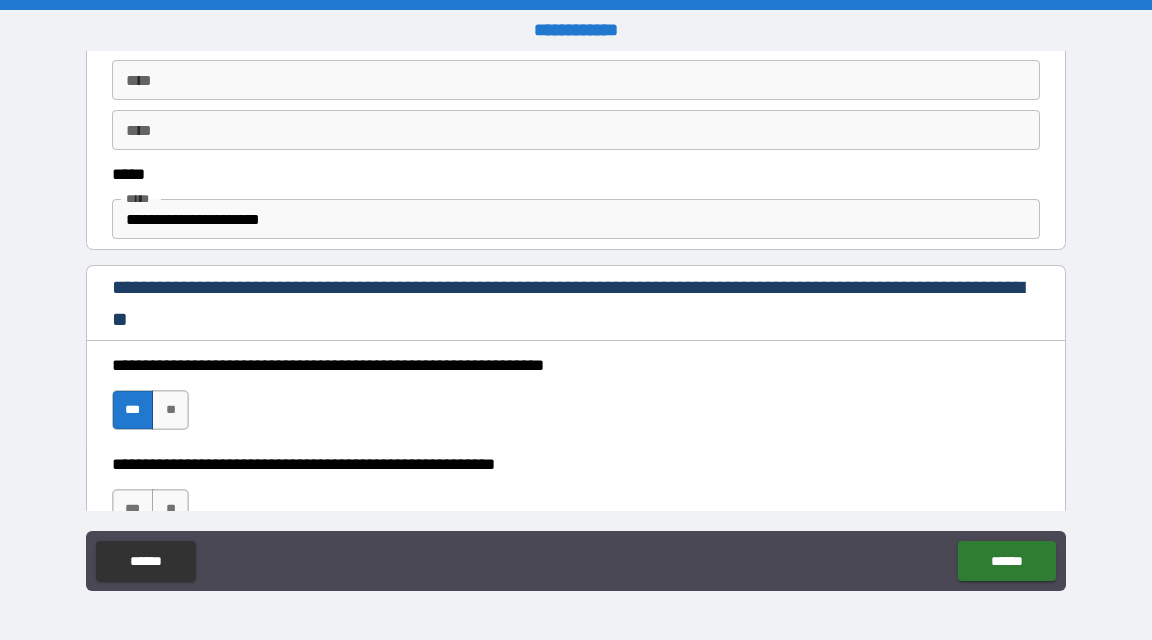 scroll, scrollTop: 1160, scrollLeft: 0, axis: vertical 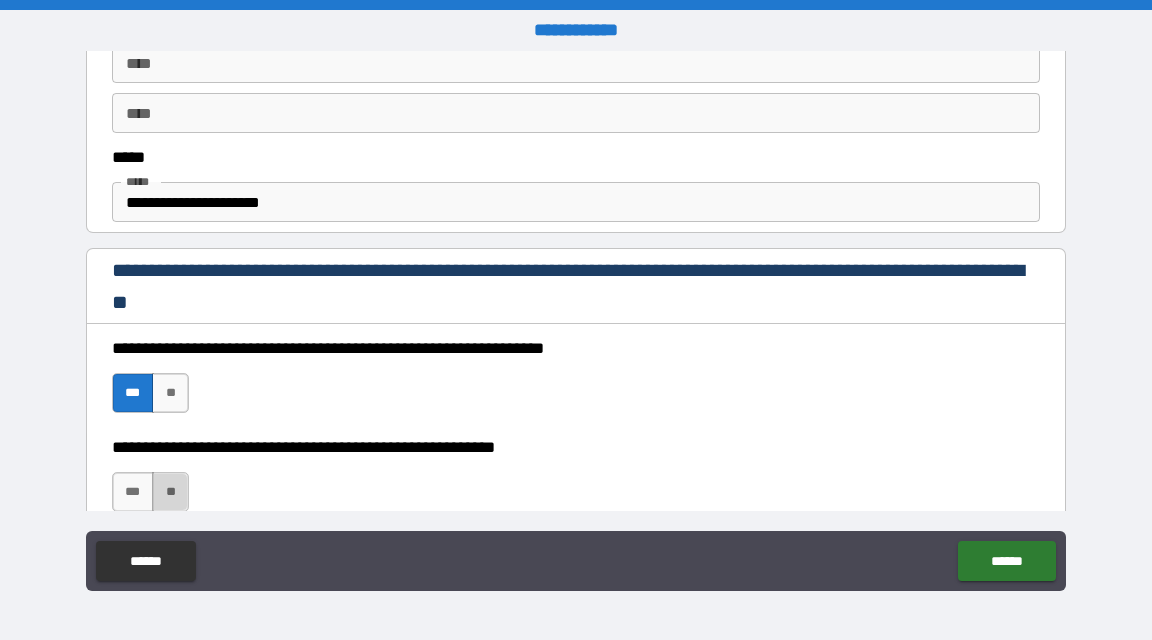 click on "**" at bounding box center (170, 492) 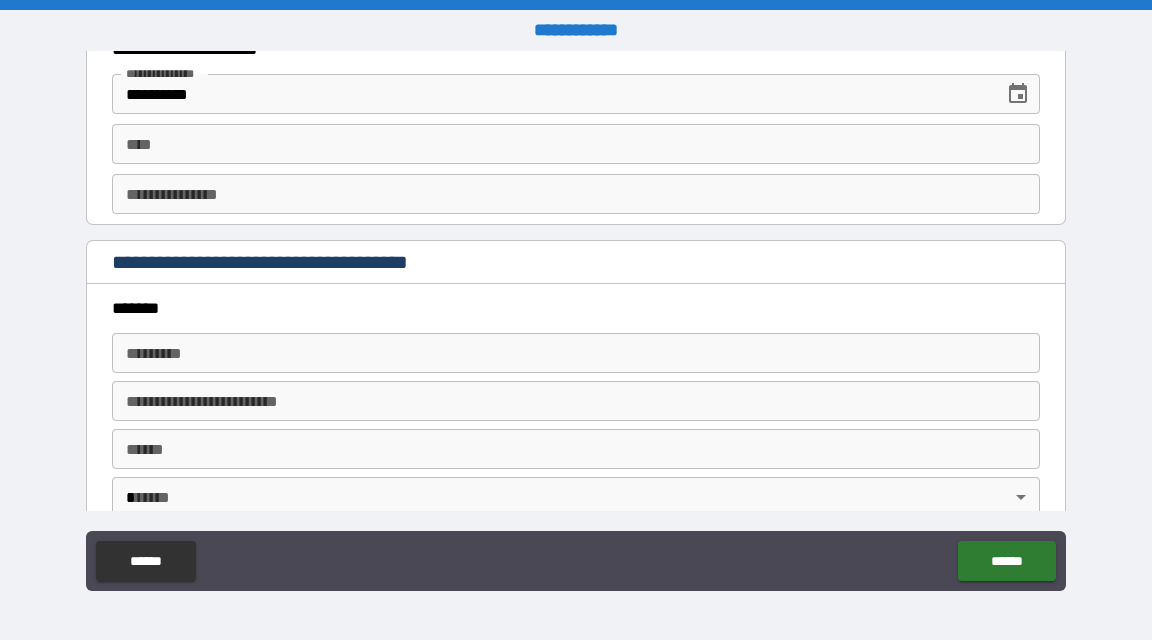 scroll, scrollTop: 1936, scrollLeft: 0, axis: vertical 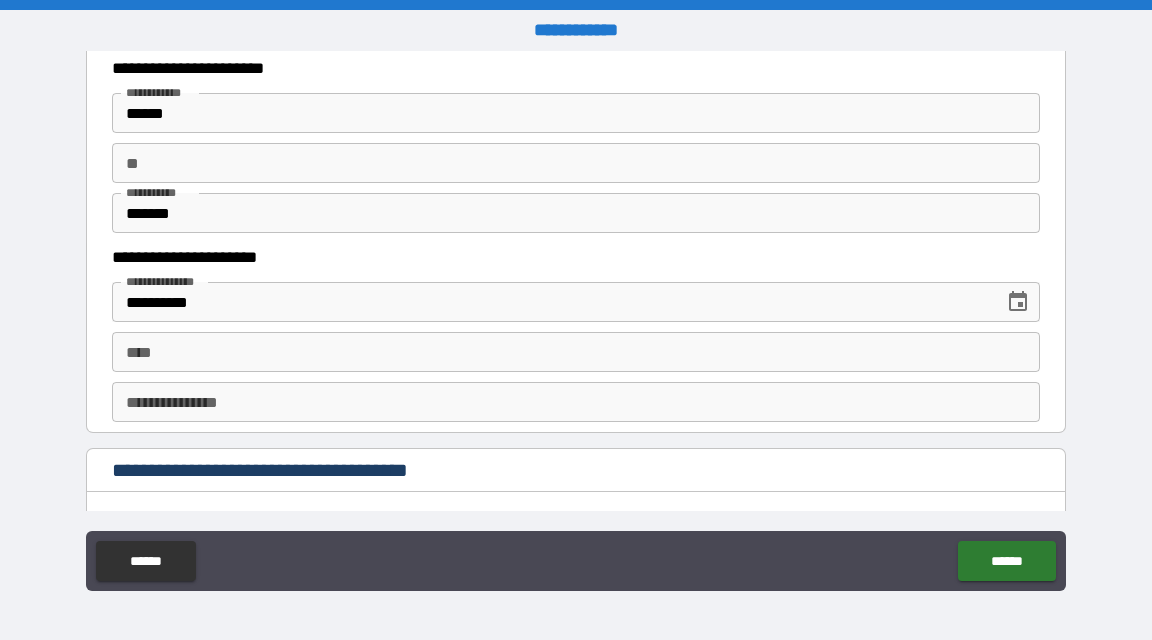 click on "**********" at bounding box center [576, 402] 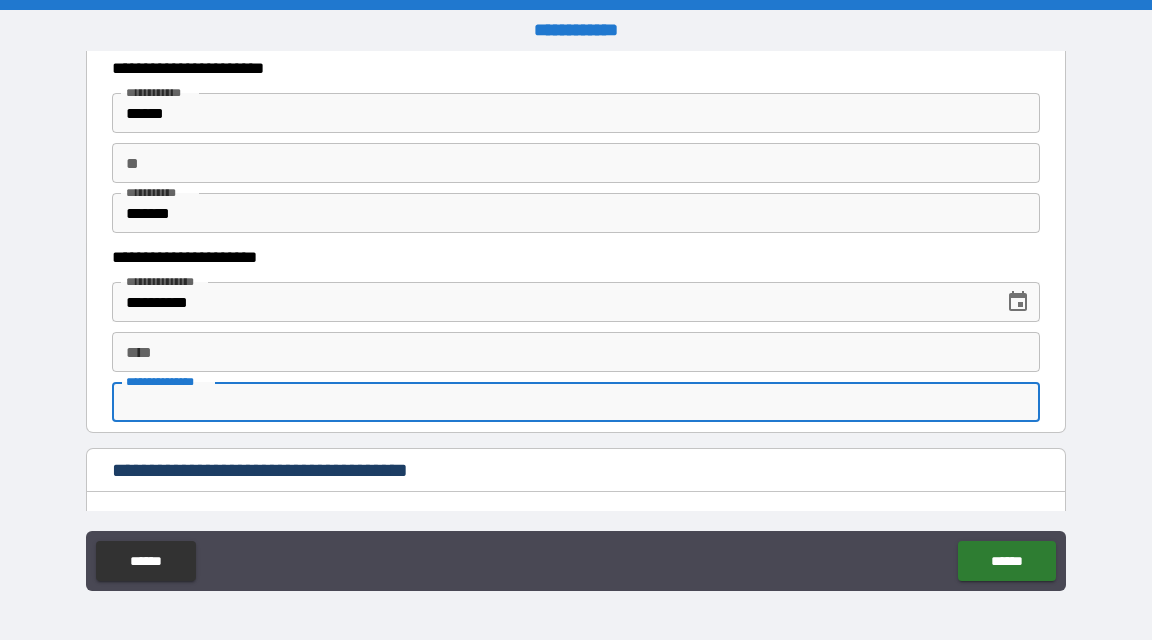 click on "****" at bounding box center (576, 352) 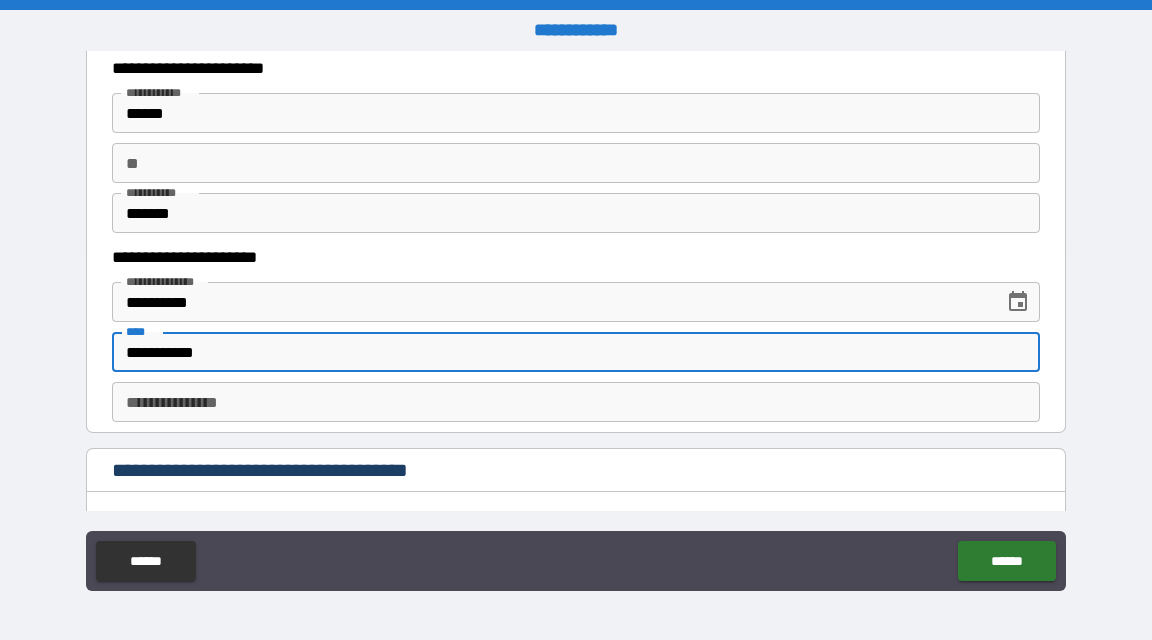 type on "**********" 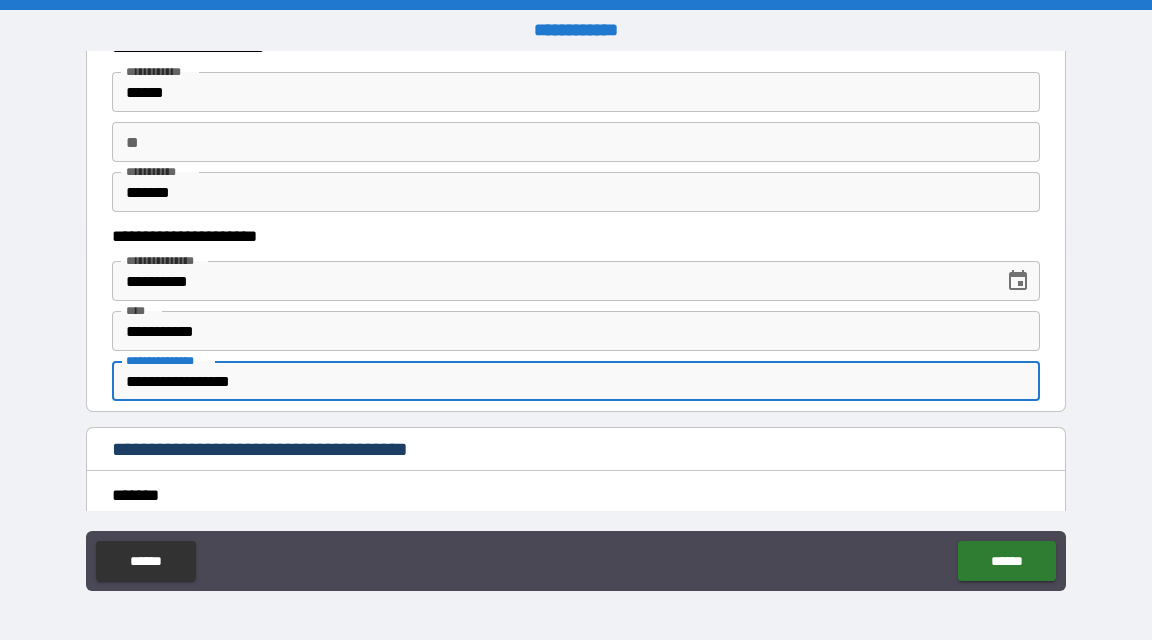 scroll, scrollTop: 2091, scrollLeft: 0, axis: vertical 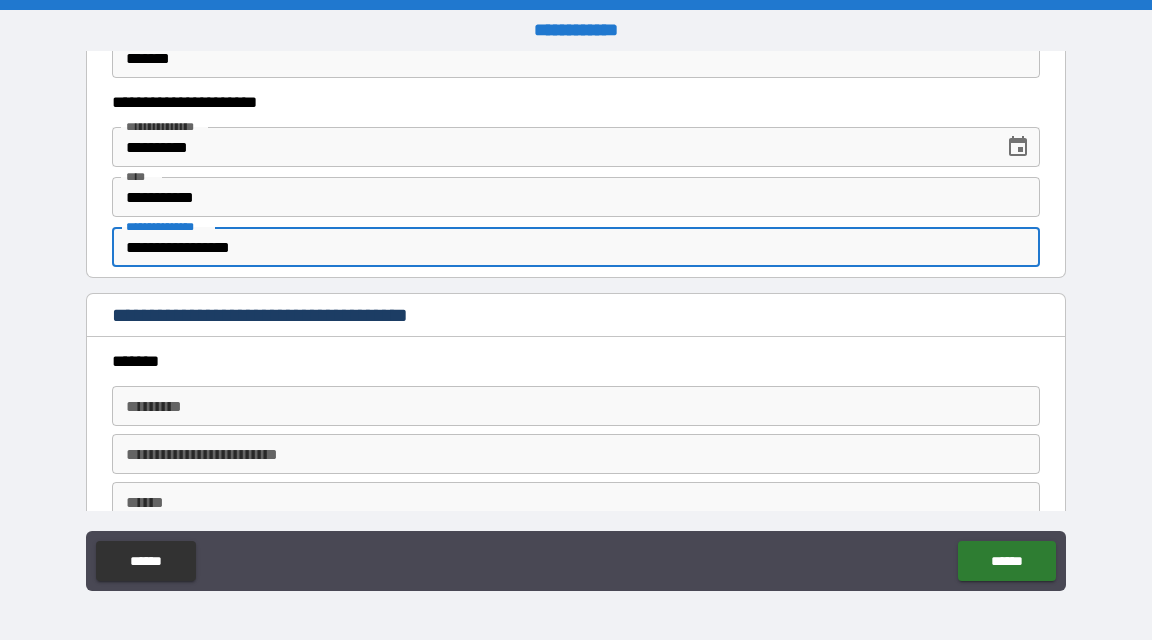type on "**********" 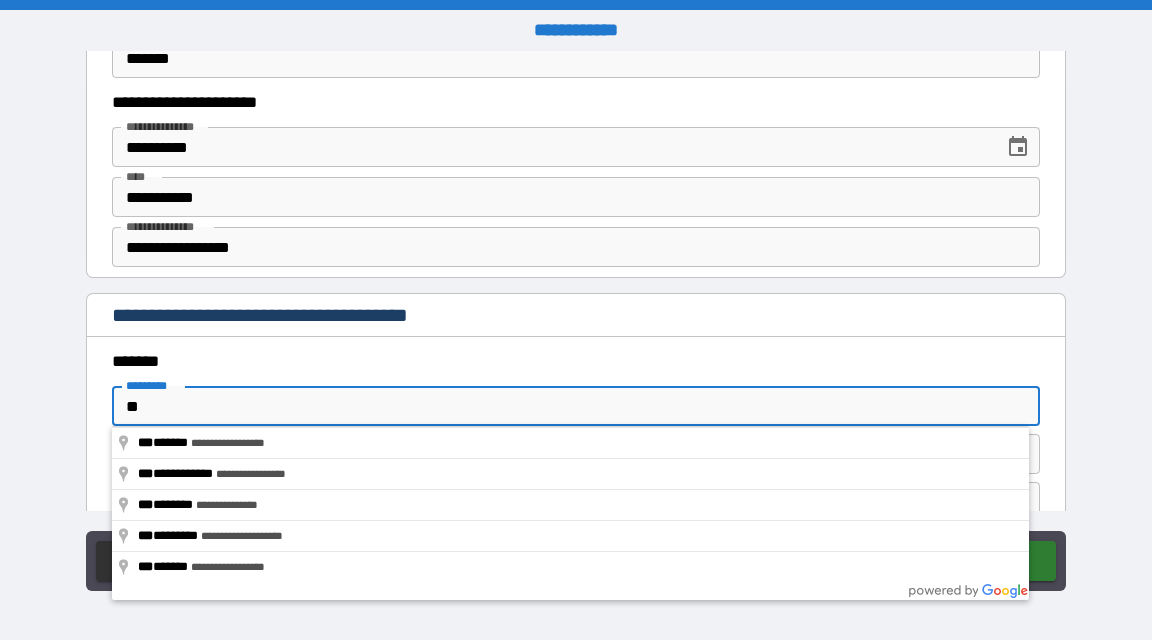 type on "*" 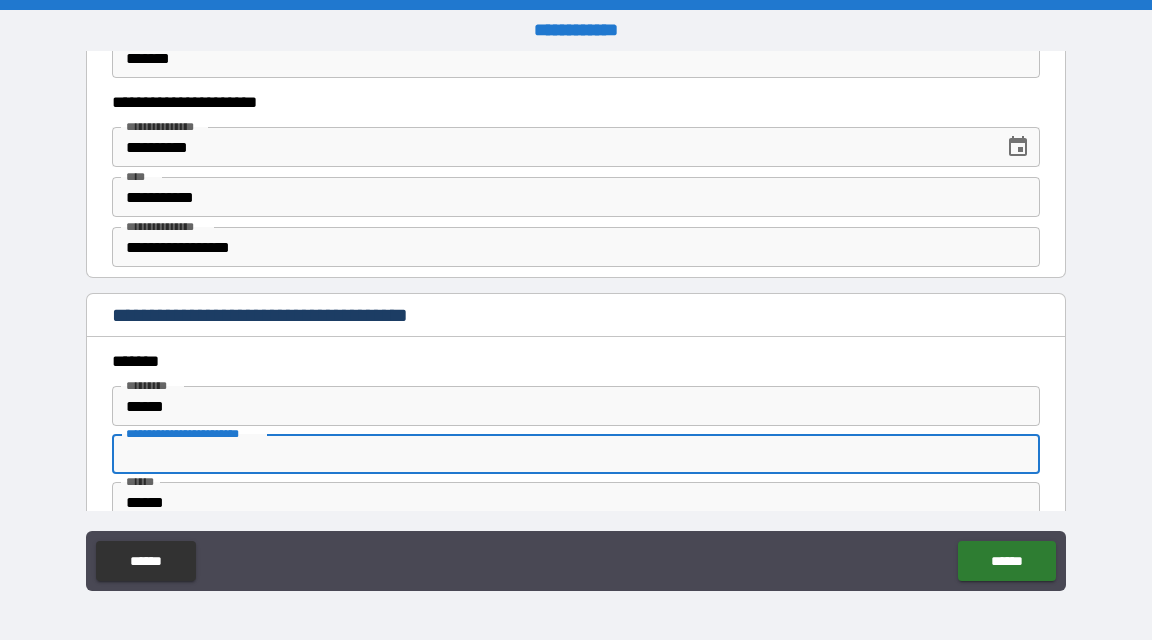 type on "**********" 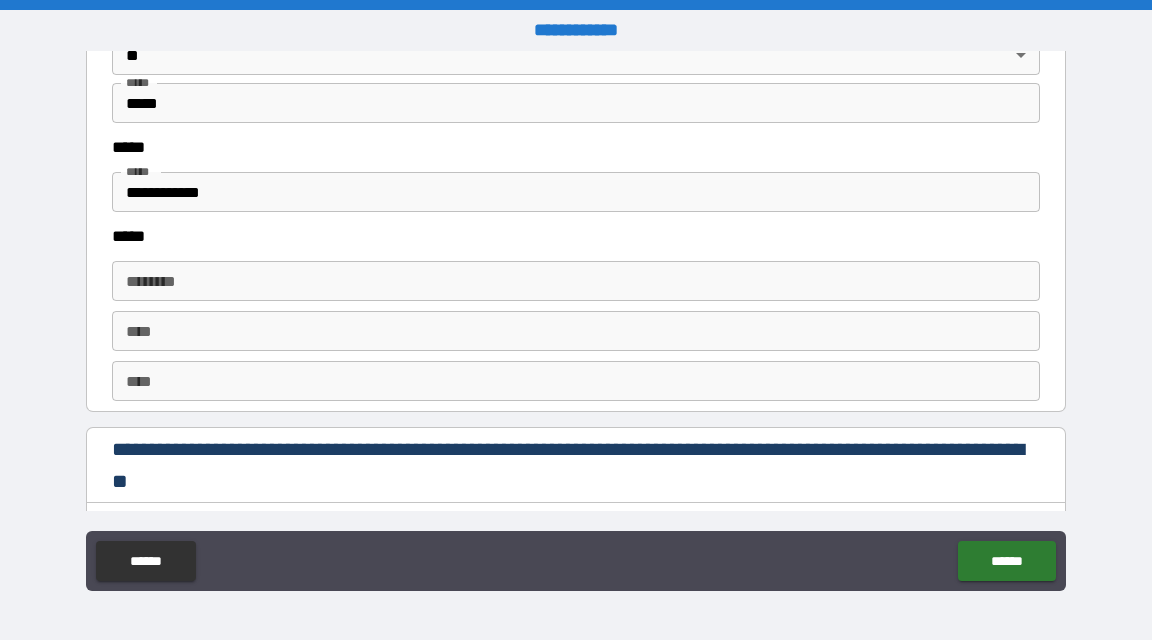 scroll, scrollTop: 2590, scrollLeft: 0, axis: vertical 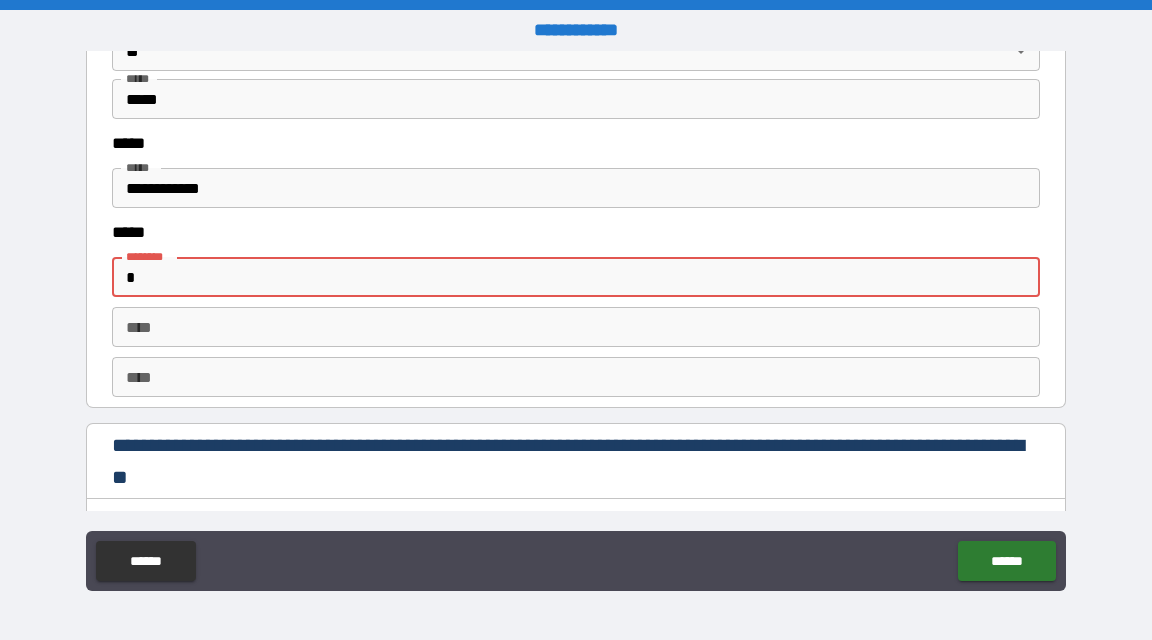 drag, startPoint x: 311, startPoint y: 279, endPoint x: 295, endPoint y: 238, distance: 44.011364 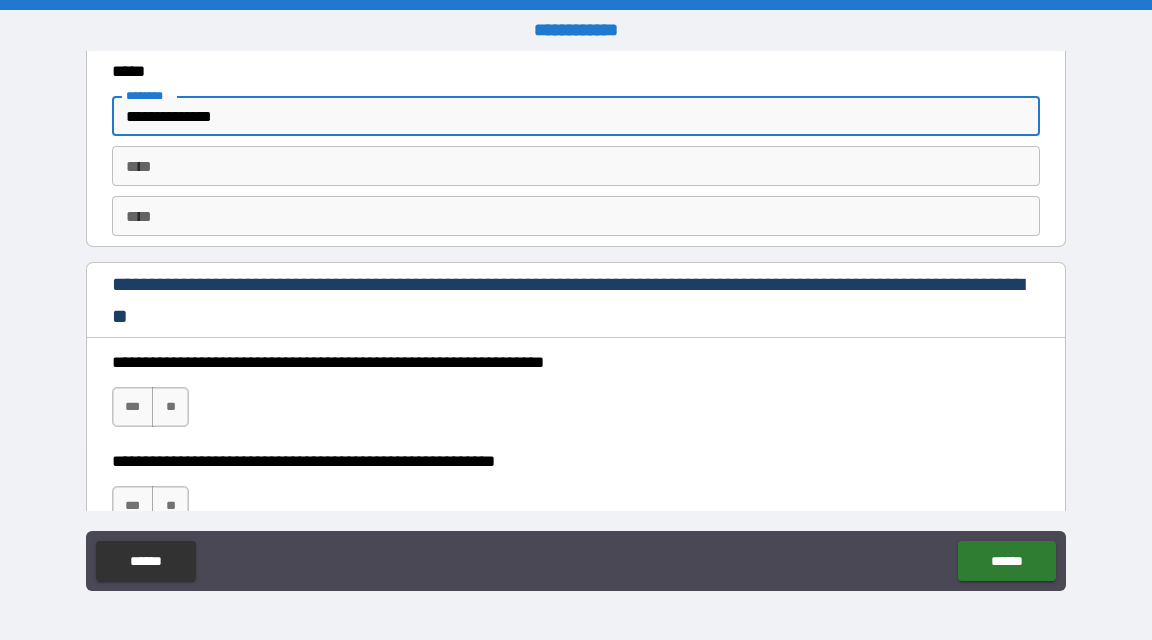 scroll, scrollTop: 2875, scrollLeft: 0, axis: vertical 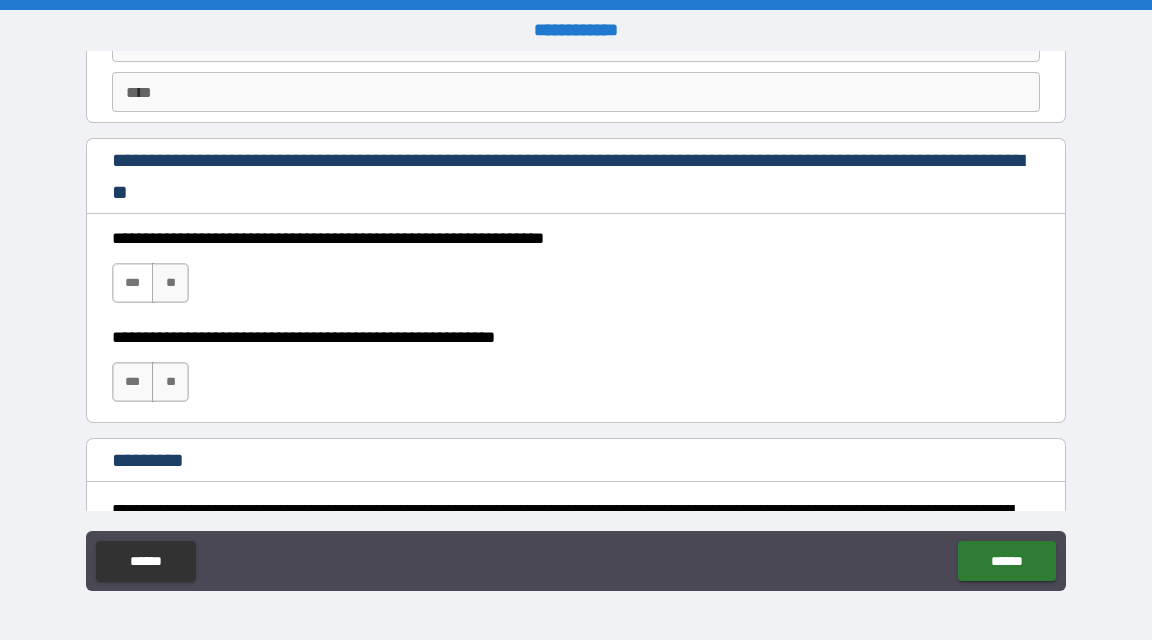 type on "**********" 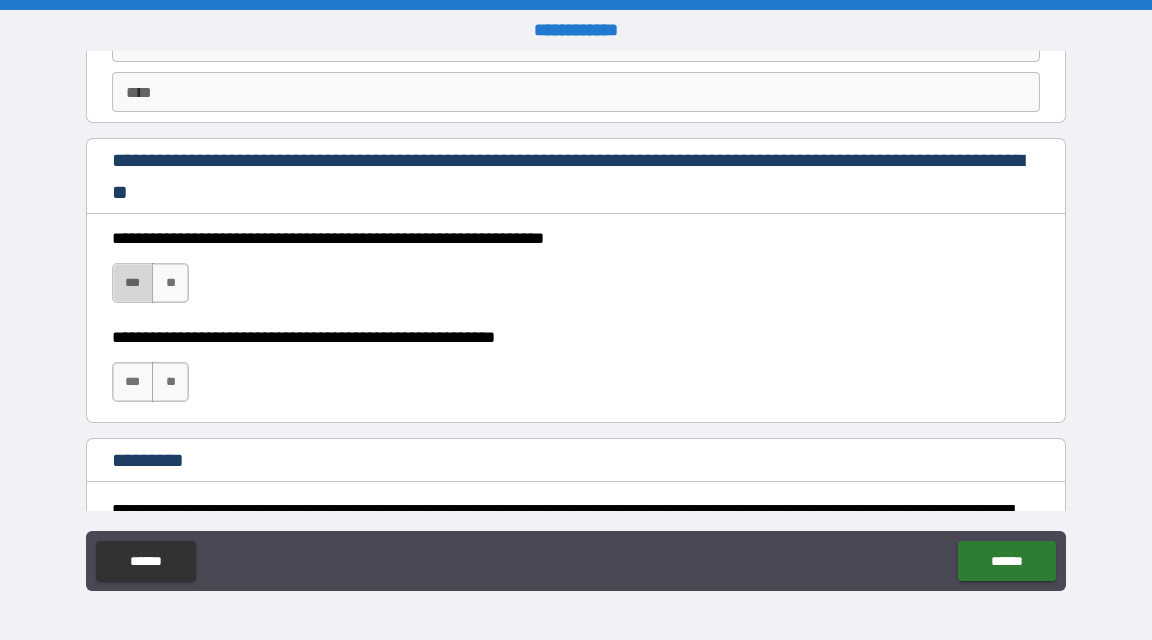 click on "***" at bounding box center [133, 283] 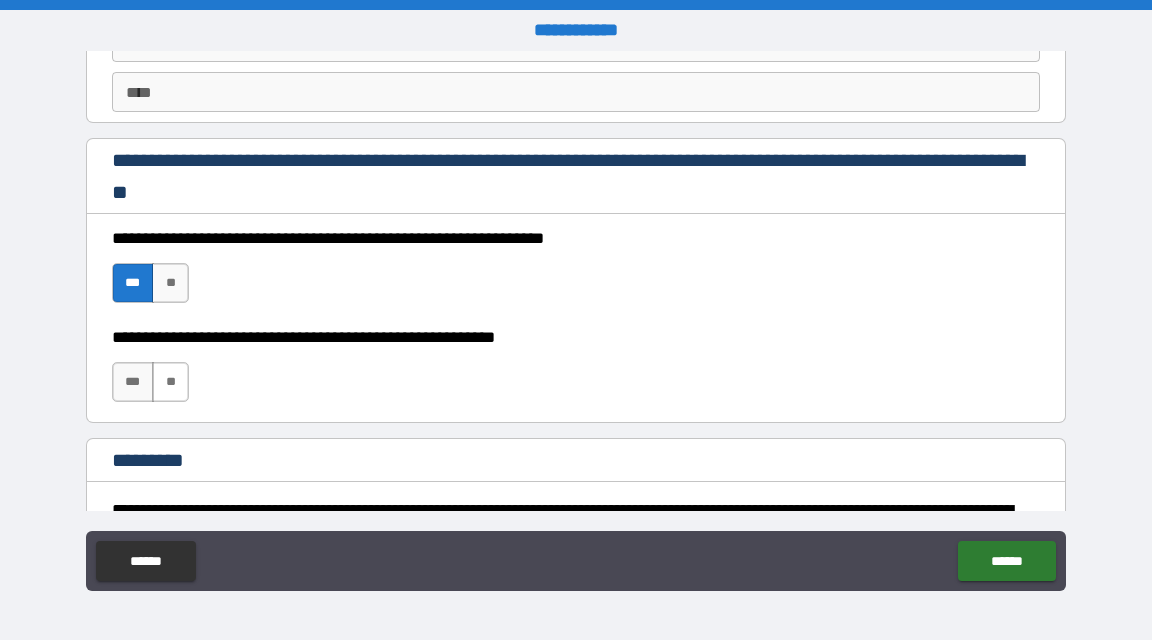 click on "**" at bounding box center (170, 382) 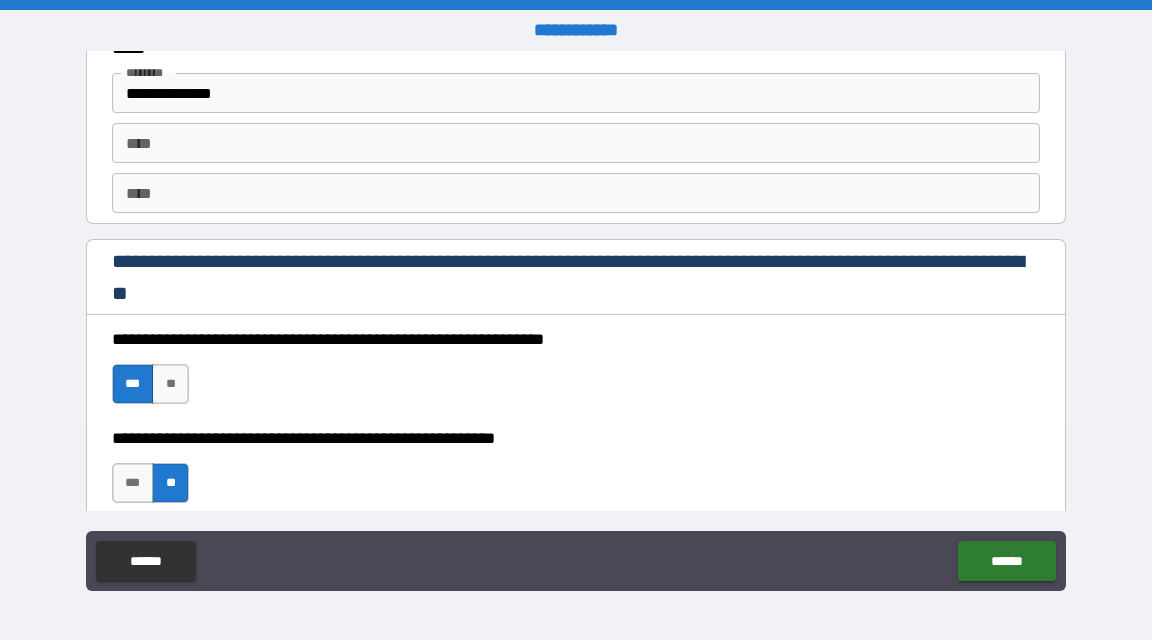 scroll, scrollTop: 3092, scrollLeft: 0, axis: vertical 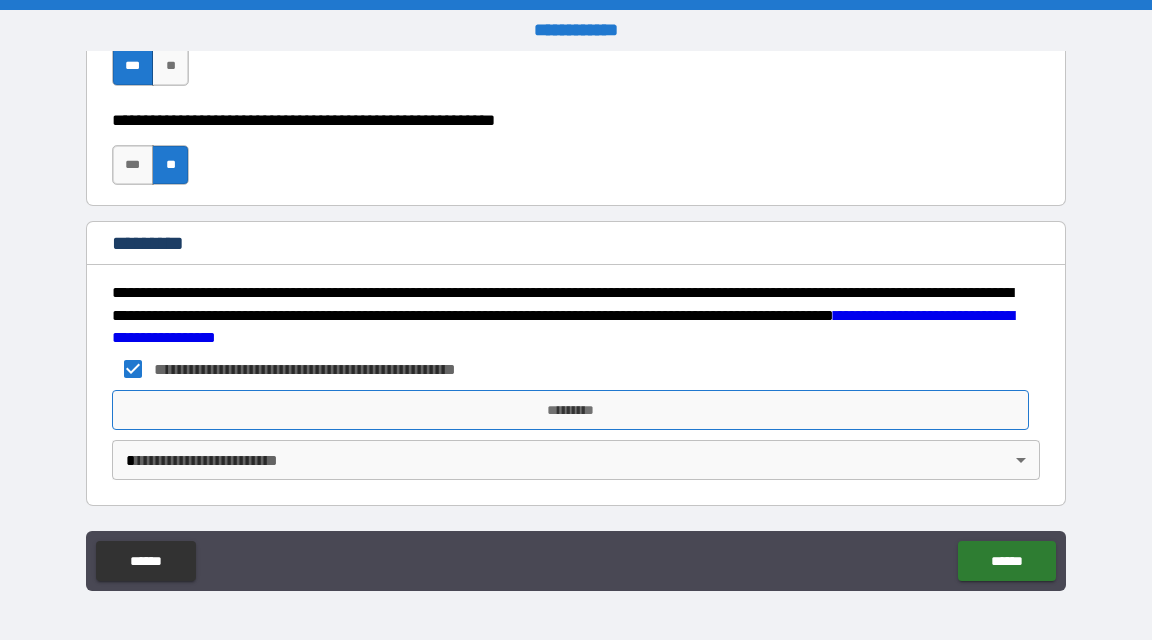 click on "*********" at bounding box center [570, 410] 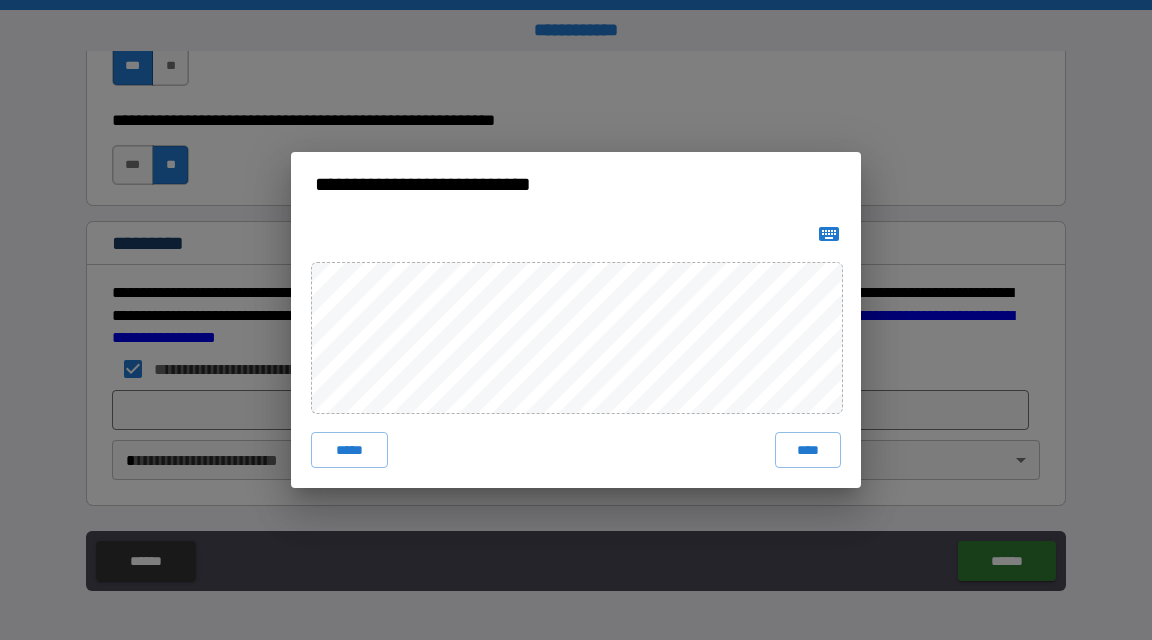 click on "***** ****" at bounding box center (576, 352) 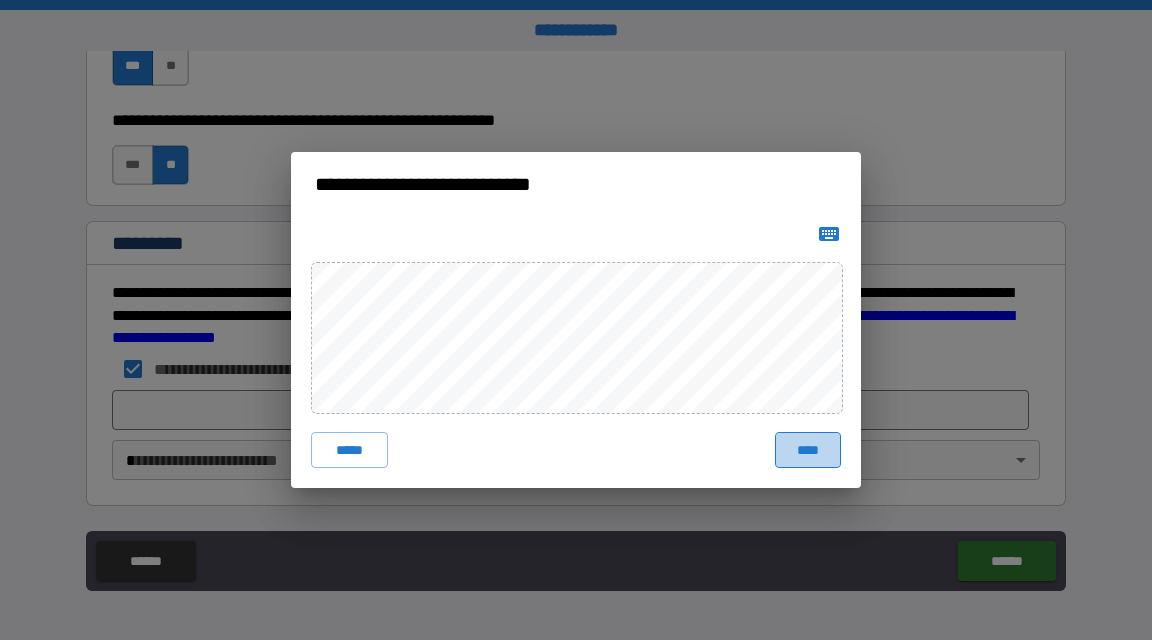 click on "****" at bounding box center (808, 450) 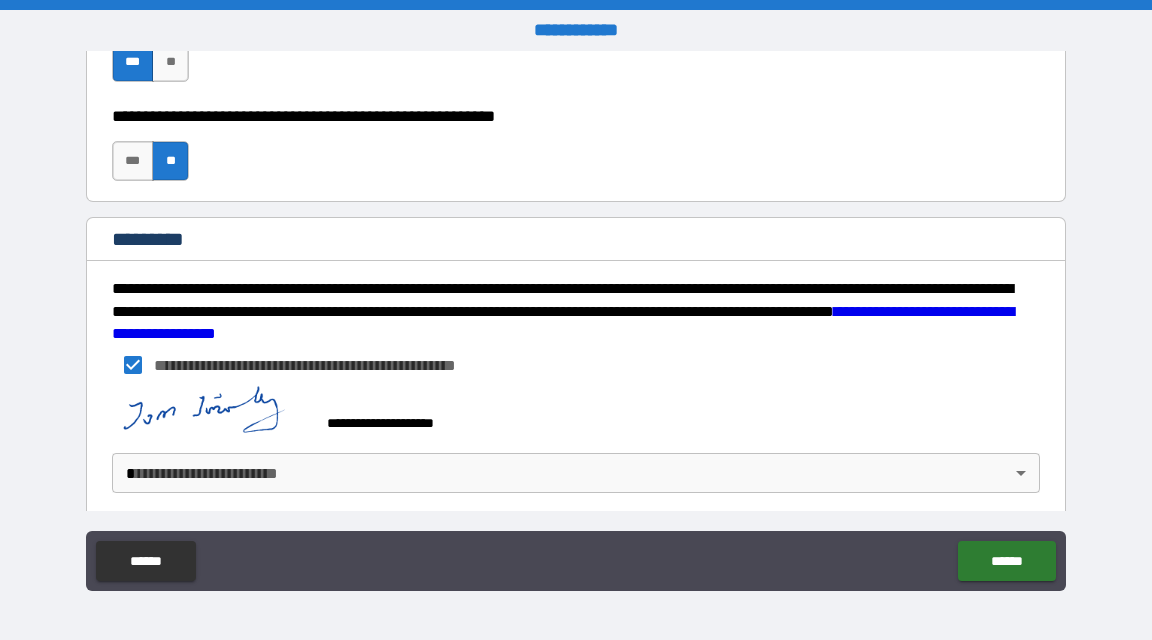 scroll, scrollTop: 3109, scrollLeft: 0, axis: vertical 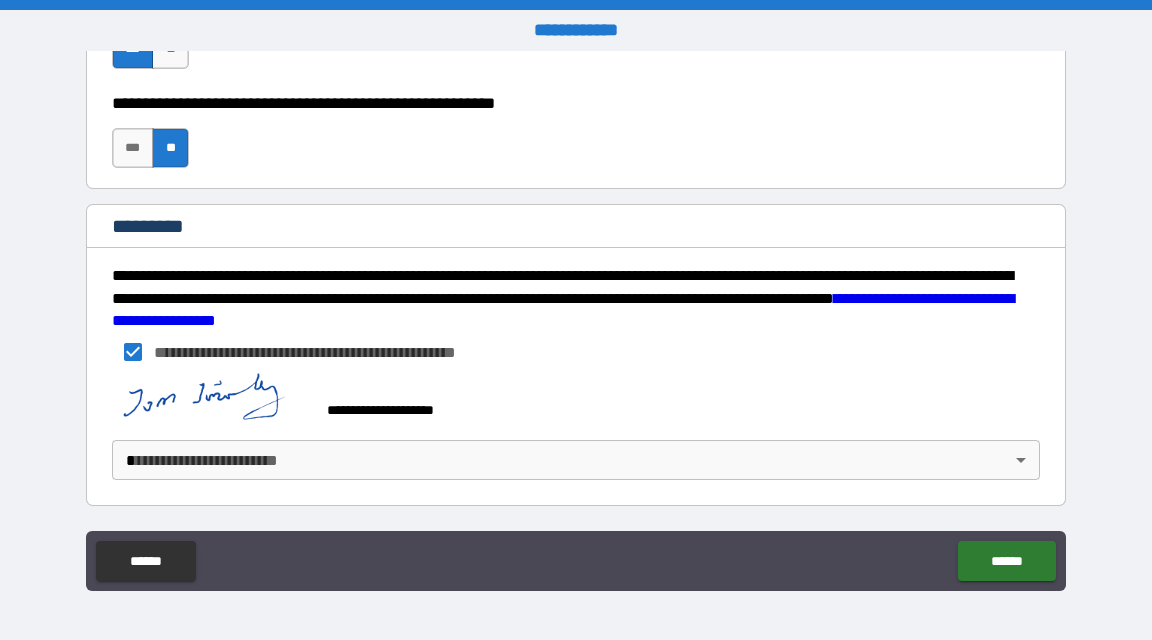 click on "**********" at bounding box center (576, 320) 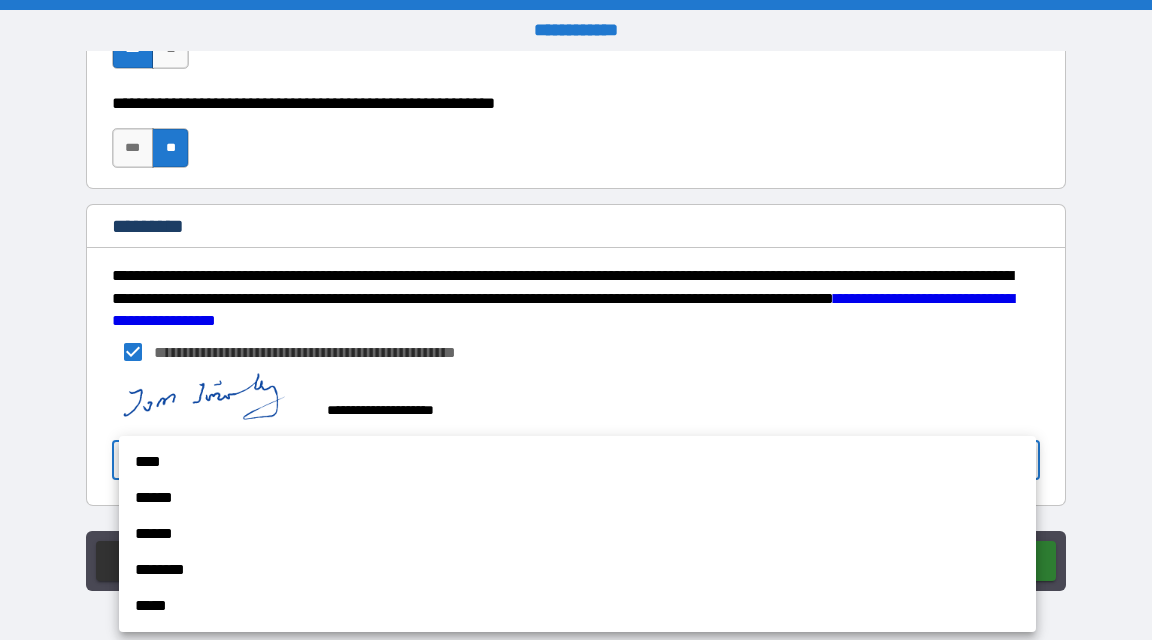 click on "****" at bounding box center [577, 462] 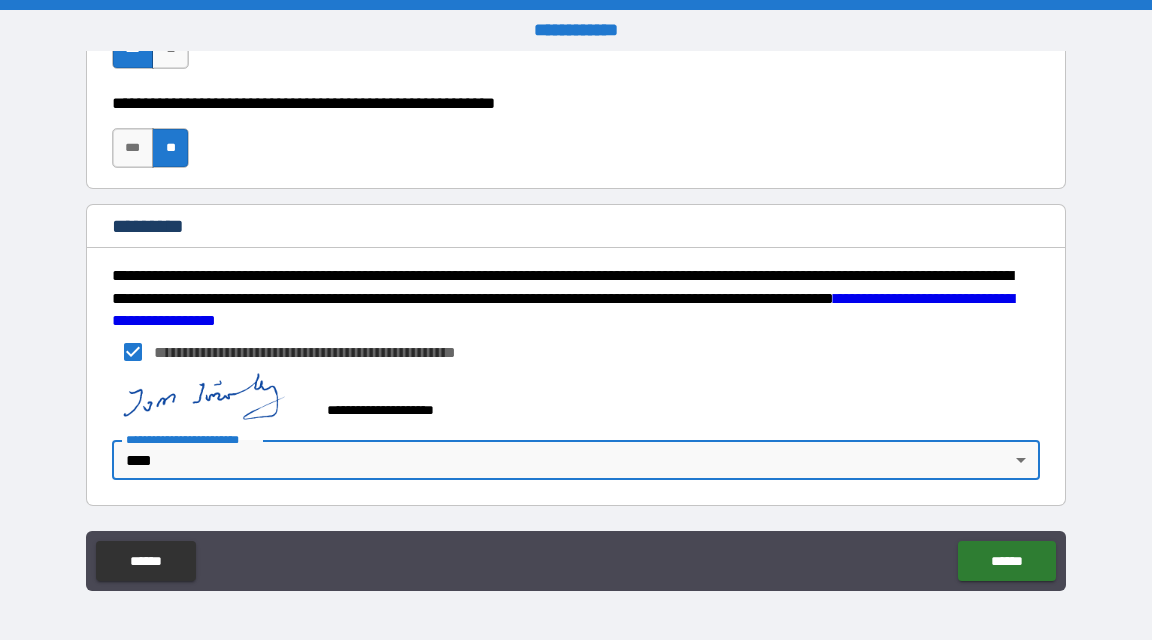 type on "*" 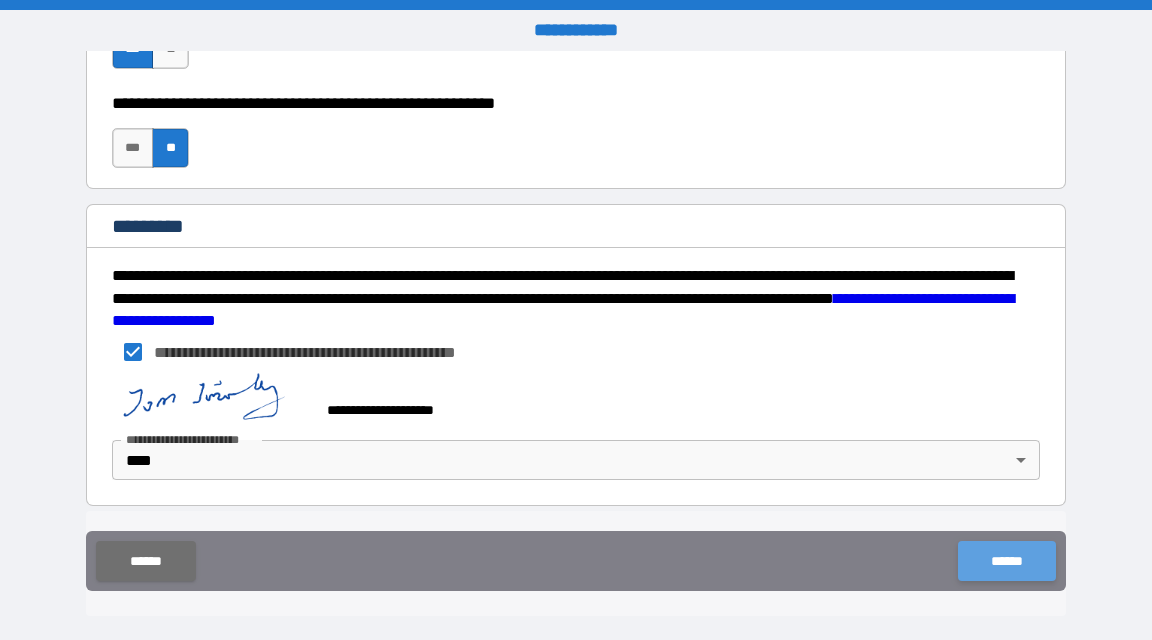 click on "******" at bounding box center [1006, 561] 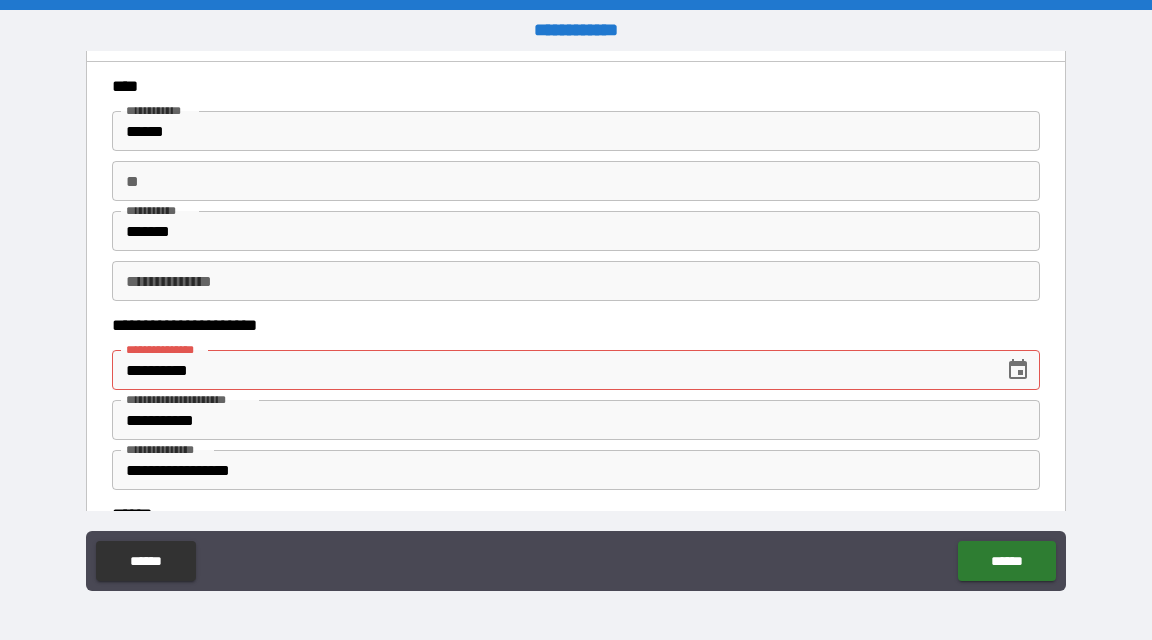 scroll, scrollTop: 93, scrollLeft: 0, axis: vertical 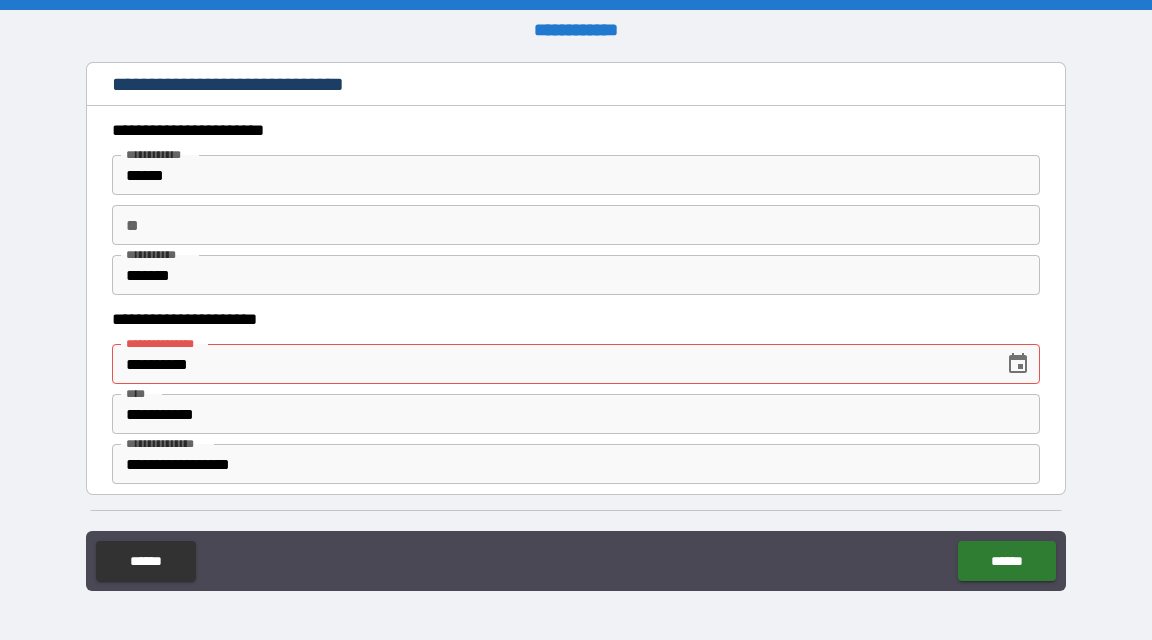 type on "**********" 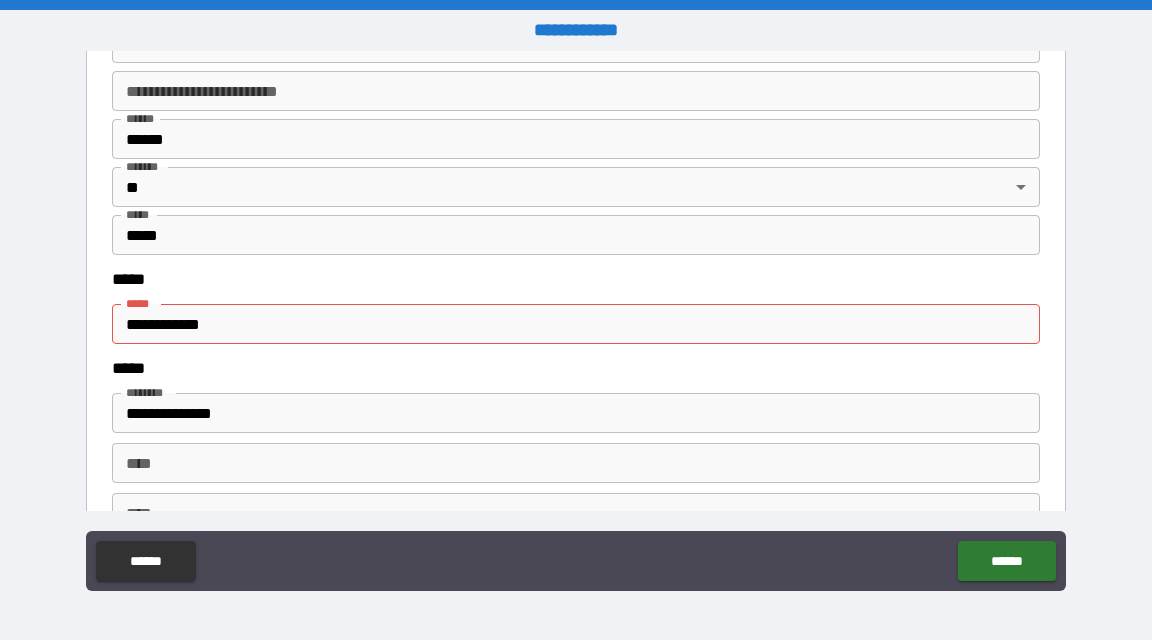 scroll, scrollTop: 2580, scrollLeft: 0, axis: vertical 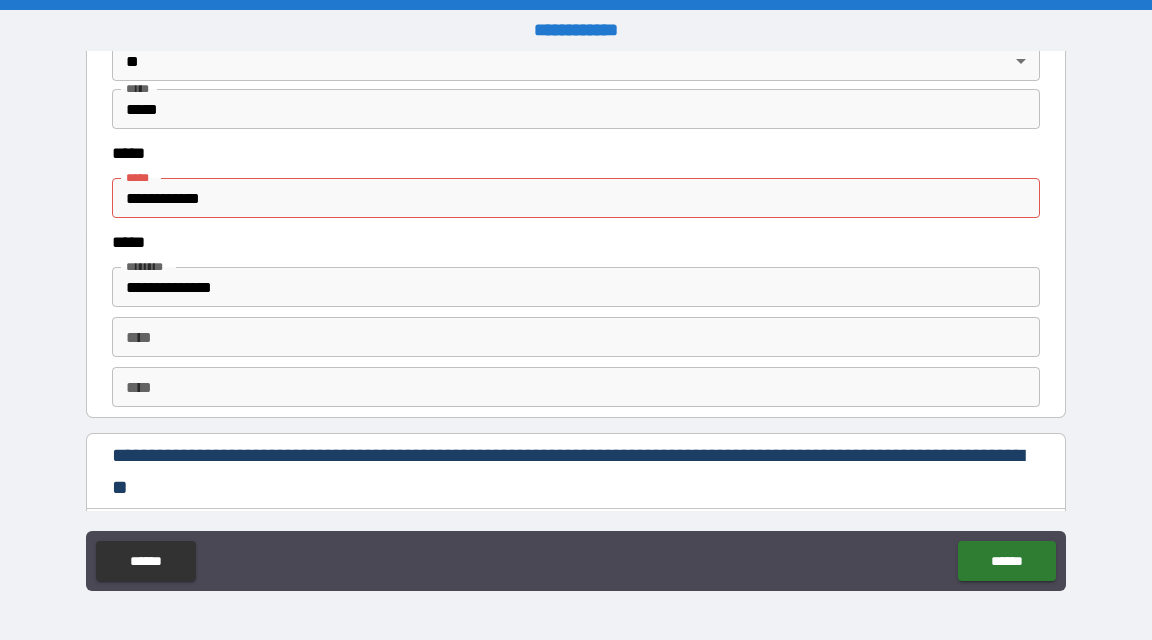 type on "**********" 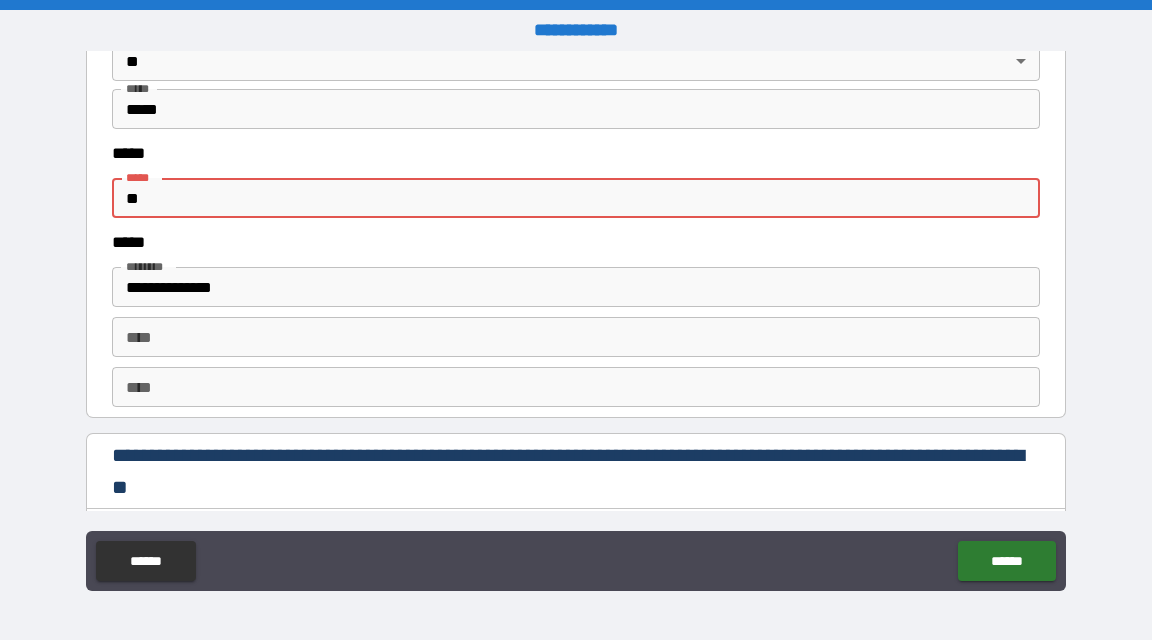 type on "*" 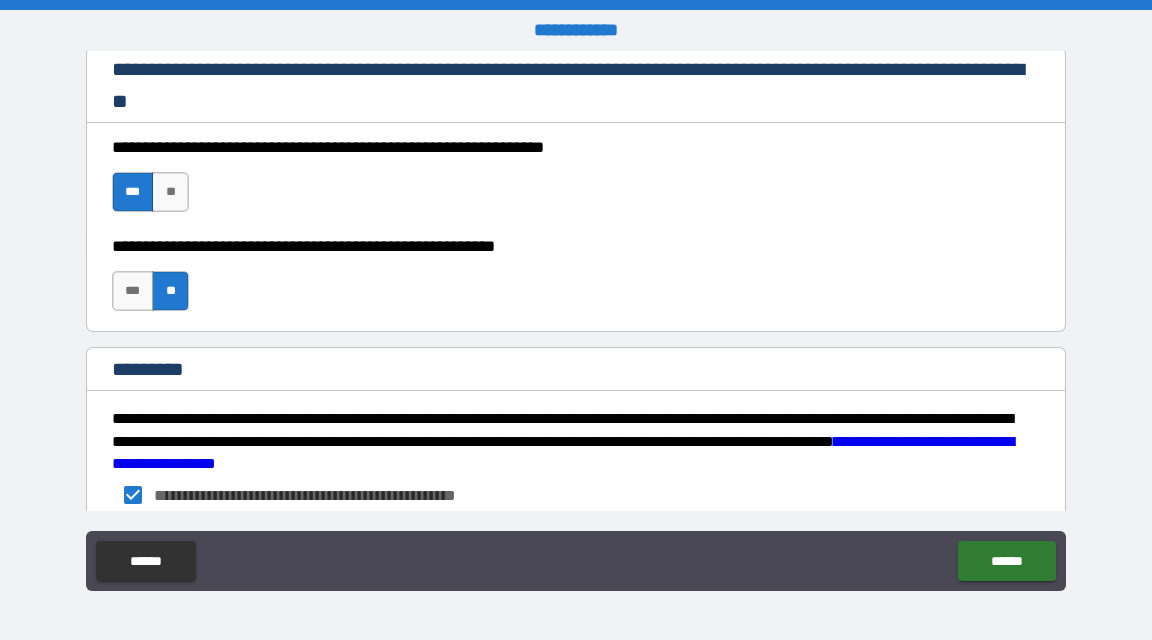 scroll, scrollTop: 3109, scrollLeft: 0, axis: vertical 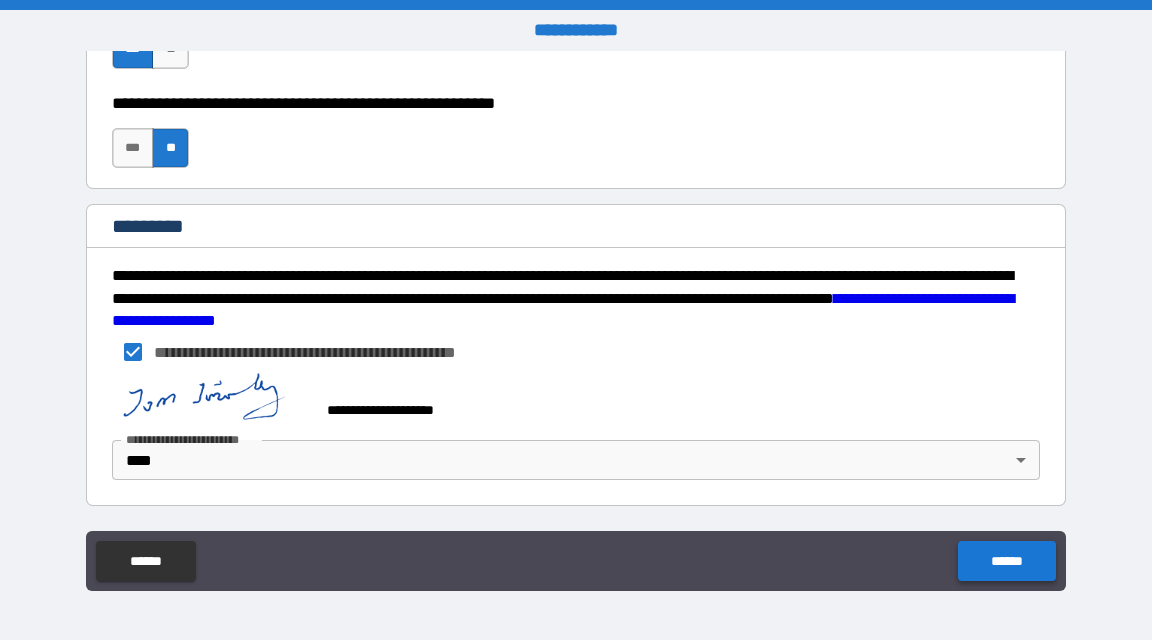 type on "**********" 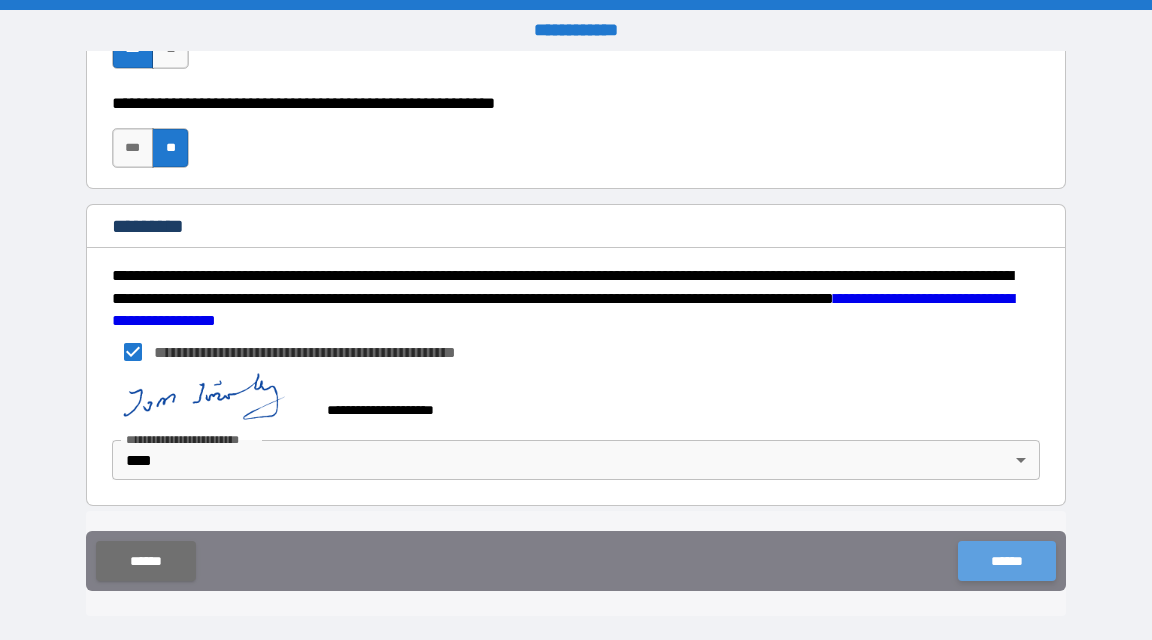 click on "******" at bounding box center [1006, 561] 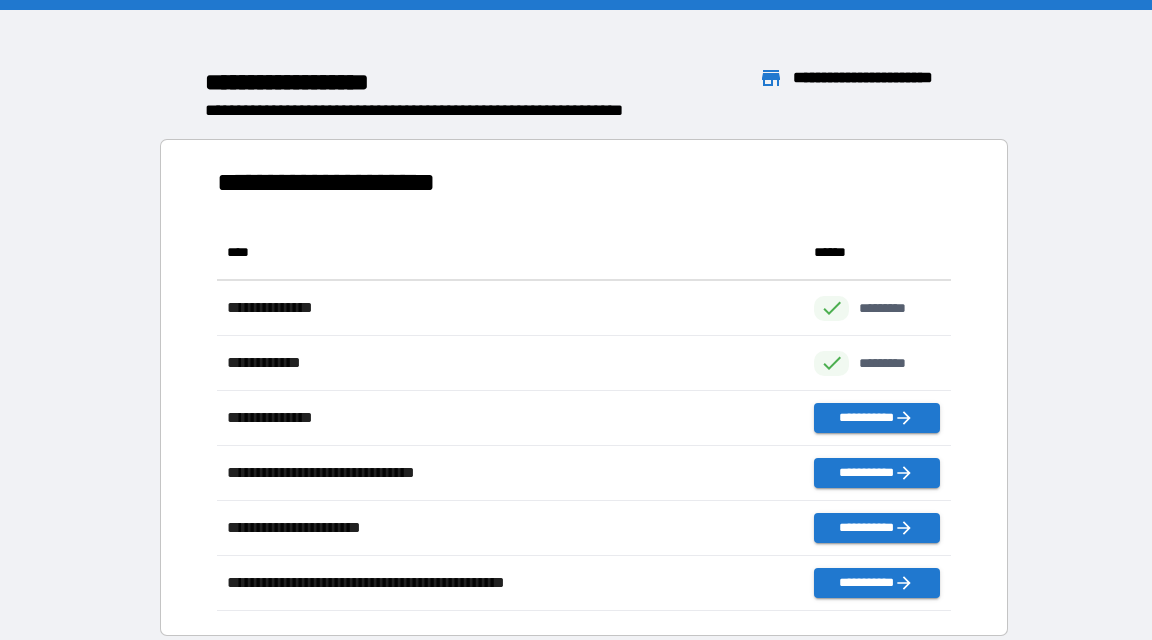 scroll, scrollTop: 16, scrollLeft: 16, axis: both 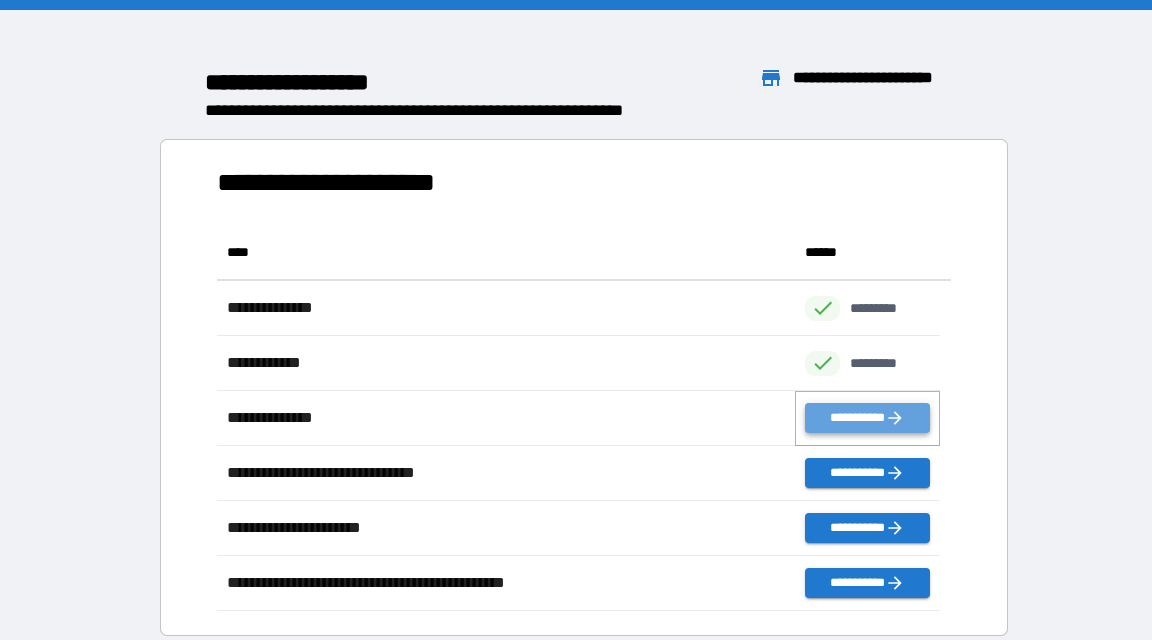 click on "**********" at bounding box center (867, 418) 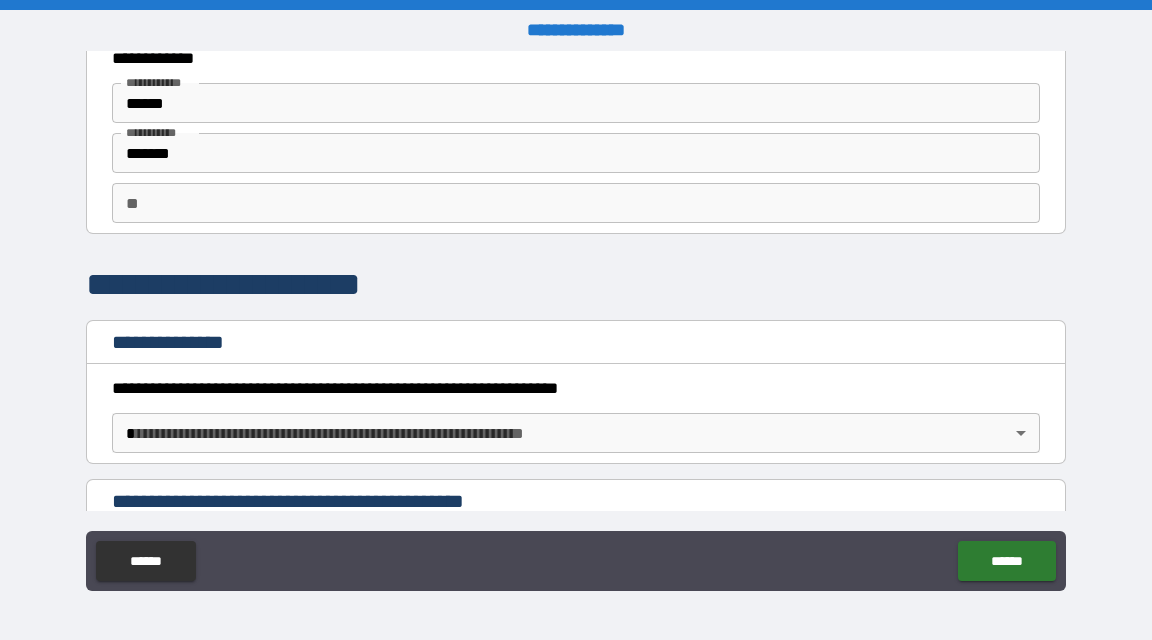 scroll, scrollTop: 65, scrollLeft: 0, axis: vertical 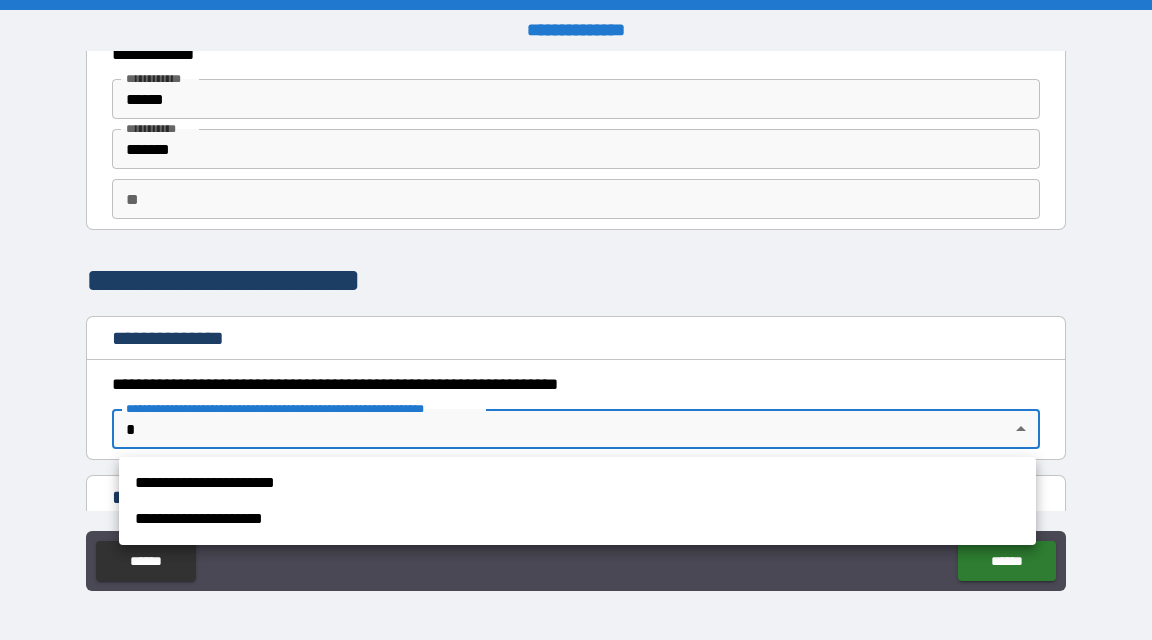 click on "**********" at bounding box center [576, 320] 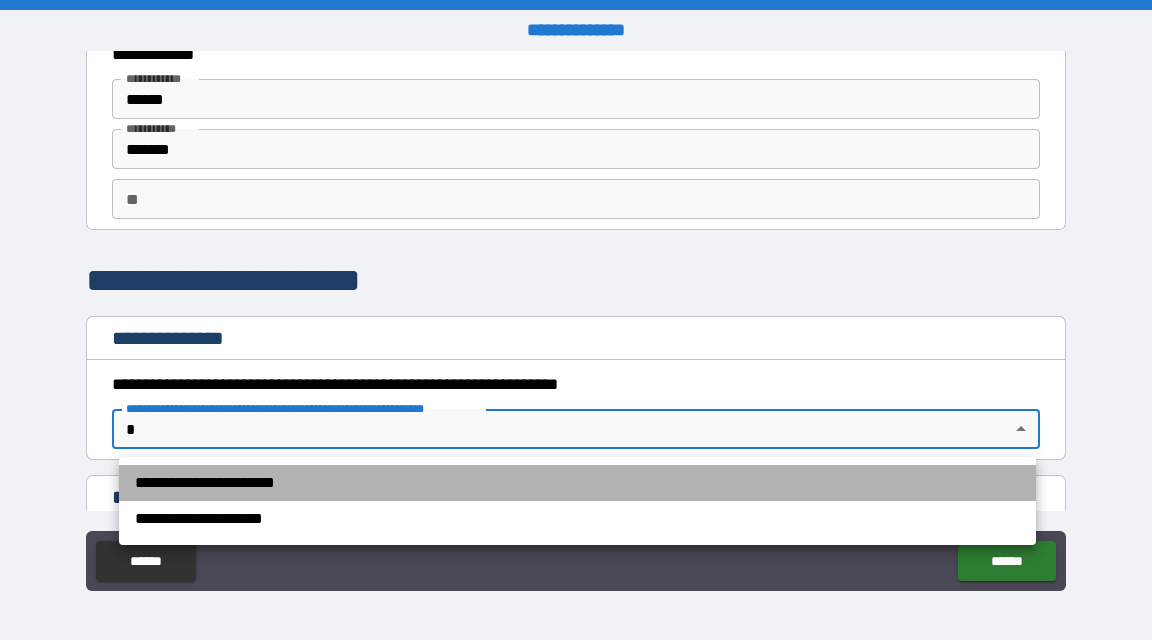 click on "**********" at bounding box center [577, 483] 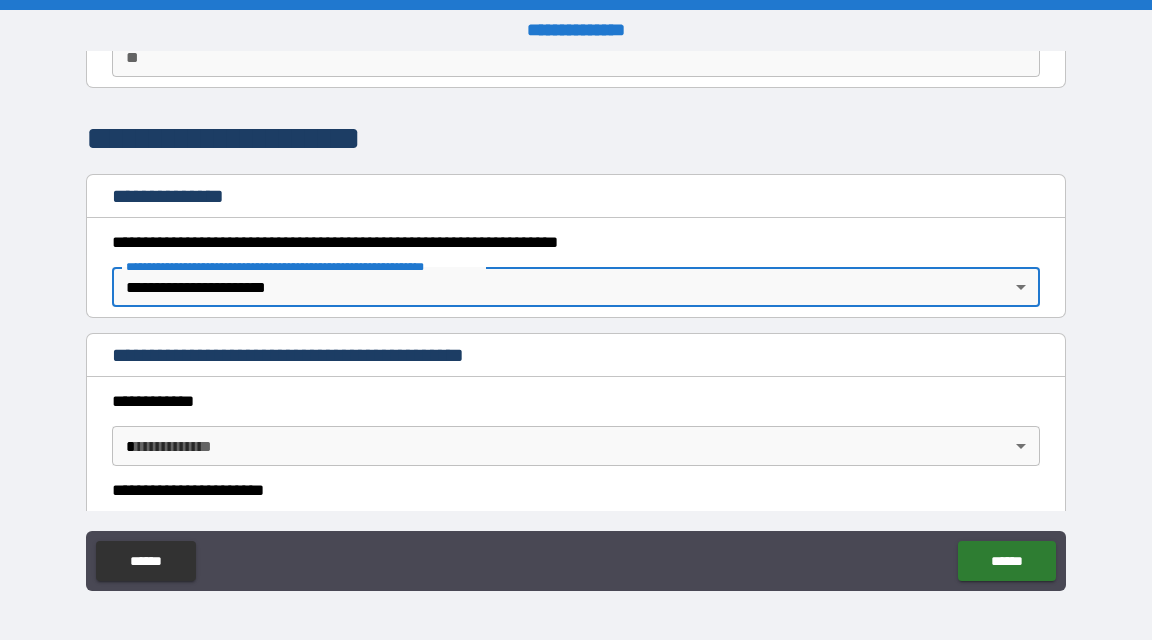 scroll, scrollTop: 211, scrollLeft: 0, axis: vertical 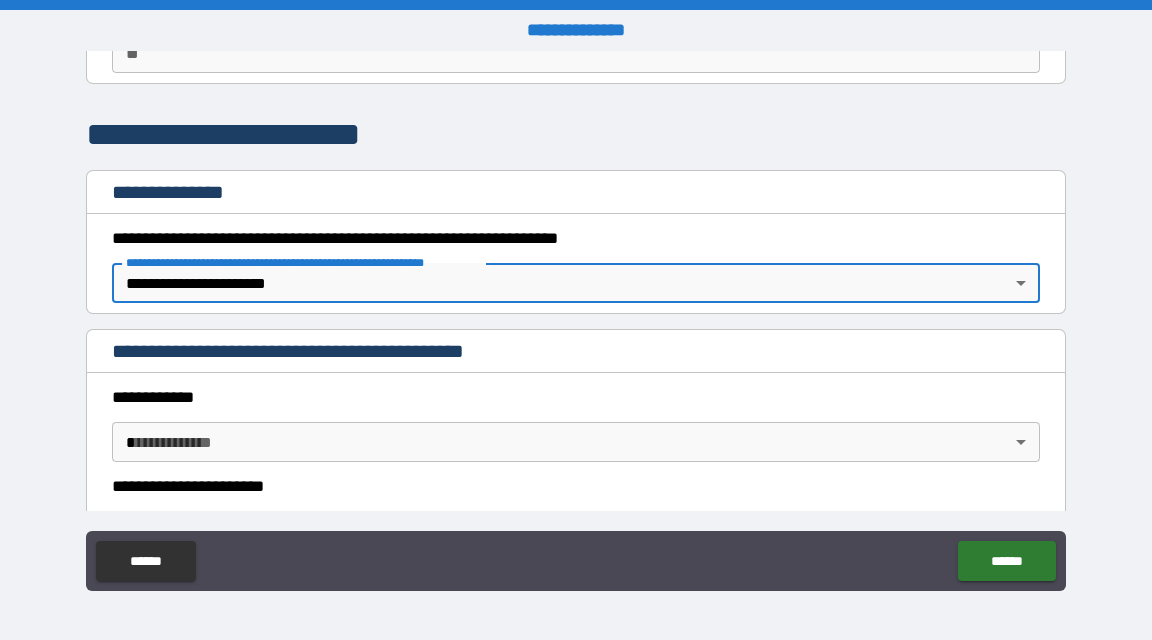 click on "**********" at bounding box center (576, 320) 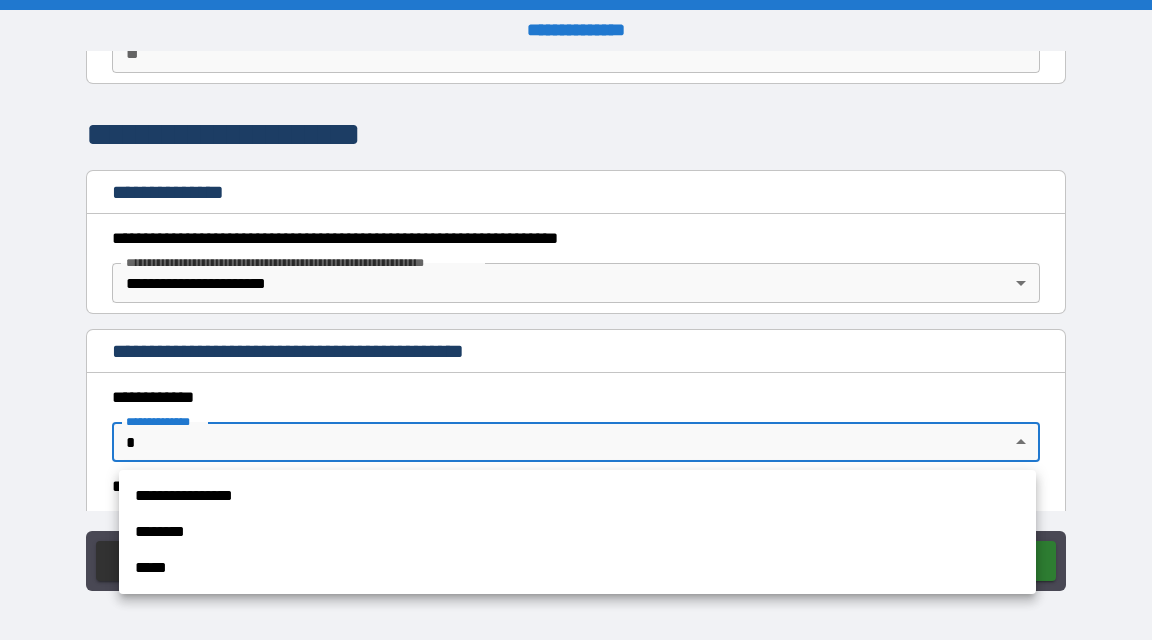 type 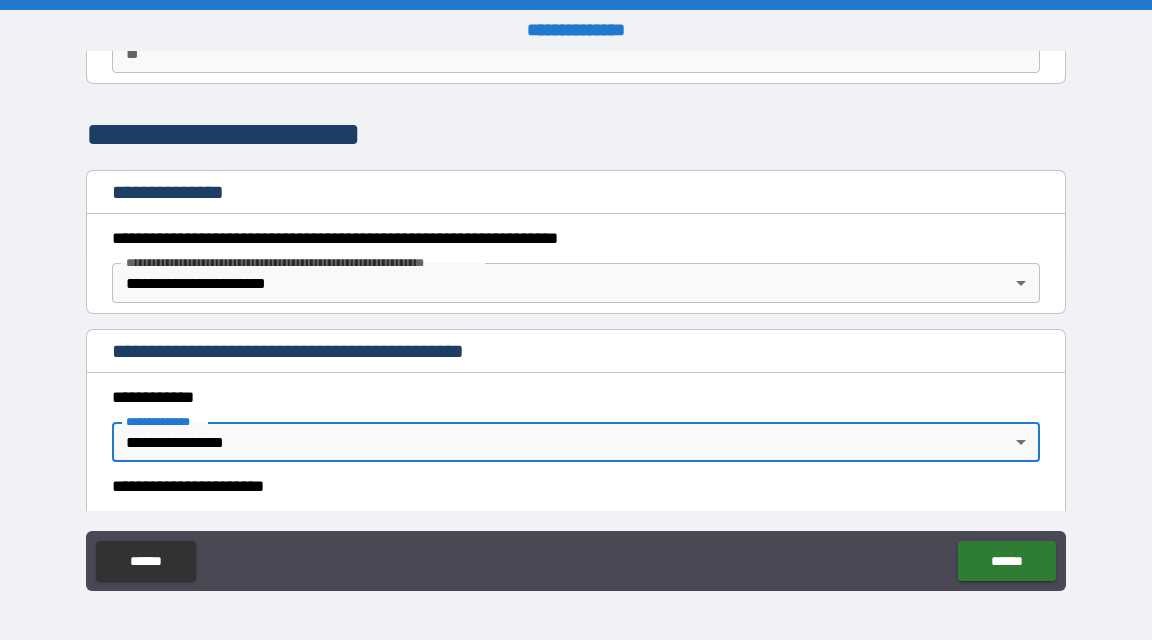 type on "*" 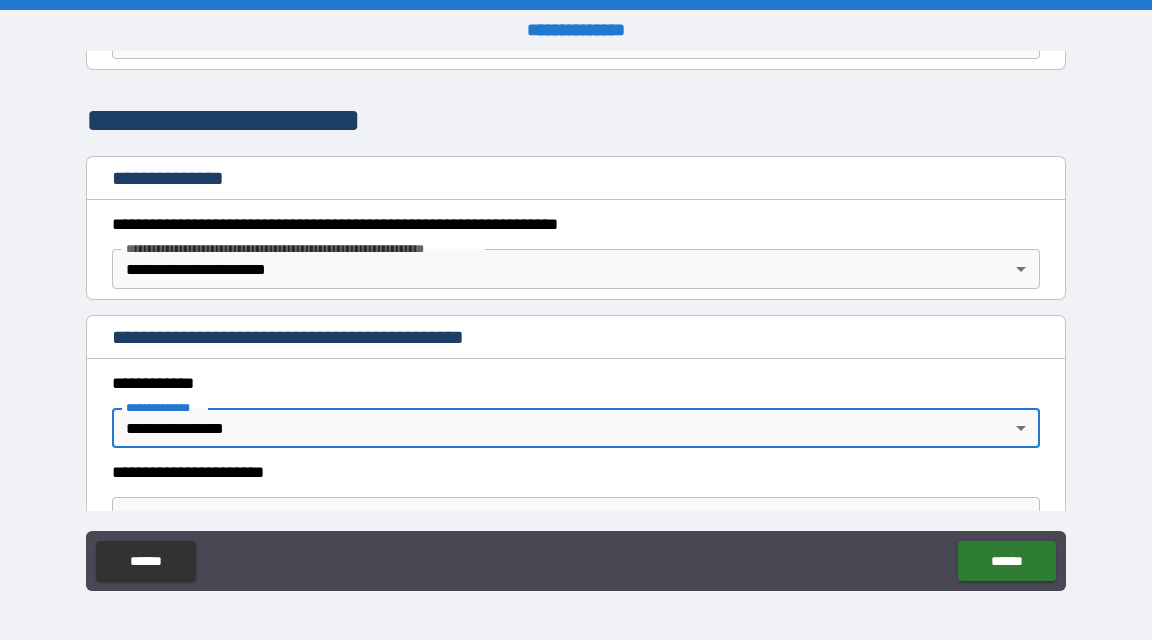 scroll, scrollTop: 251, scrollLeft: 0, axis: vertical 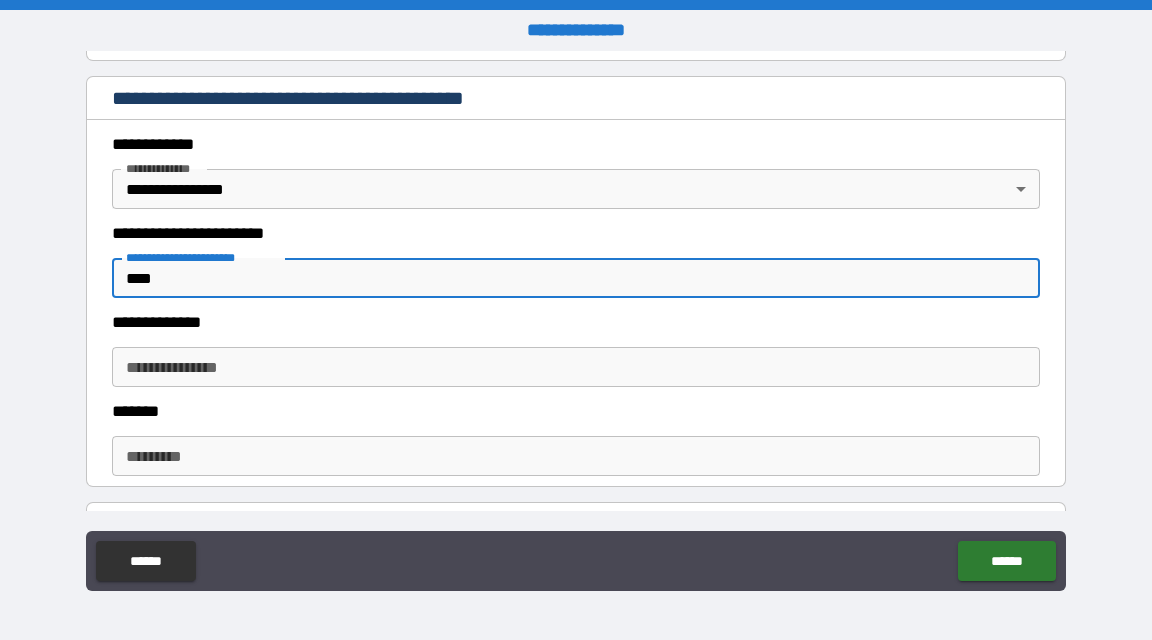 type on "****" 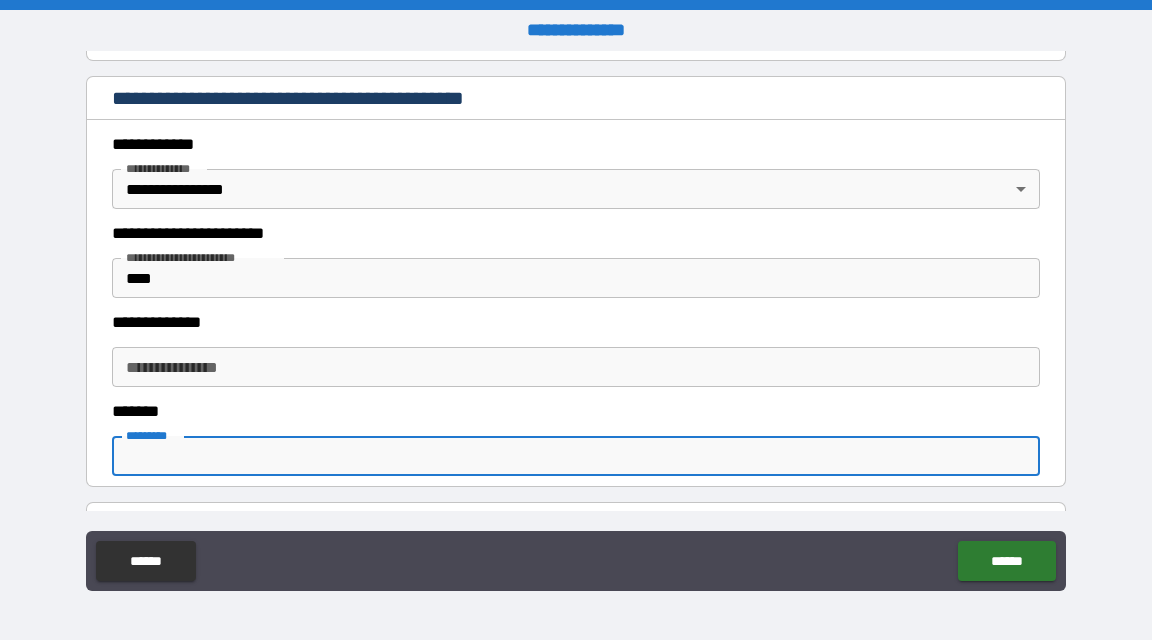 click on "*******   *" at bounding box center [576, 456] 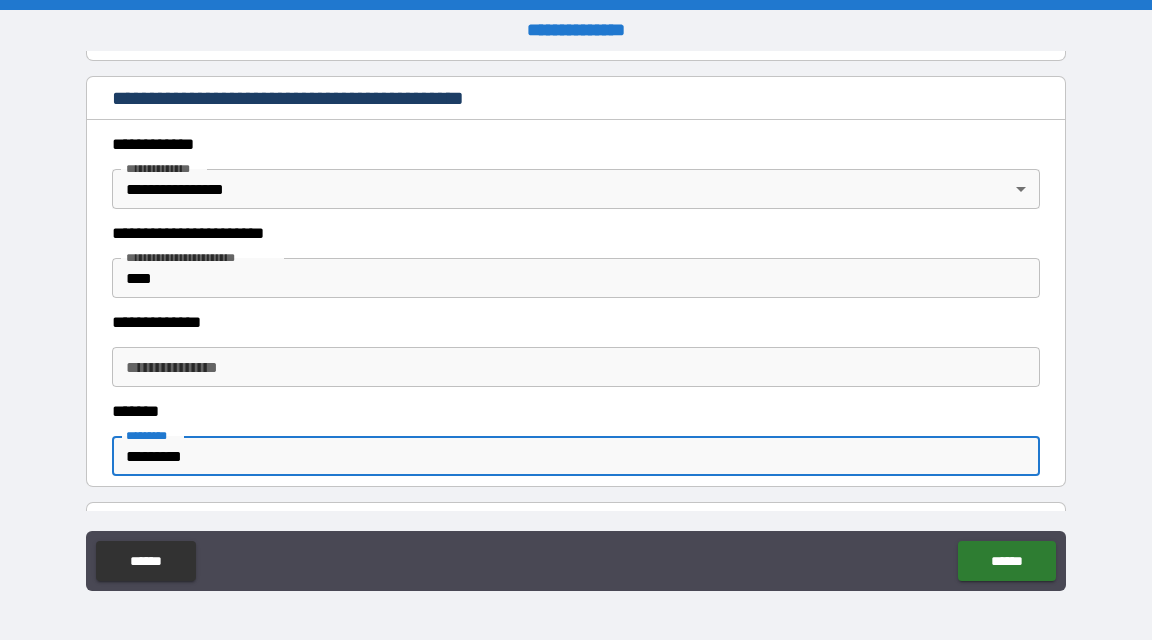 type on "*********" 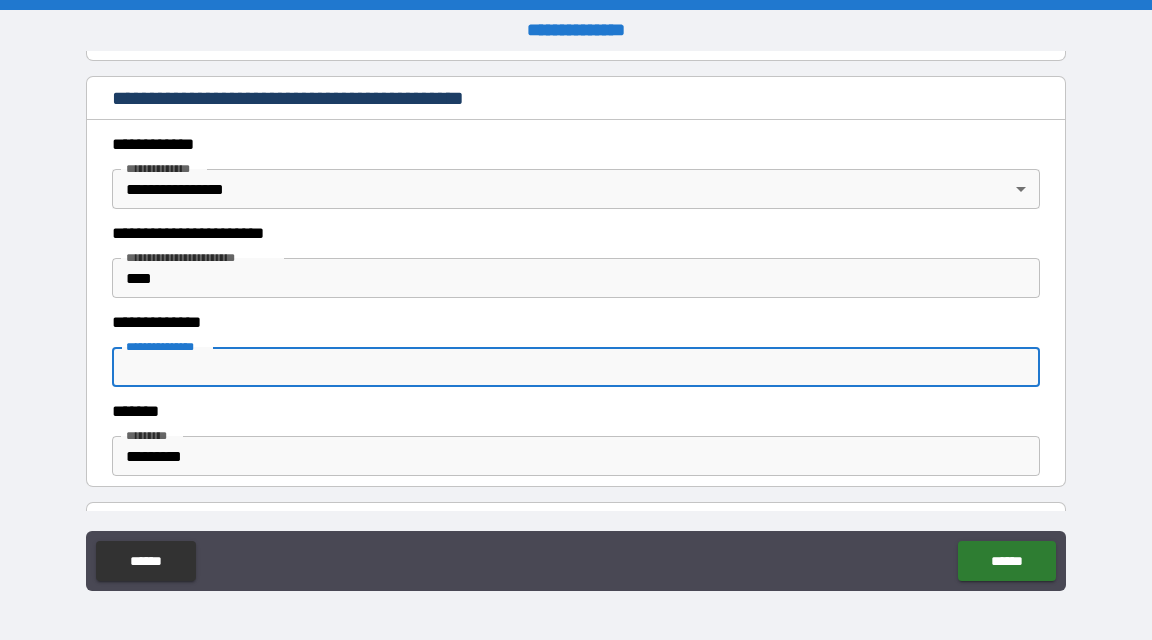 click on "**********" at bounding box center (576, 367) 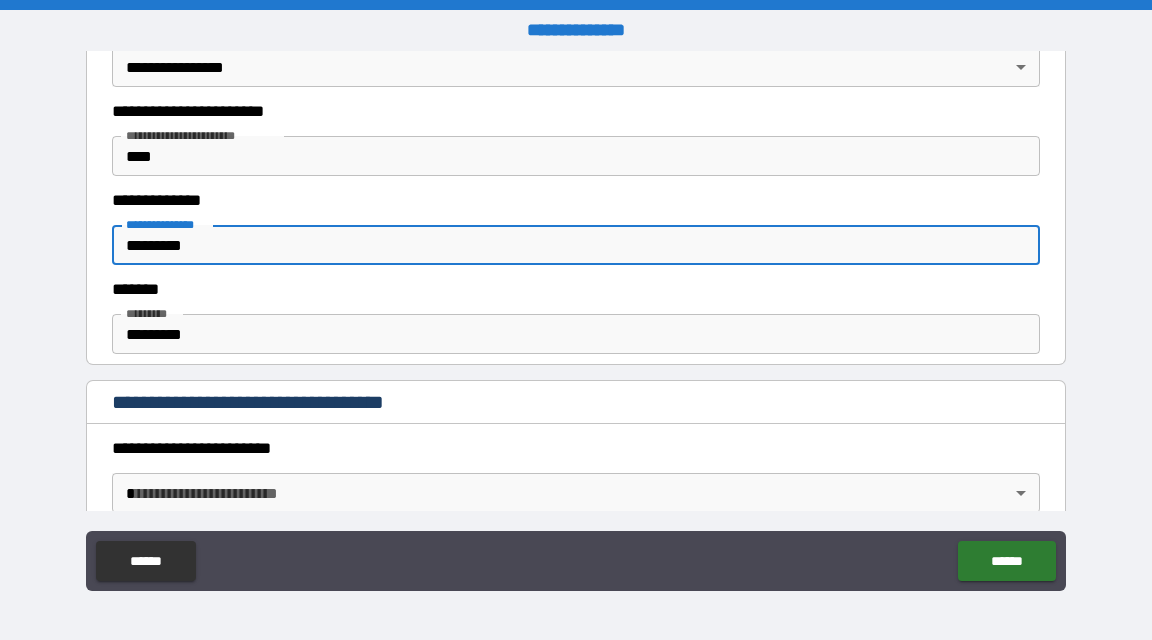scroll, scrollTop: 642, scrollLeft: 0, axis: vertical 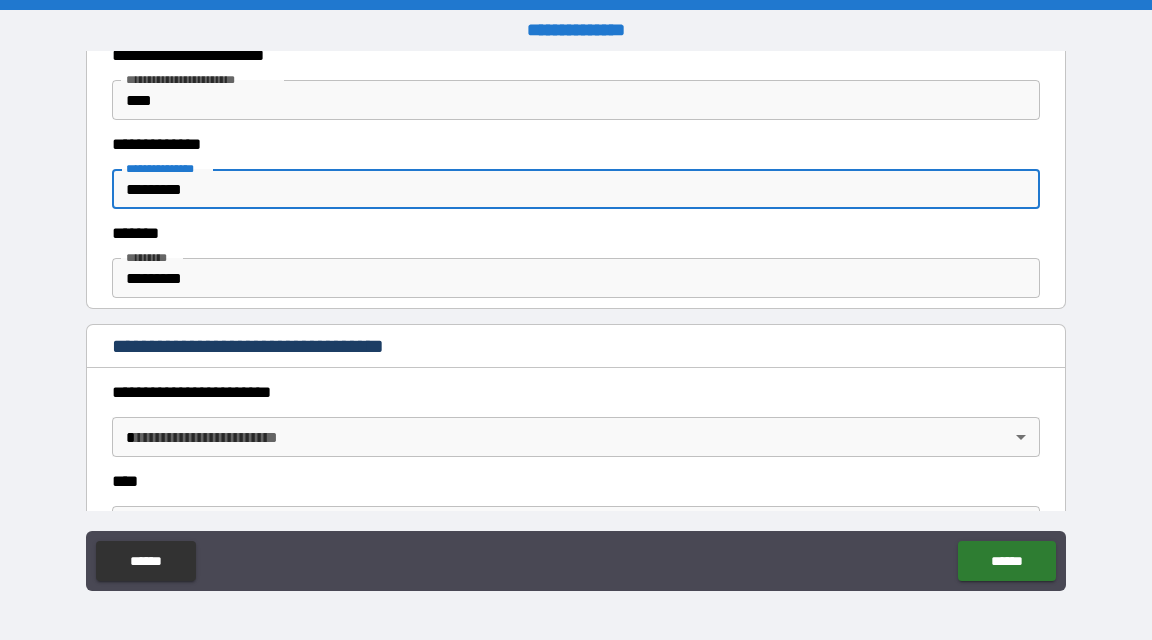 type on "*********" 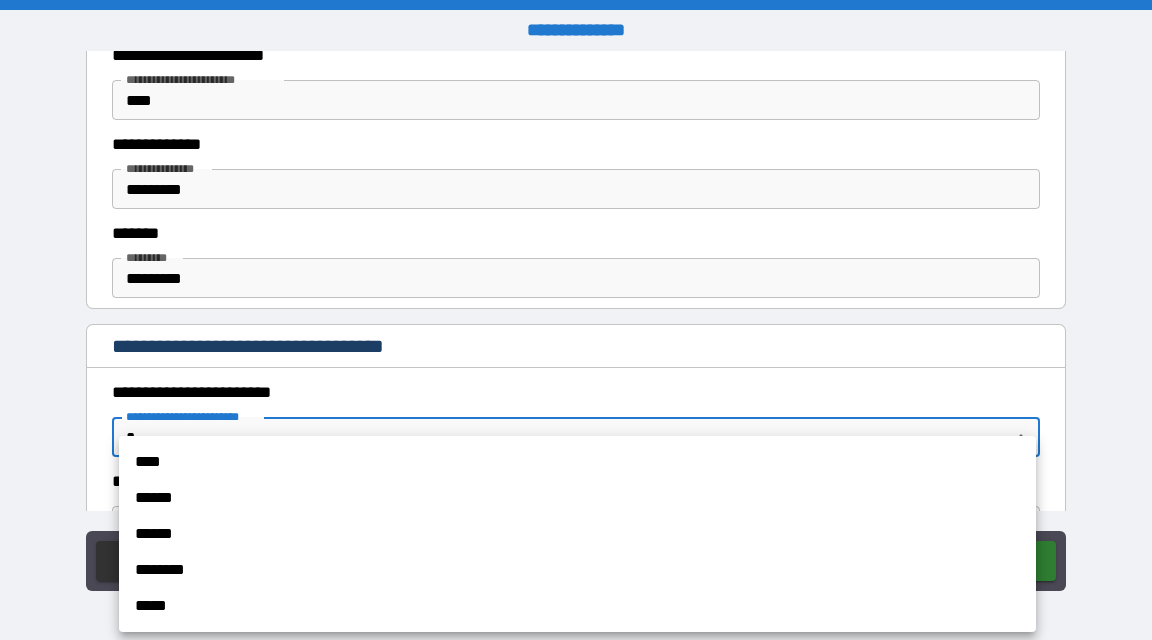 click on "**********" at bounding box center [576, 320] 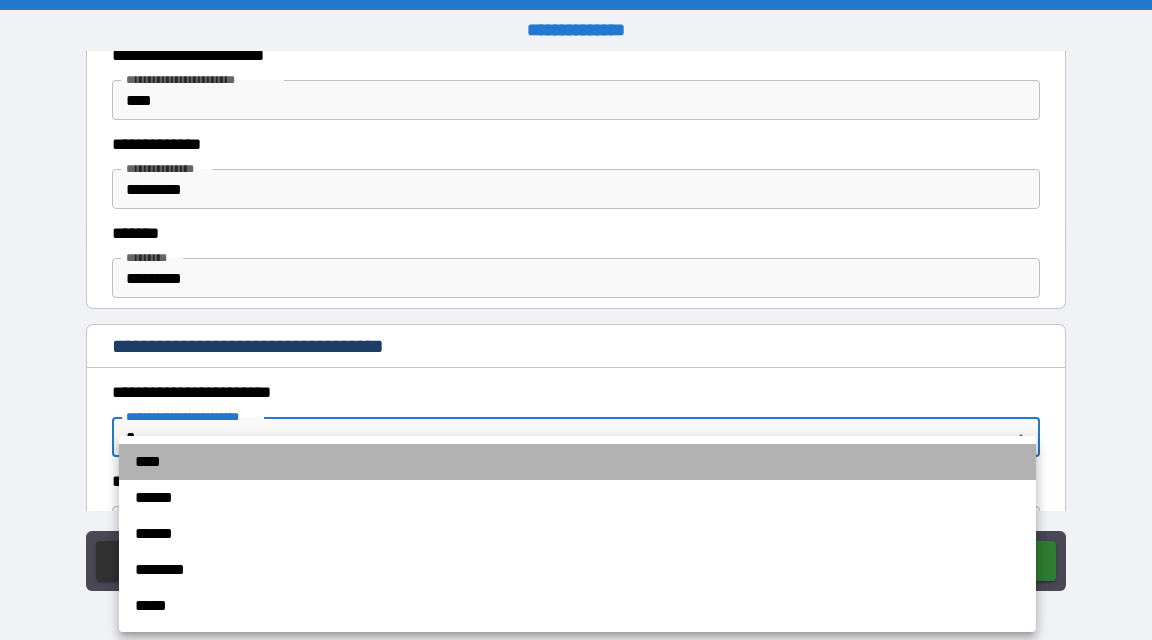 click on "****" at bounding box center [577, 462] 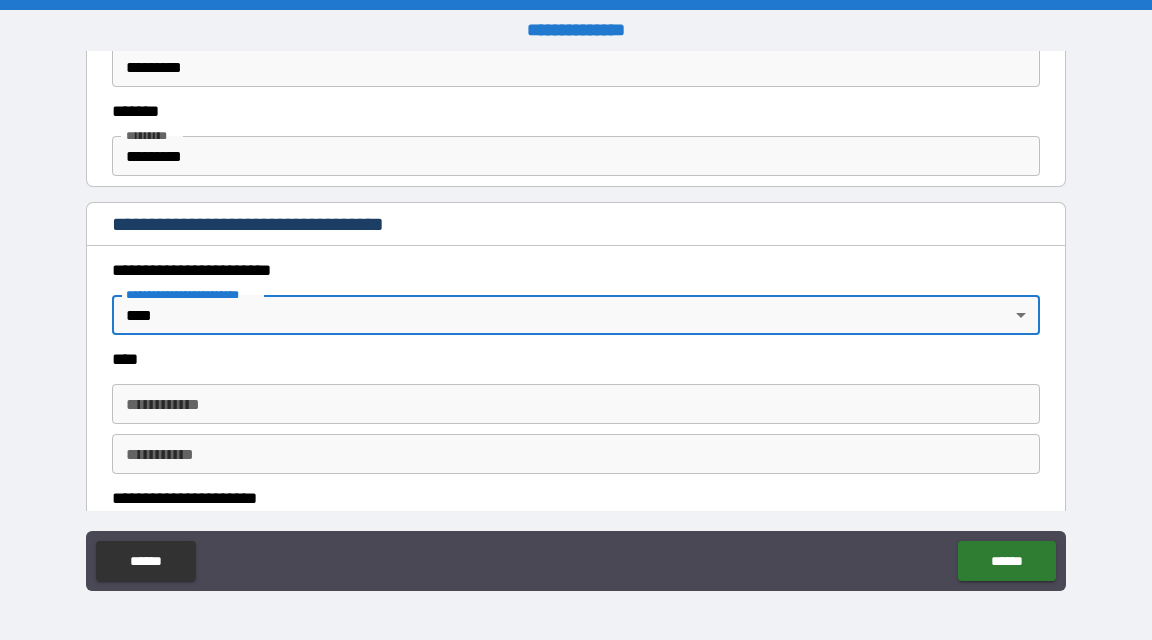 scroll, scrollTop: 768, scrollLeft: 0, axis: vertical 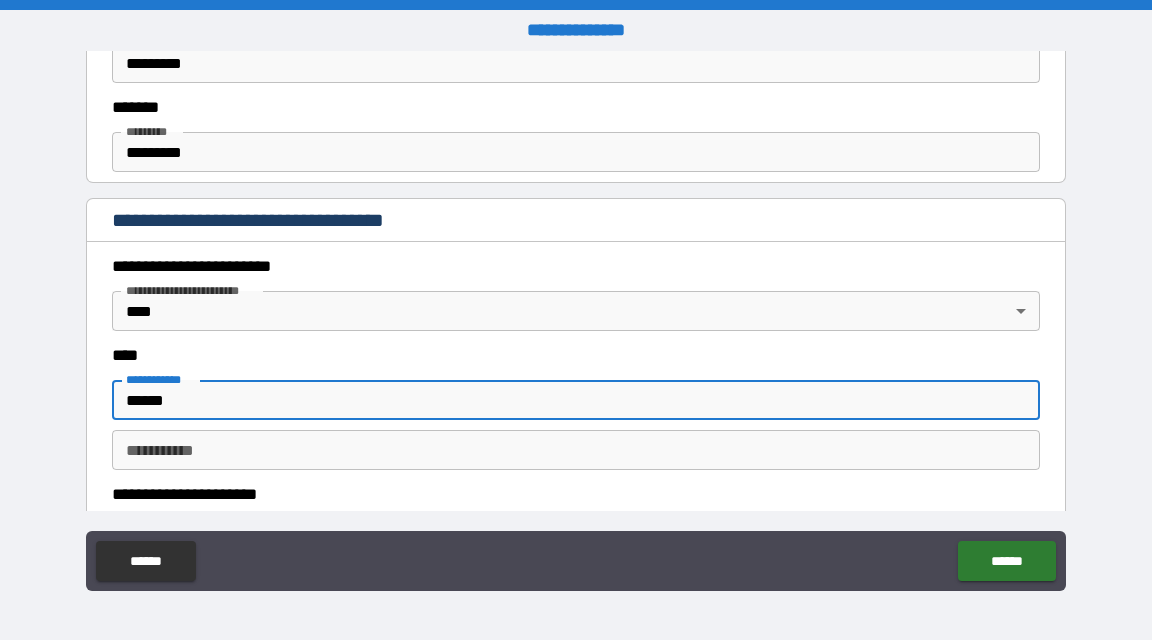 type on "******" 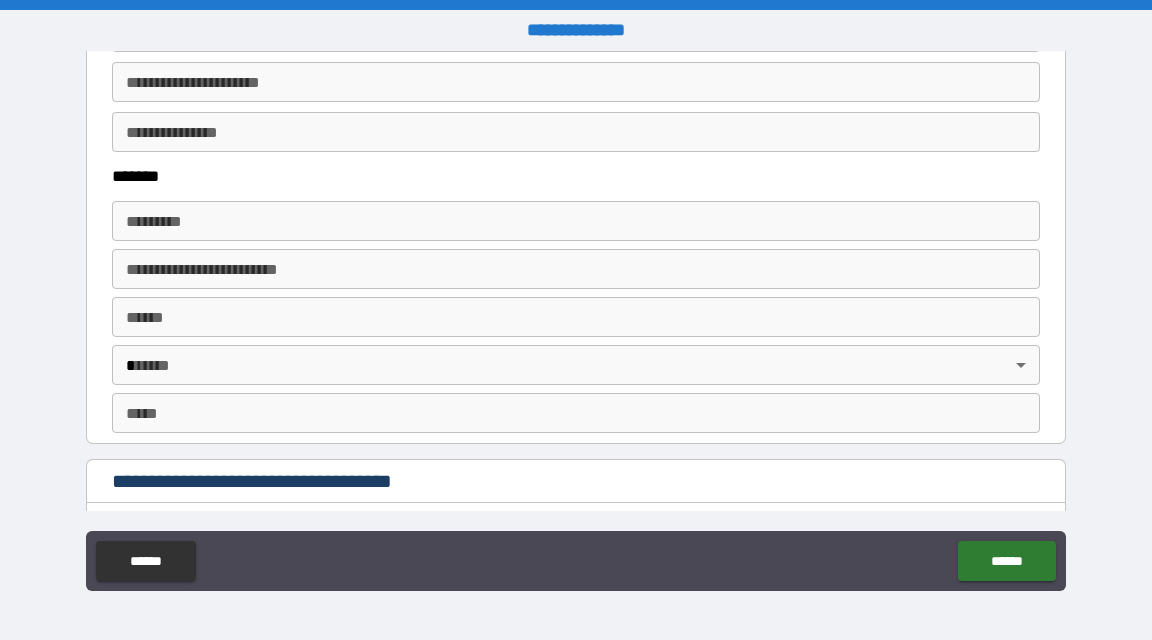 scroll, scrollTop: 1122, scrollLeft: 0, axis: vertical 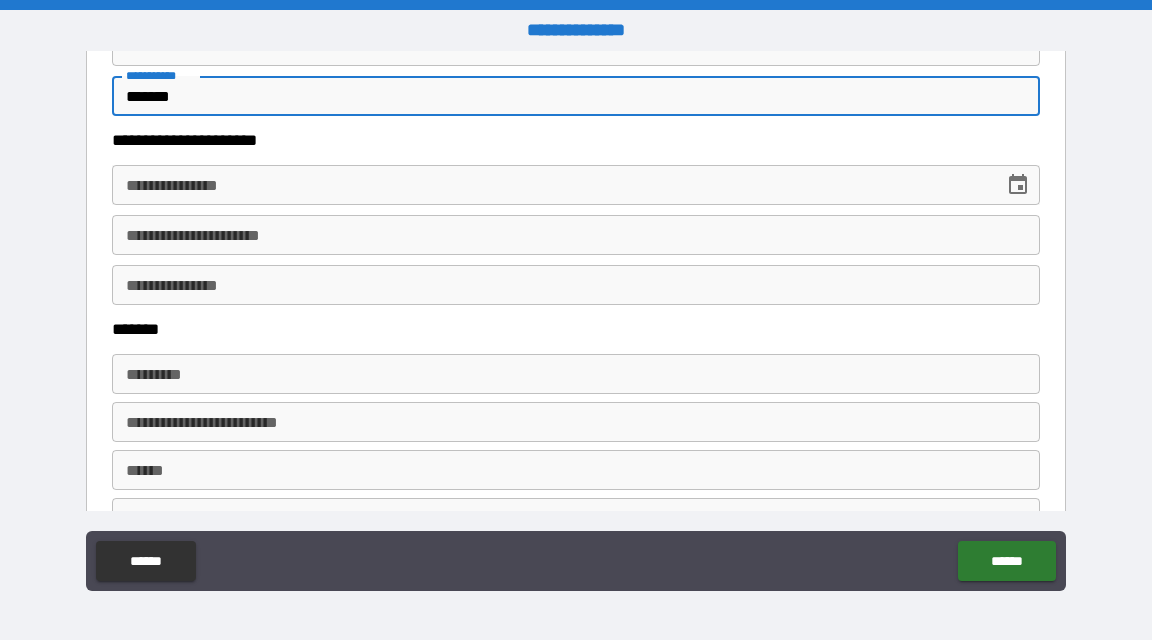 type on "*******" 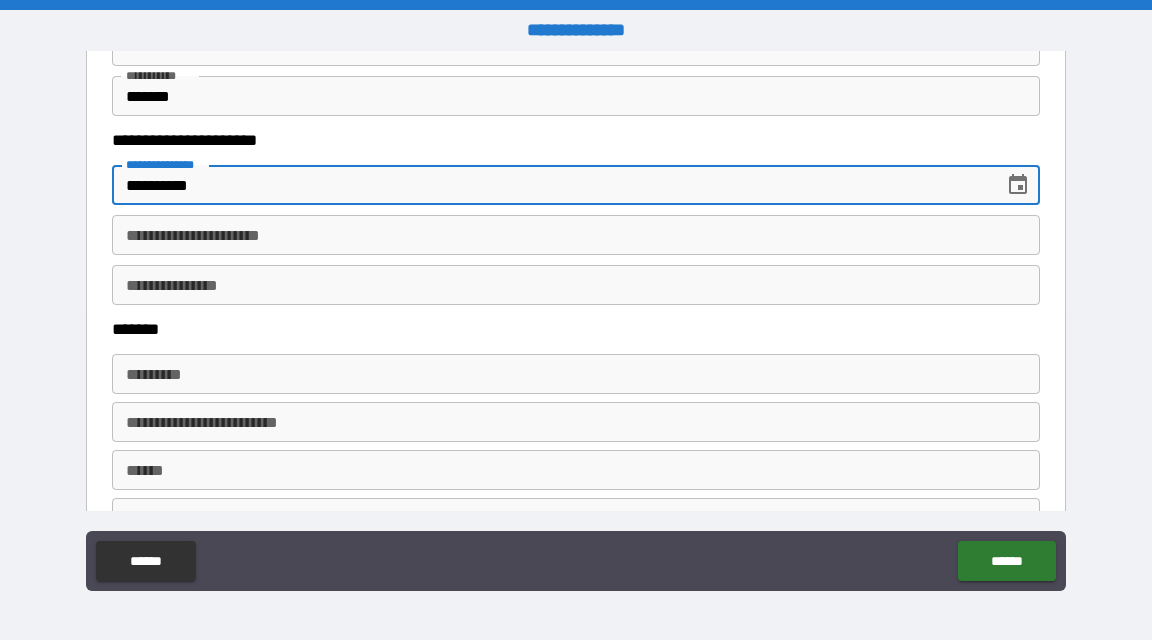 type on "**********" 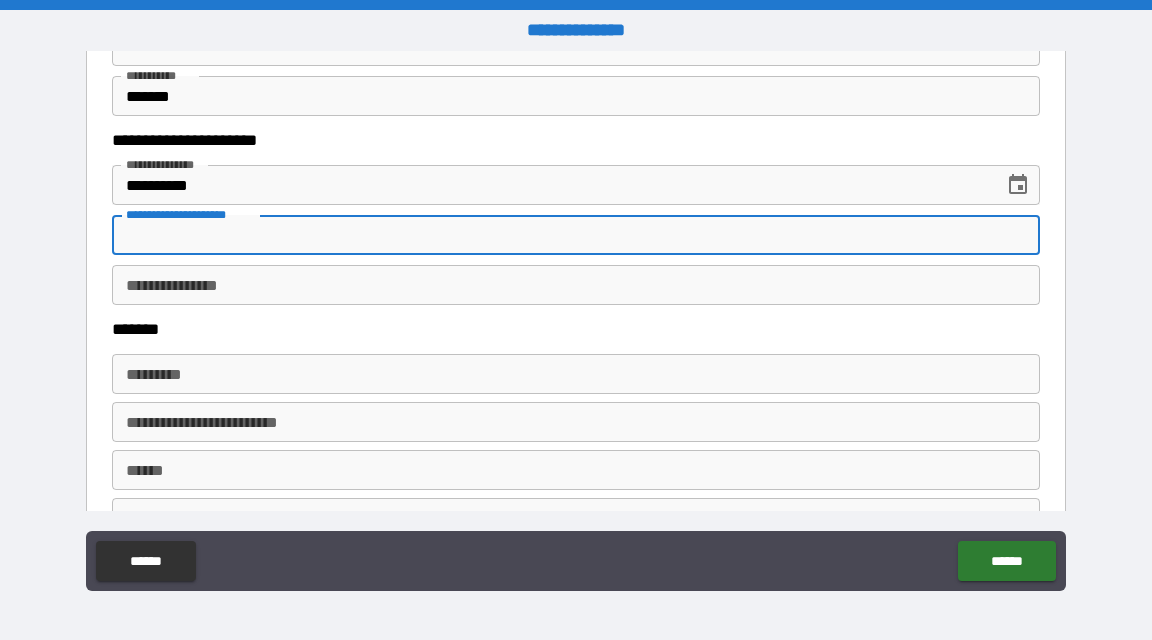 click on "**********" at bounding box center [576, 235] 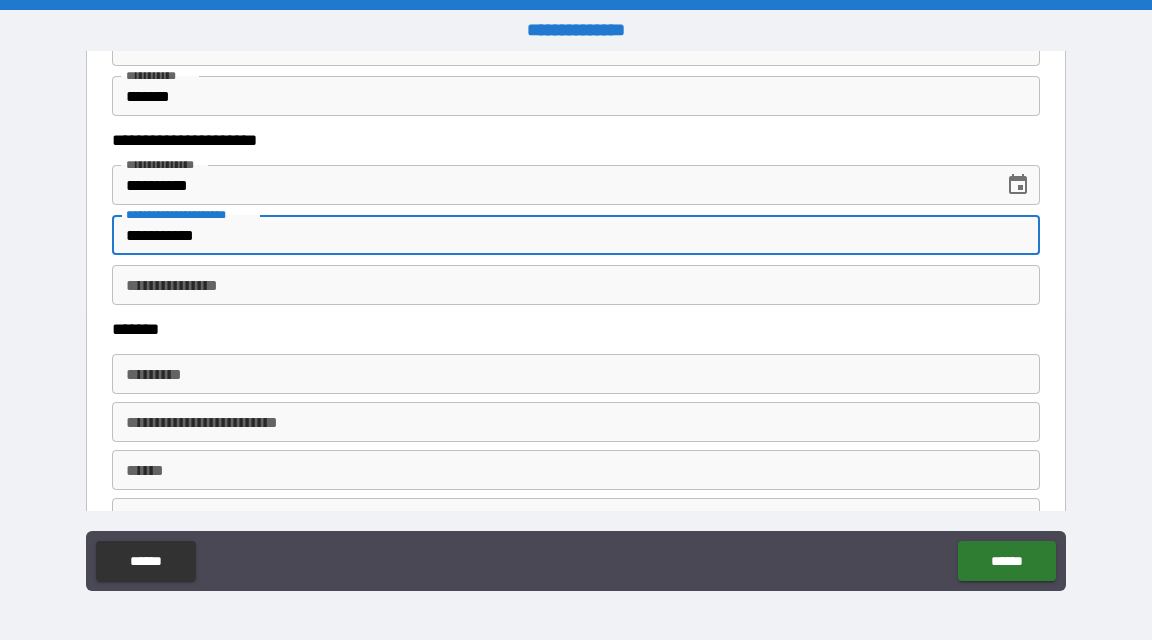 type on "**********" 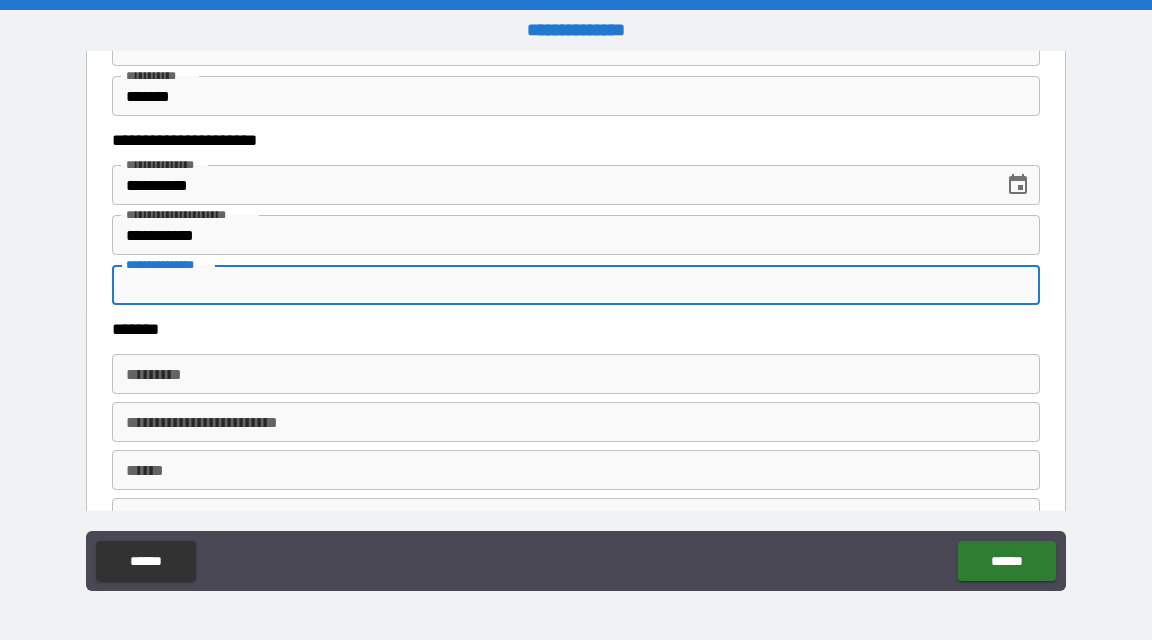 click on "**********" at bounding box center [576, 285] 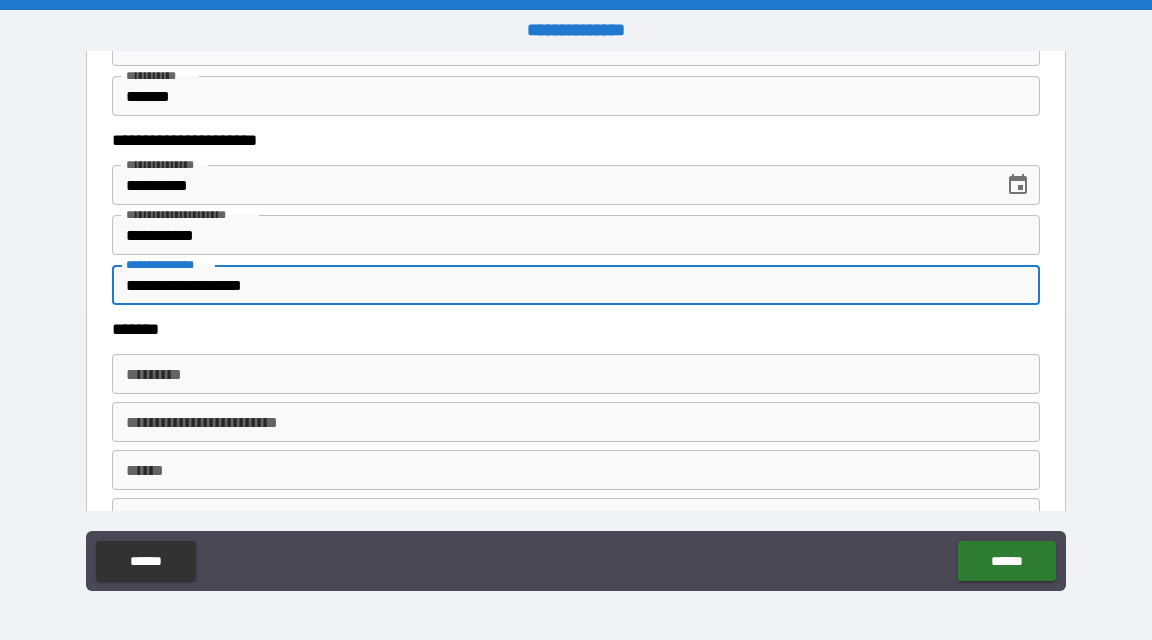type on "**********" 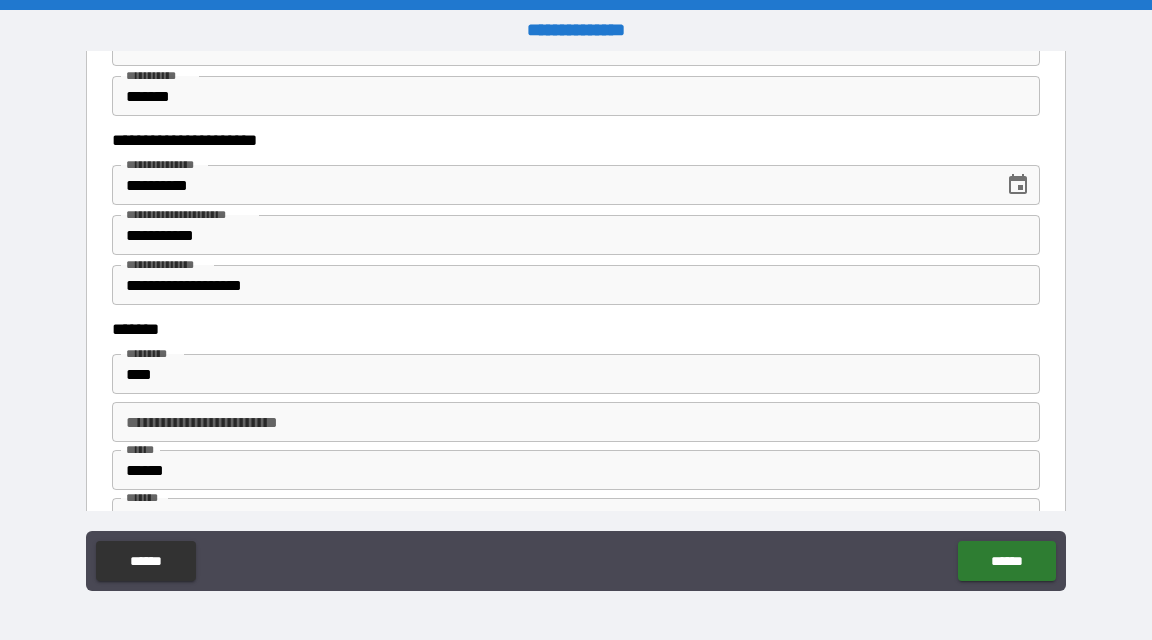 type on "**********" 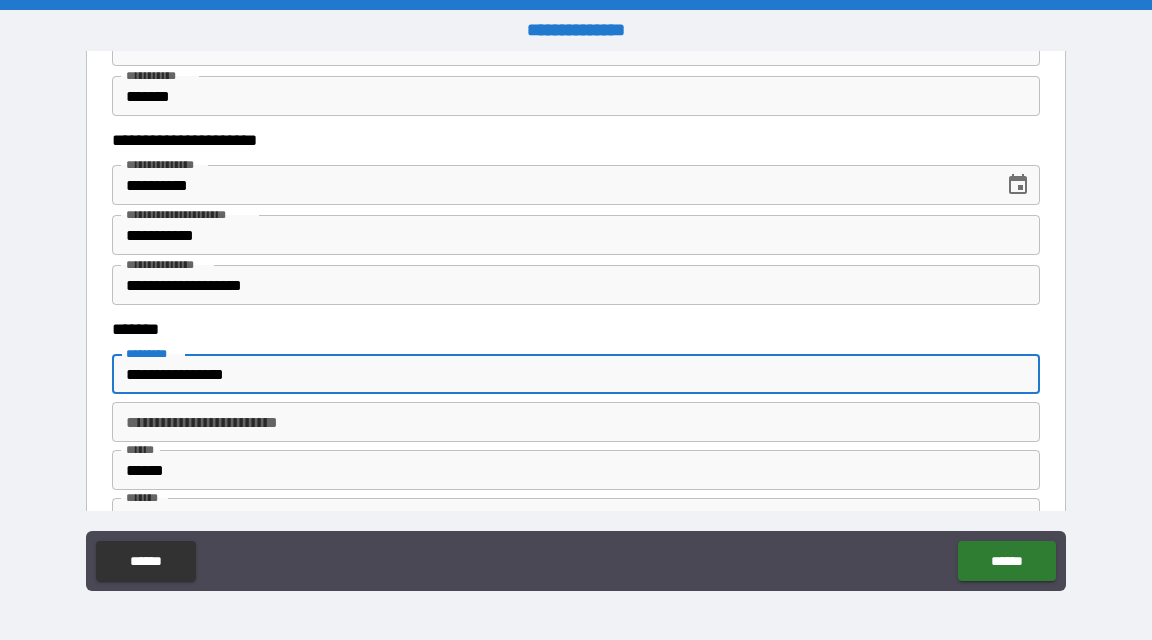 click on "**********" at bounding box center [576, 374] 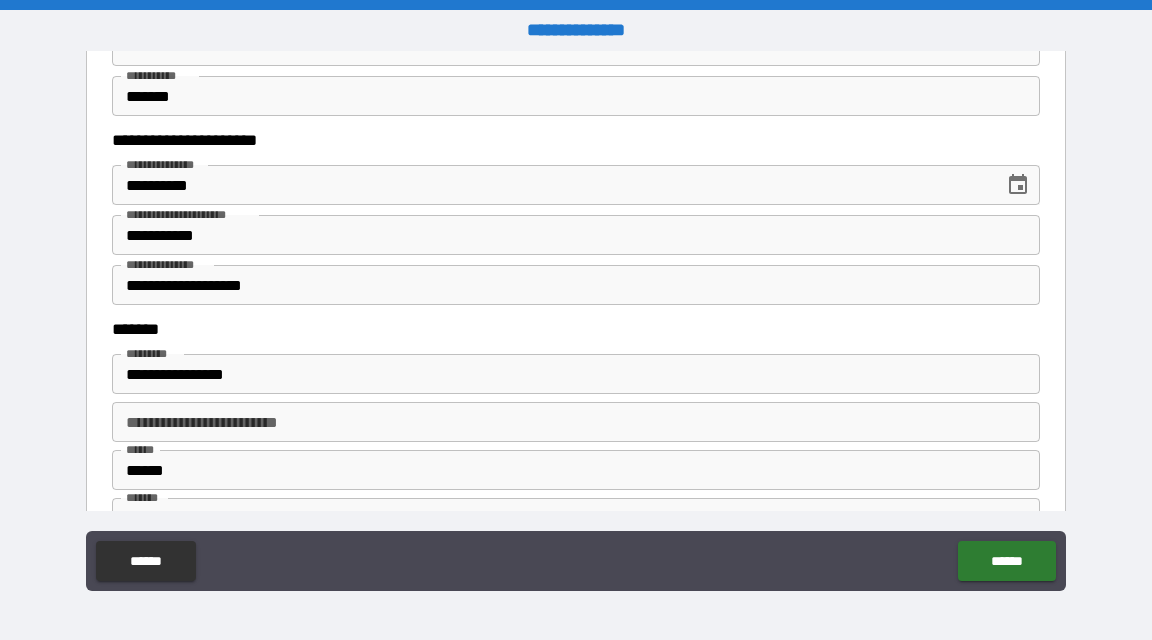 type on "**********" 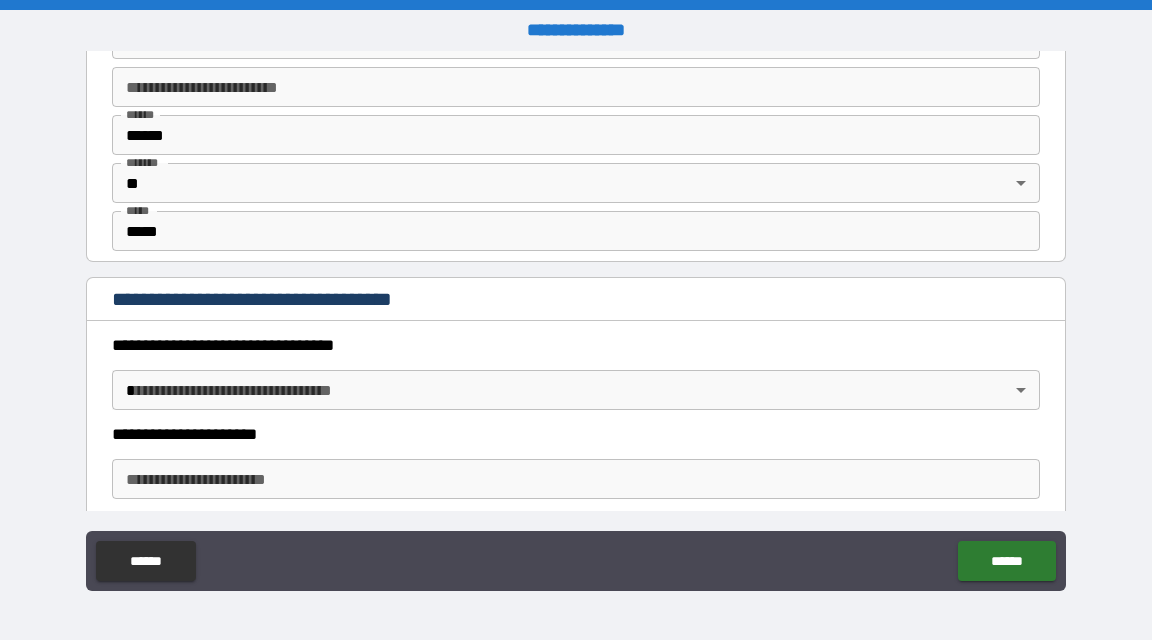 scroll, scrollTop: 1461, scrollLeft: 0, axis: vertical 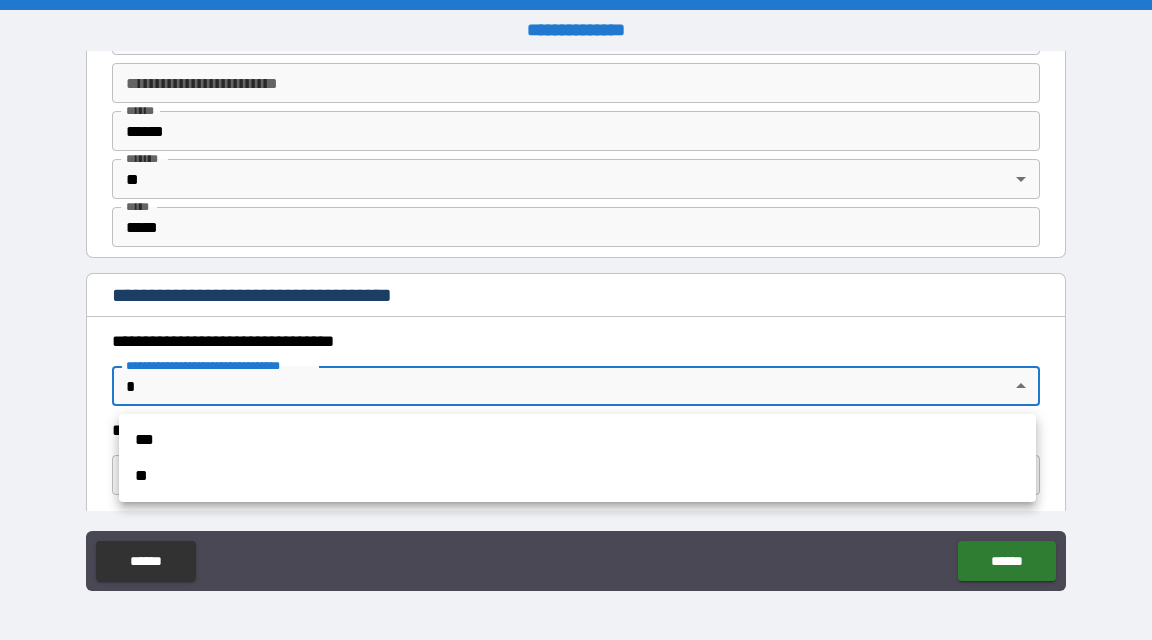 click on "**********" at bounding box center [576, 320] 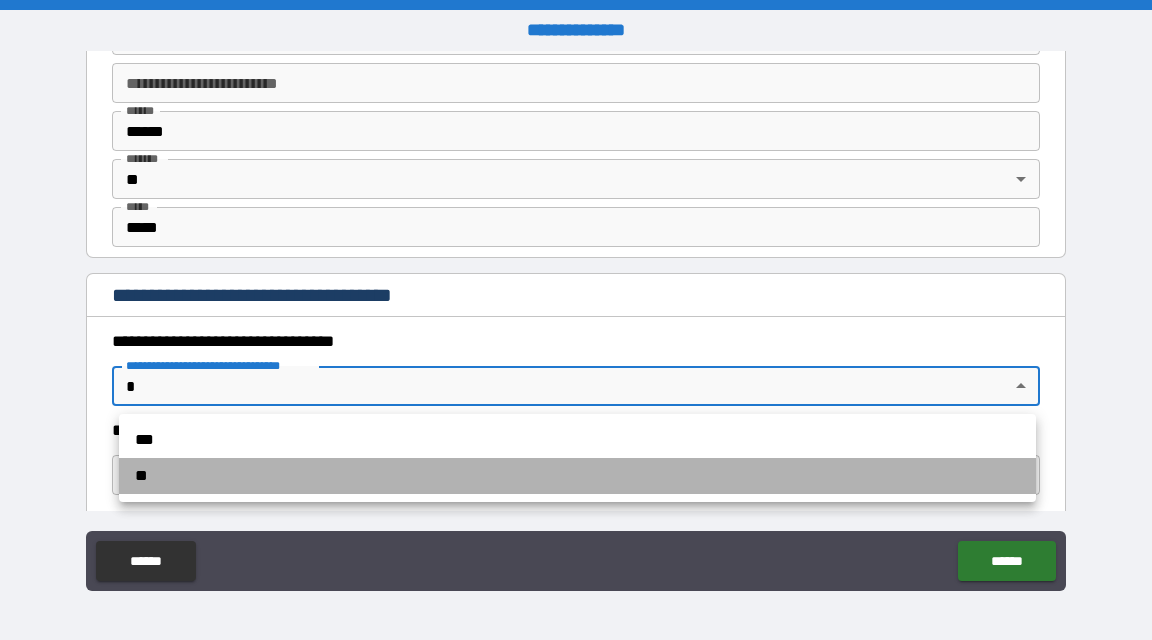 click on "**" at bounding box center [577, 476] 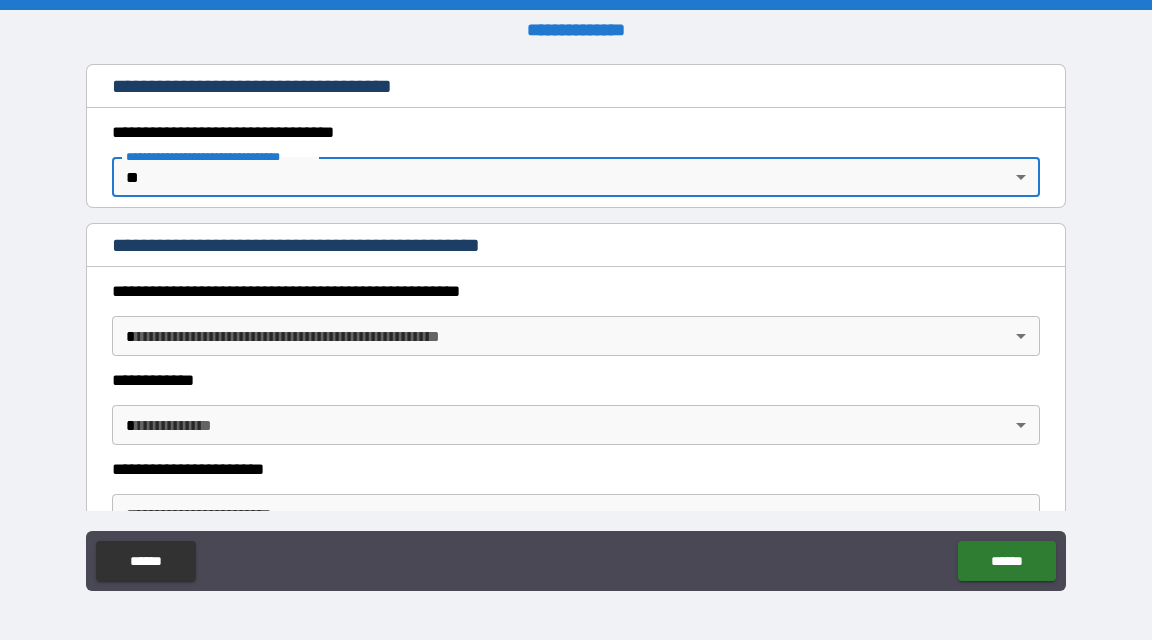 scroll, scrollTop: 1674, scrollLeft: 0, axis: vertical 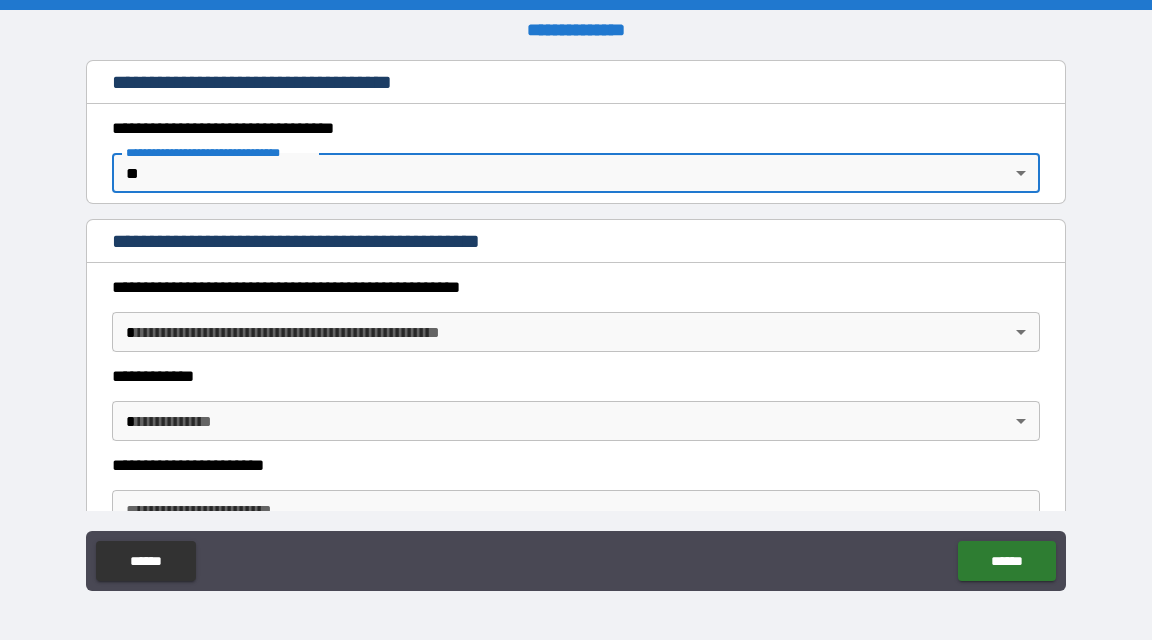 click on "**********" at bounding box center (576, 320) 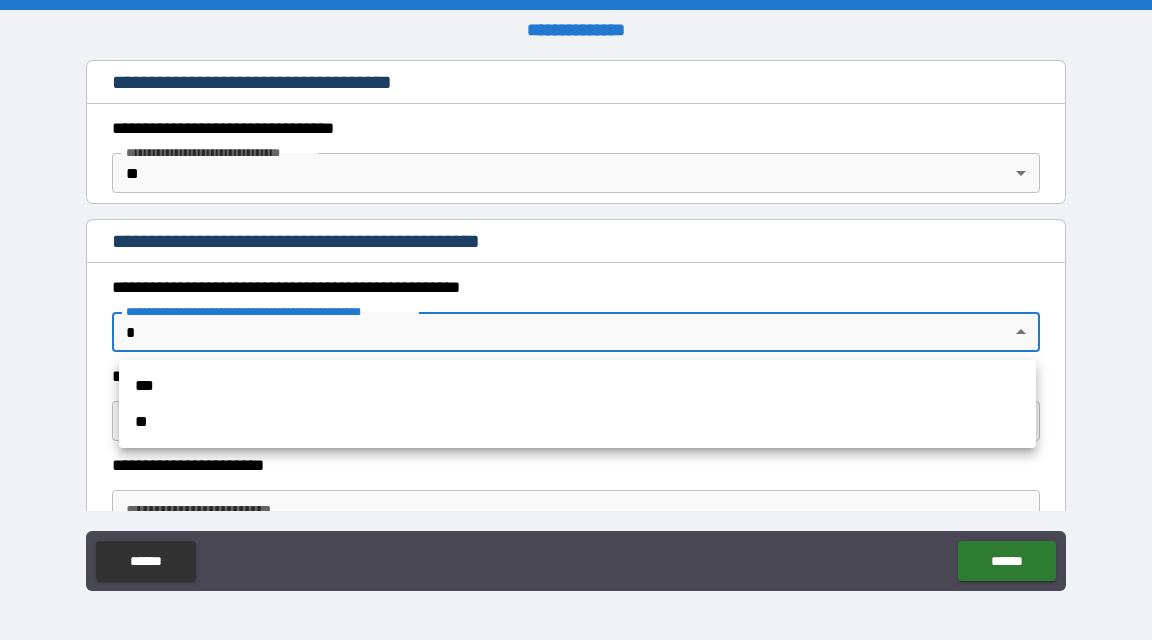 click on "**" at bounding box center [577, 422] 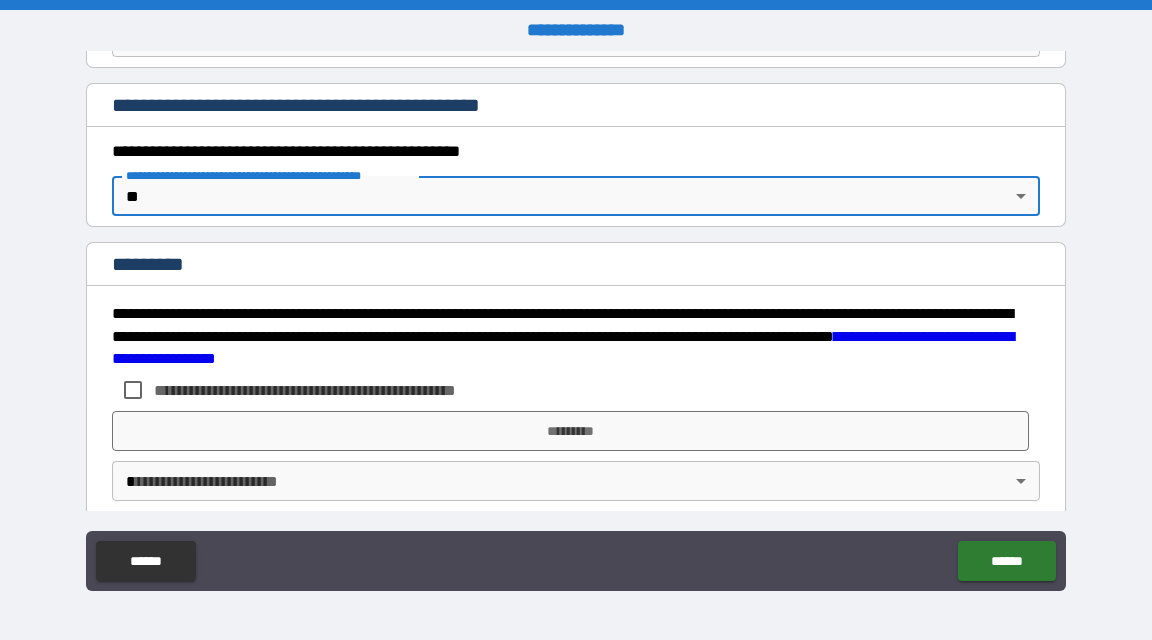 scroll, scrollTop: 1831, scrollLeft: 0, axis: vertical 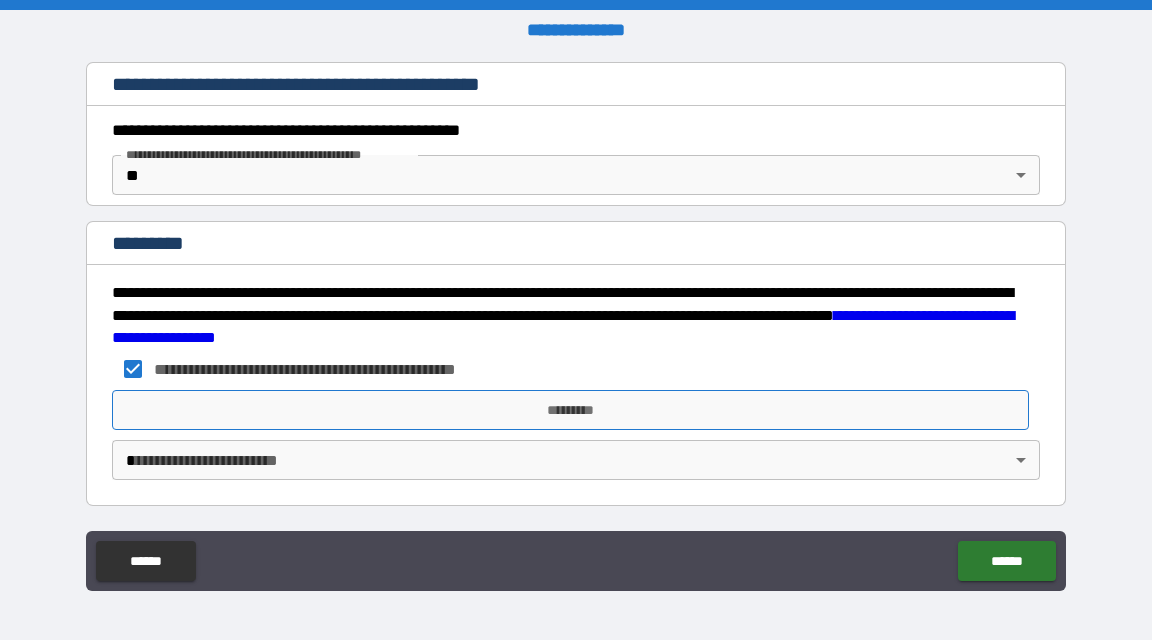 click on "*********" at bounding box center [570, 410] 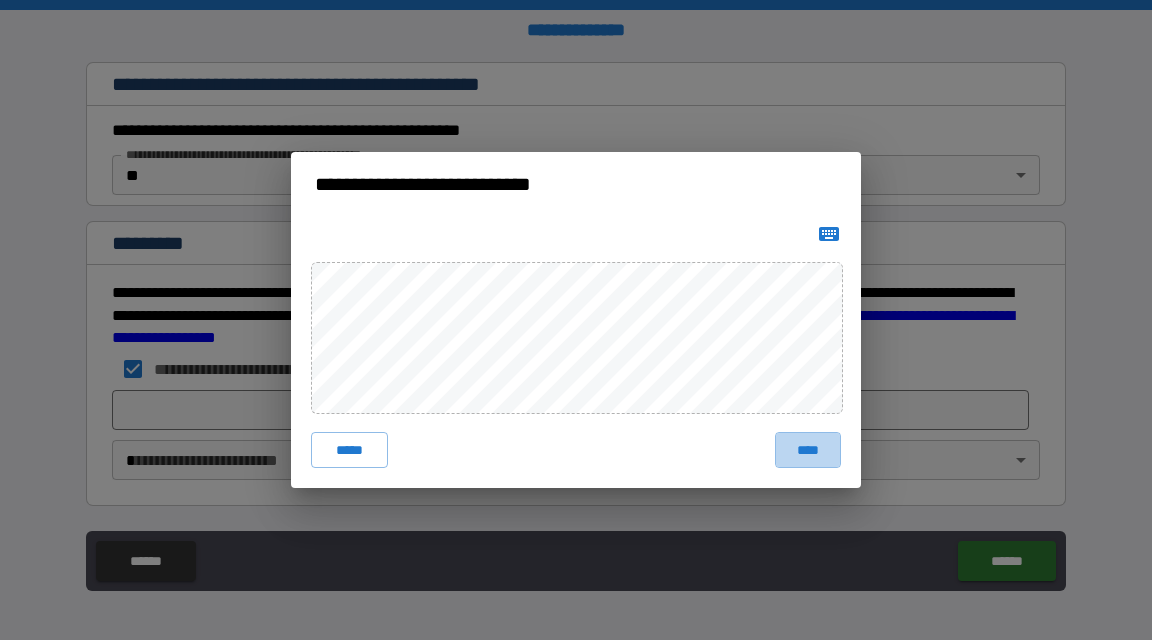 click on "****" at bounding box center [808, 450] 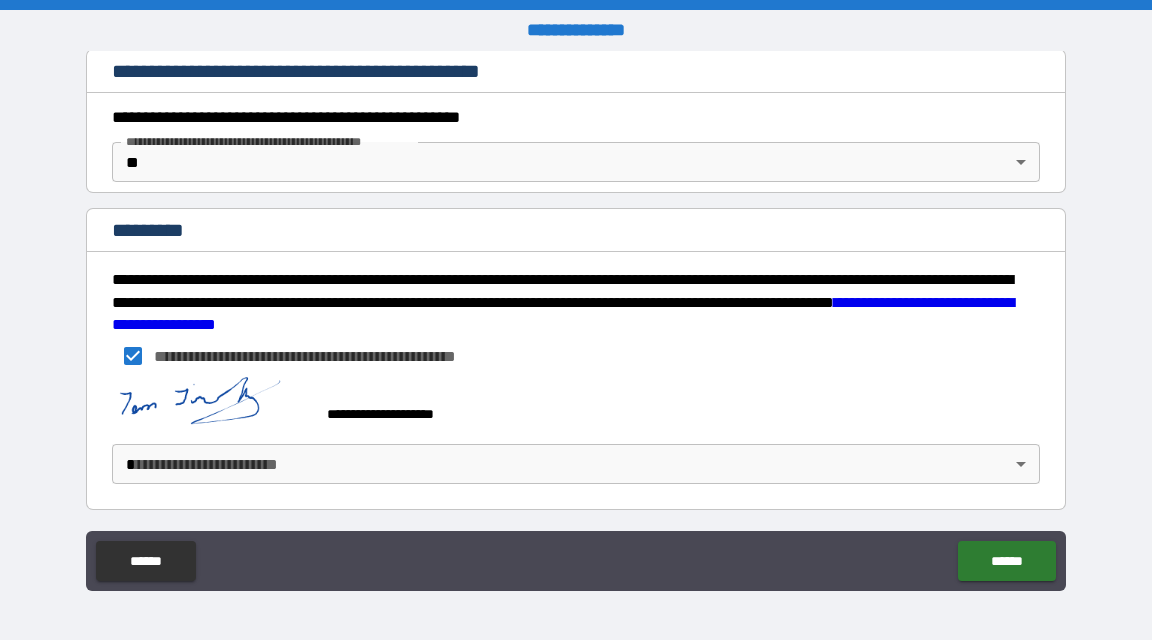 scroll, scrollTop: 1848, scrollLeft: 0, axis: vertical 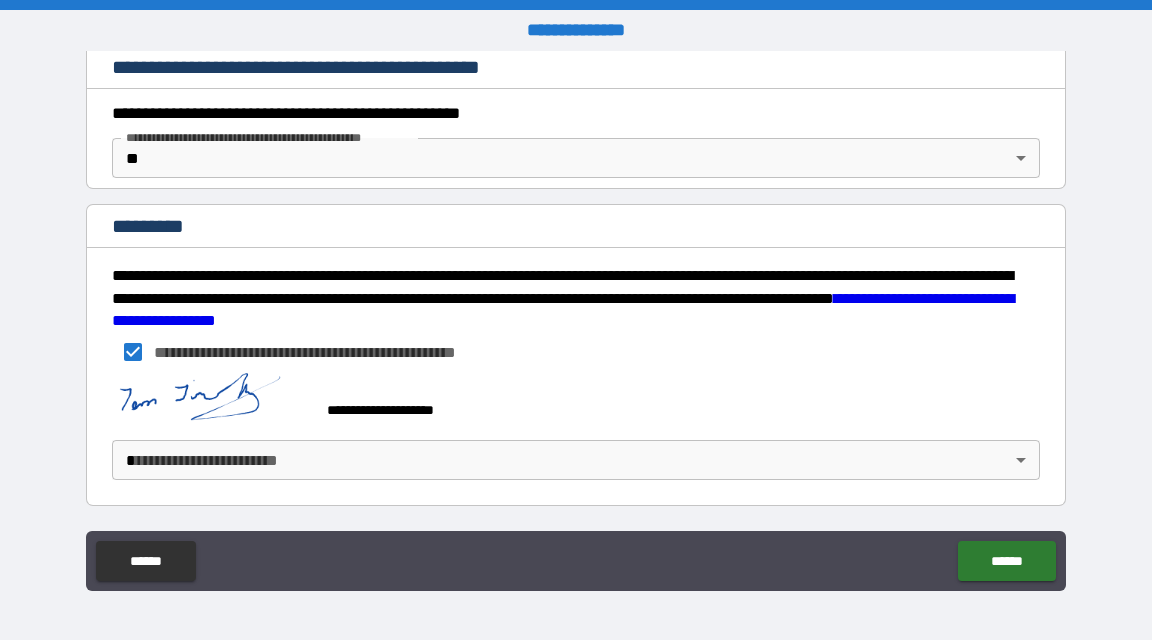 click on "**********" at bounding box center [576, 320] 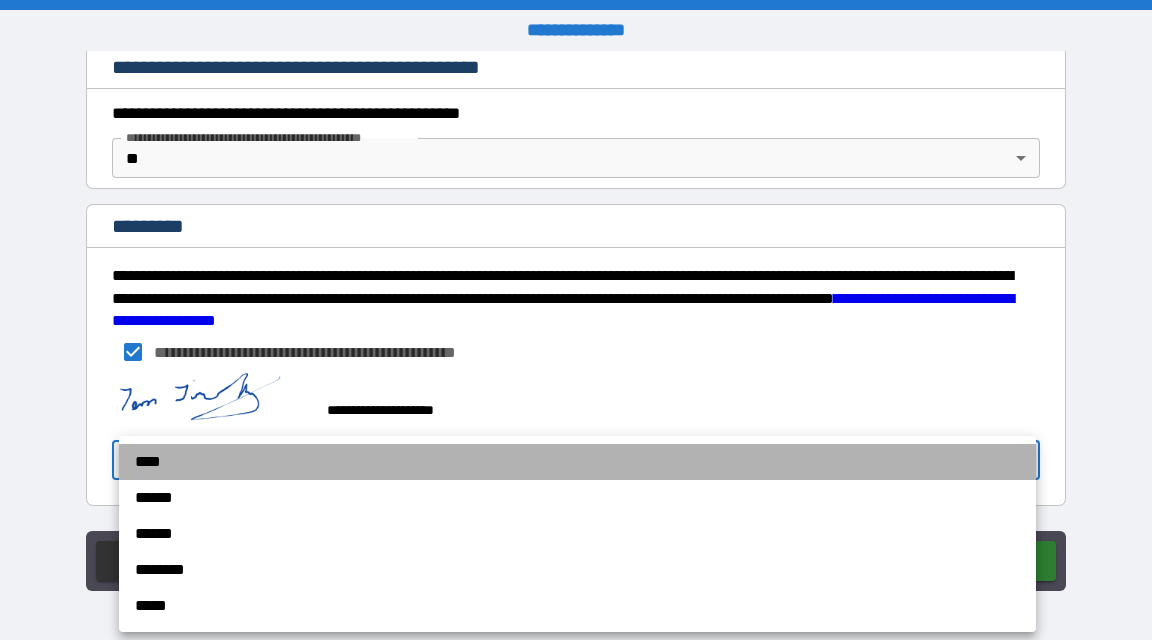 click on "****" at bounding box center (577, 462) 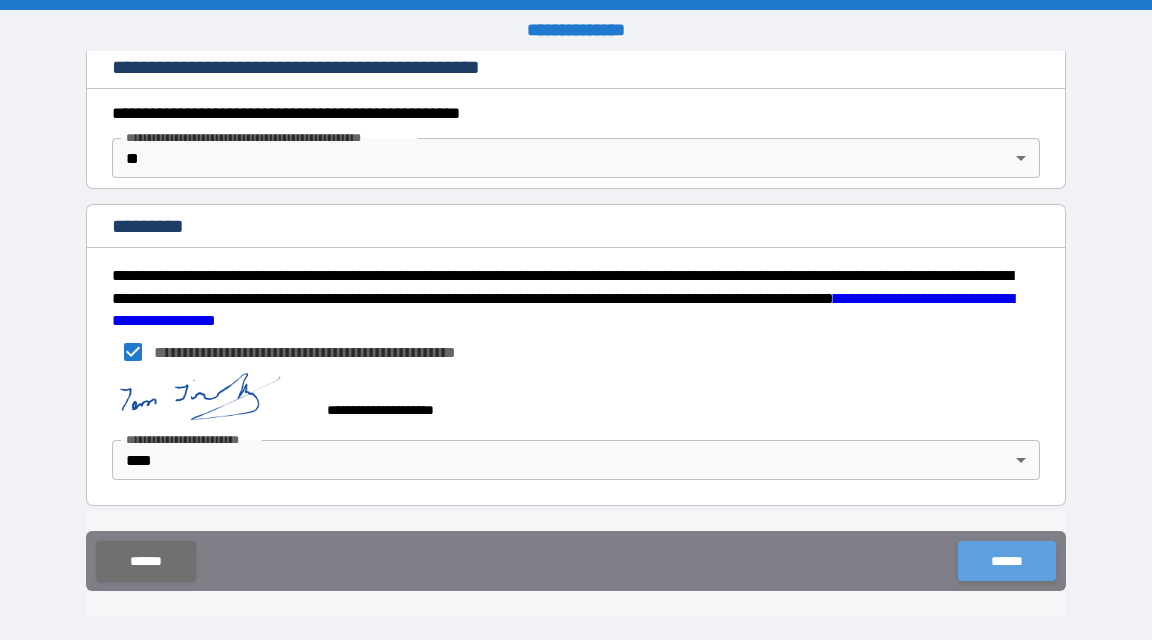 click on "******" at bounding box center [1006, 561] 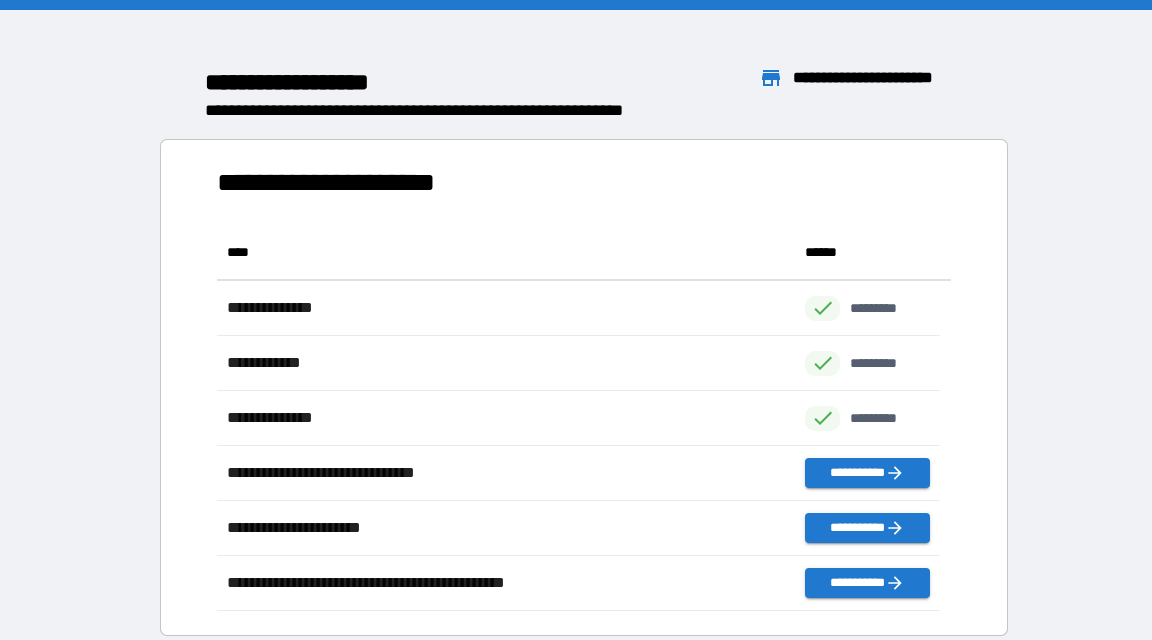 scroll, scrollTop: 16, scrollLeft: 16, axis: both 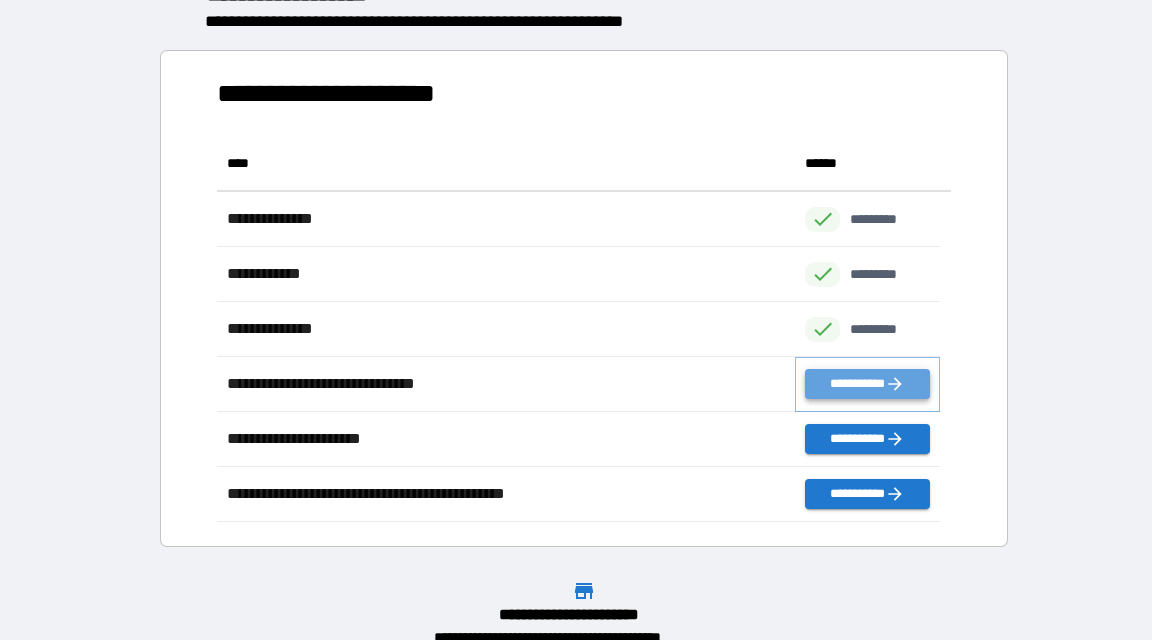 click on "**********" at bounding box center (867, 384) 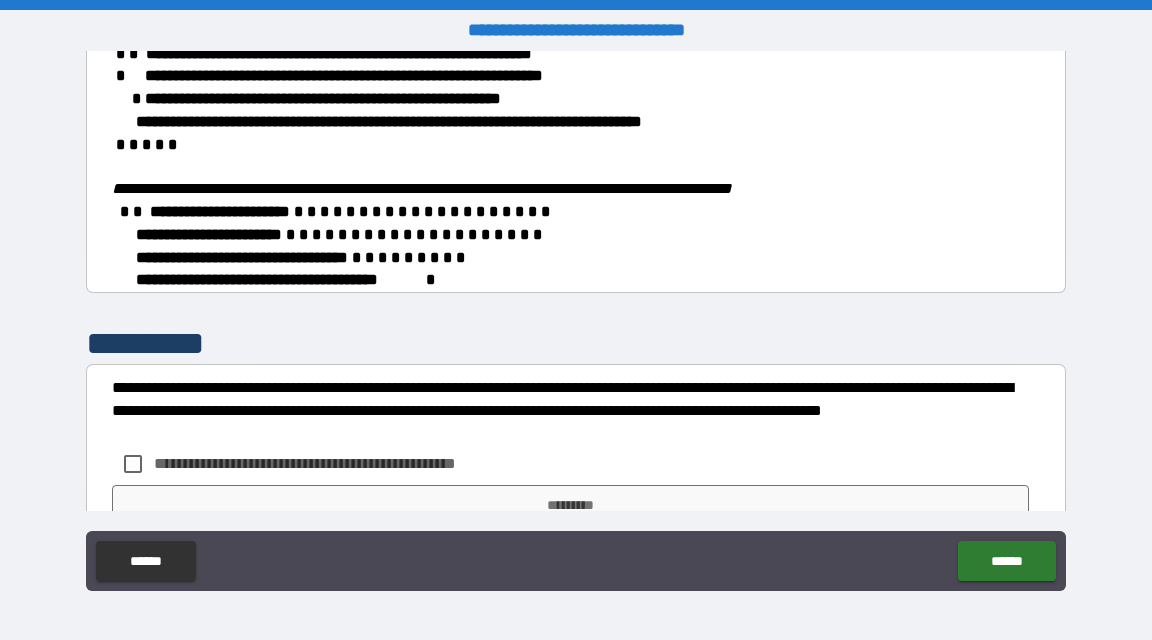scroll, scrollTop: 562, scrollLeft: 0, axis: vertical 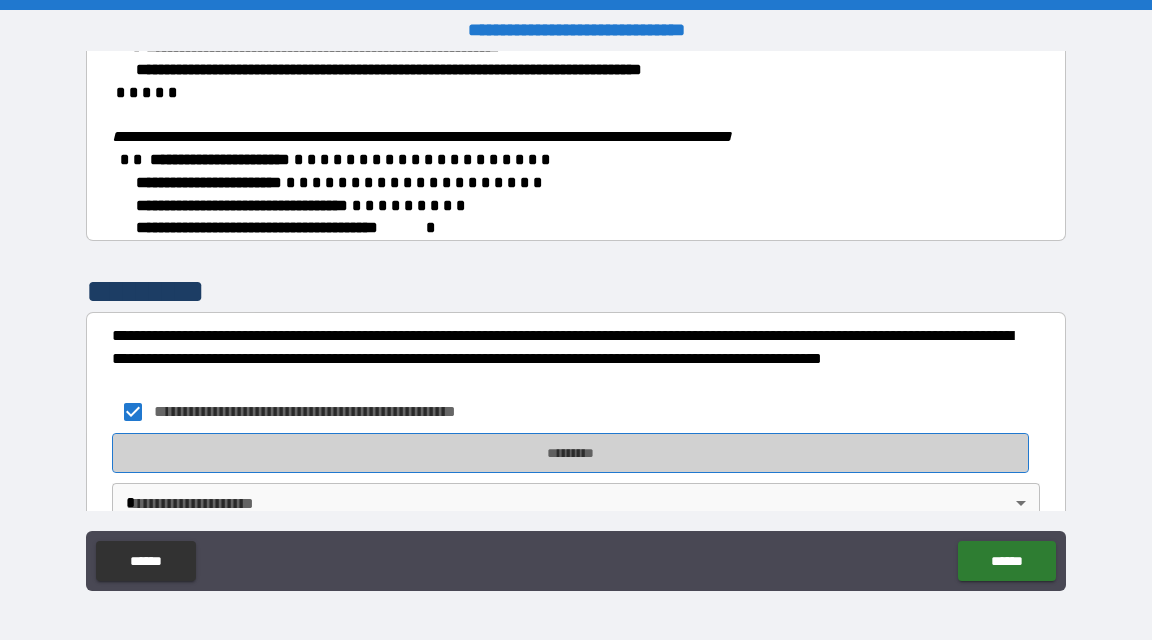 click on "*********" at bounding box center (570, 453) 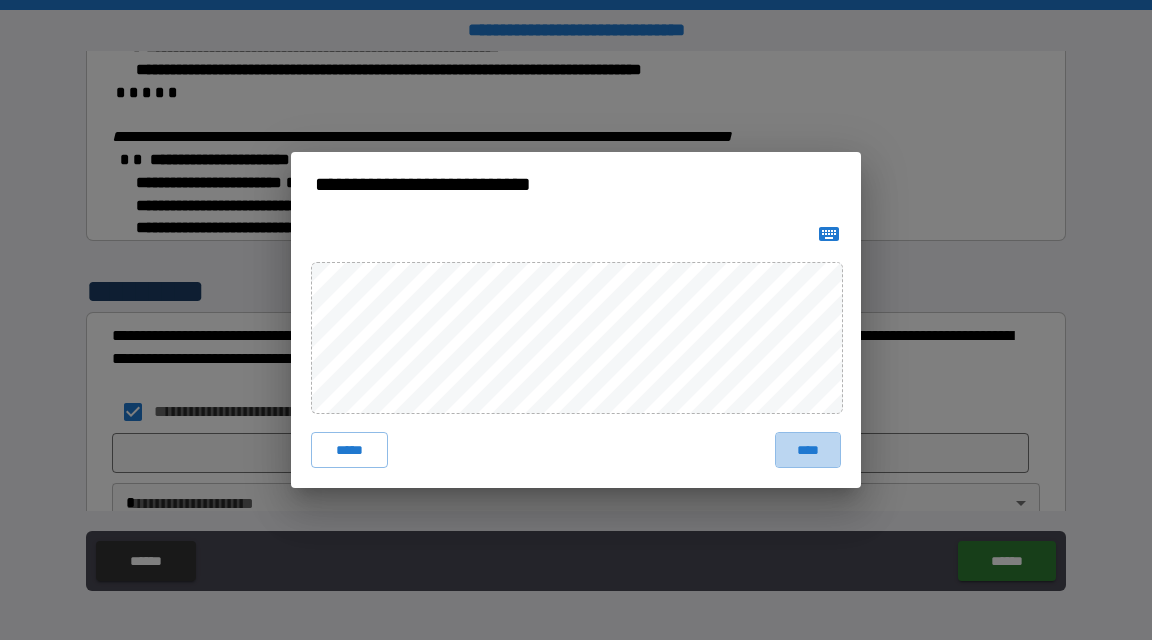 click on "****" at bounding box center [808, 450] 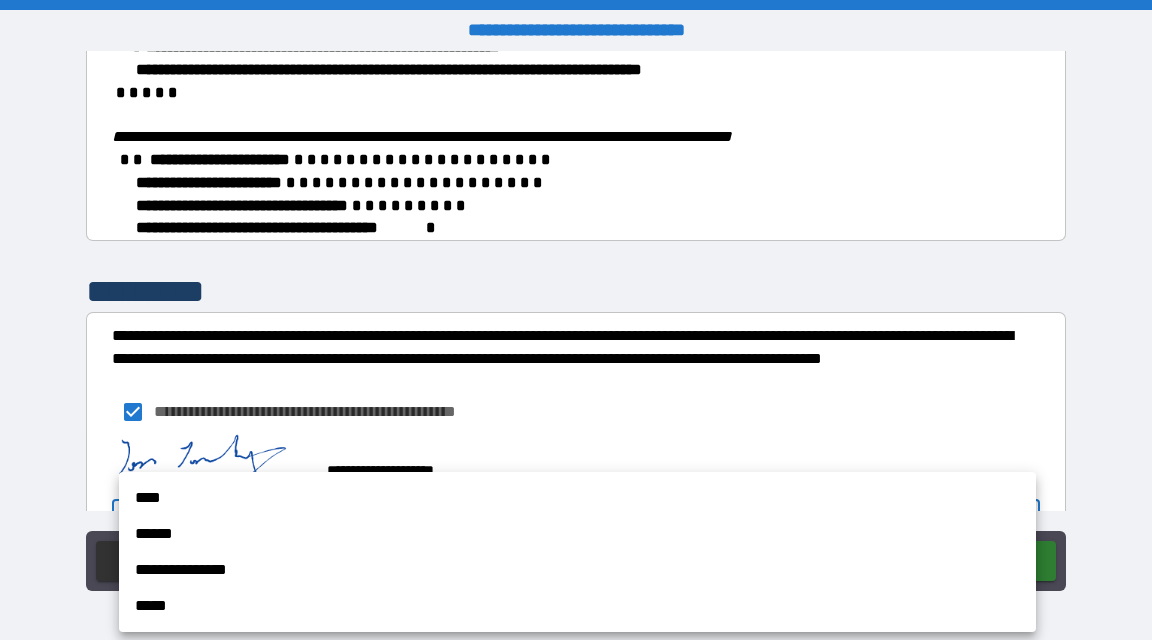 click on "**********" at bounding box center [576, 320] 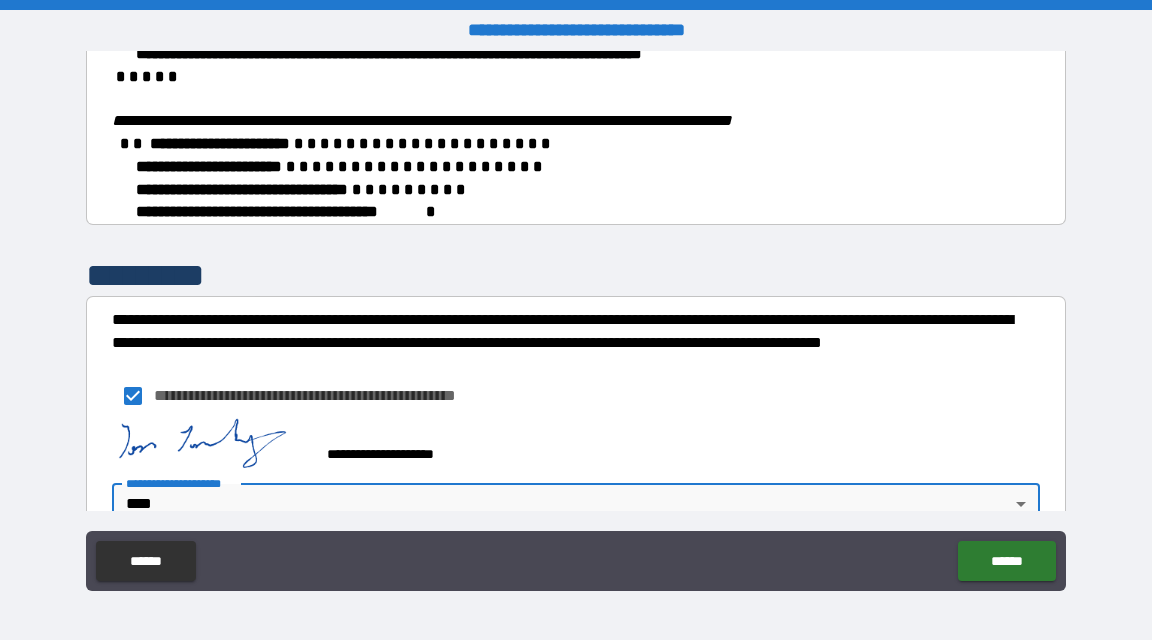 scroll, scrollTop: 609, scrollLeft: 0, axis: vertical 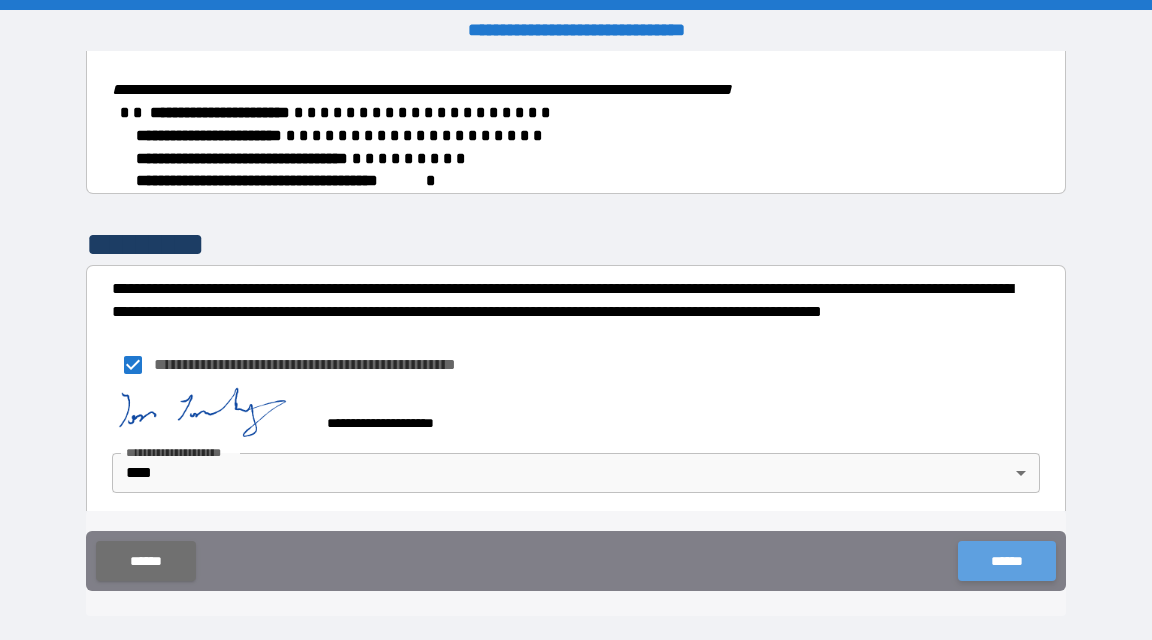 click on "******" at bounding box center [1006, 561] 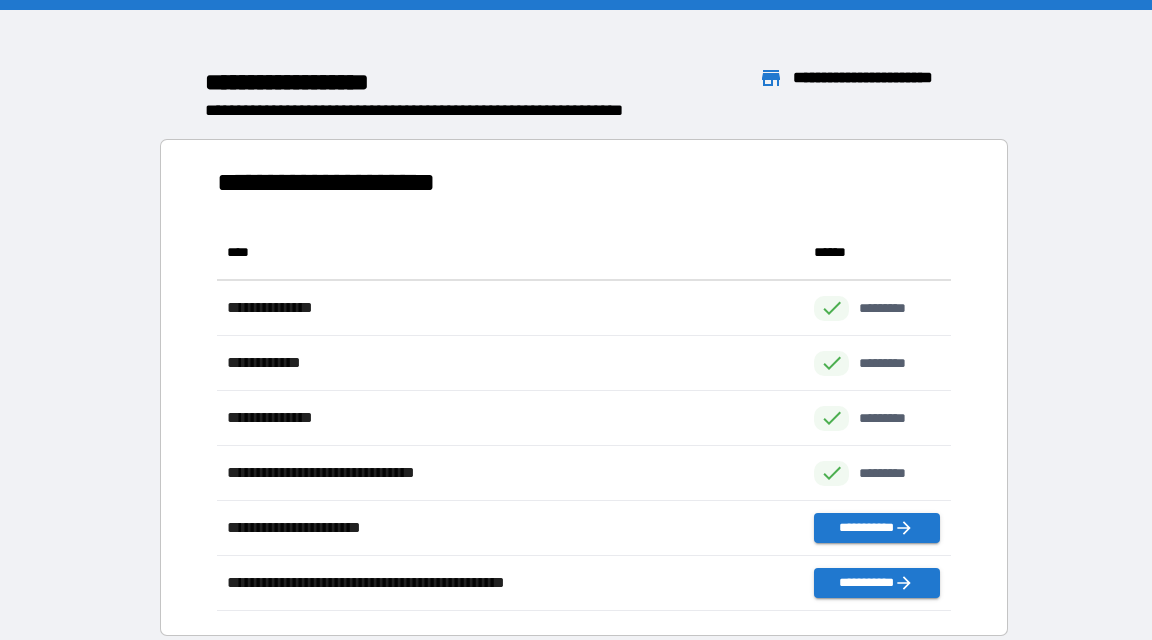scroll, scrollTop: 16, scrollLeft: 16, axis: both 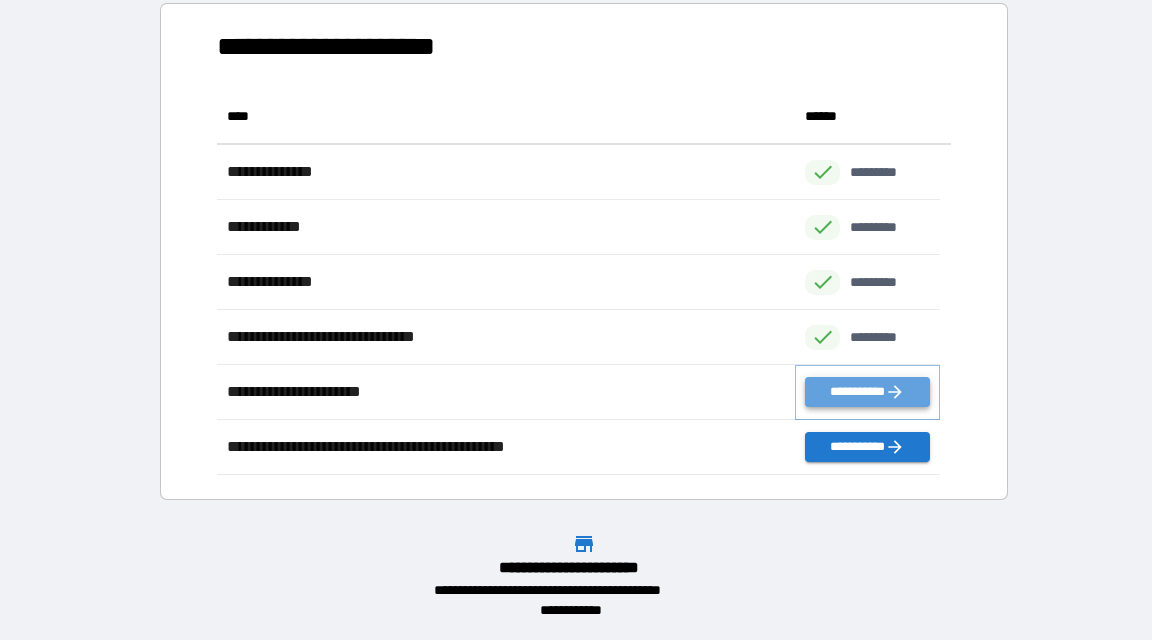 click on "**********" at bounding box center (867, 392) 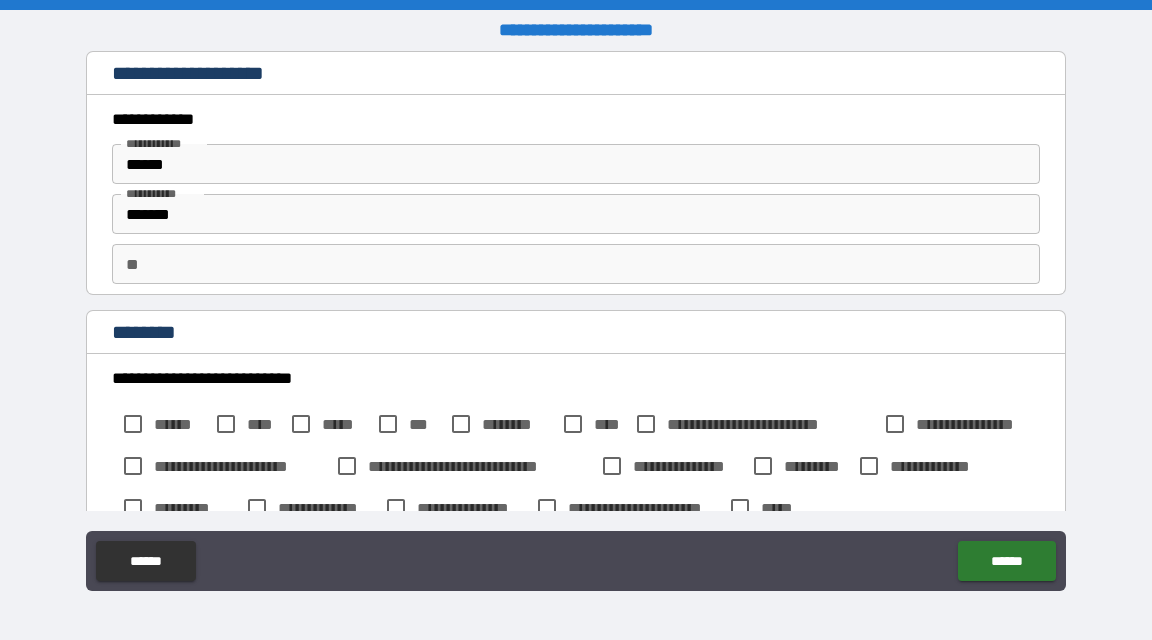 type on "*" 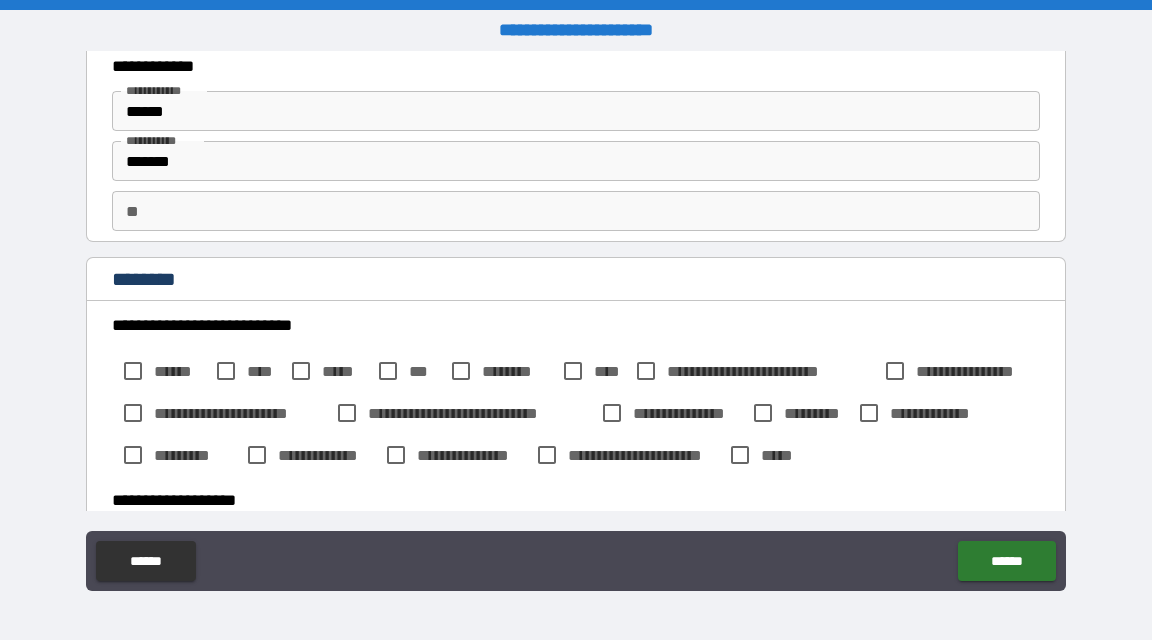 scroll, scrollTop: 101, scrollLeft: 0, axis: vertical 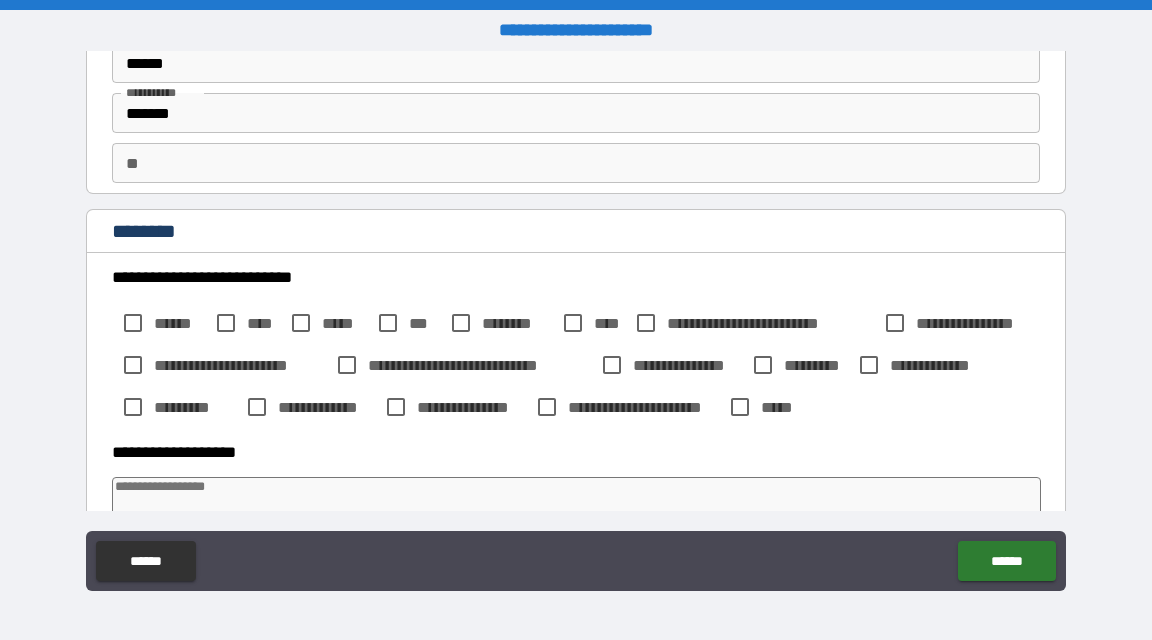 type on "*" 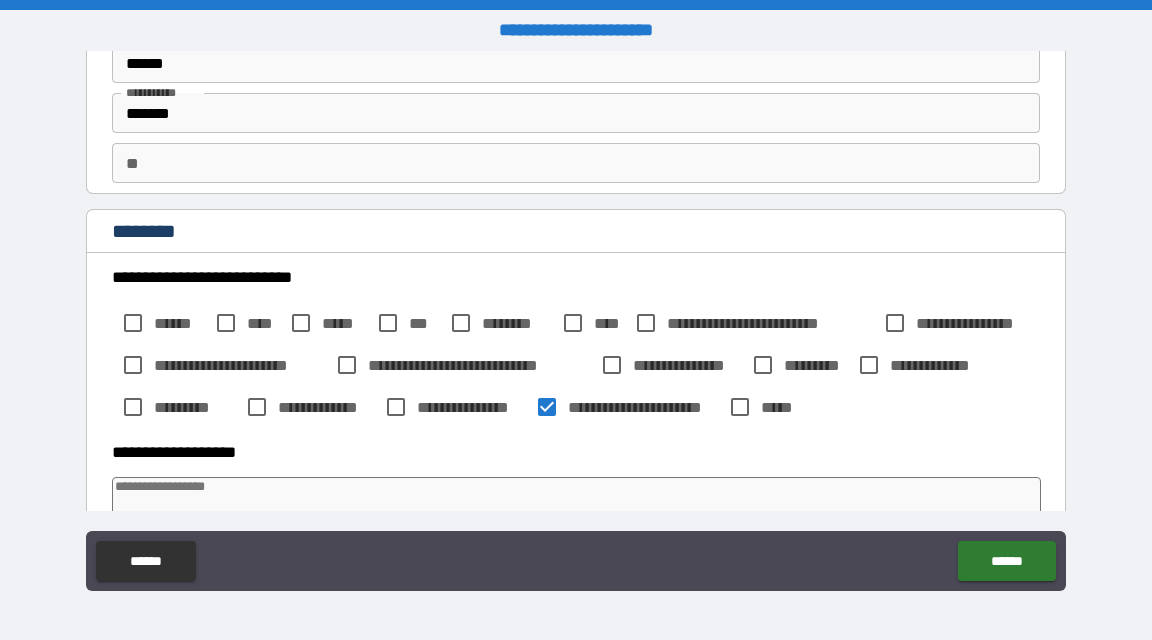 type on "*" 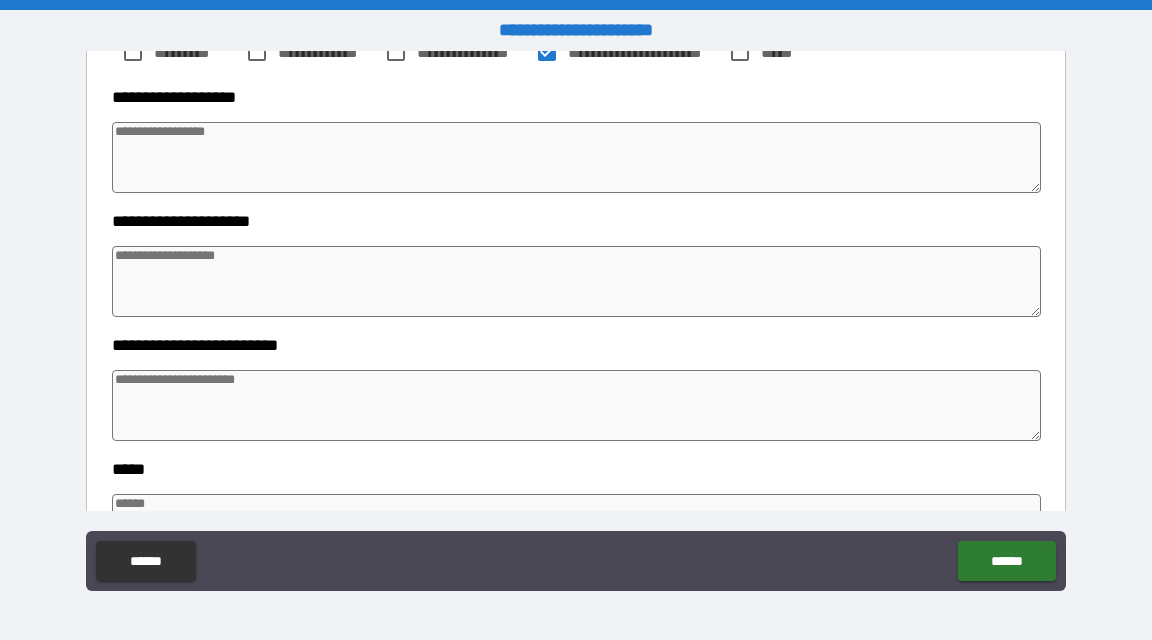 scroll, scrollTop: 545, scrollLeft: 0, axis: vertical 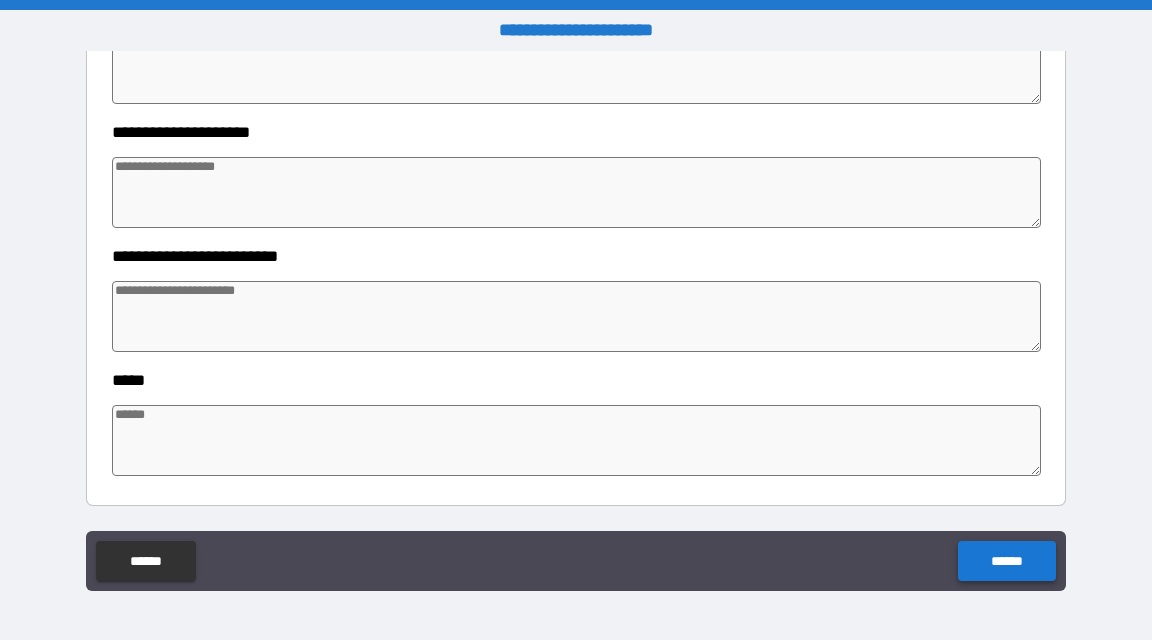 click on "******" at bounding box center (1006, 561) 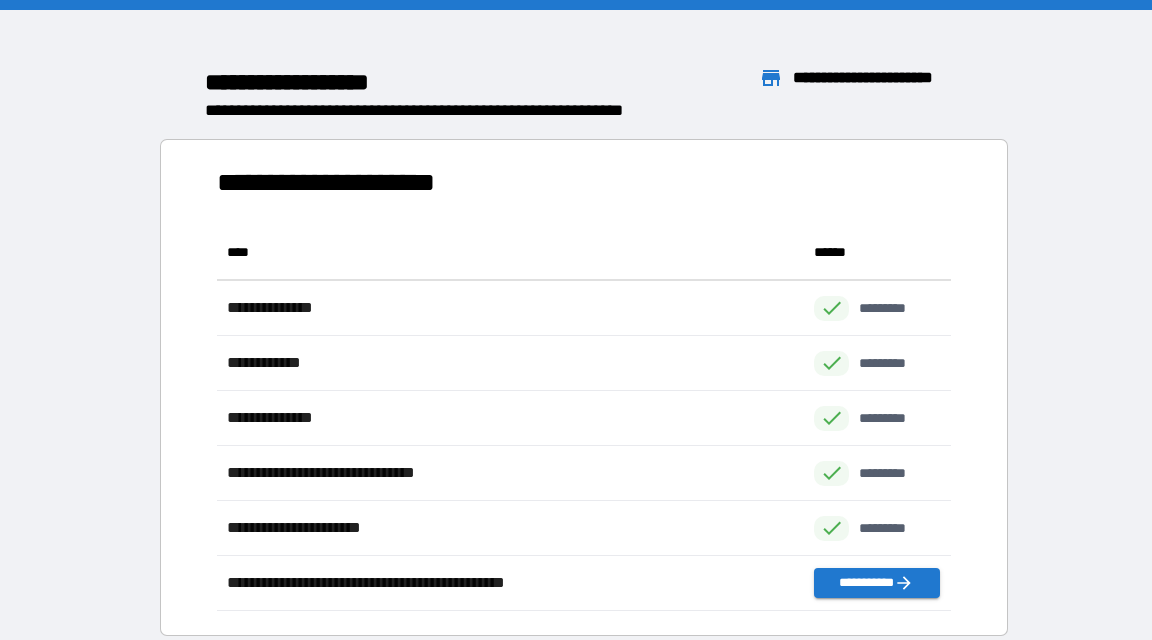 scroll, scrollTop: 16, scrollLeft: 16, axis: both 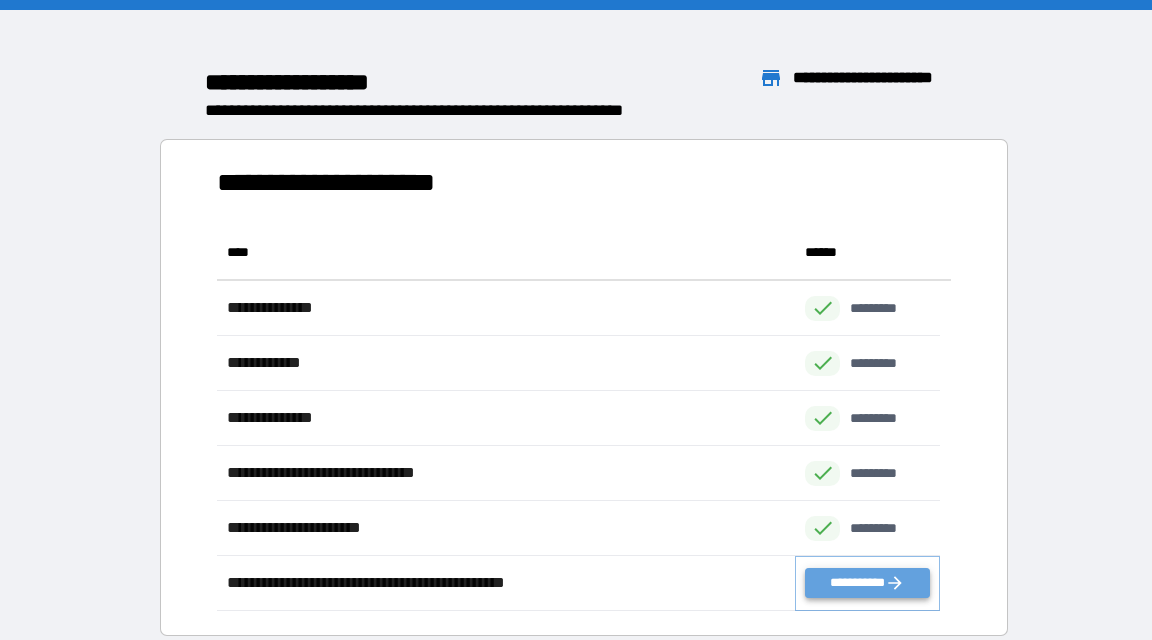 click on "**********" at bounding box center (867, 583) 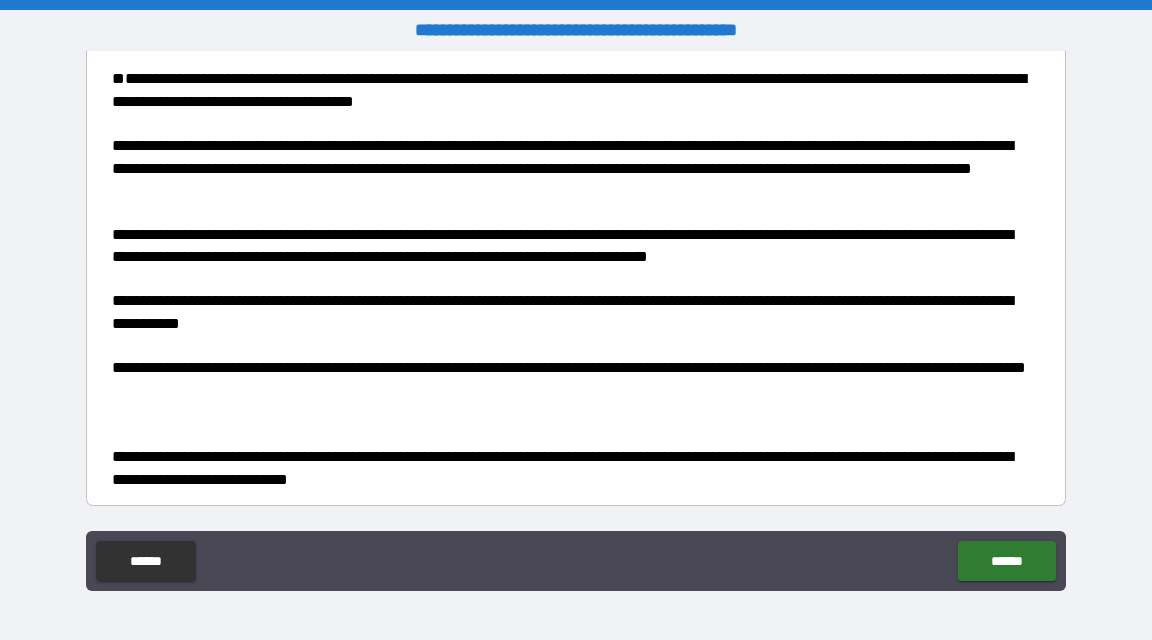 scroll, scrollTop: 4084, scrollLeft: 0, axis: vertical 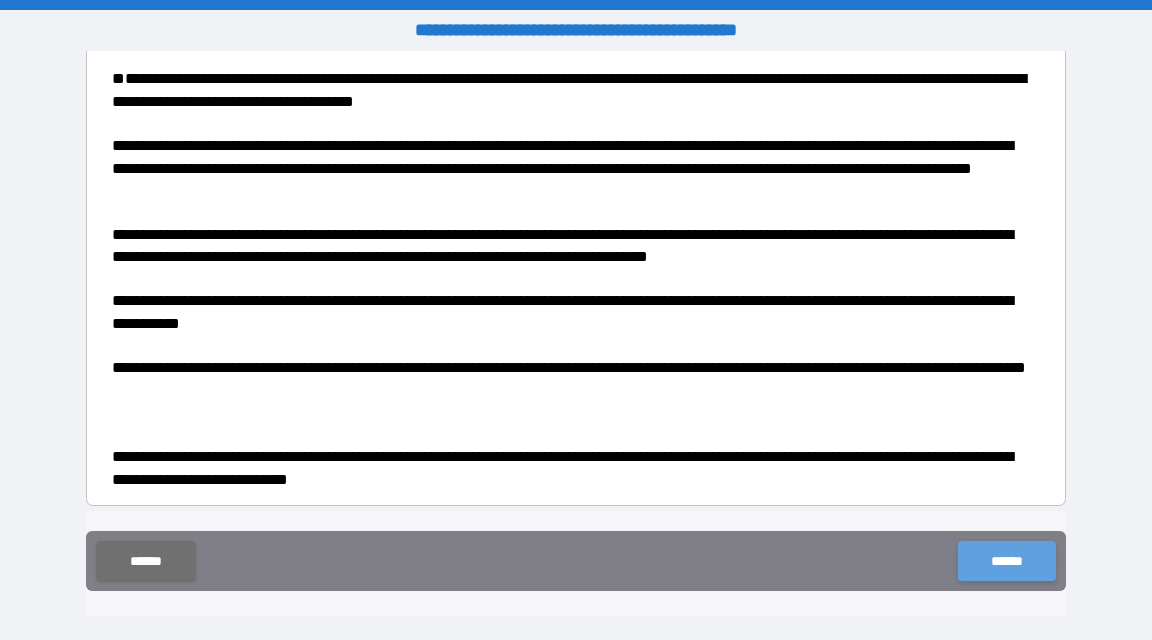 click on "******" at bounding box center (1006, 561) 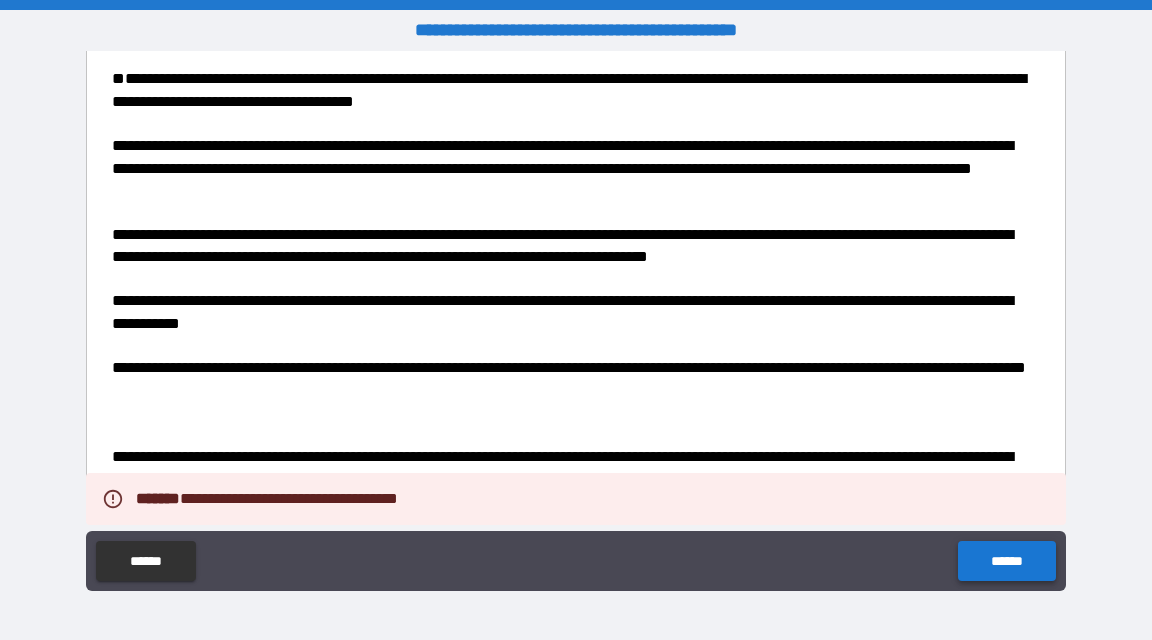type on "*" 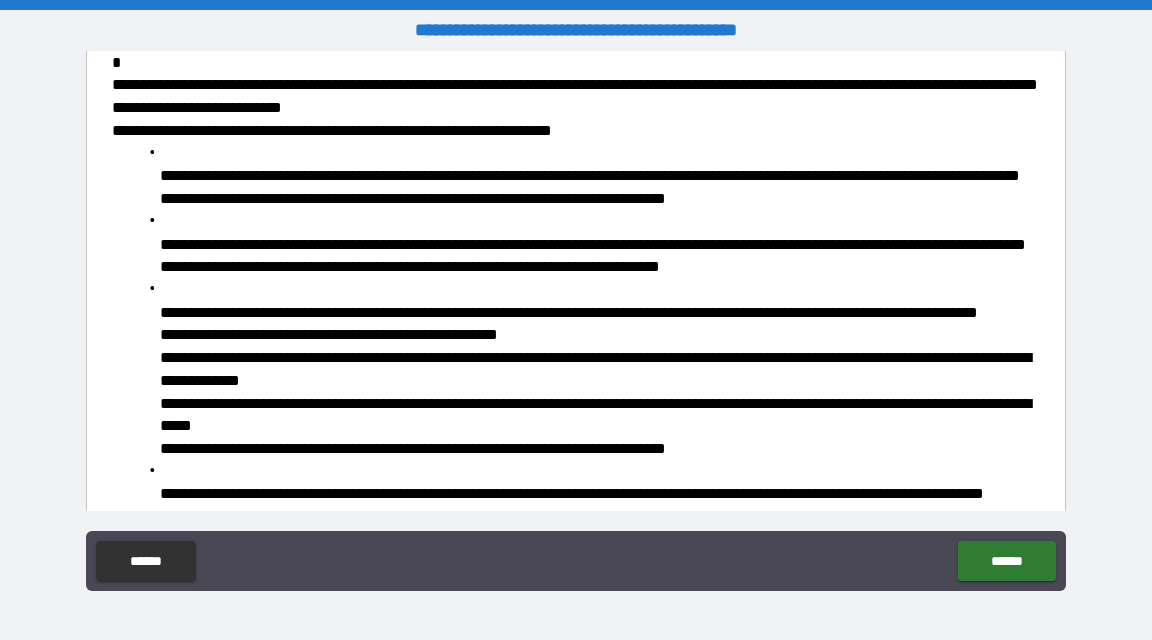 scroll, scrollTop: 0, scrollLeft: 0, axis: both 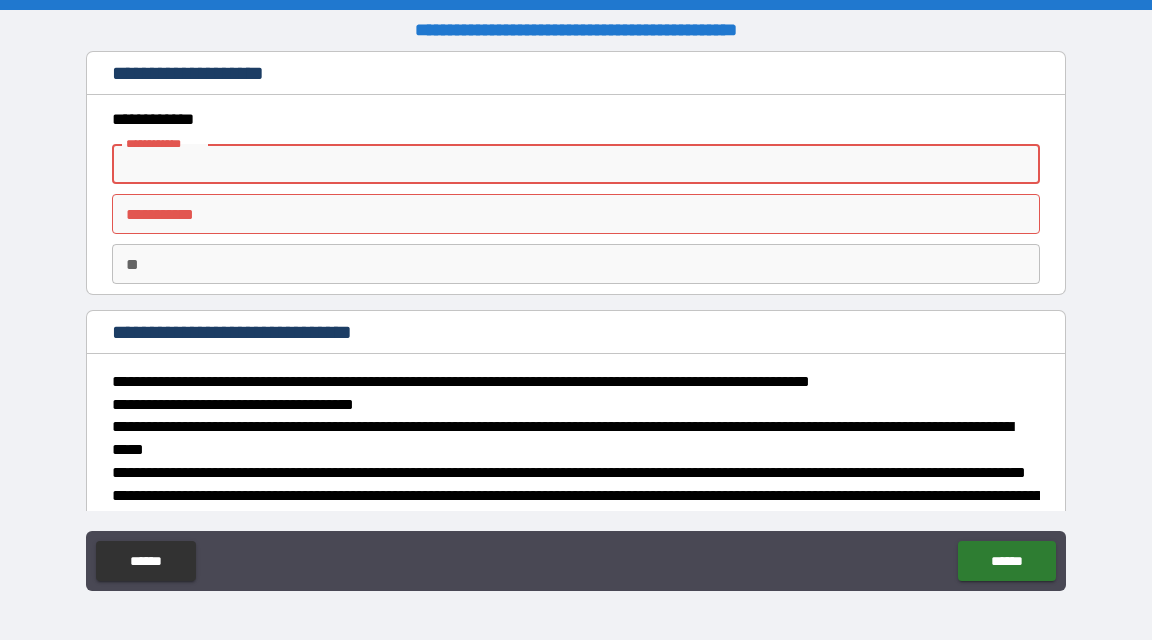click on "**********" at bounding box center [576, 164] 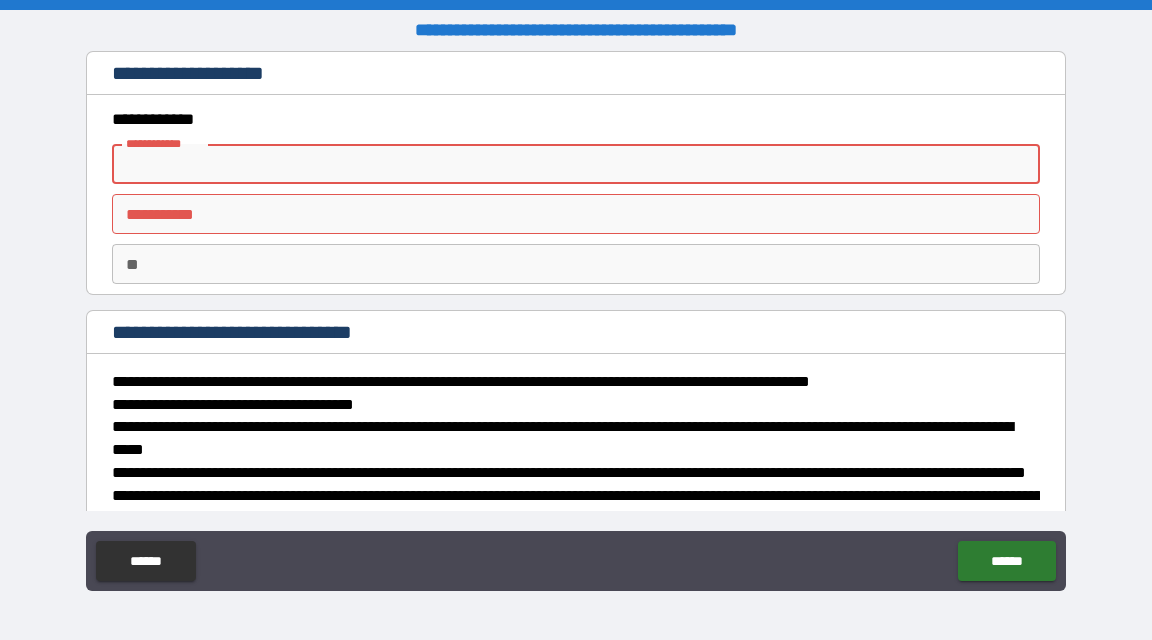 type on "*" 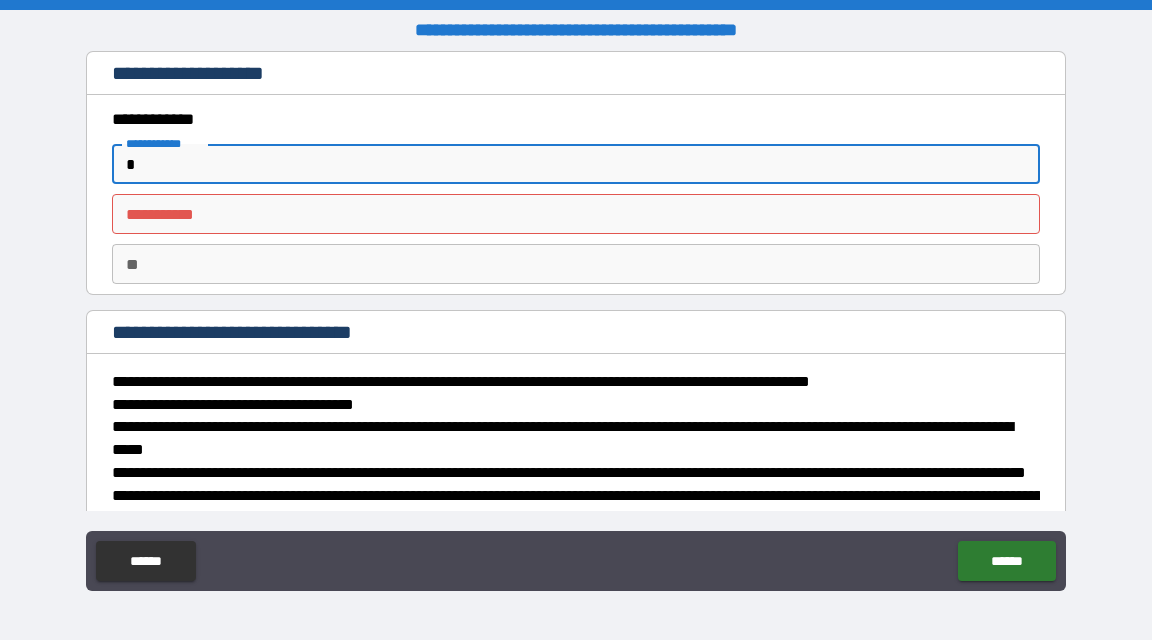 type on "**" 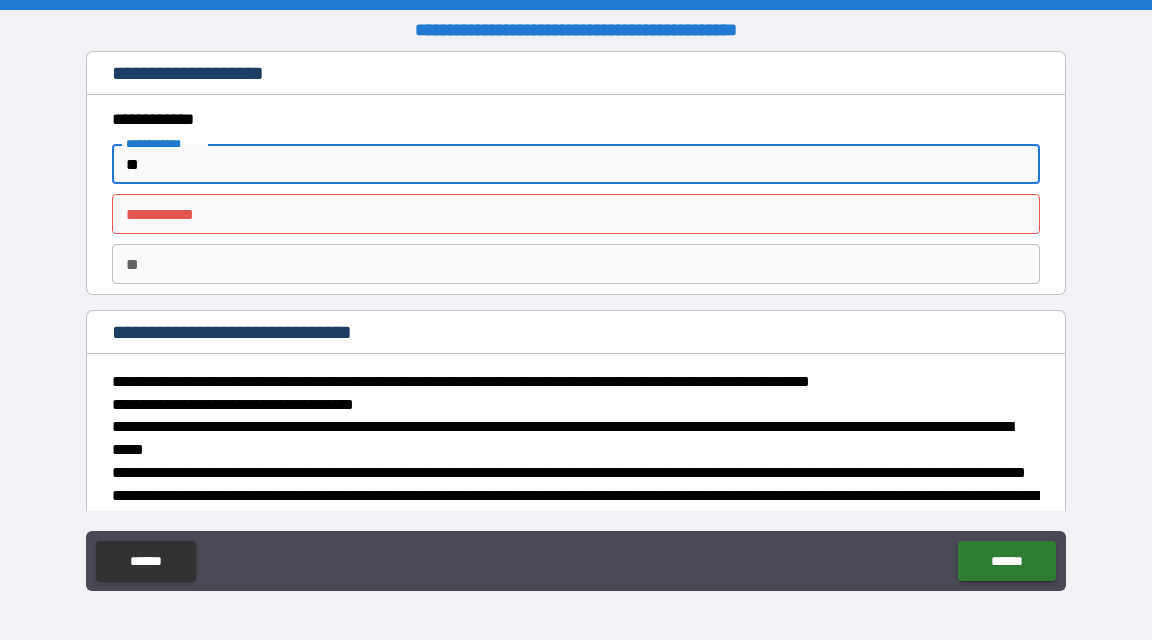 type on "***" 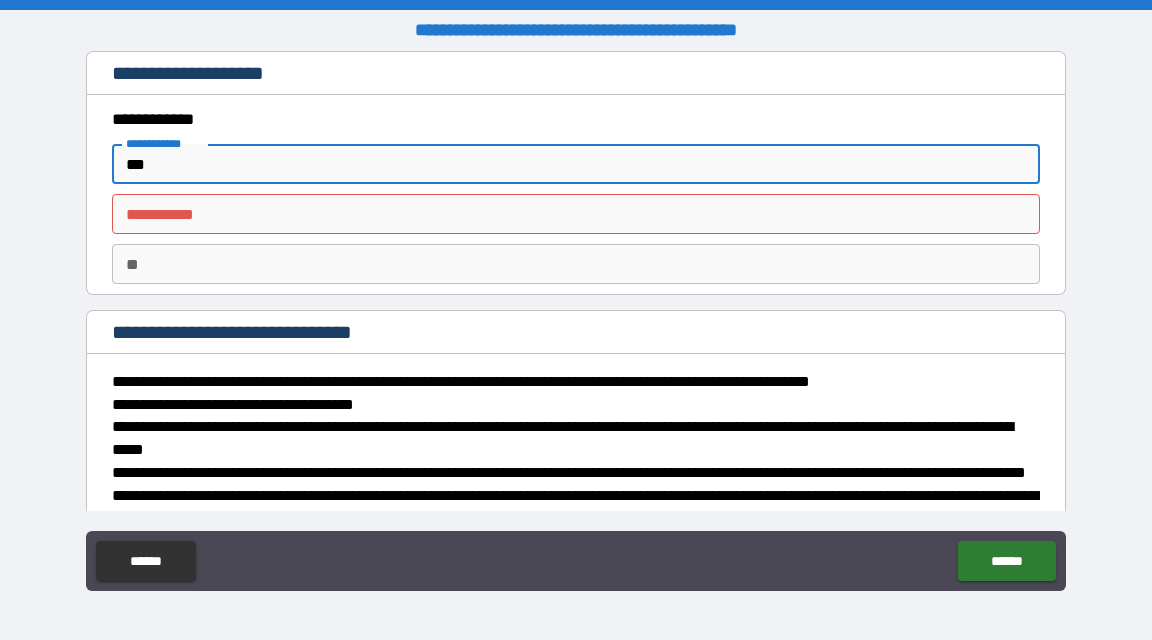 type on "*" 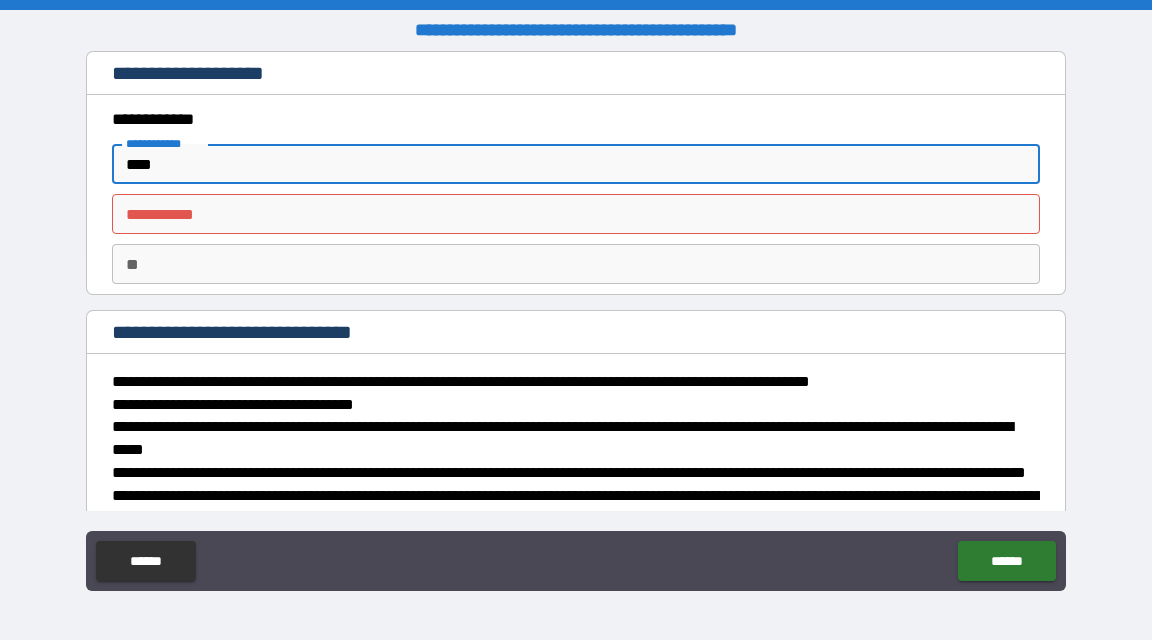 type on "*" 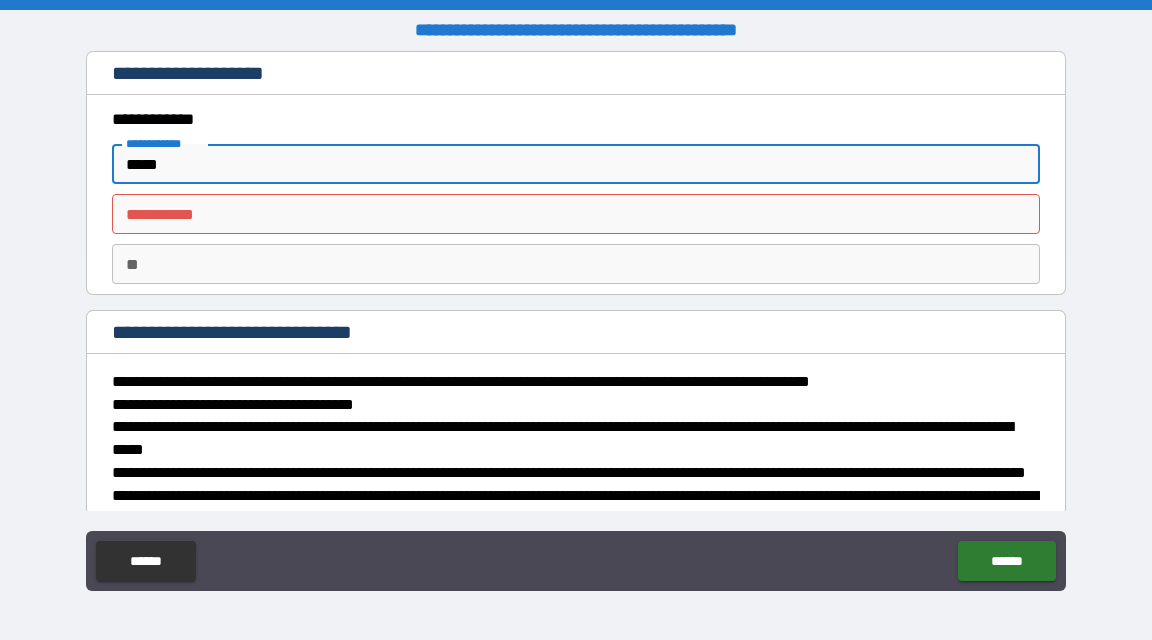 type on "*" 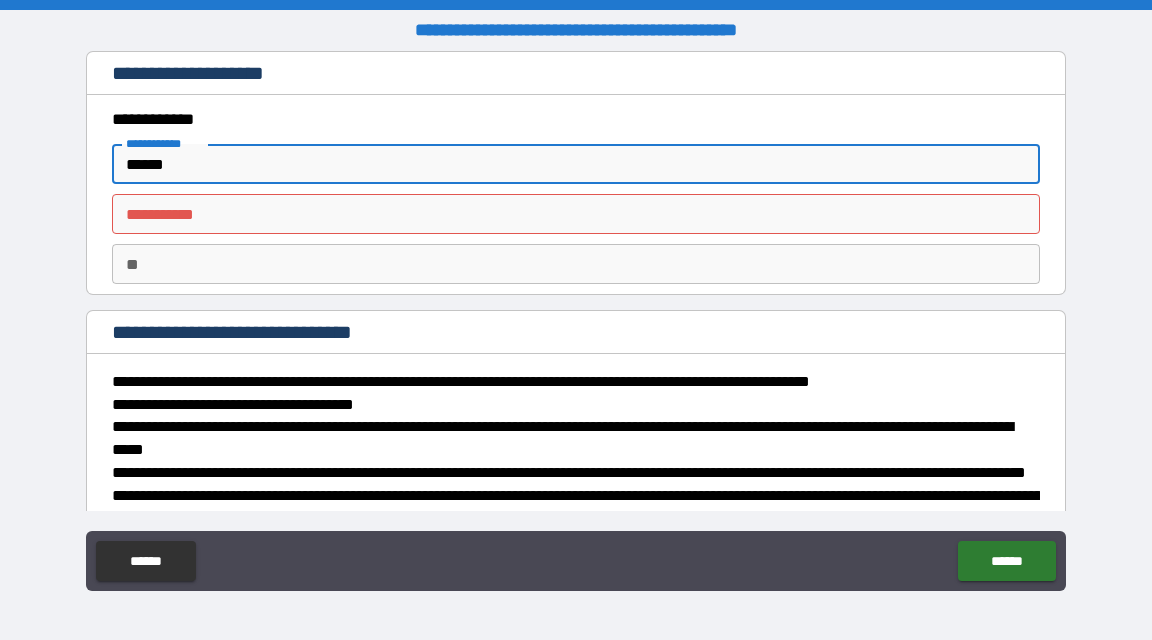 type on "*" 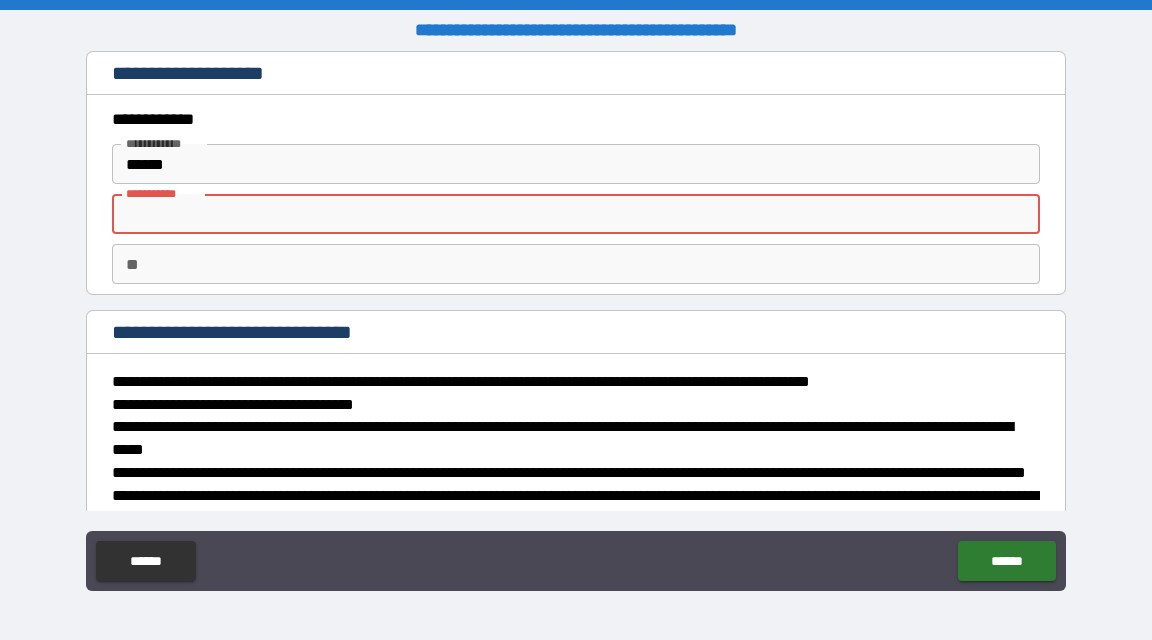 type on "*" 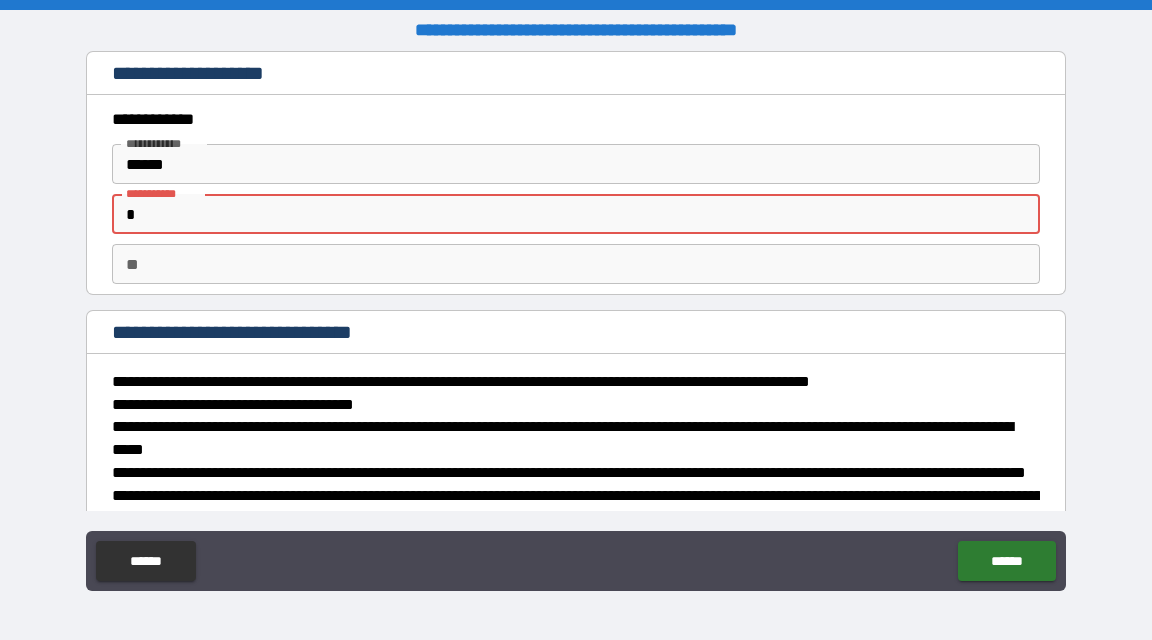 type on "**" 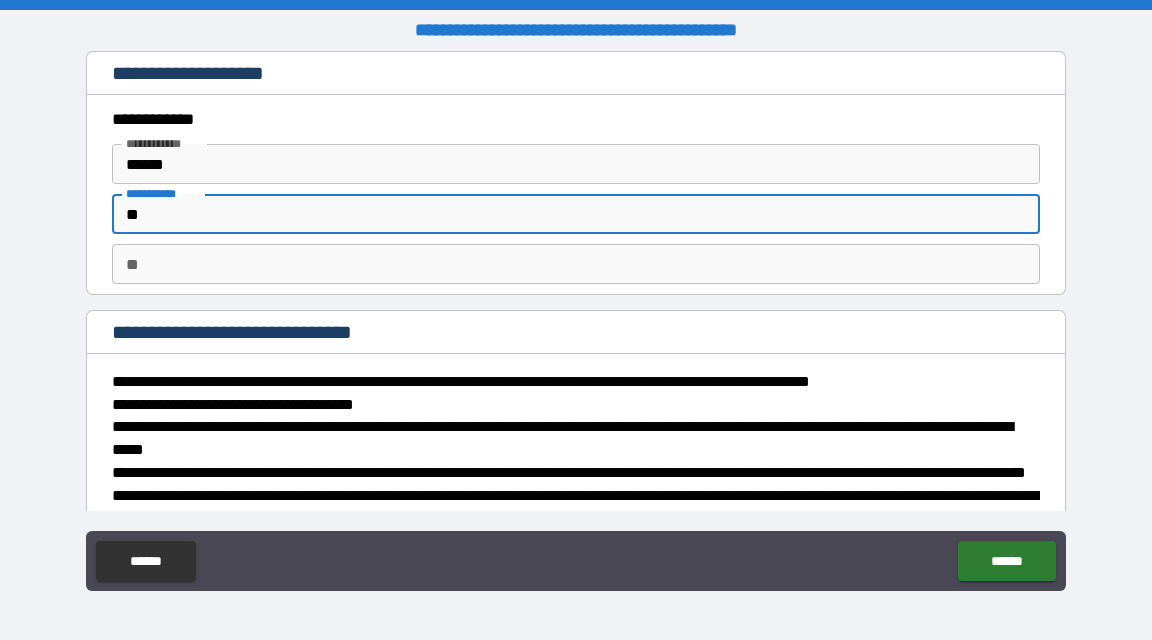 type on "***" 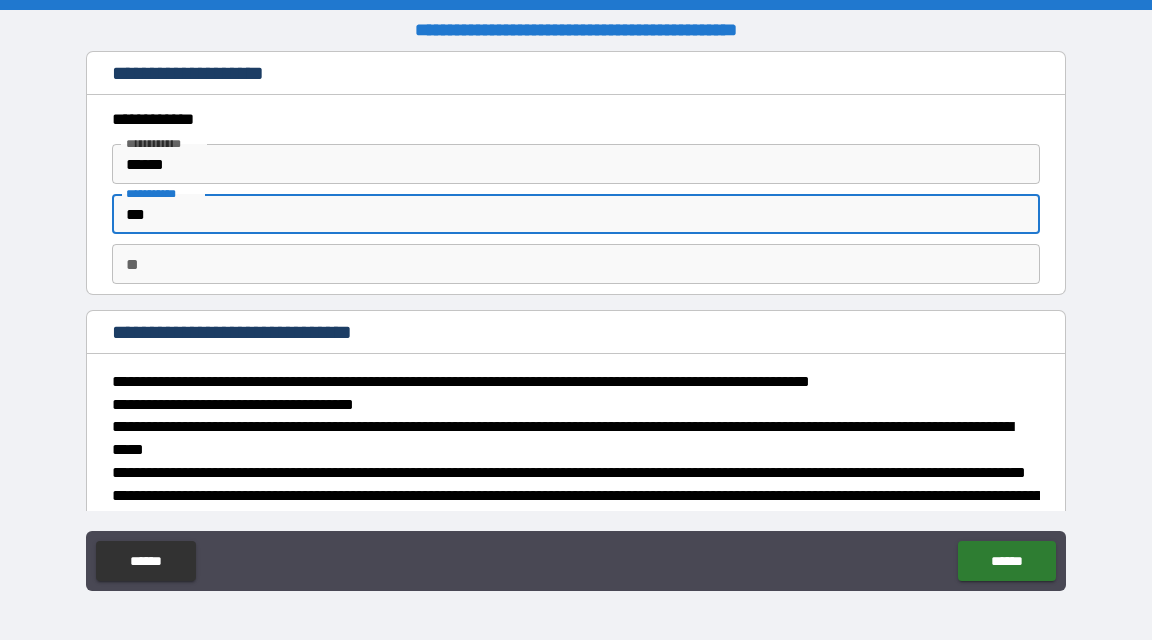 type on "****" 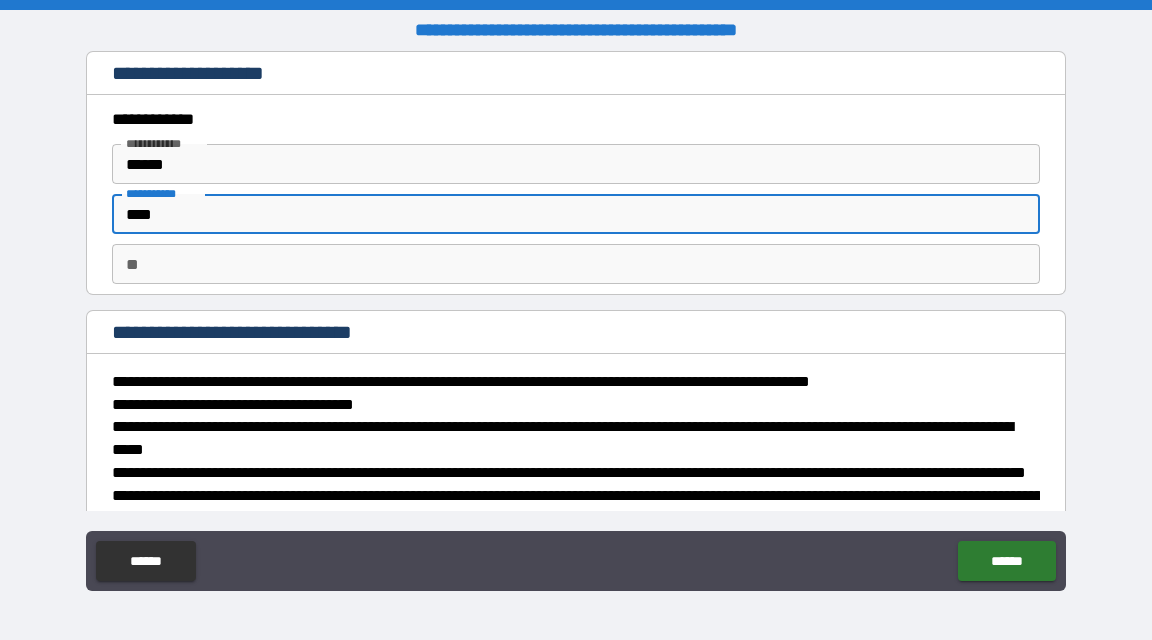 type on "*****" 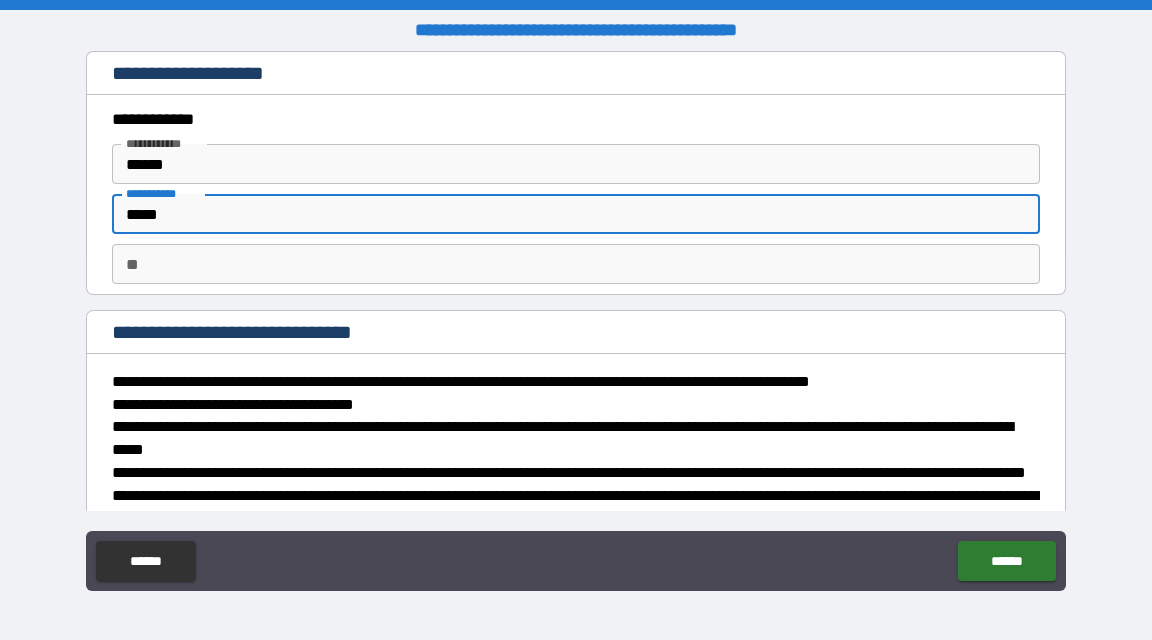 type on "******" 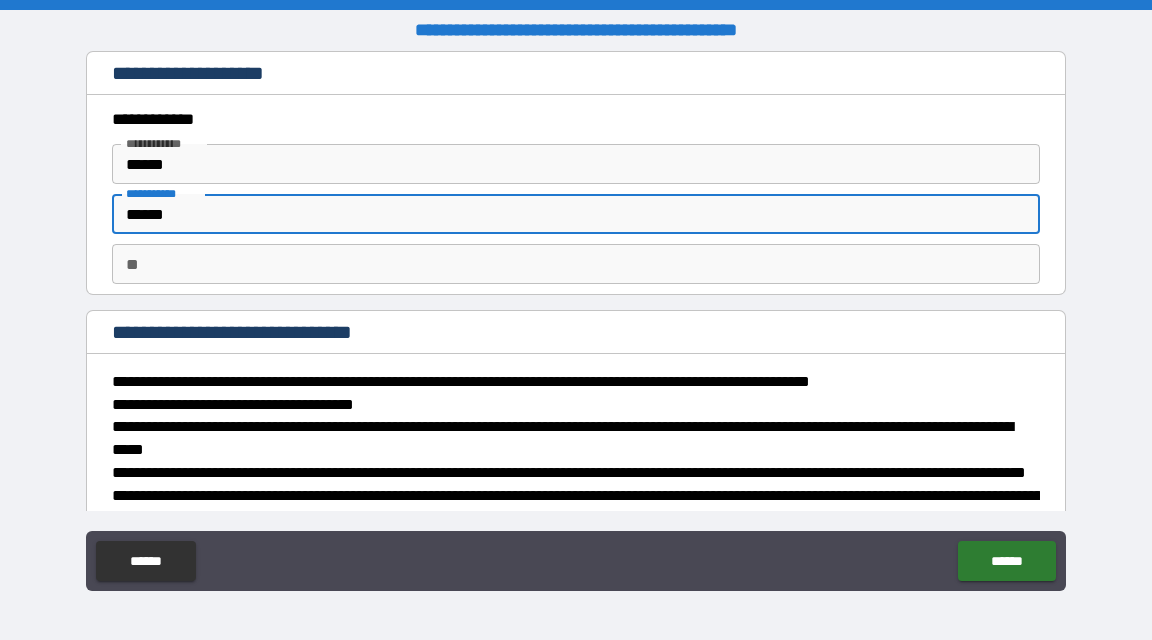 type on "*******" 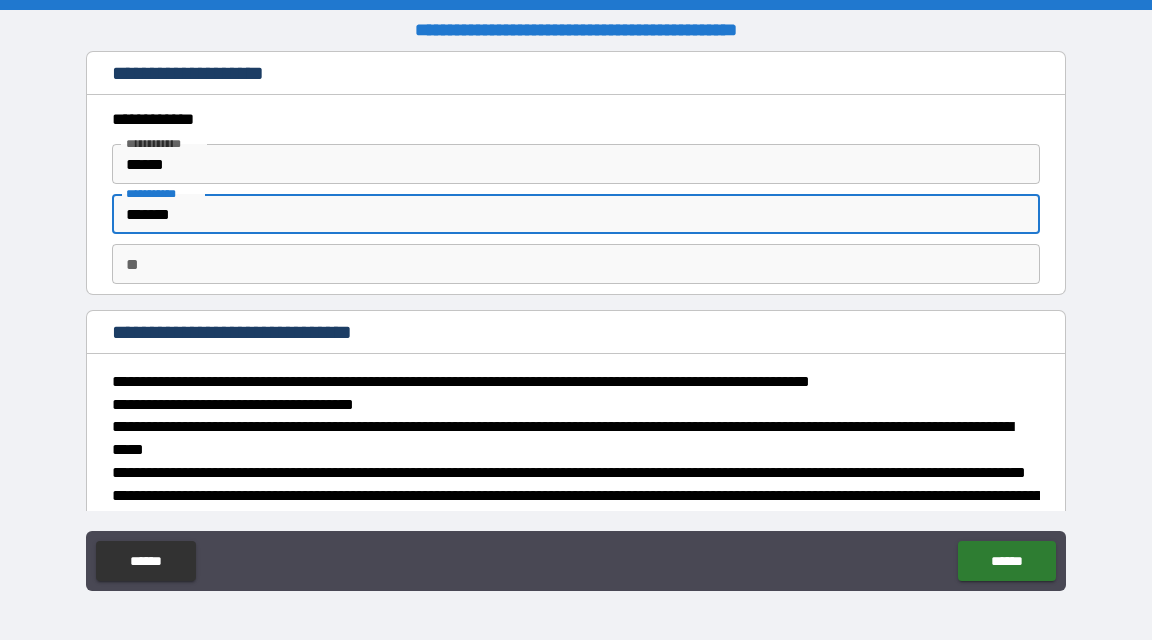 type on "*" 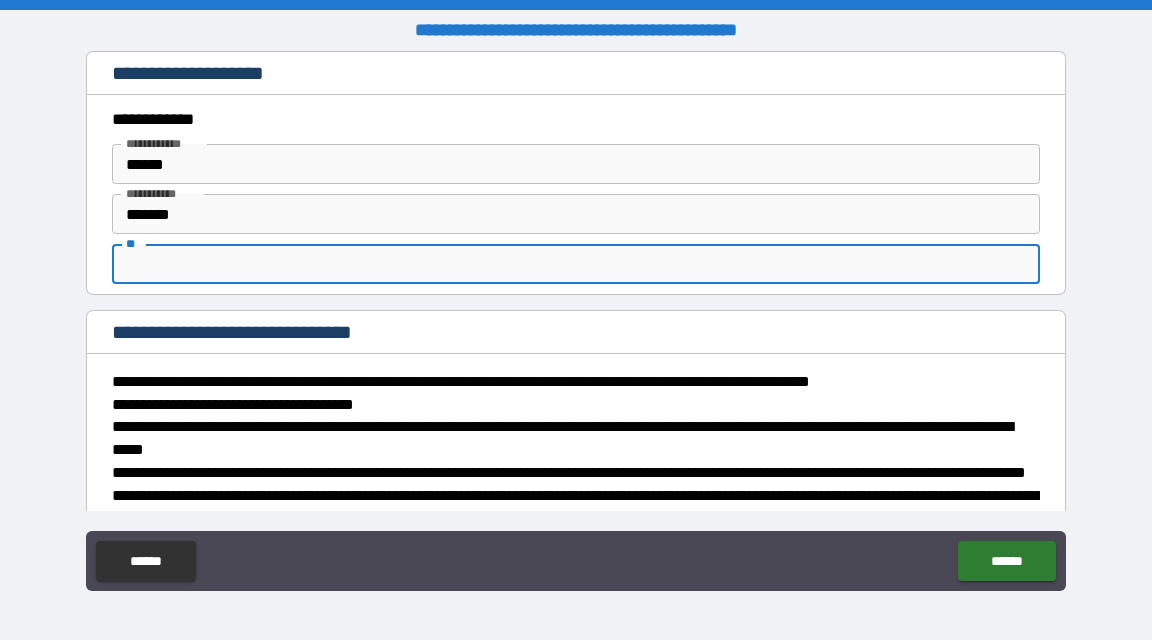 type on "*" 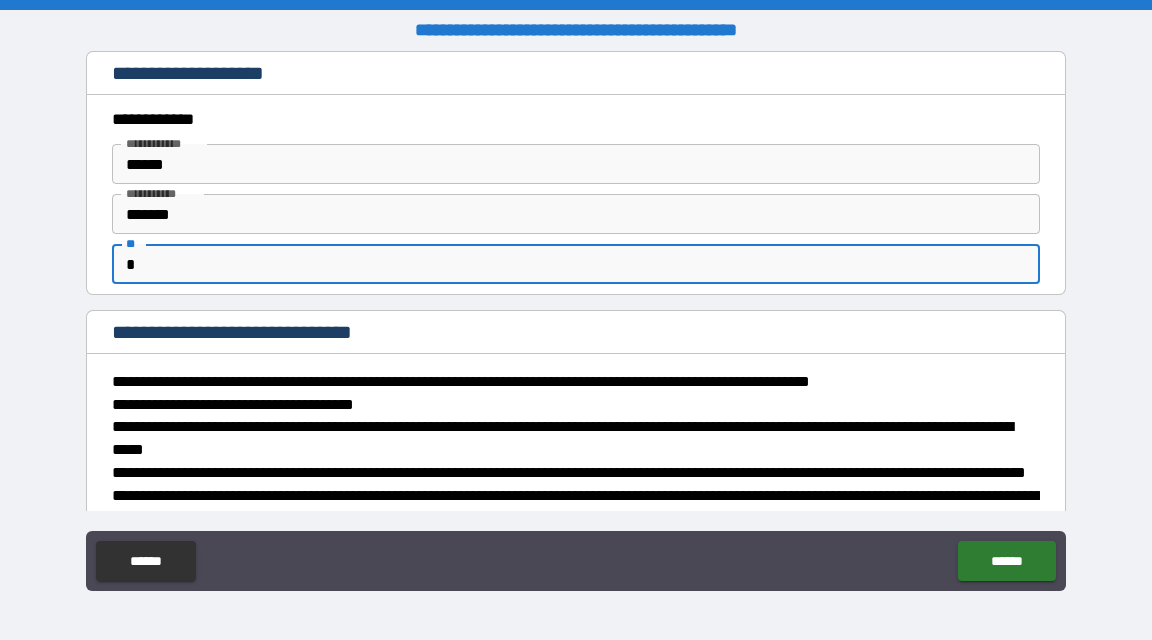 type on "*" 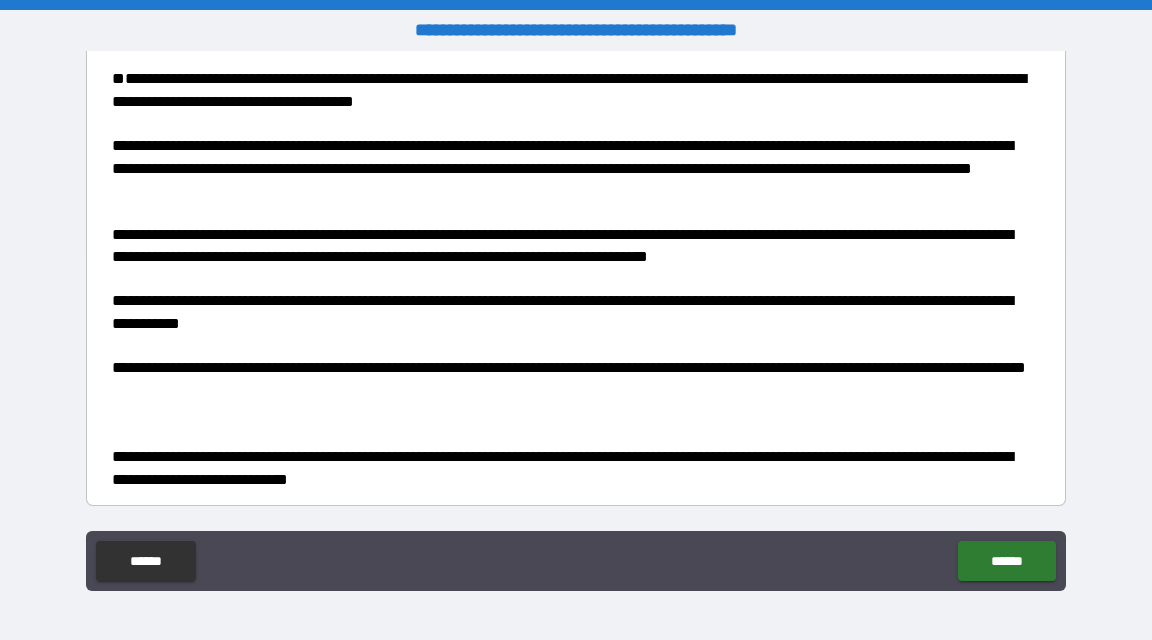 scroll, scrollTop: 4084, scrollLeft: 0, axis: vertical 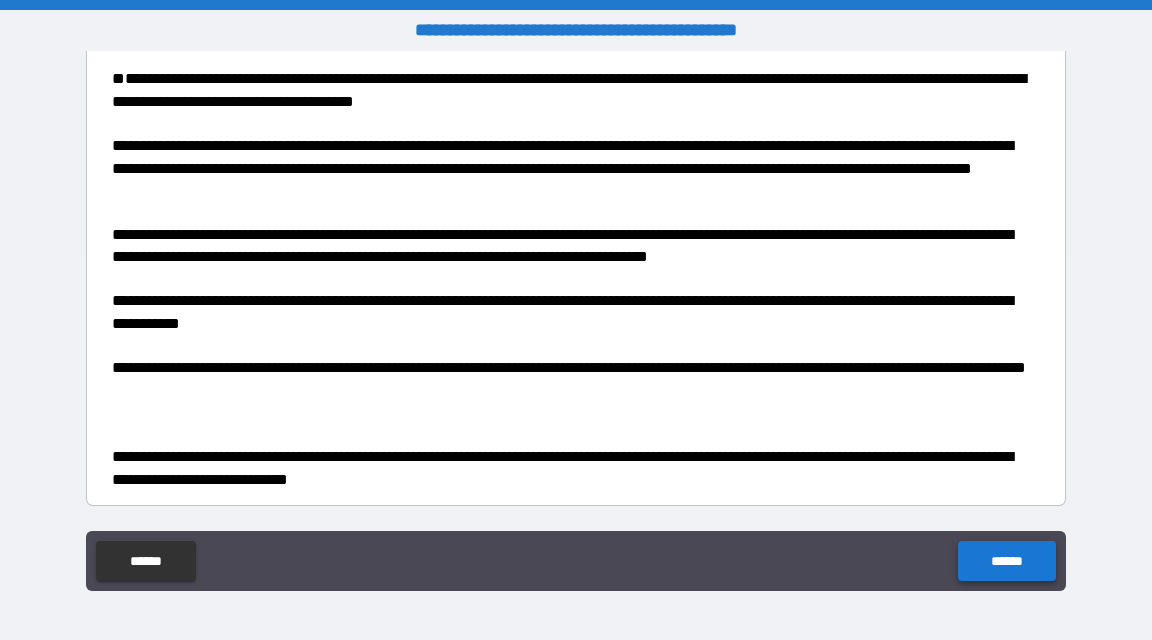 type on "*" 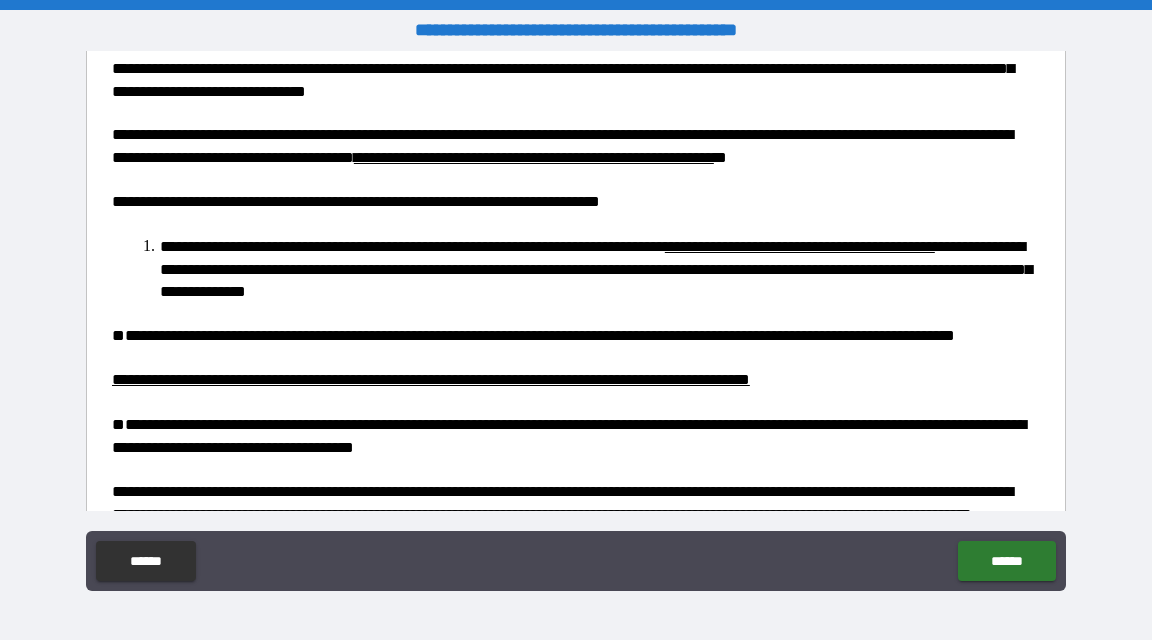 scroll, scrollTop: 3092, scrollLeft: 0, axis: vertical 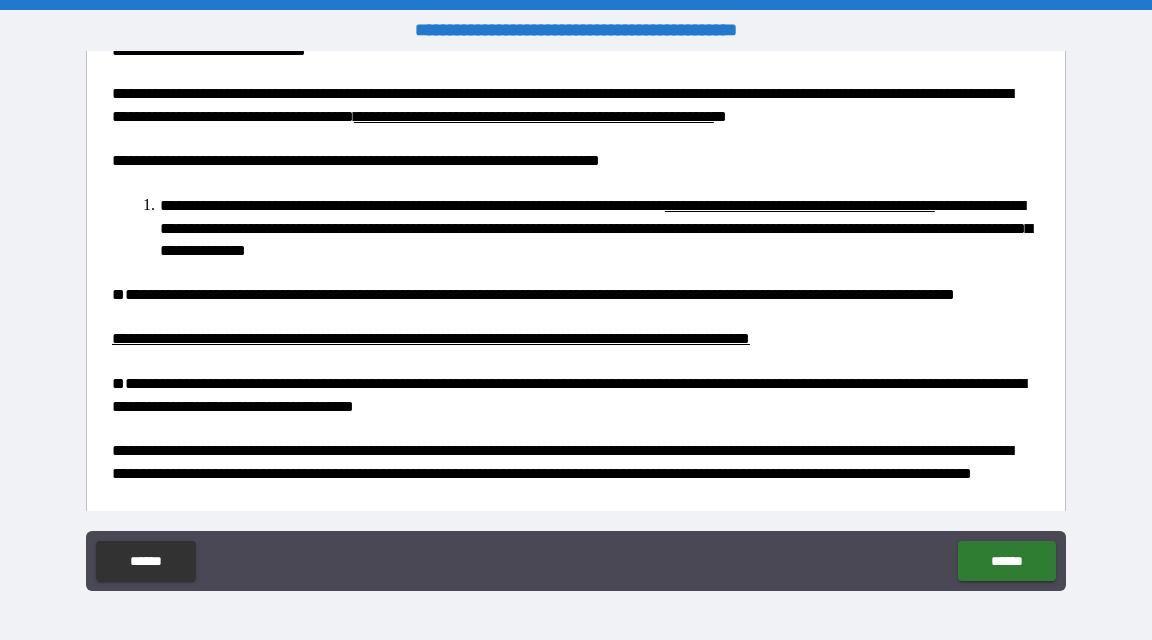 click 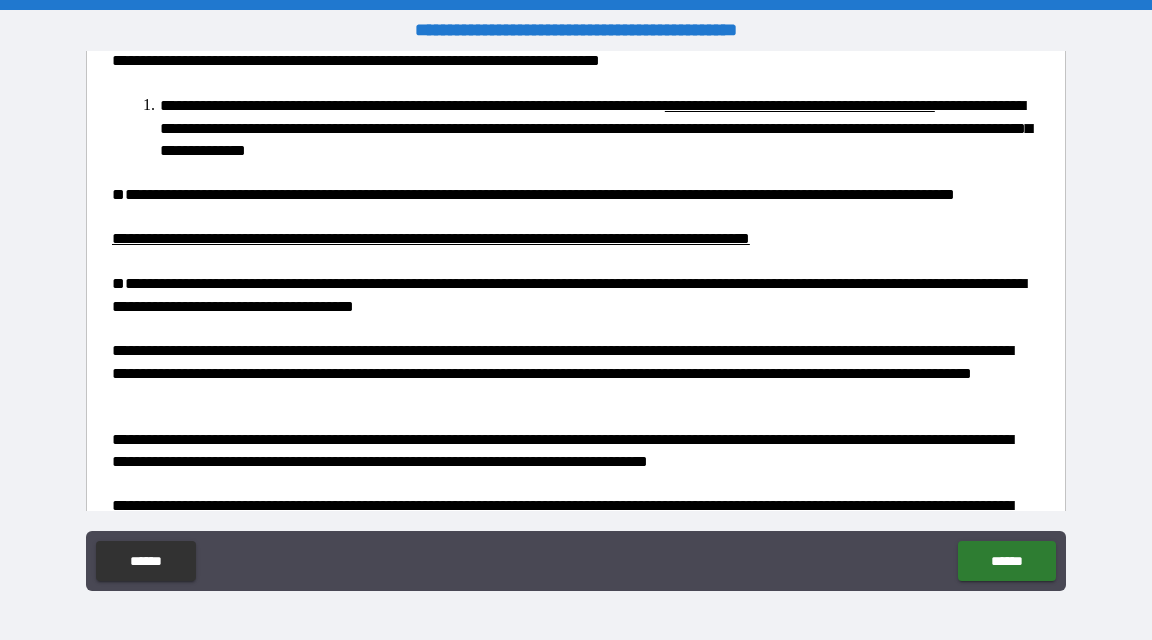 scroll, scrollTop: 3196, scrollLeft: 0, axis: vertical 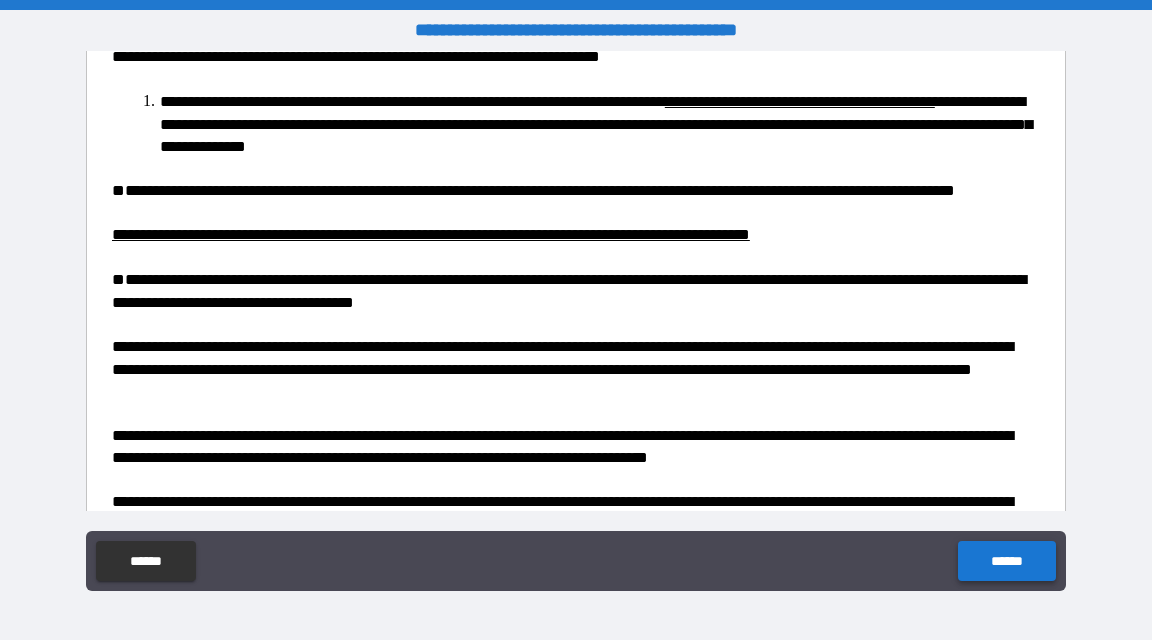 click on "******" at bounding box center (1006, 561) 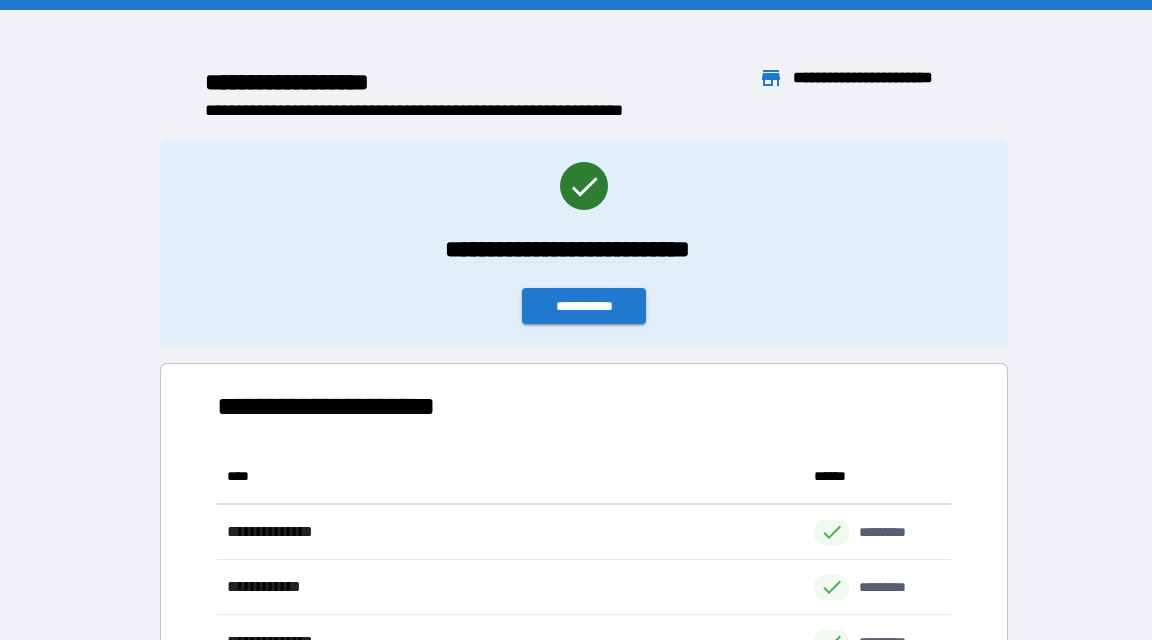 scroll, scrollTop: 16, scrollLeft: 16, axis: both 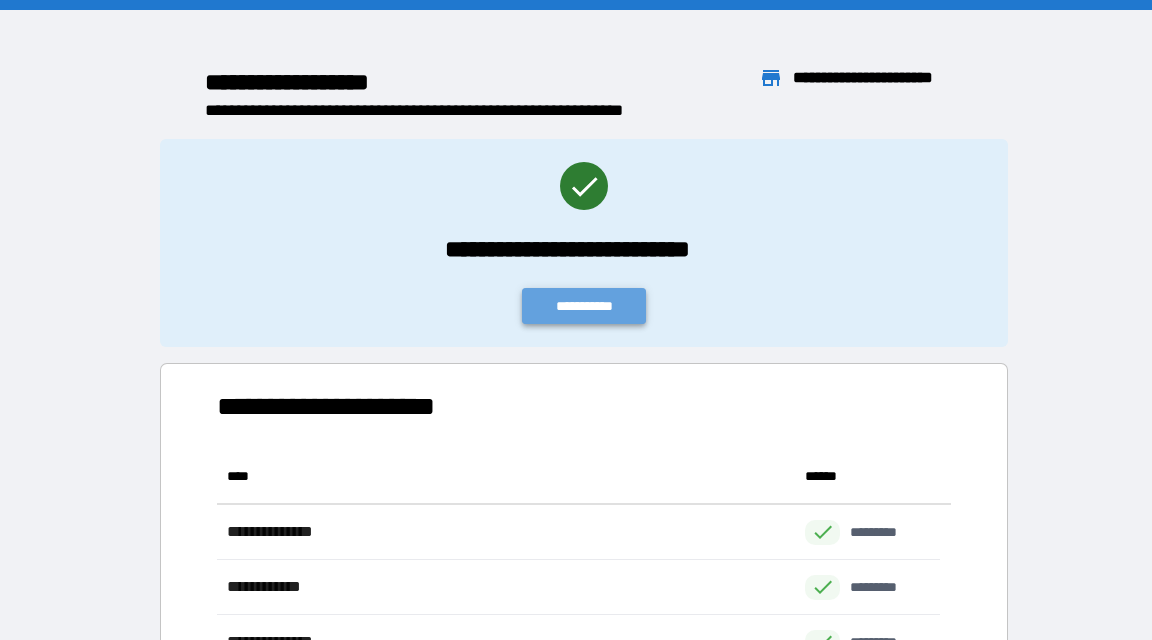 click on "**********" at bounding box center (584, 306) 